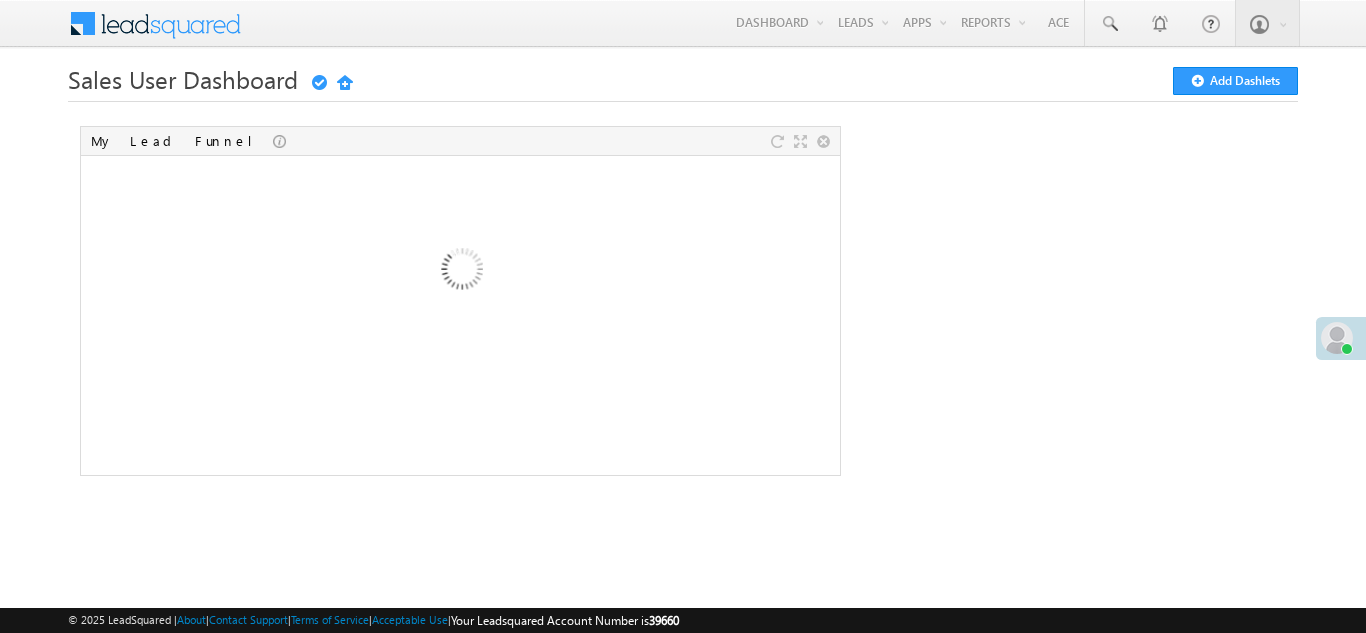scroll, scrollTop: 0, scrollLeft: 0, axis: both 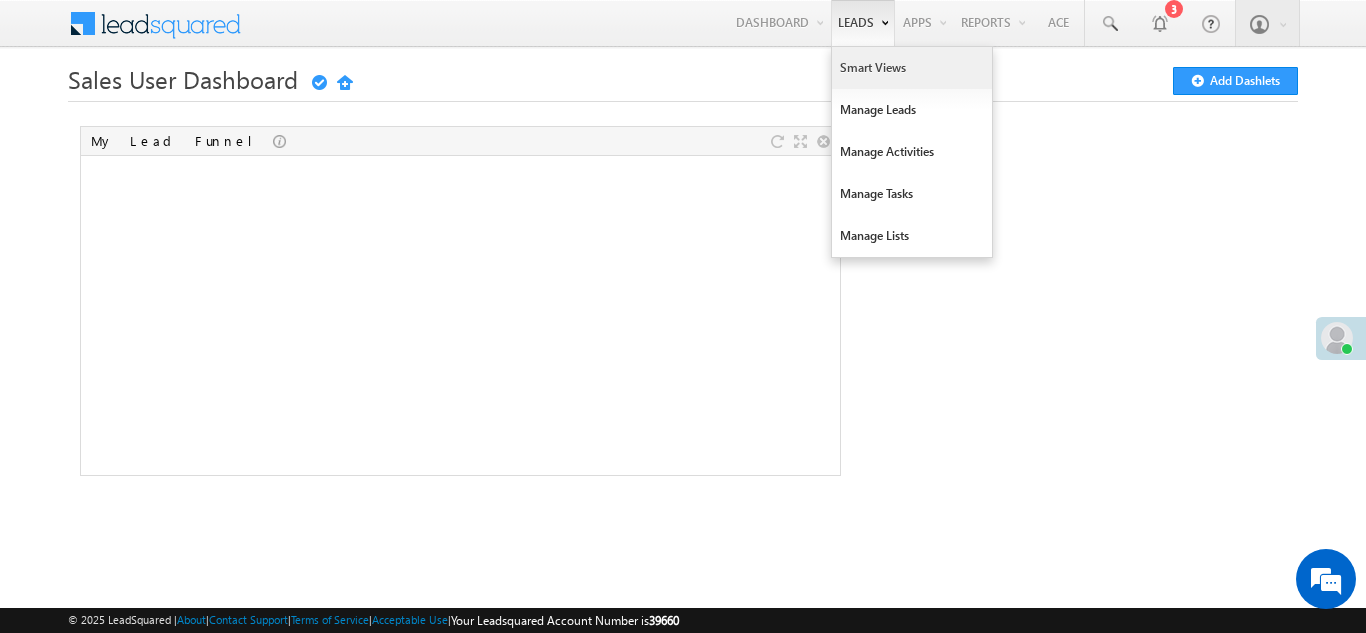 click on "Smart Views" at bounding box center [912, 68] 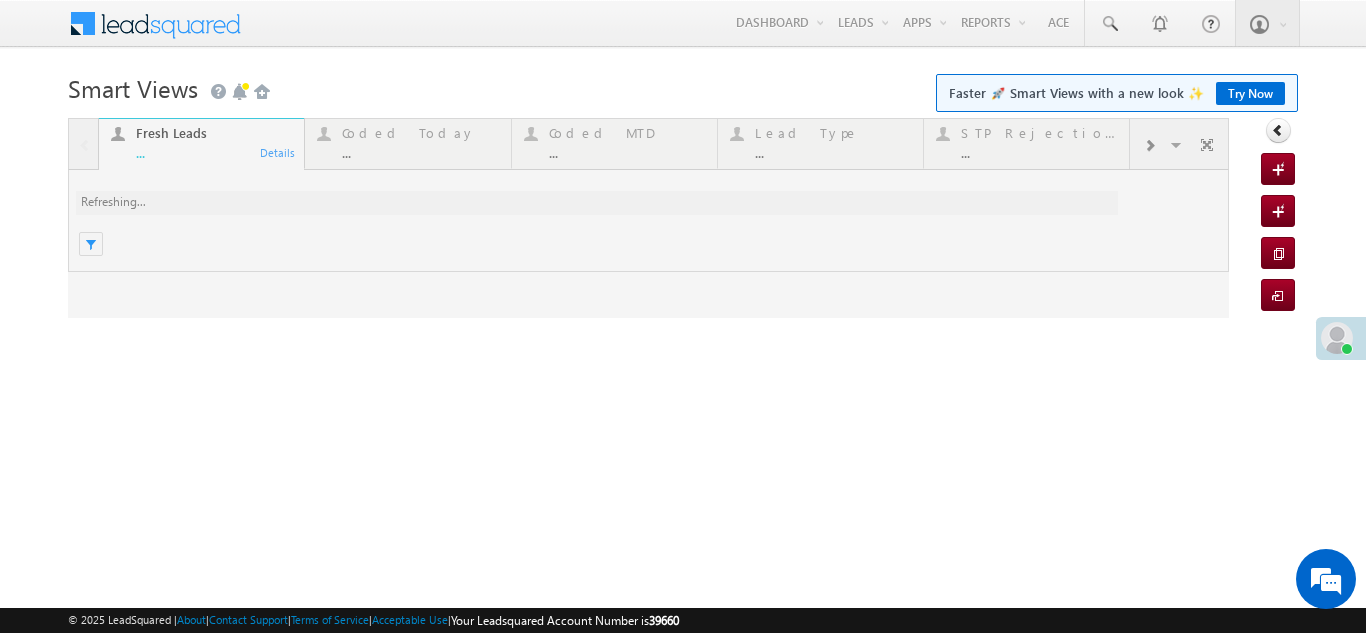 scroll, scrollTop: 0, scrollLeft: 0, axis: both 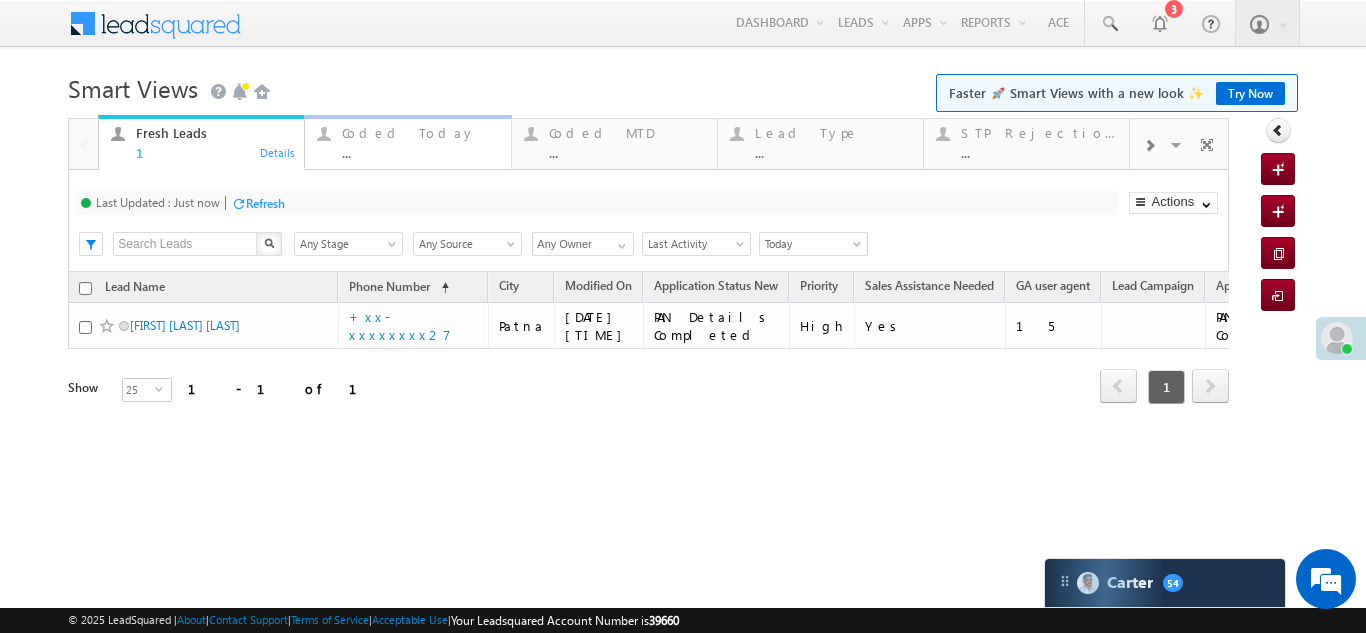 click on "Coded Today" at bounding box center [420, 133] 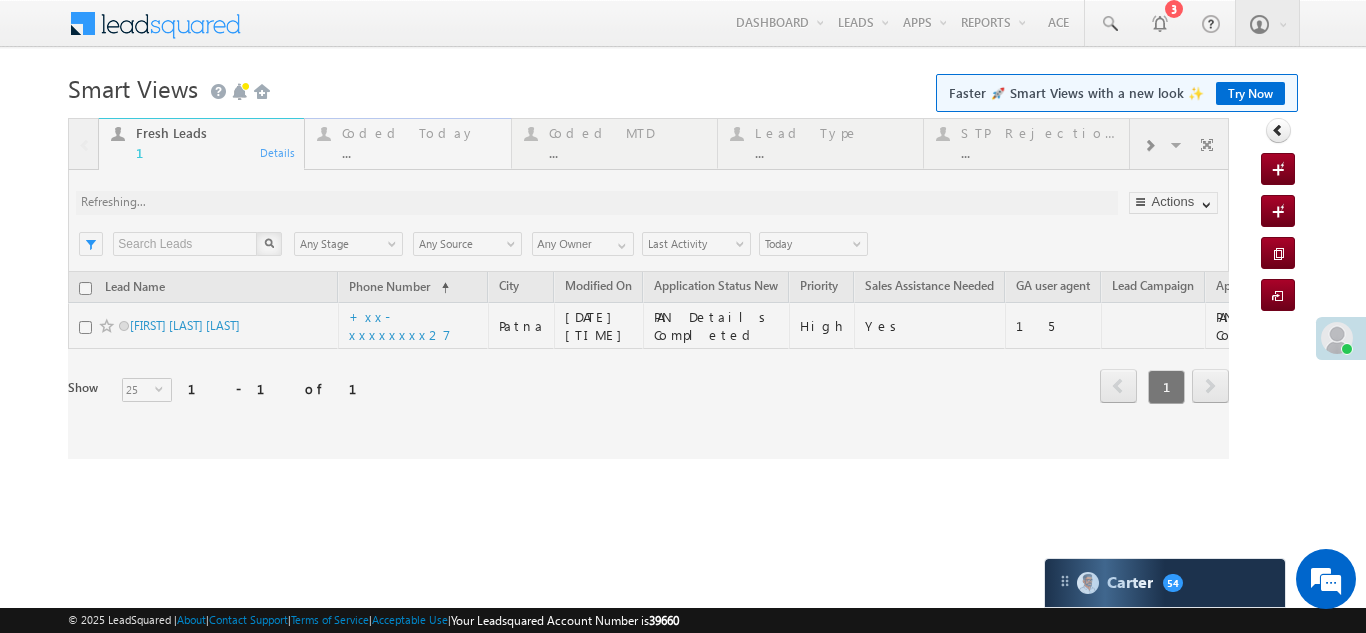 scroll, scrollTop: 0, scrollLeft: 0, axis: both 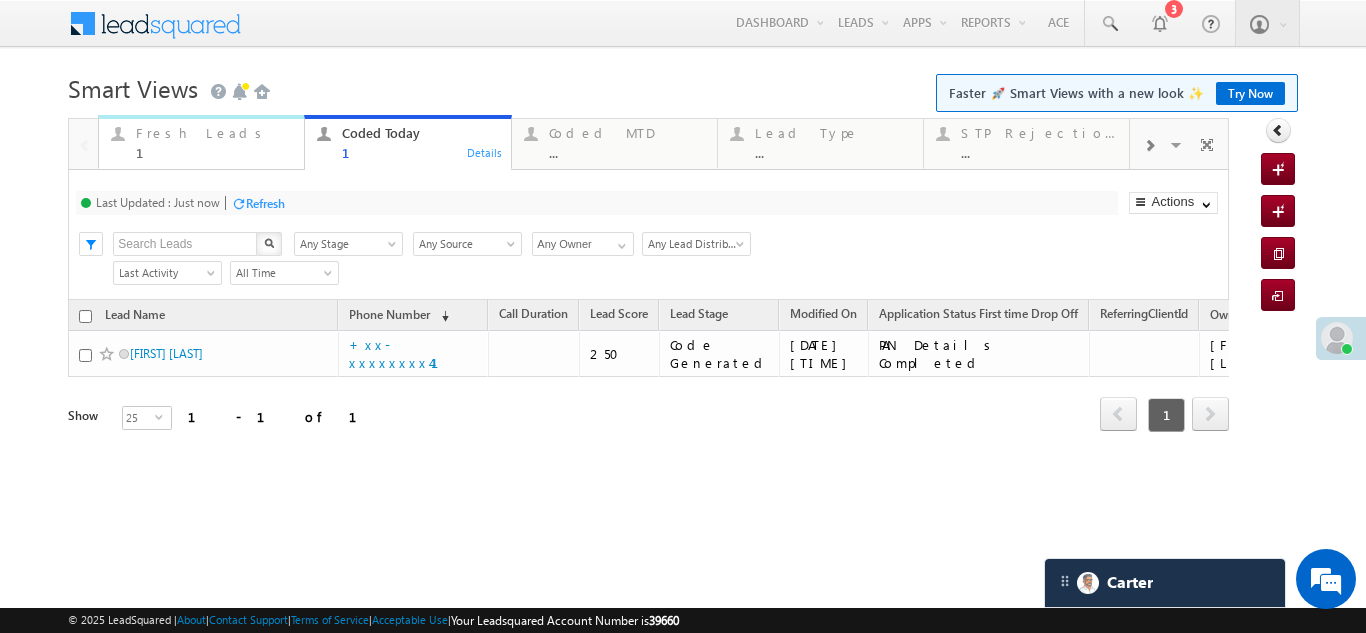 click on "Fresh Leads" at bounding box center (214, 133) 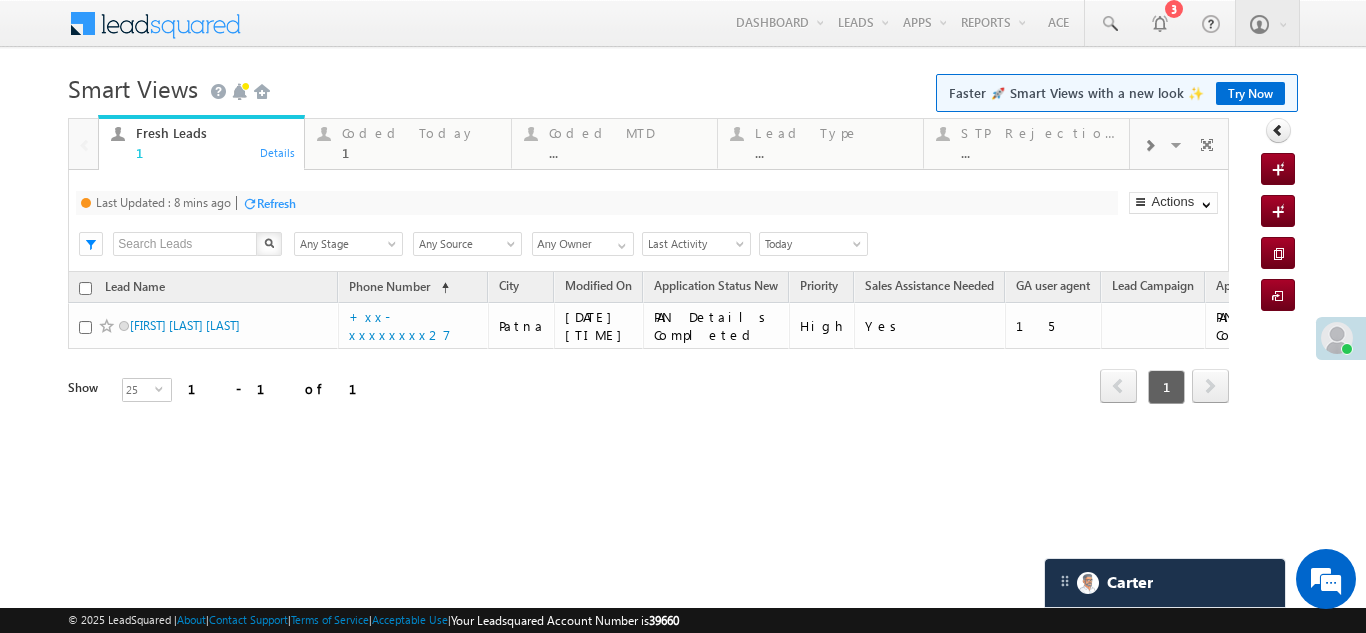 click on "Refresh" at bounding box center (276, 203) 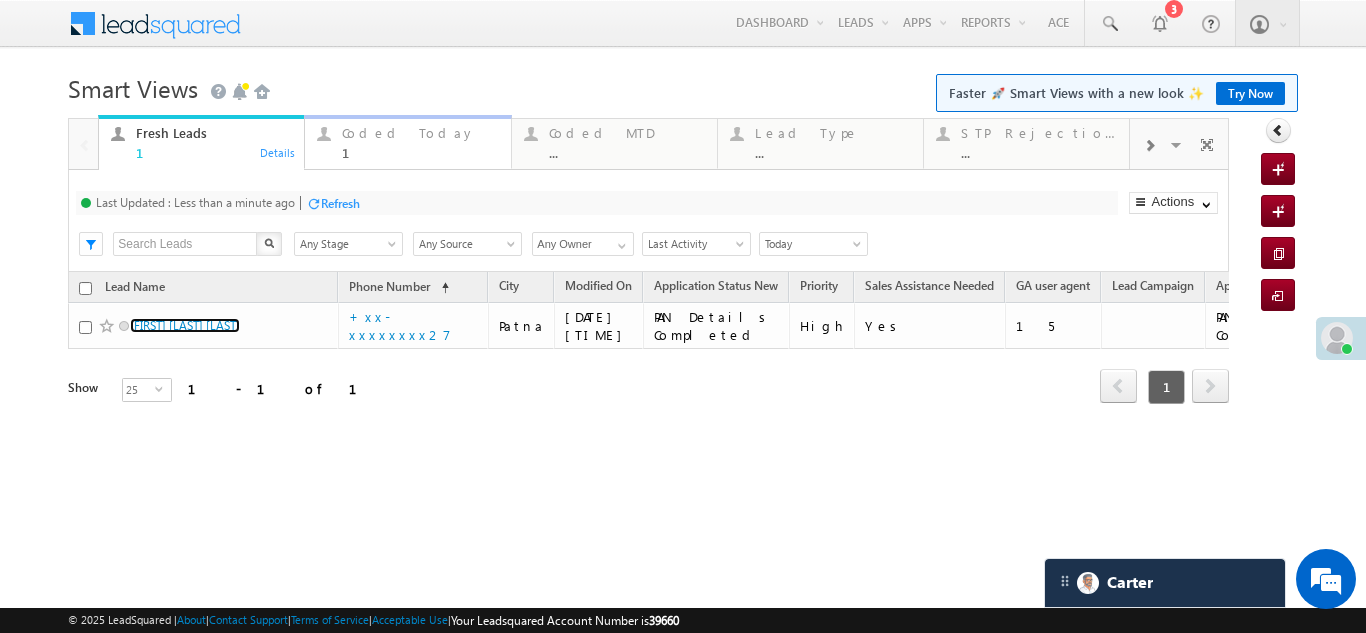 click on "Coded Today" at bounding box center (420, 133) 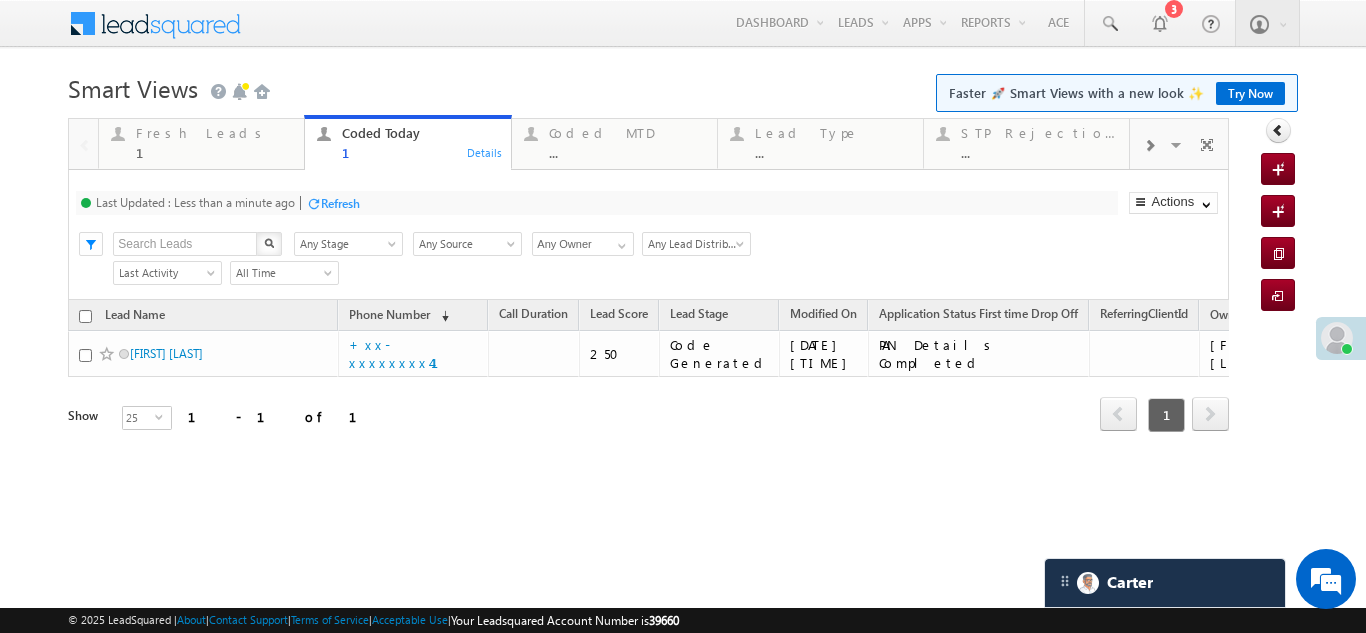click on "Refresh" at bounding box center (340, 203) 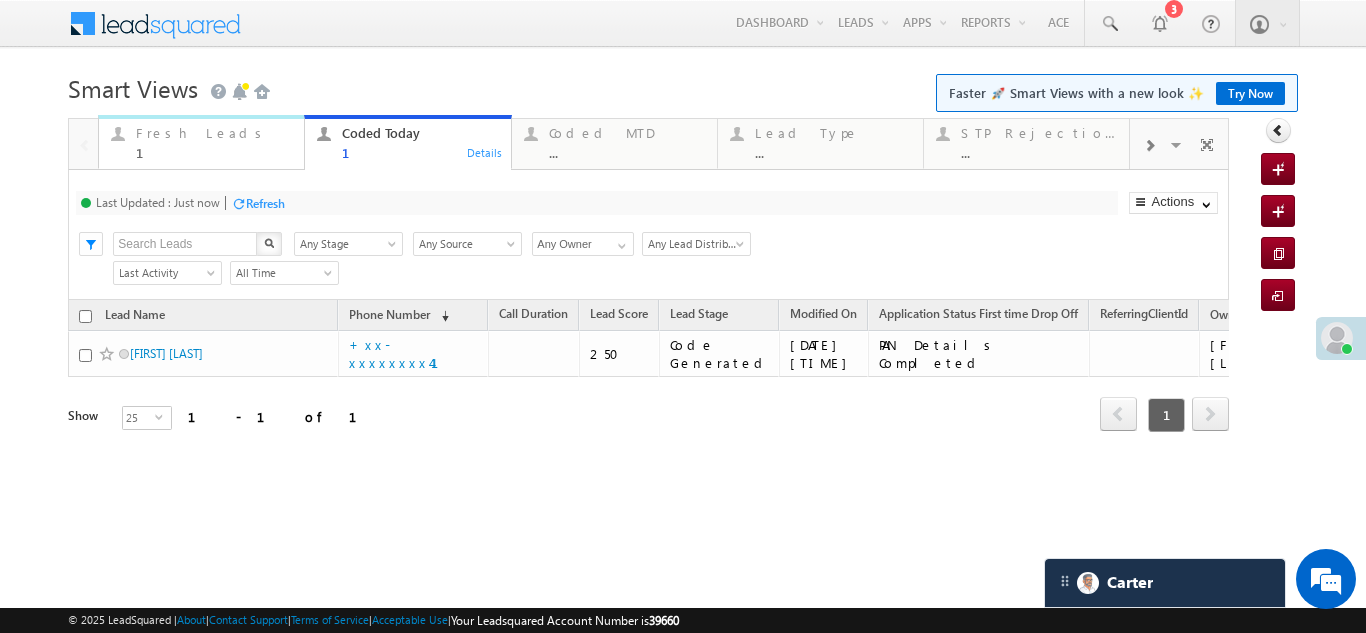 click on "Fresh Leads" at bounding box center (214, 133) 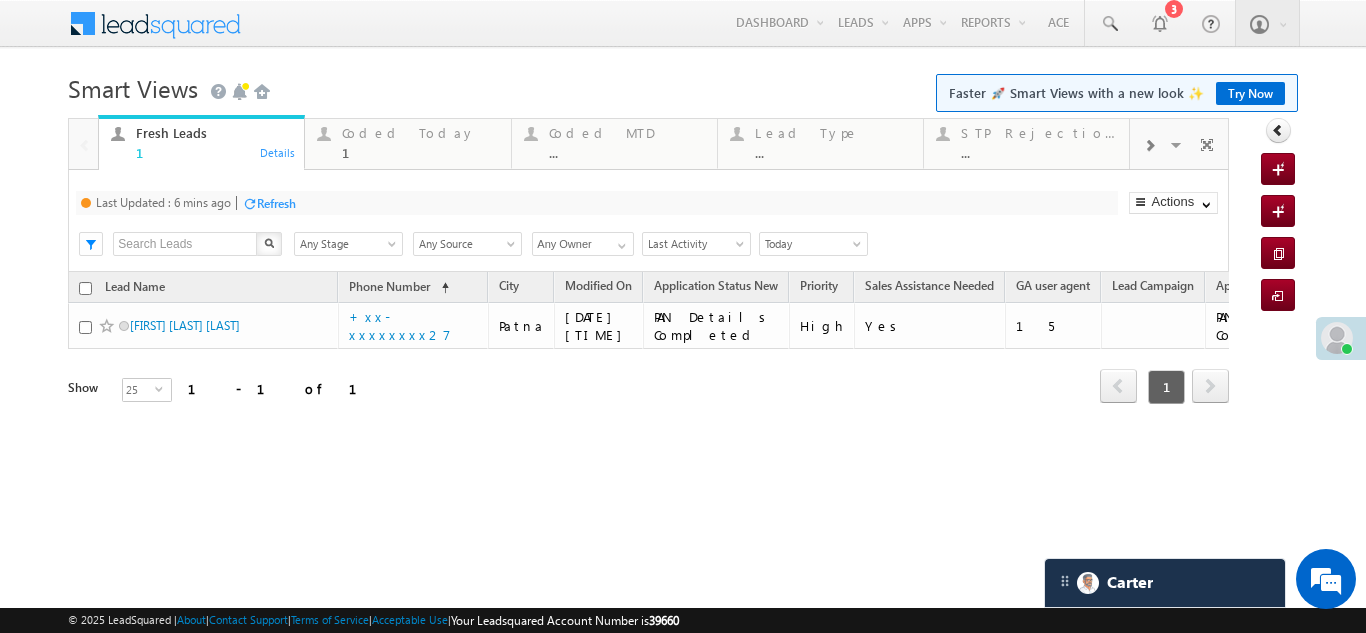 click on "Refresh" at bounding box center (276, 203) 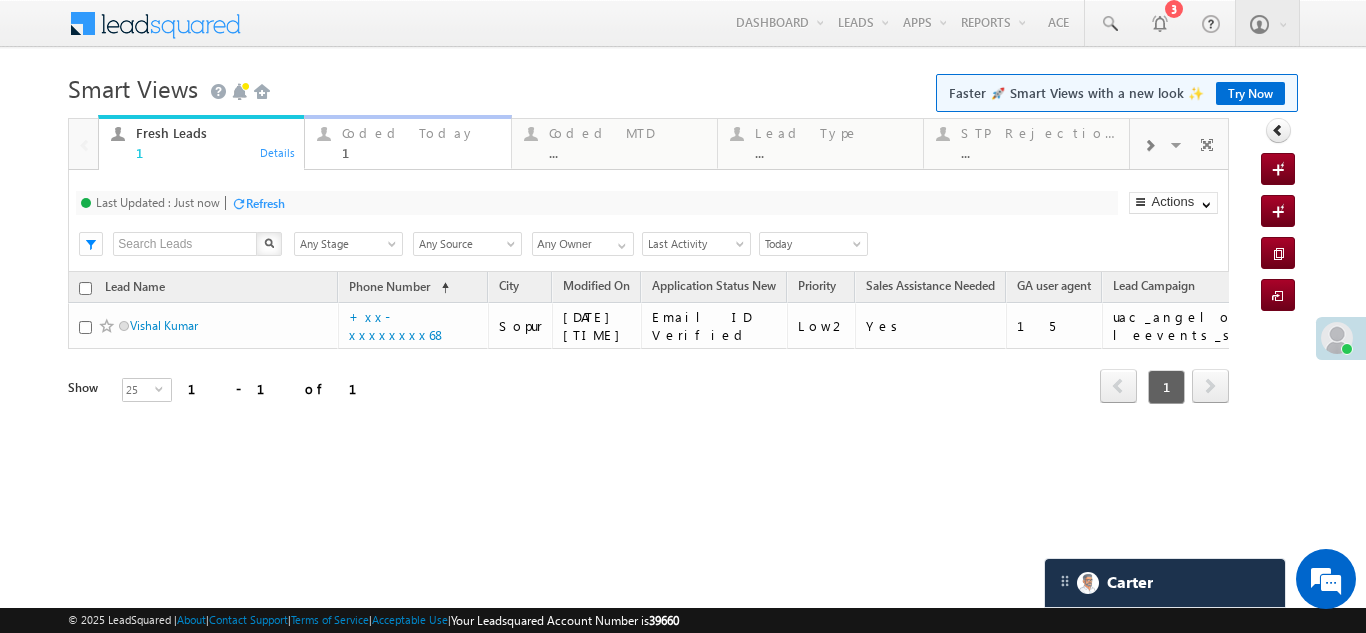 click on "Coded Today" at bounding box center (420, 133) 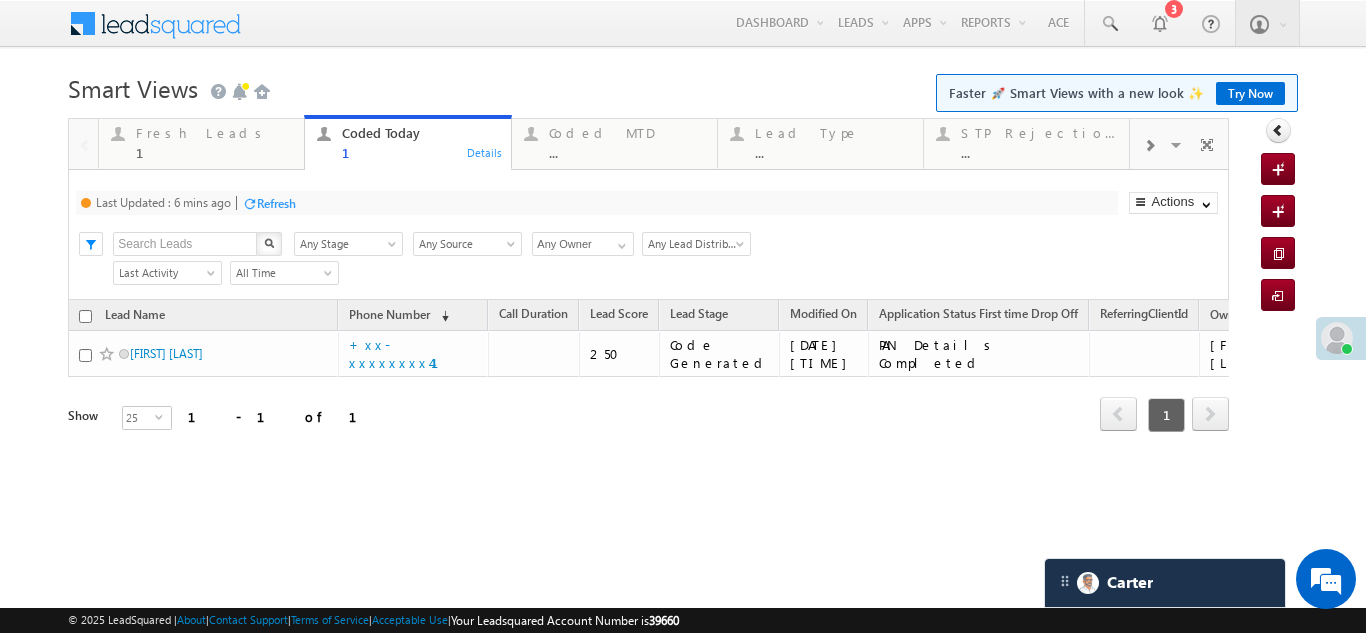 click on "Refresh" at bounding box center [276, 203] 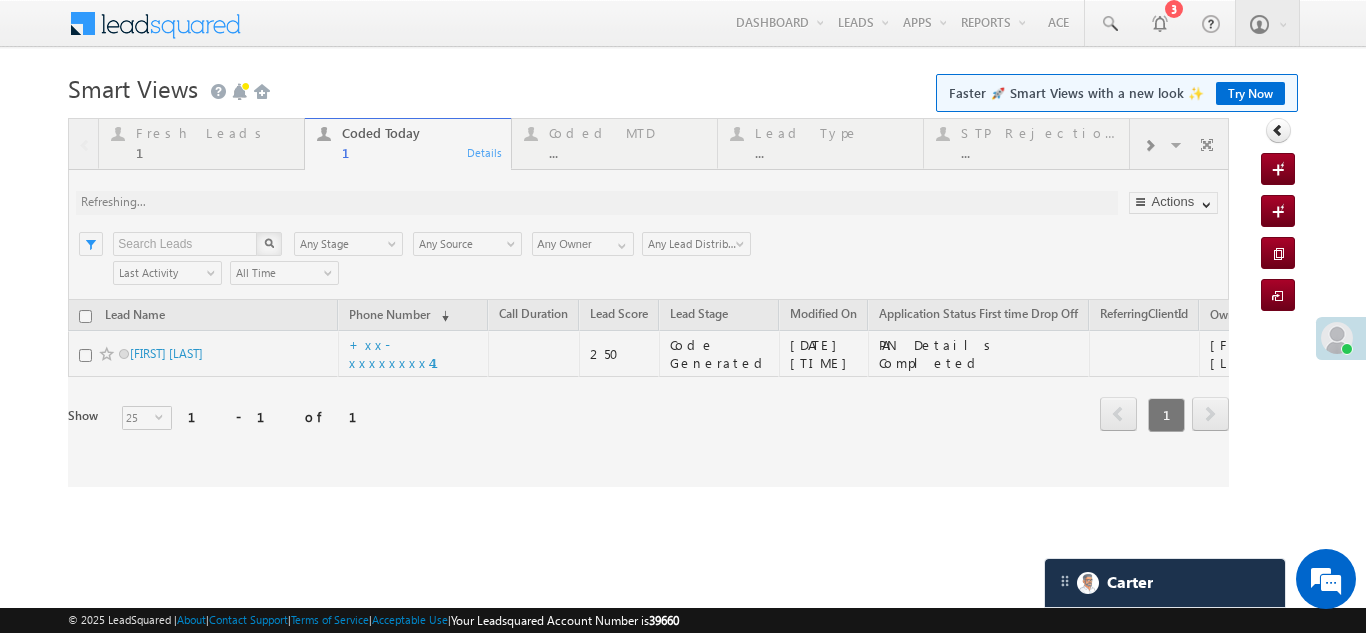 click at bounding box center [648, 302] 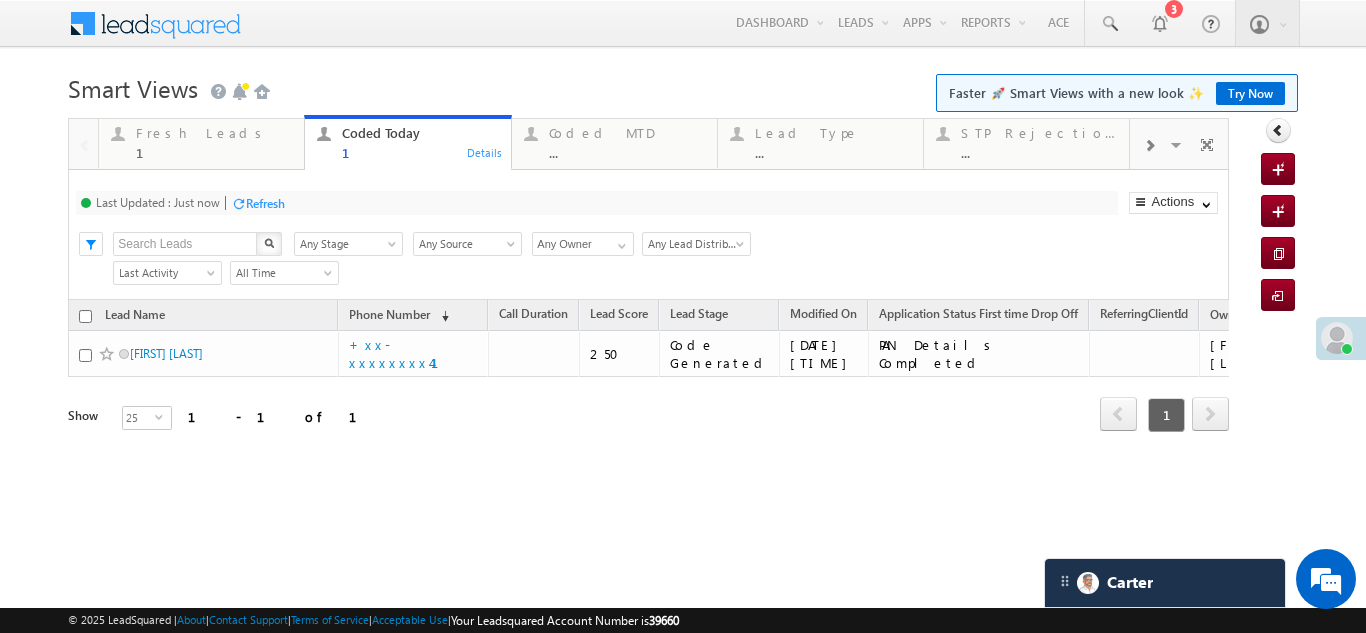 click on "Coded MTD" at bounding box center (627, 133) 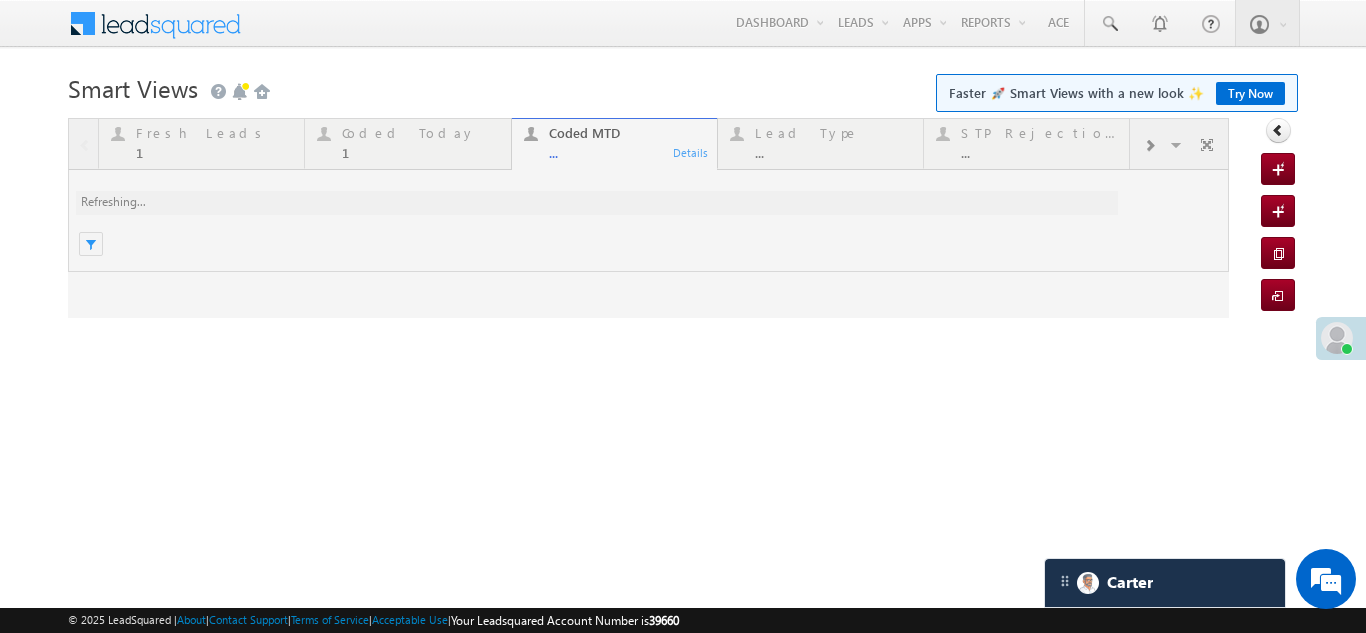 scroll, scrollTop: 0, scrollLeft: 0, axis: both 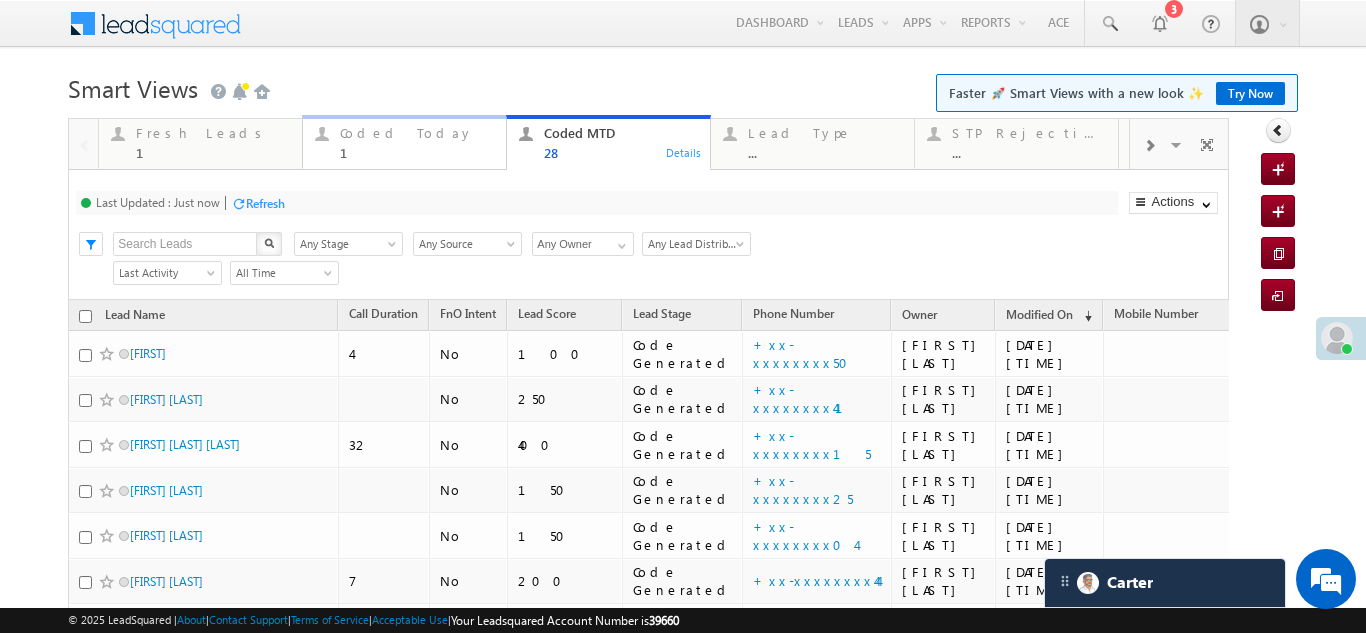 click on "1" at bounding box center [417, 152] 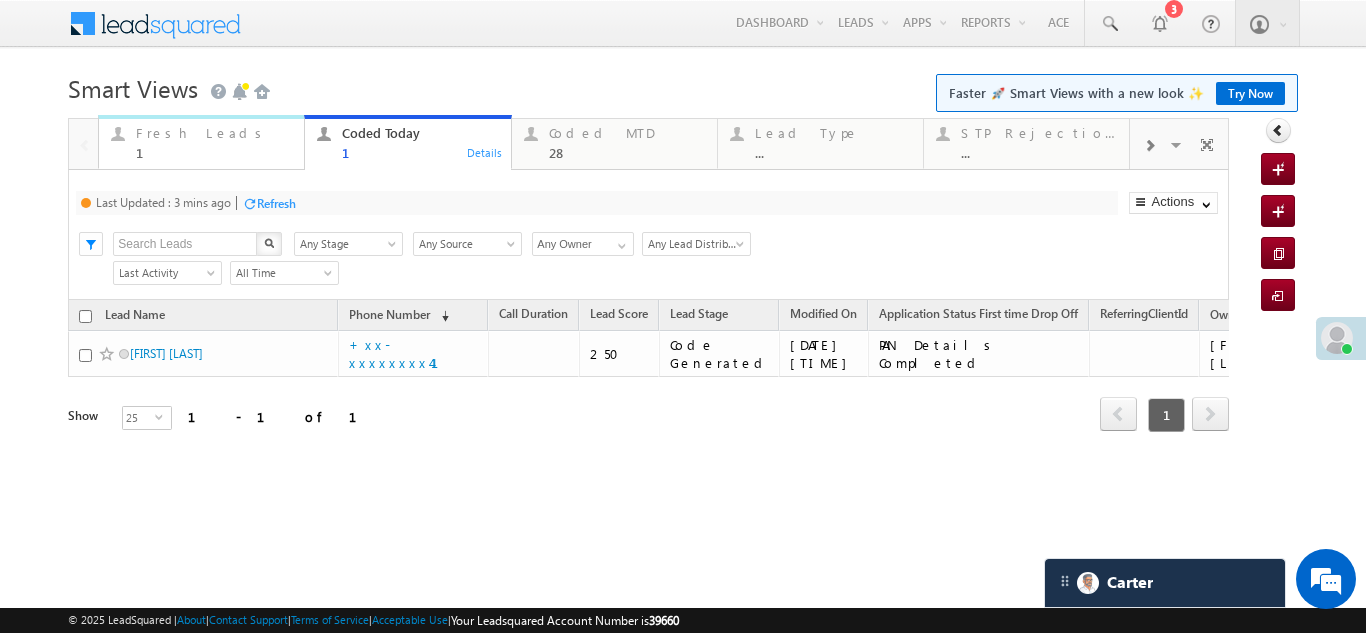 click on "Fresh Leads 1" at bounding box center [214, 140] 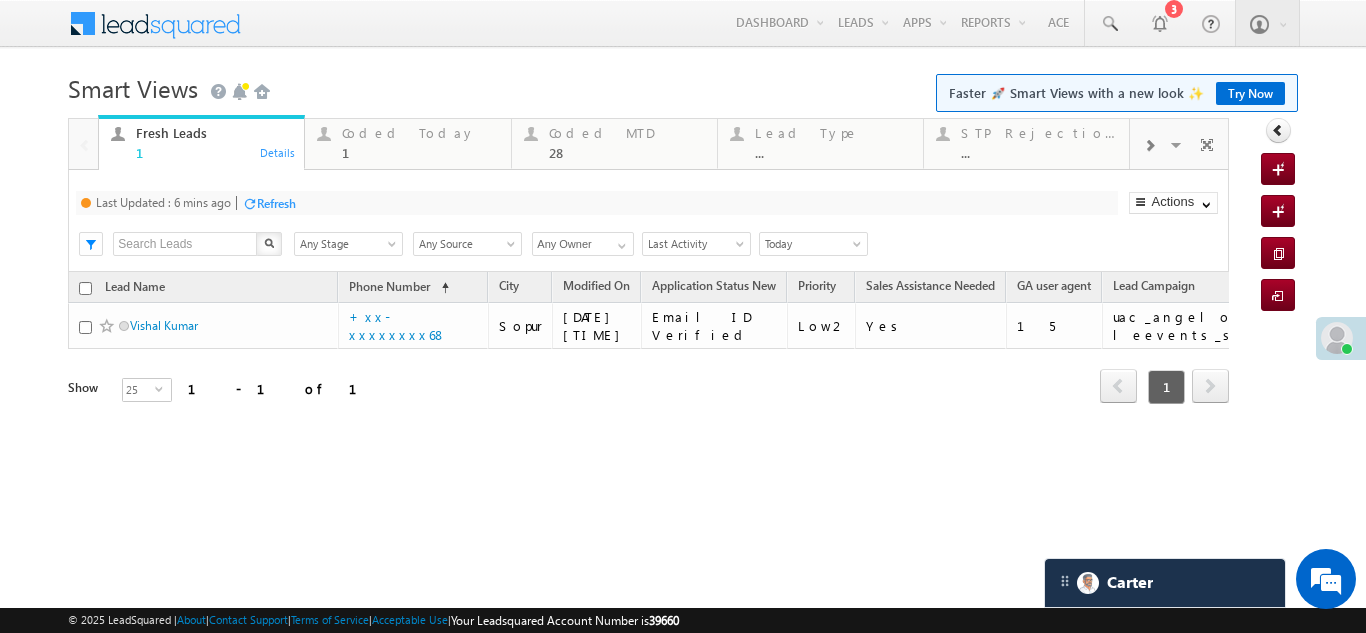 click on "Refresh" at bounding box center (276, 203) 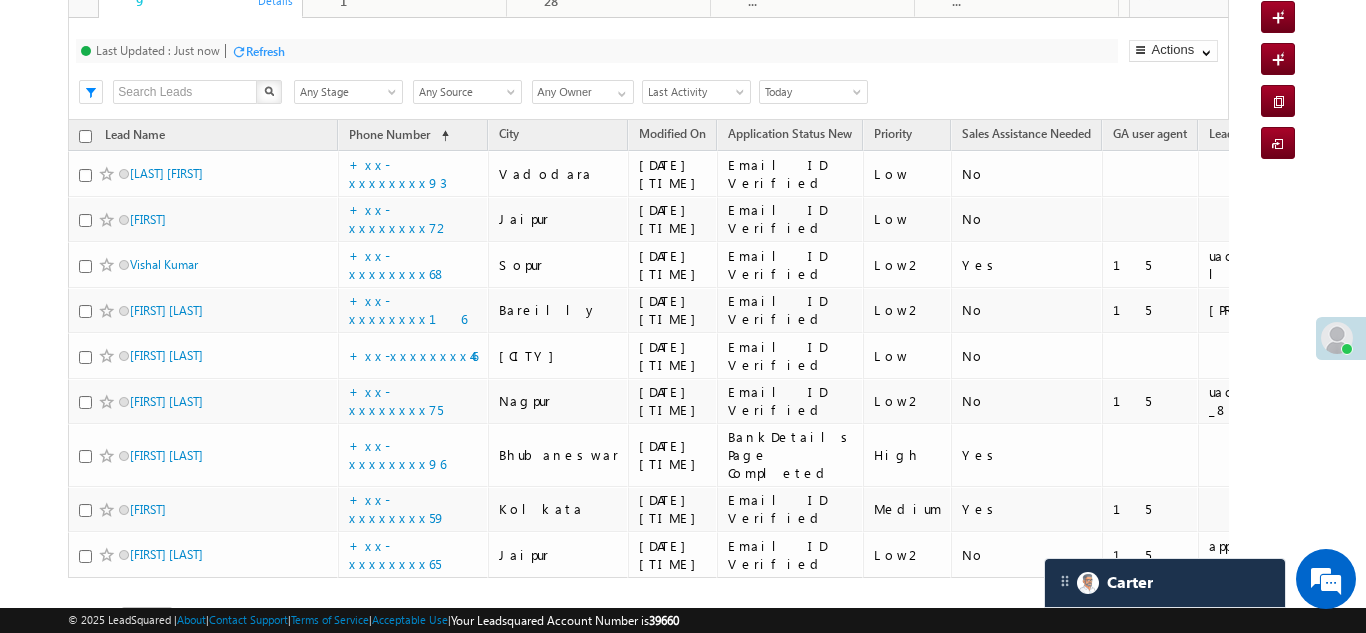 scroll, scrollTop: 55, scrollLeft: 0, axis: vertical 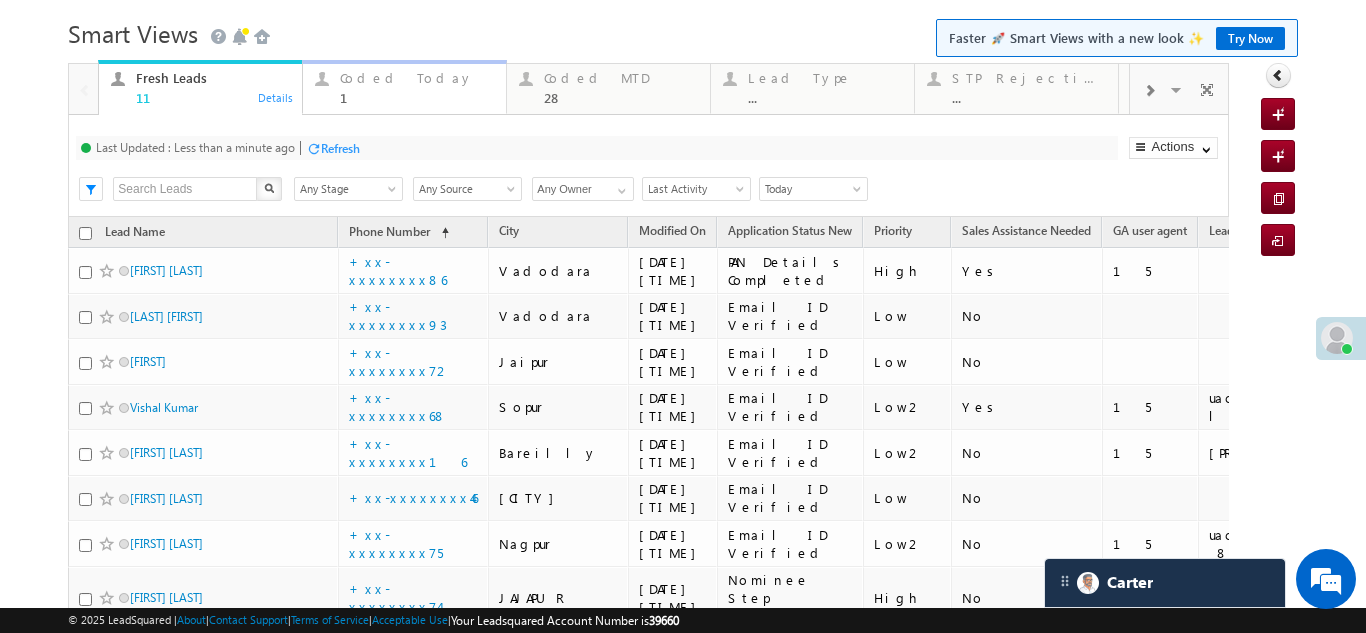 click on "Coded Today" at bounding box center [417, 78] 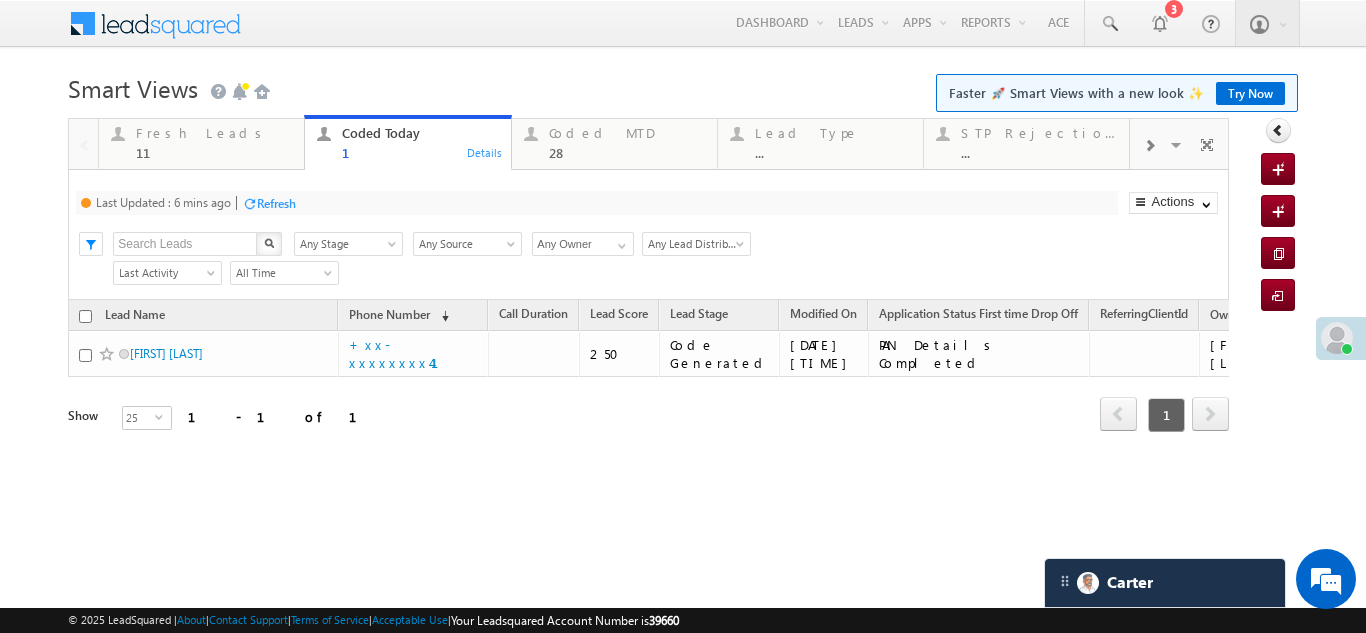 click on "Refresh" at bounding box center (276, 203) 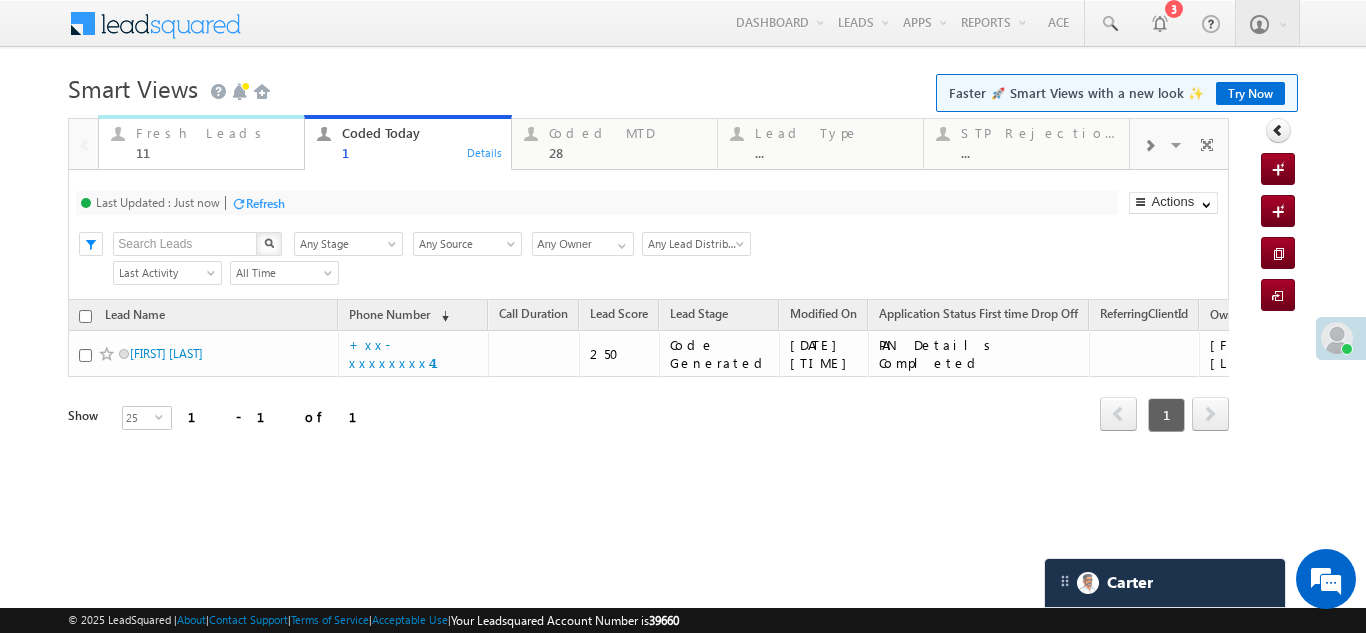 click on "Fresh Leads" at bounding box center (214, 133) 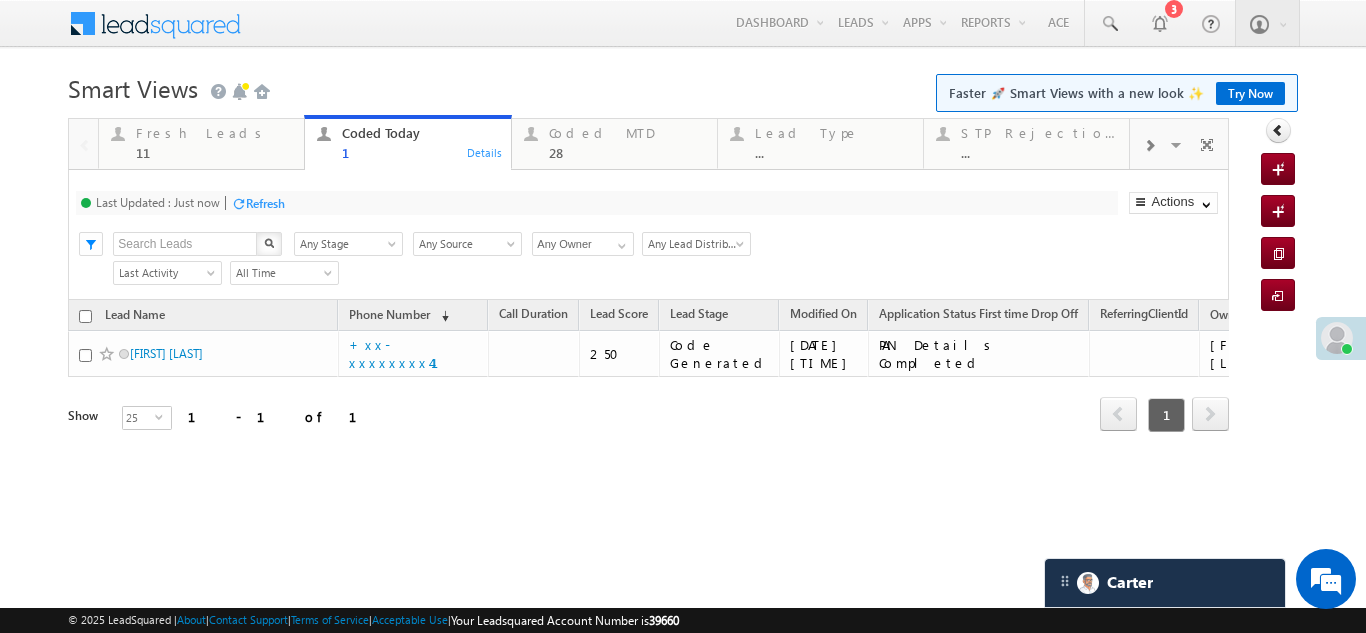 click on "Last Updated : Less than a minute ago Refresh Refreshing...
Search
X
Lead Stage
Any Stage Any Stage
Lead Source
Any Source Any Source
Owner
Any Owner Any Owner Any Owner
Date Range
Go 08/05/25 08/05/25 All Time
Custom
Yesterday
Today
Last Week
This Week
Last Month
This Month
Last Year
This Year
Last 7 Days
Last 30 Days
Today
Last Activity
Created On
Modified On
WA Last Message Timestamp
App Download Date
Assignment Date
Call back Date & Time
Call Back Requested Created At
Call Back Requested on
Campaign Date" at bounding box center [-33553782, -33554264] 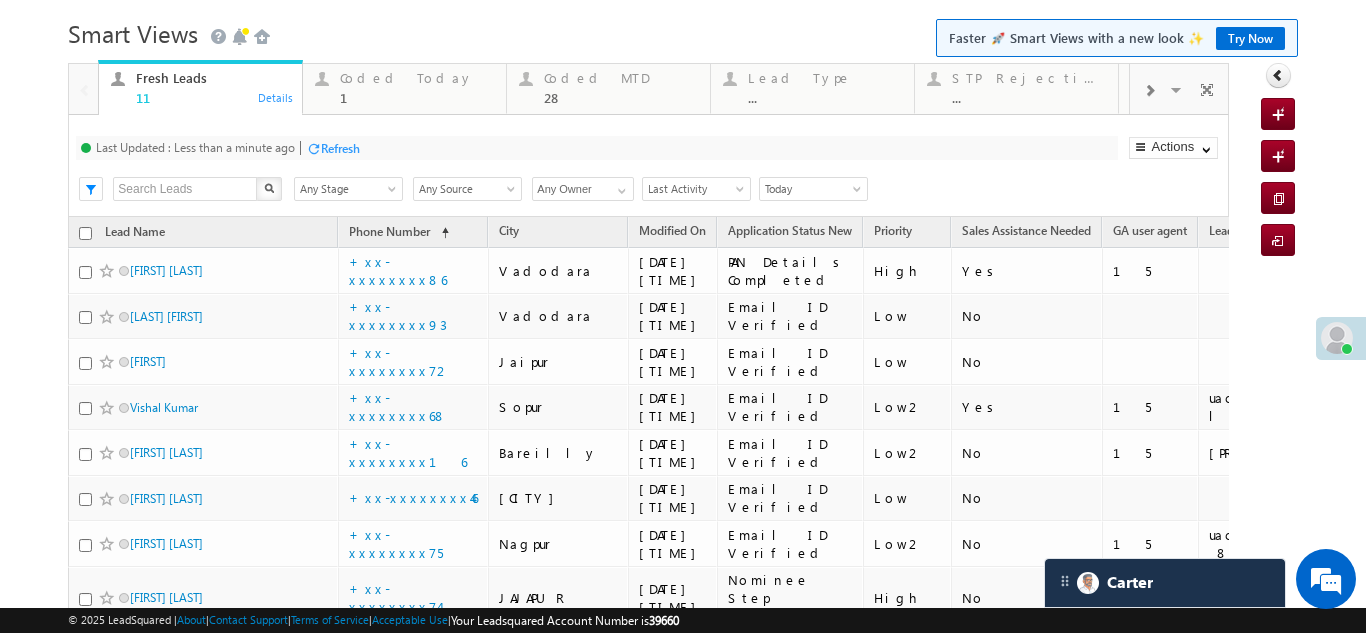 click on "Refresh" at bounding box center [340, 148] 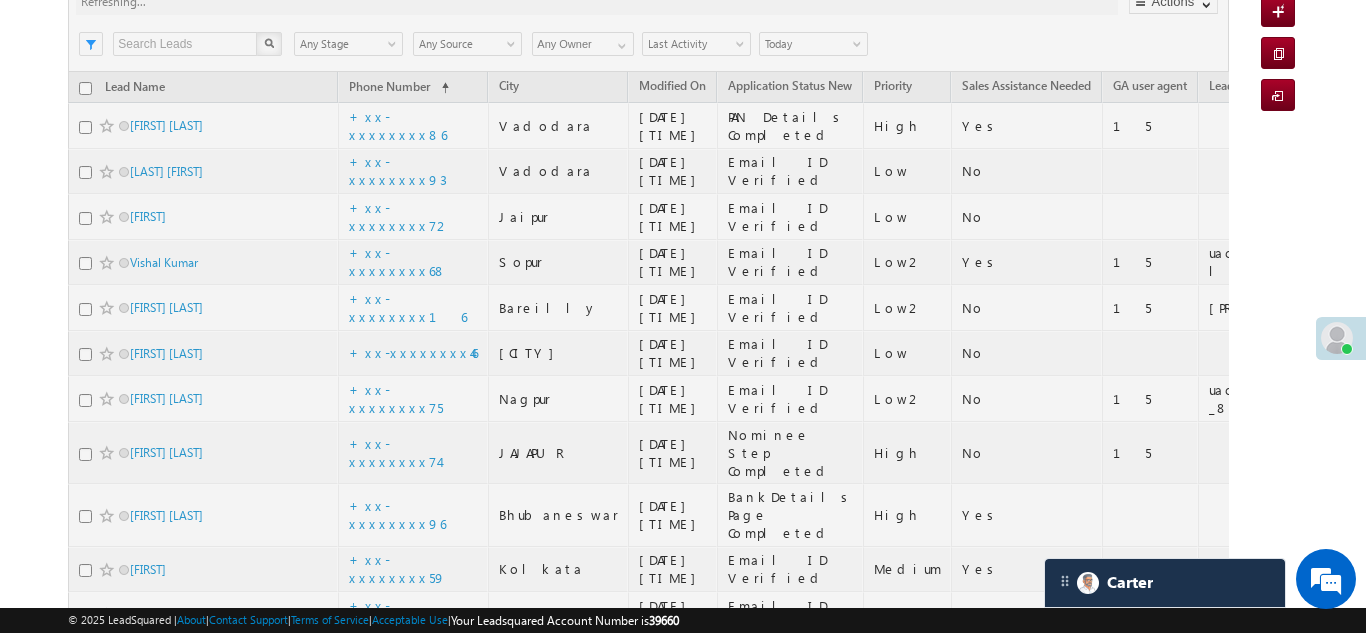 scroll, scrollTop: 301, scrollLeft: 0, axis: vertical 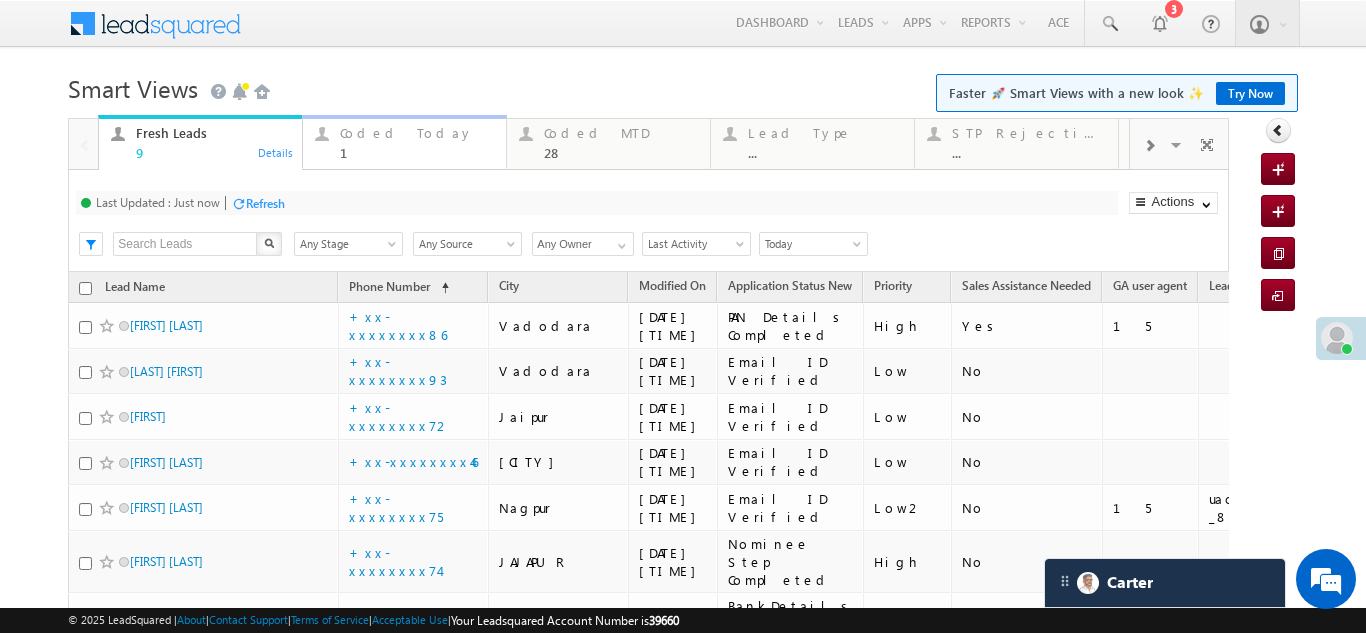 click on "Coded Today" at bounding box center (417, 133) 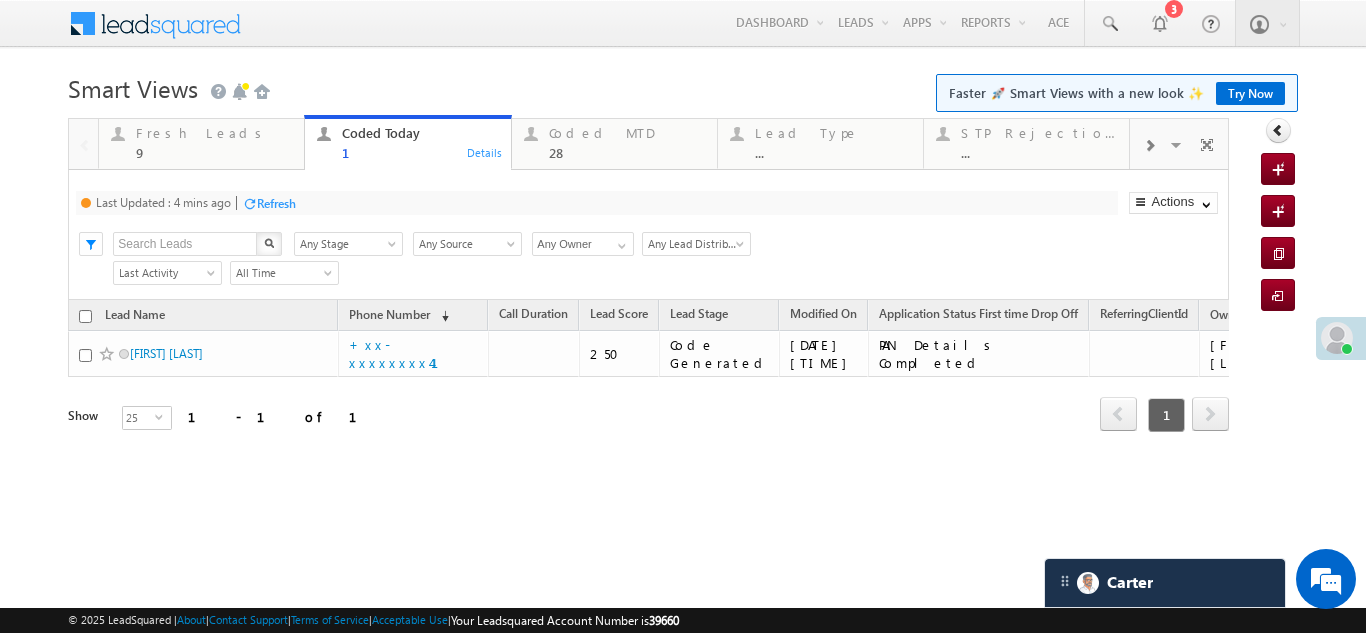 click on "Refresh" at bounding box center (276, 203) 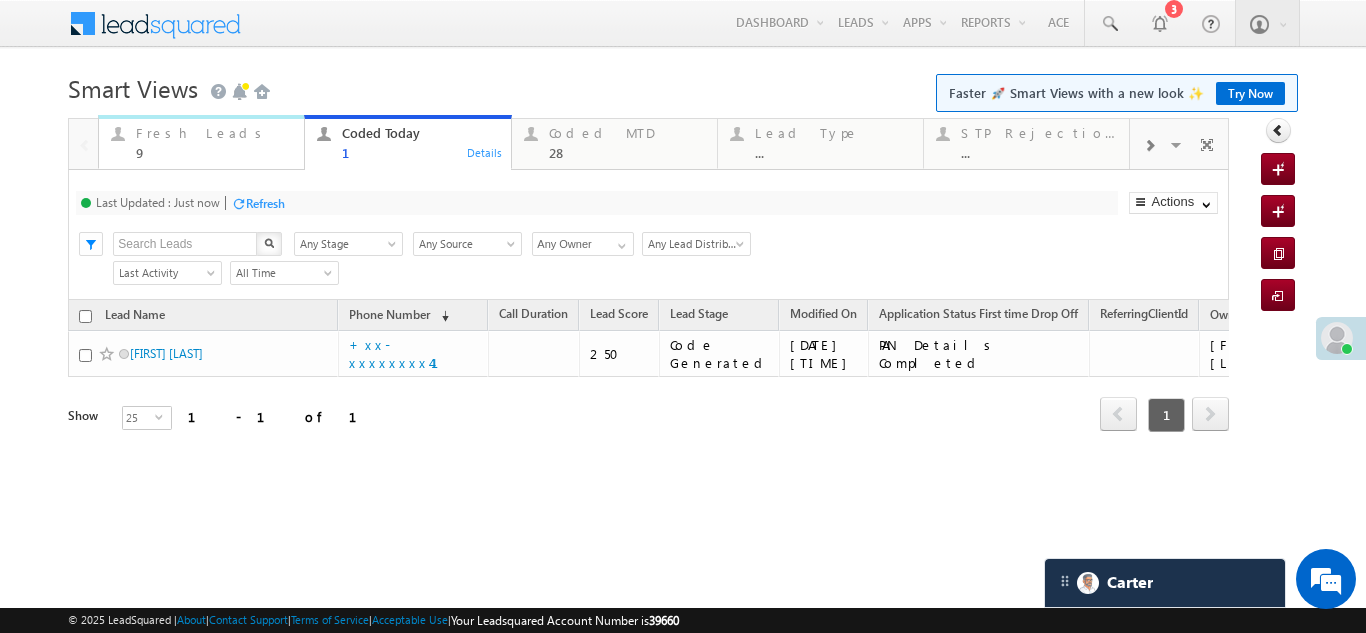 click on "Fresh Leads" at bounding box center [214, 133] 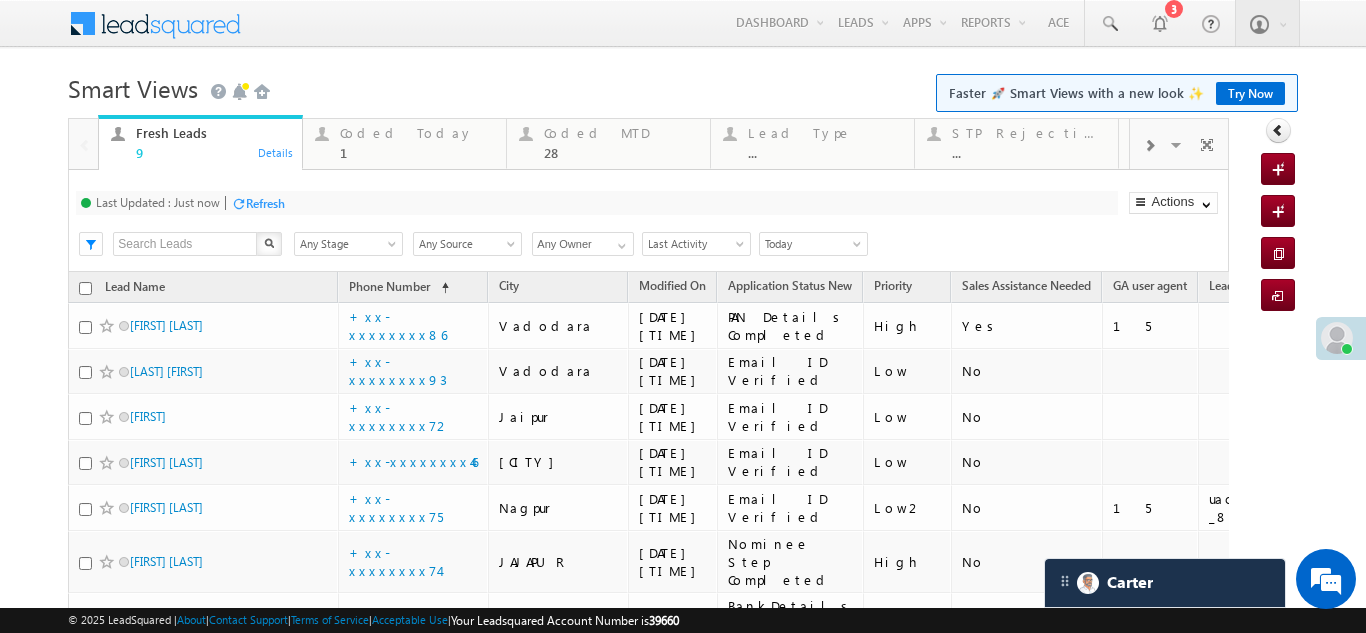 click on "Refresh" at bounding box center [265, 203] 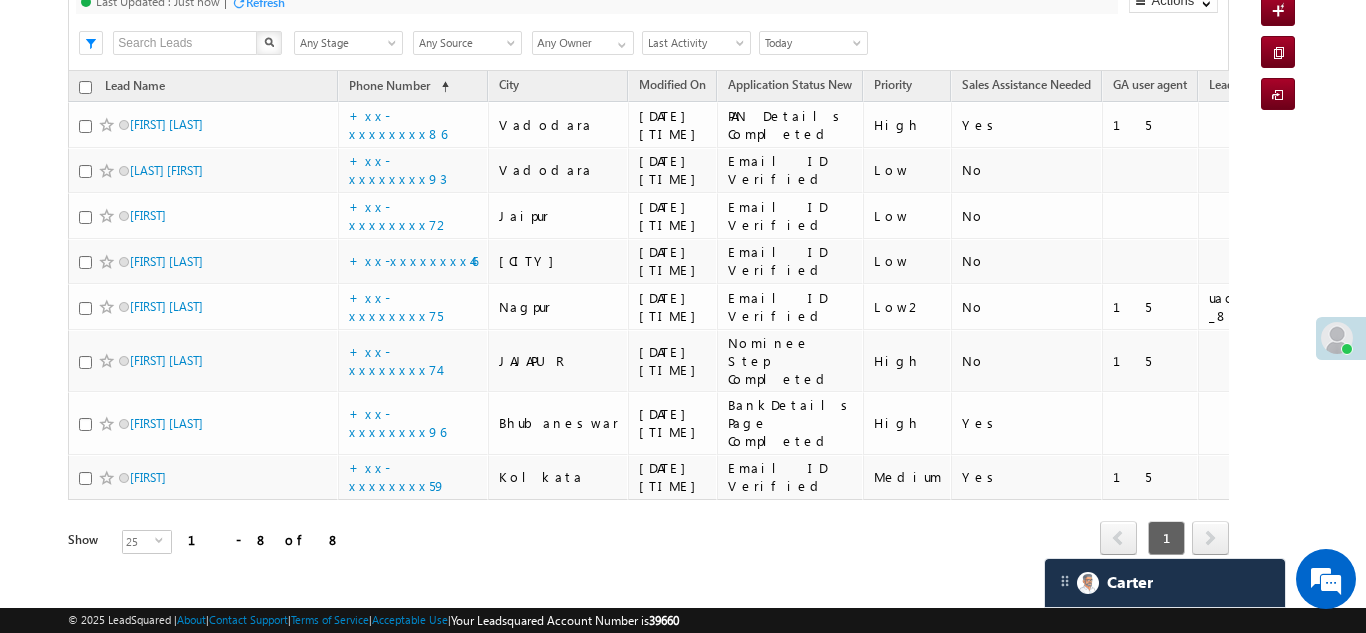 scroll, scrollTop: 210, scrollLeft: 0, axis: vertical 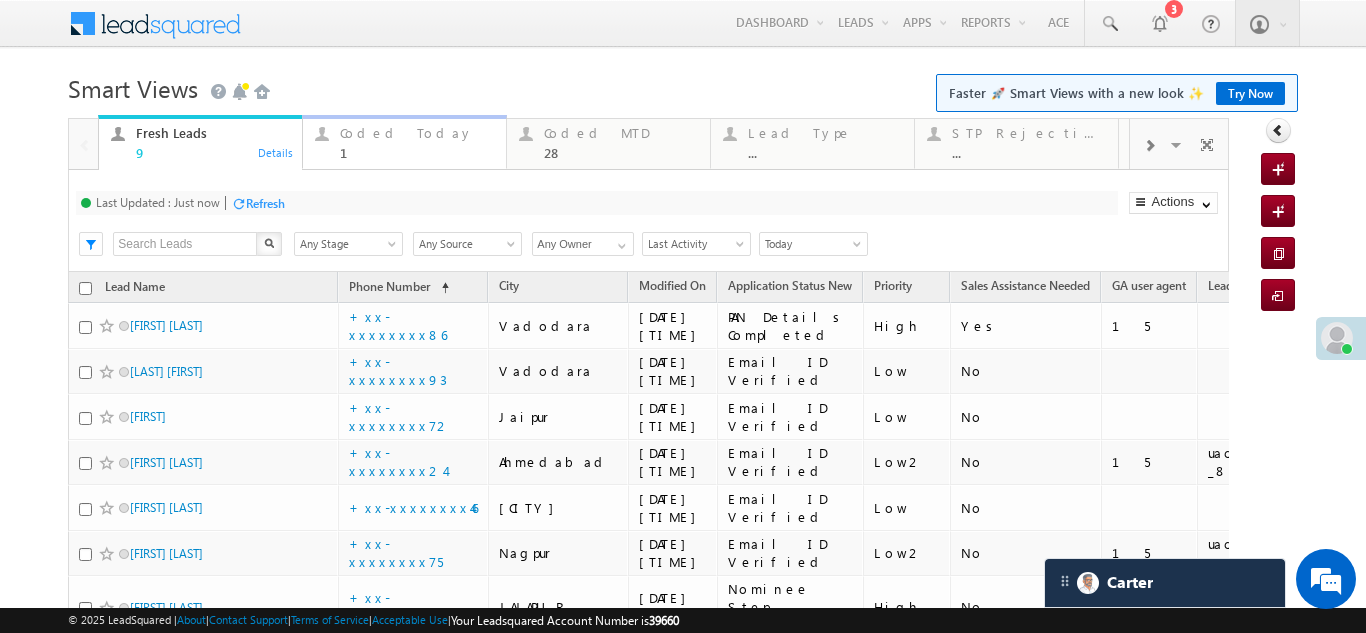 click on "Coded Today" at bounding box center (417, 133) 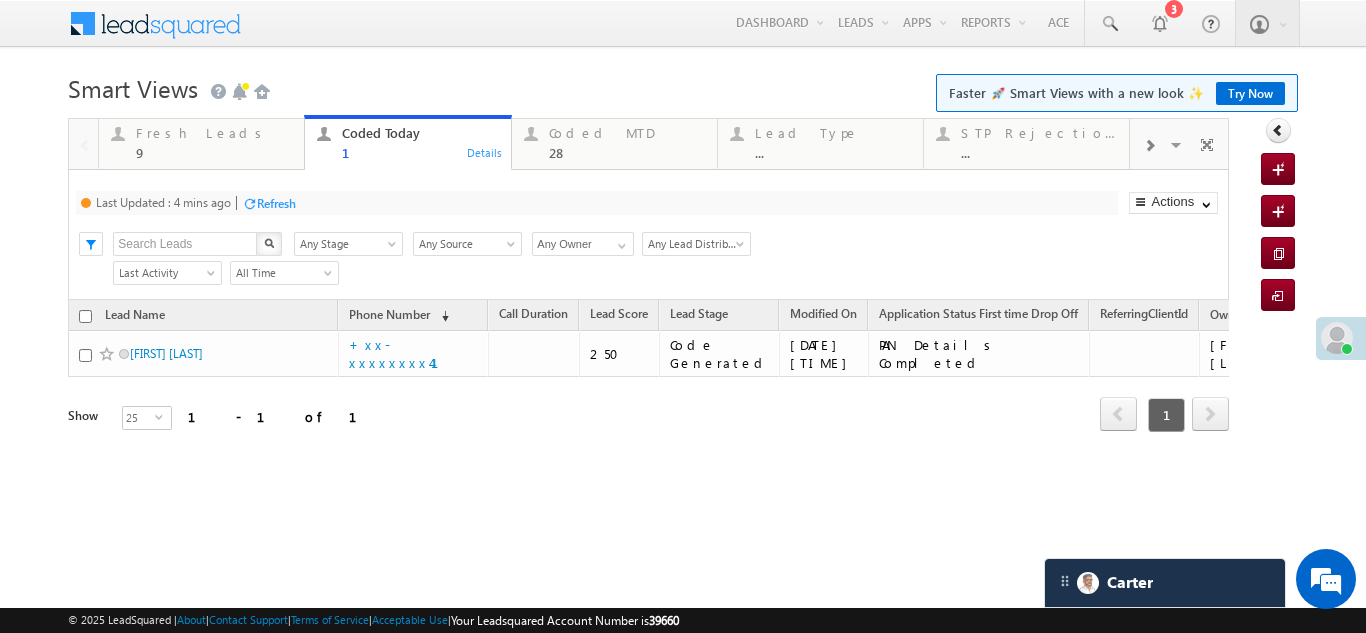 click on "Refresh" at bounding box center (276, 203) 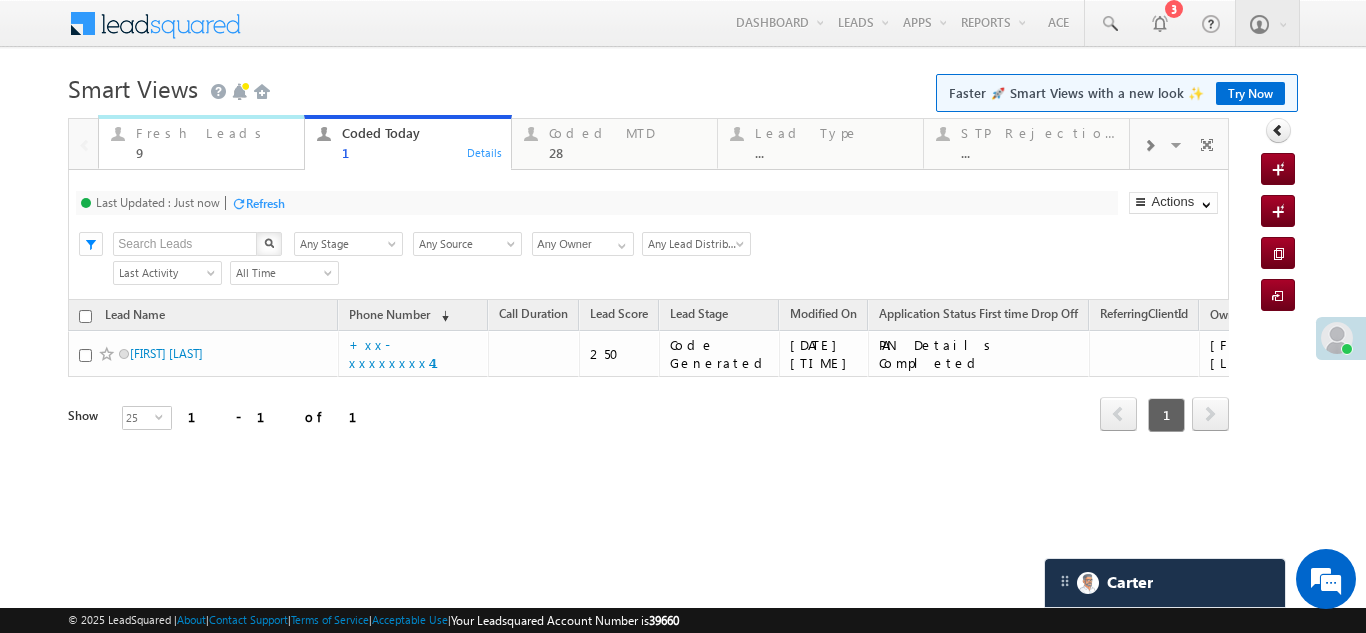 click on "Fresh Leads" at bounding box center (214, 133) 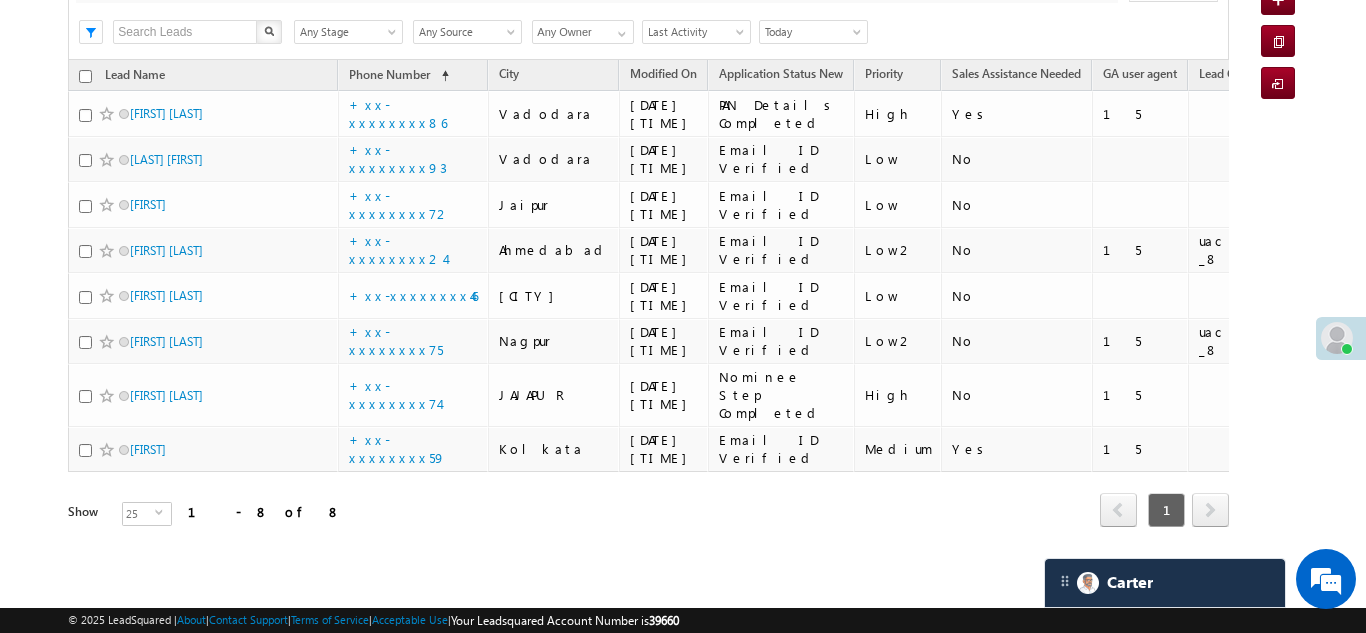 scroll, scrollTop: 210, scrollLeft: 0, axis: vertical 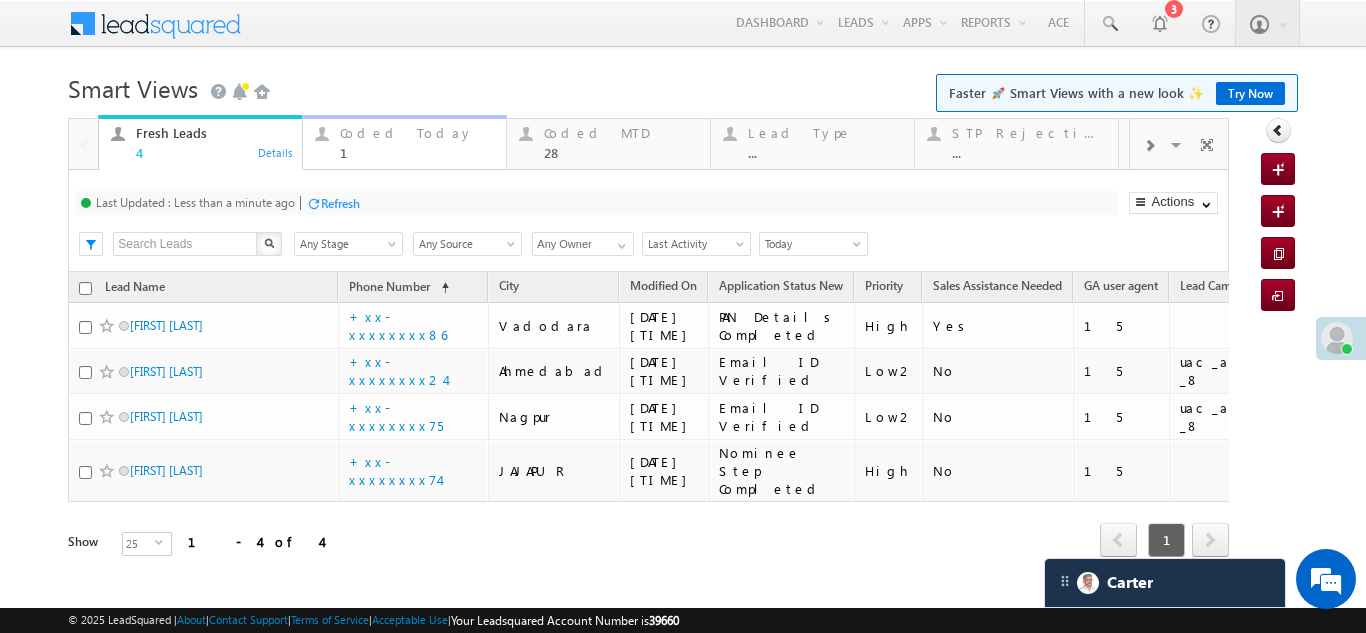 click on "Coded Today" at bounding box center (417, 133) 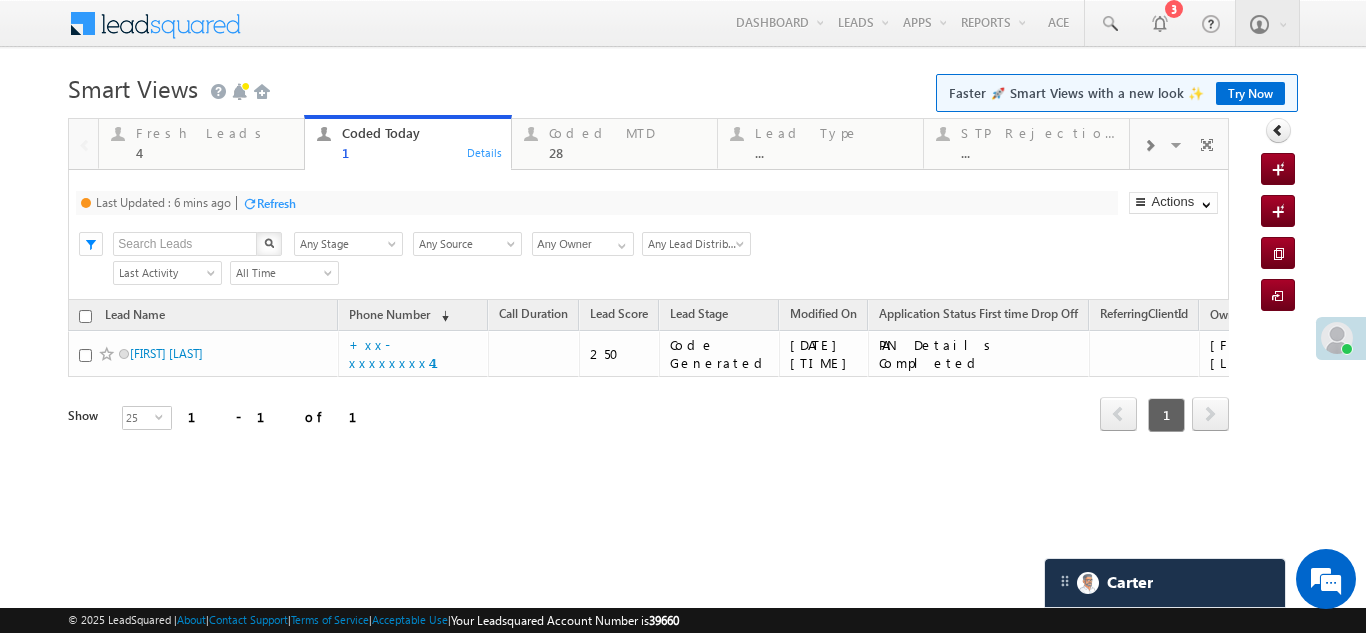 click on "Refresh" at bounding box center [276, 203] 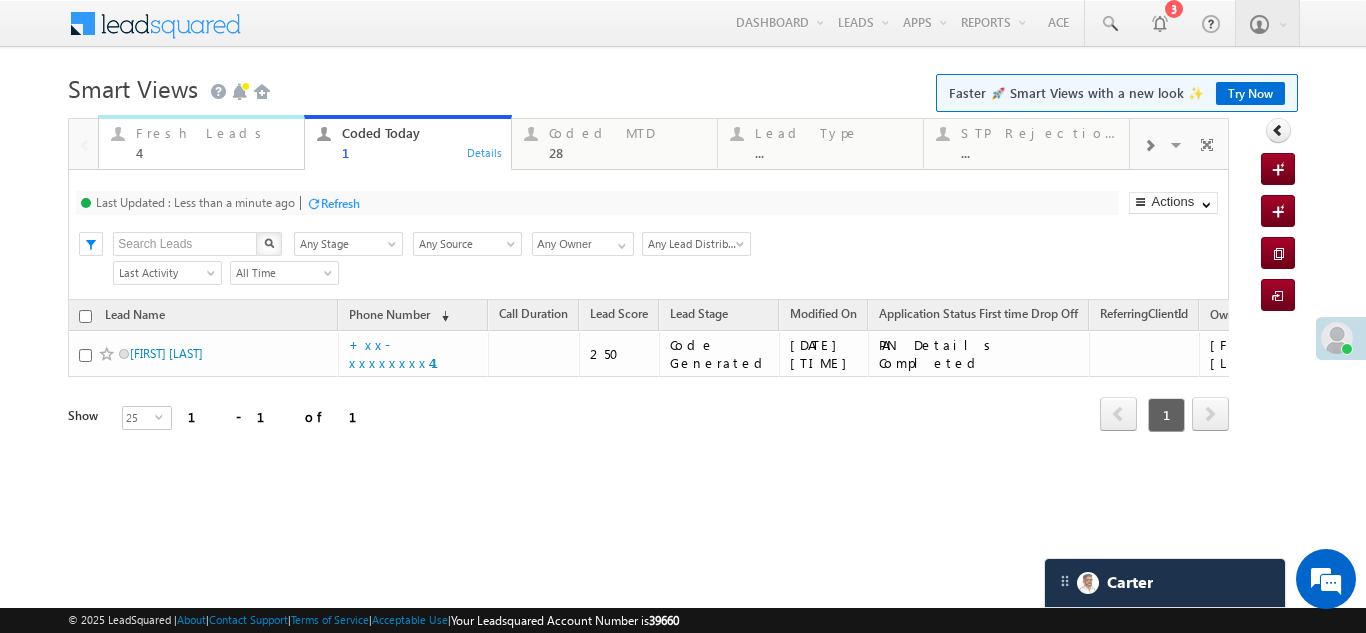 click on "Fresh Leads" at bounding box center [214, 133] 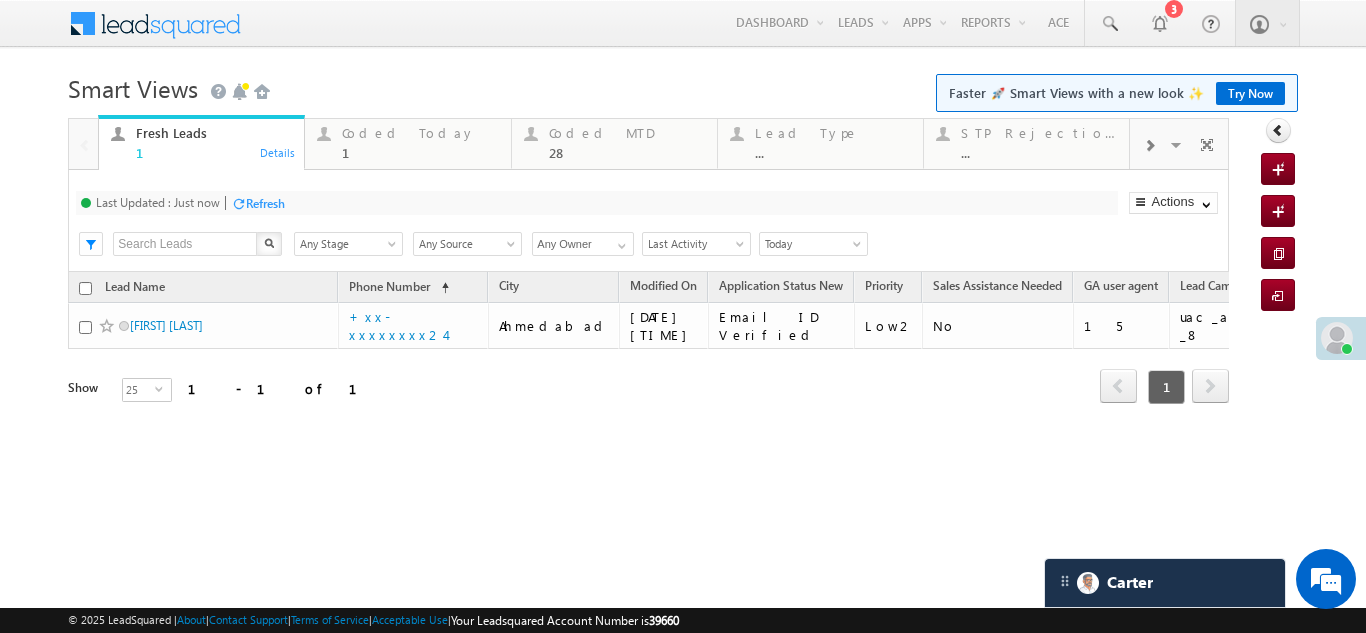 click on "Refresh" at bounding box center (265, 203) 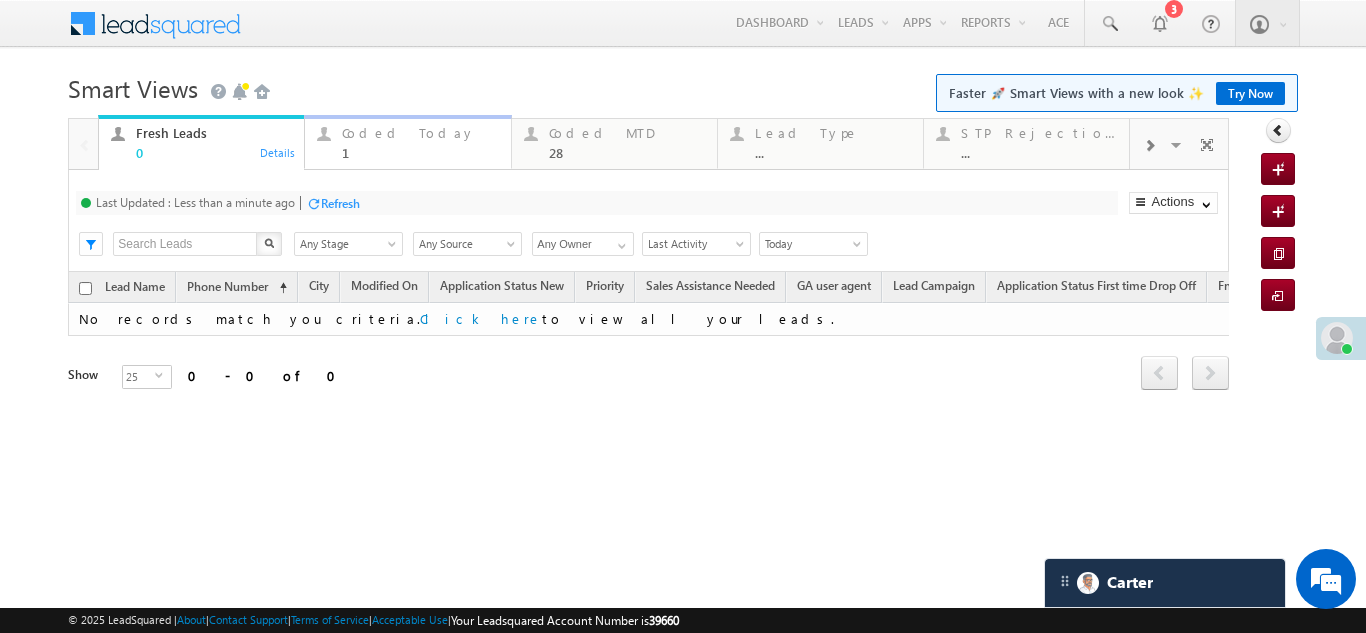 click on "Coded Today" at bounding box center [420, 133] 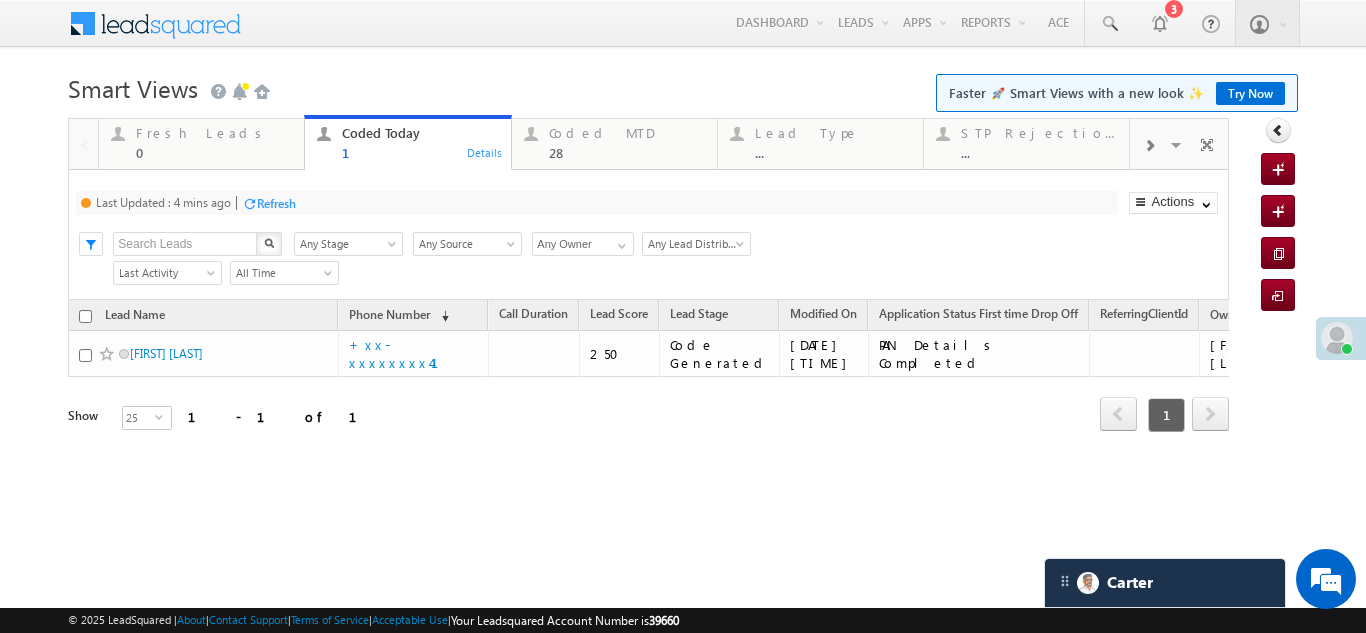 click on "Refresh" at bounding box center [276, 203] 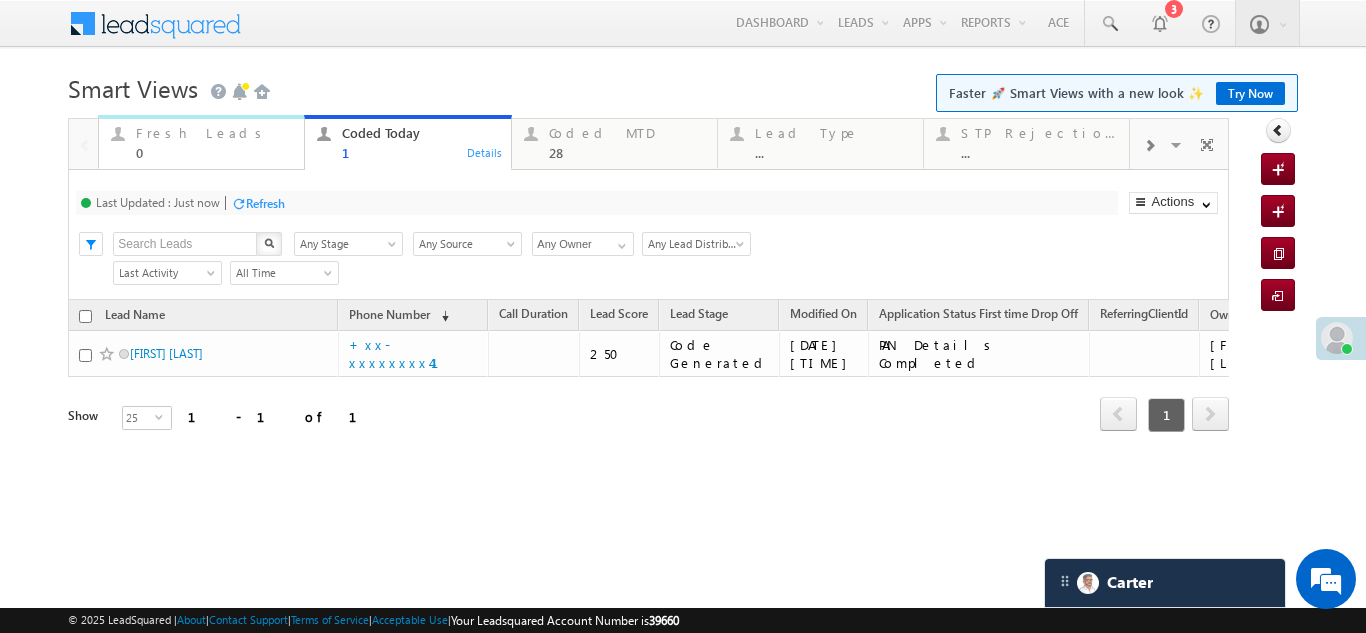 click on "Fresh Leads" at bounding box center (214, 133) 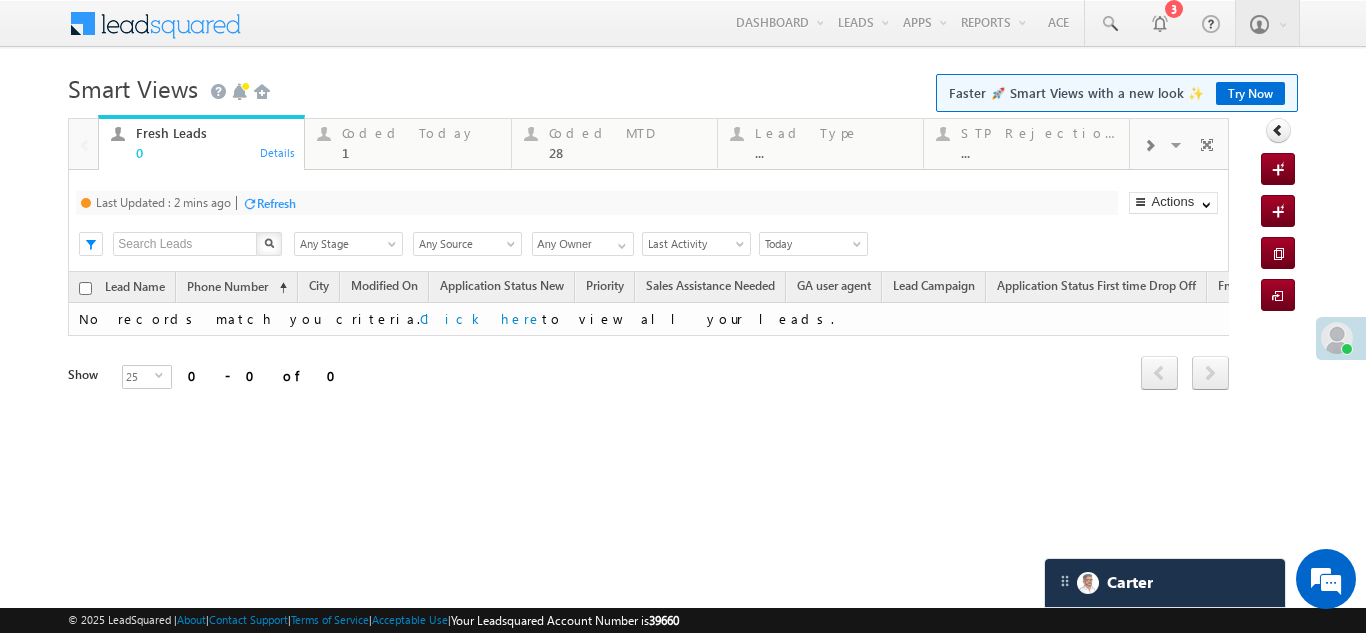click on "Refresh" at bounding box center [276, 203] 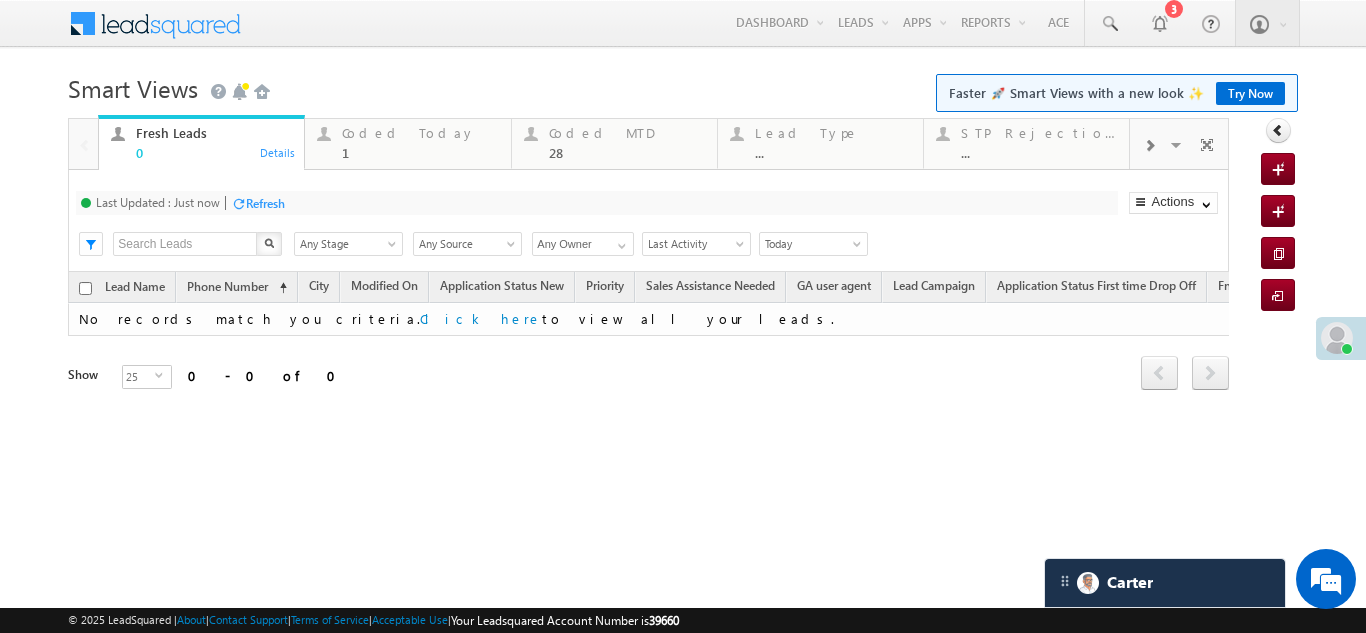 click on "Refresh" at bounding box center (265, 203) 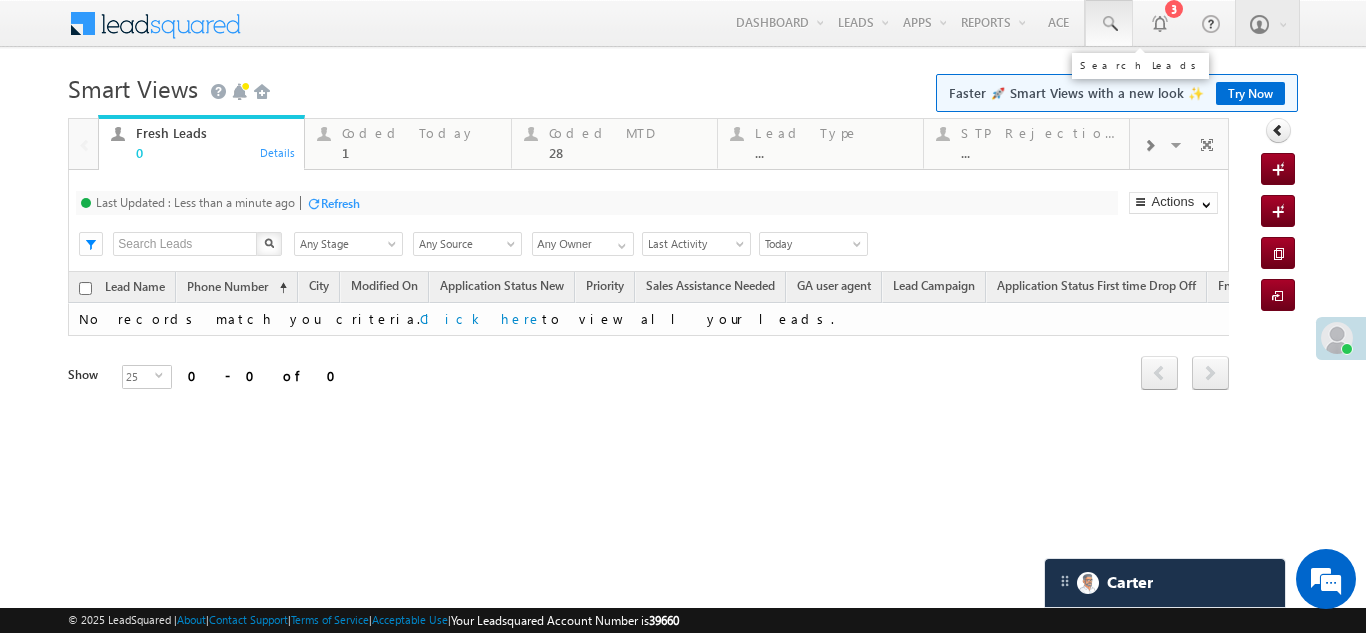 click at bounding box center [1109, 24] 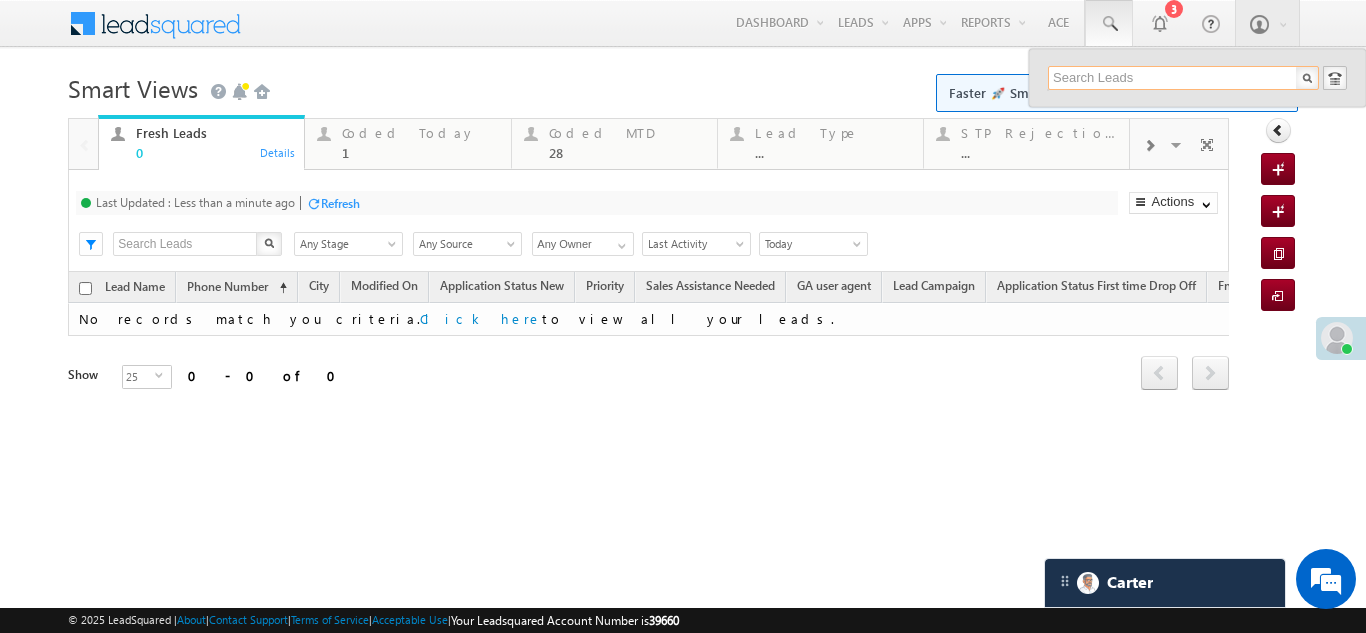 paste on "EQ26669821" 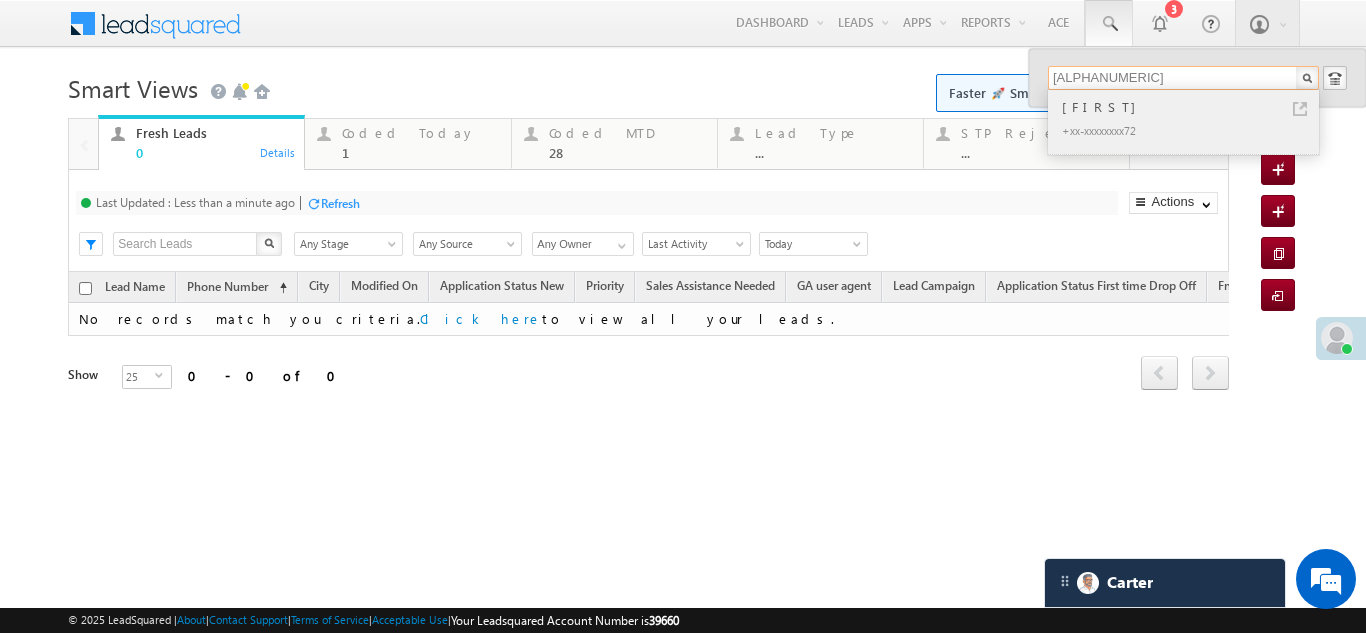 type on "EQ26669821" 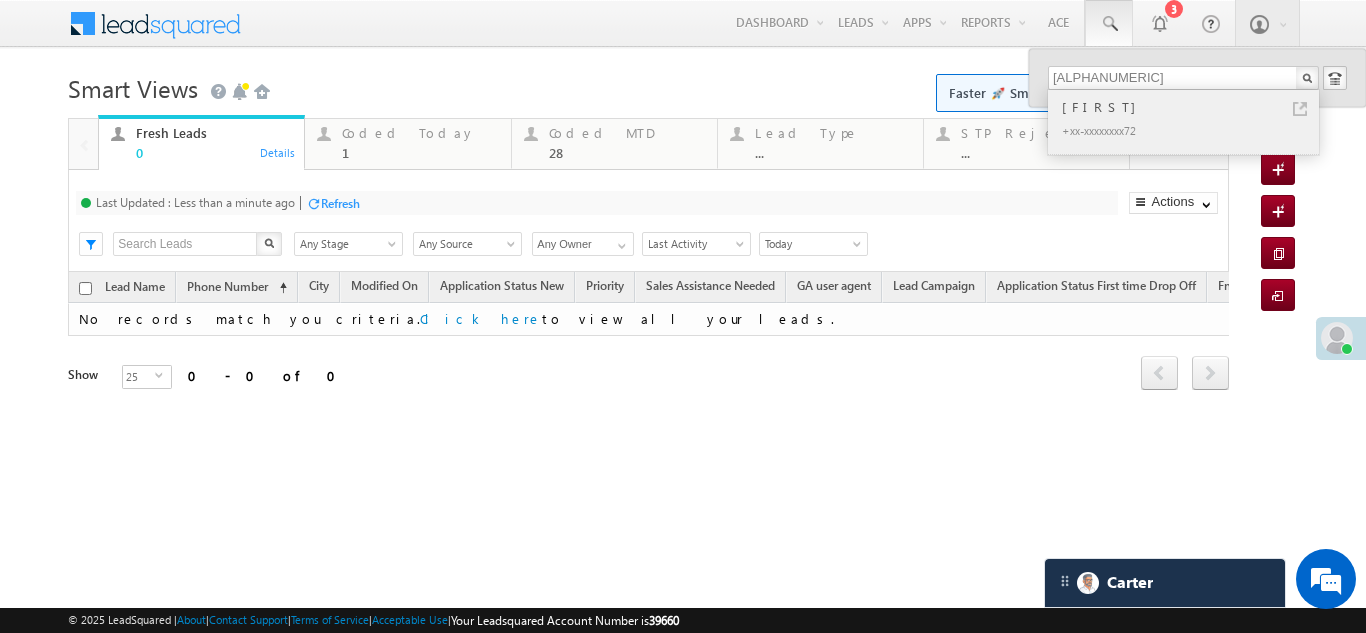 click on "Khiya" at bounding box center (1192, 107) 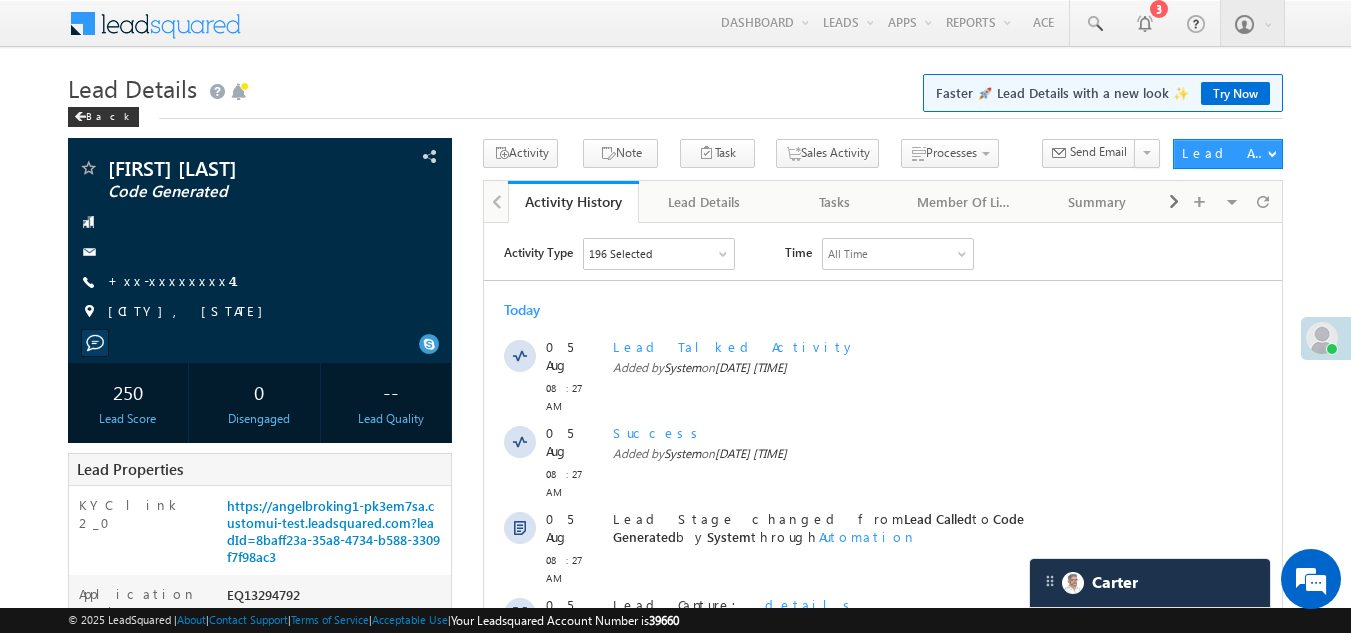 scroll, scrollTop: 0, scrollLeft: 0, axis: both 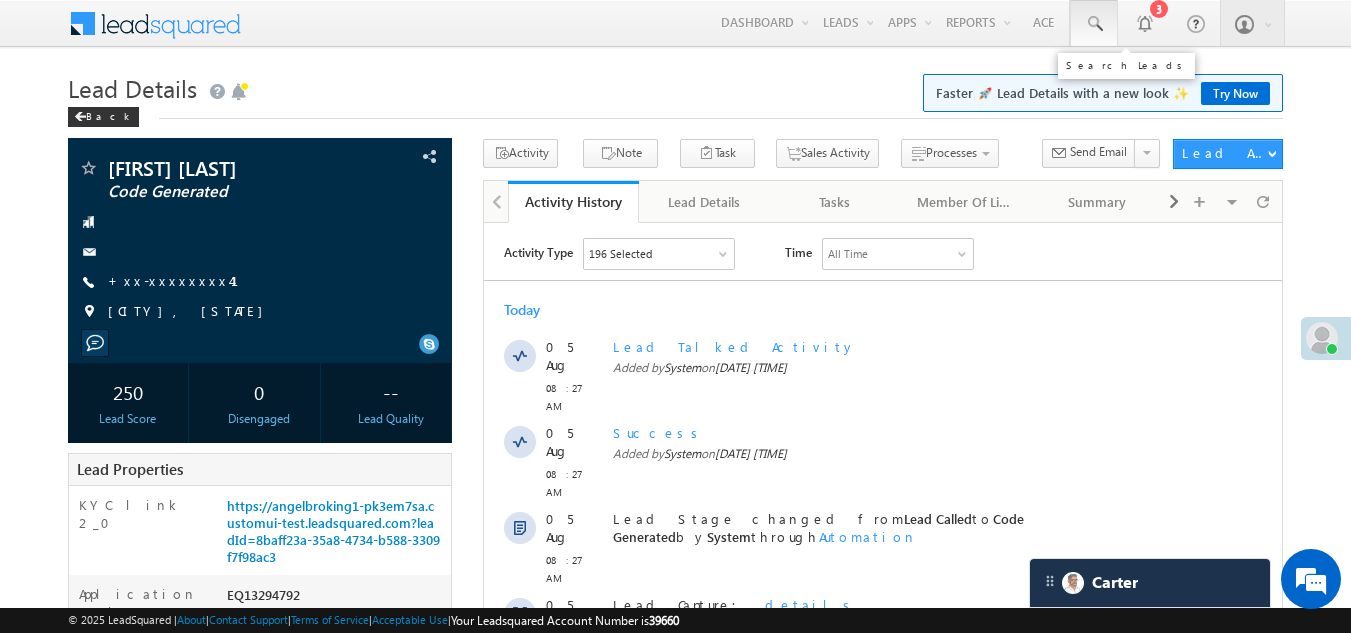click at bounding box center [1094, 24] 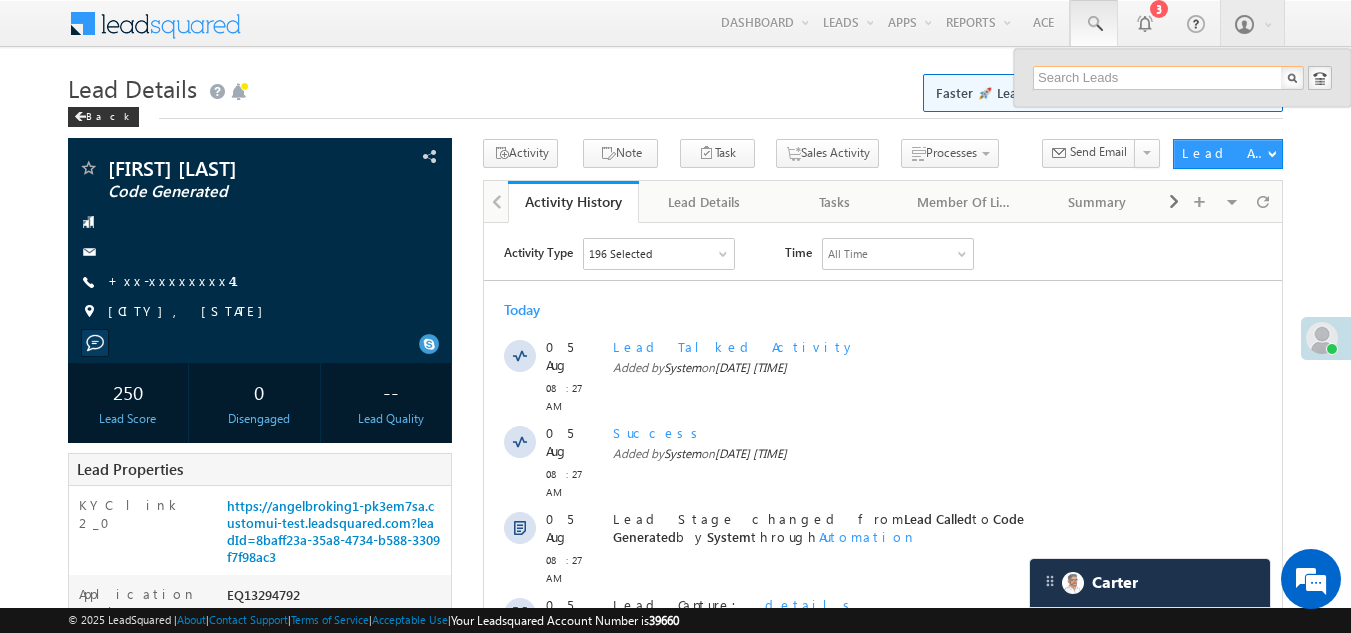 paste on "6307360220" 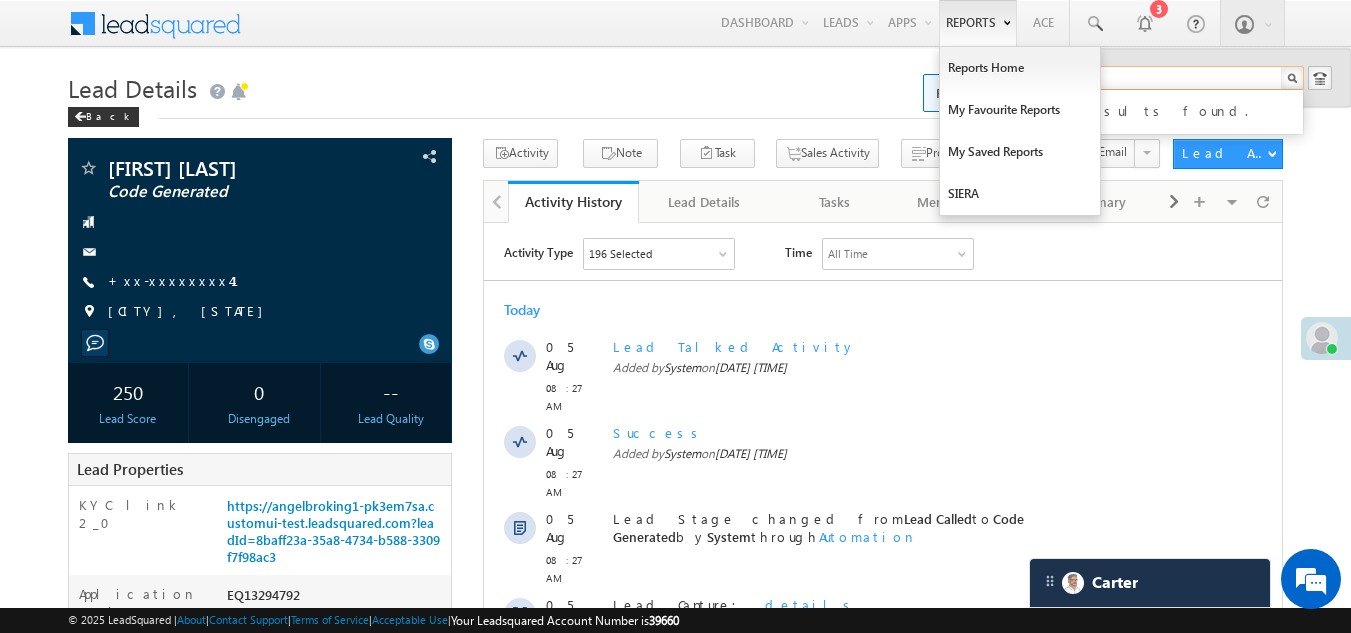 type on "6307360220" 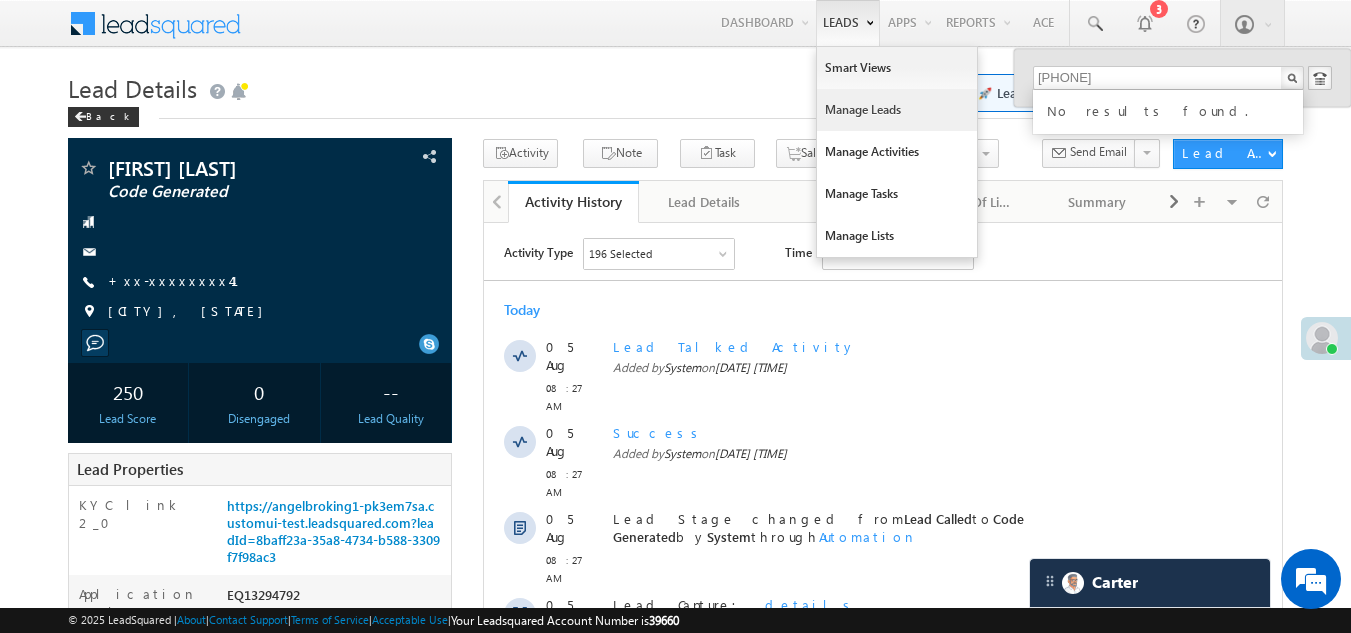 click on "Manage Leads" at bounding box center (897, 110) 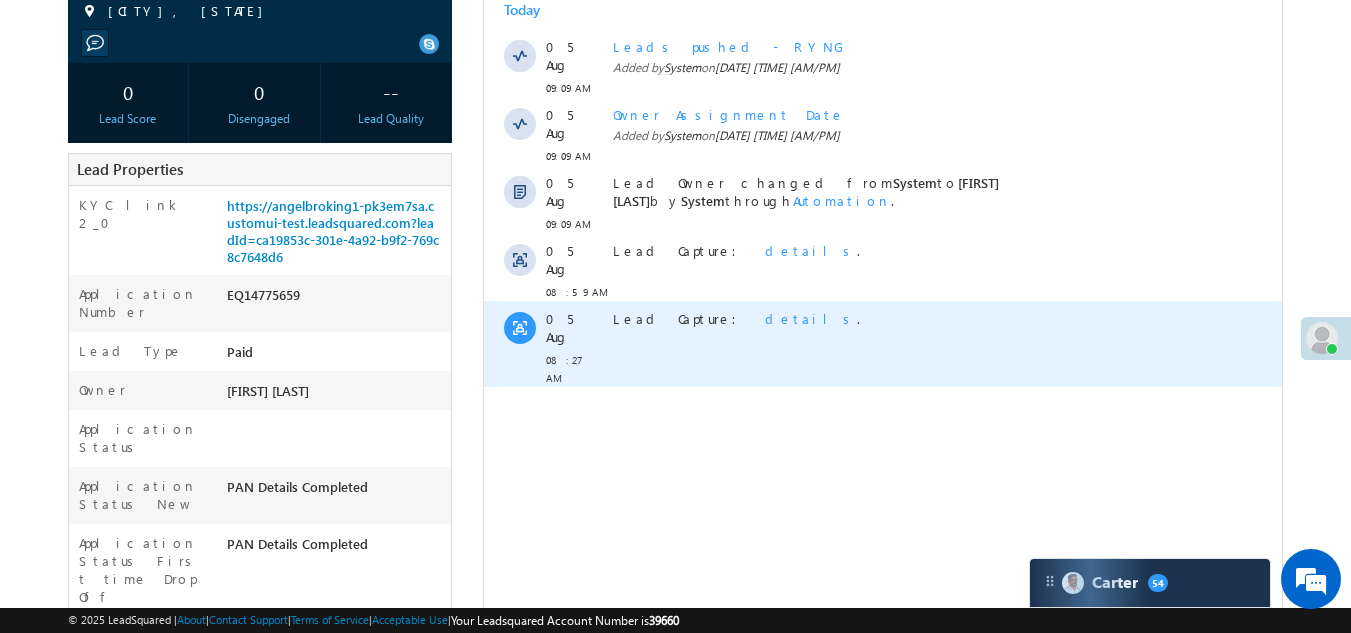 scroll, scrollTop: 0, scrollLeft: 0, axis: both 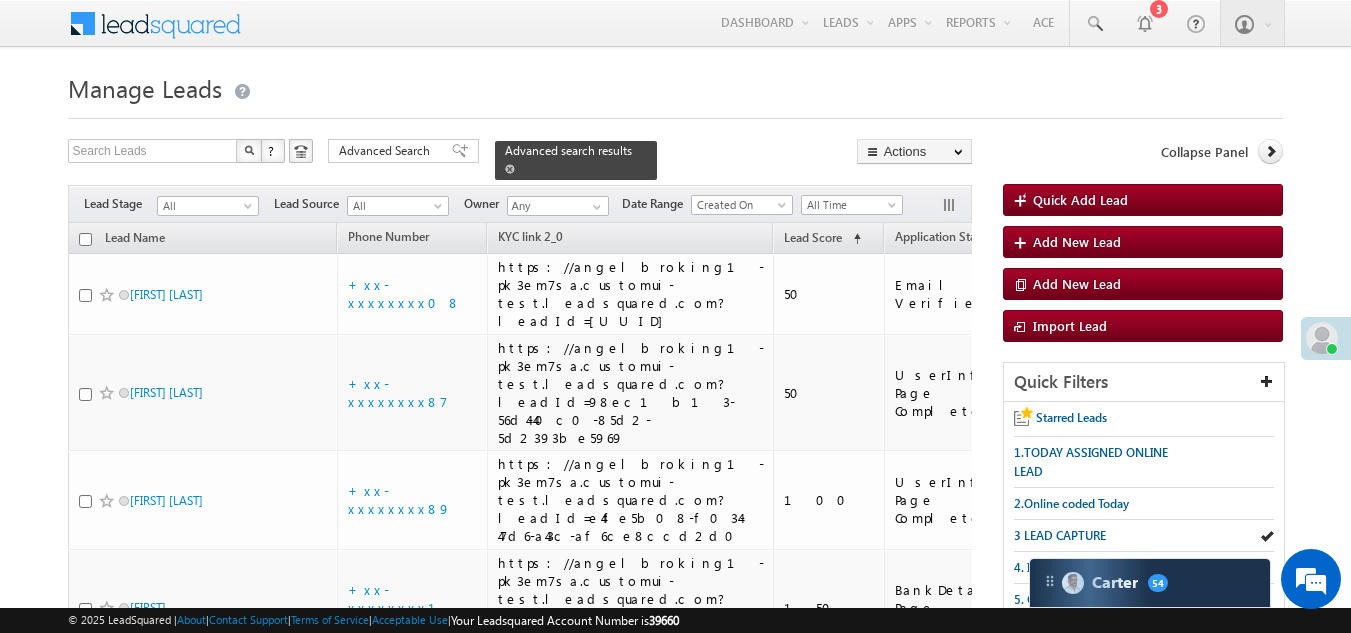 click at bounding box center (510, 169) 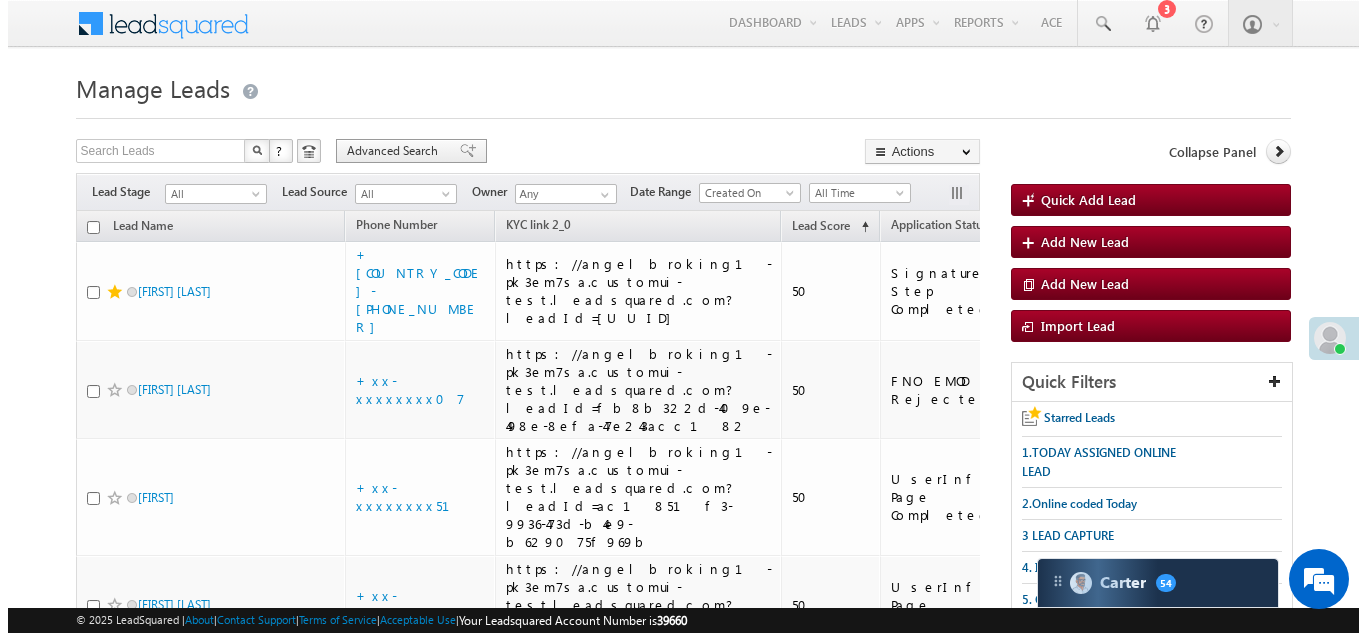 scroll, scrollTop: 0, scrollLeft: 0, axis: both 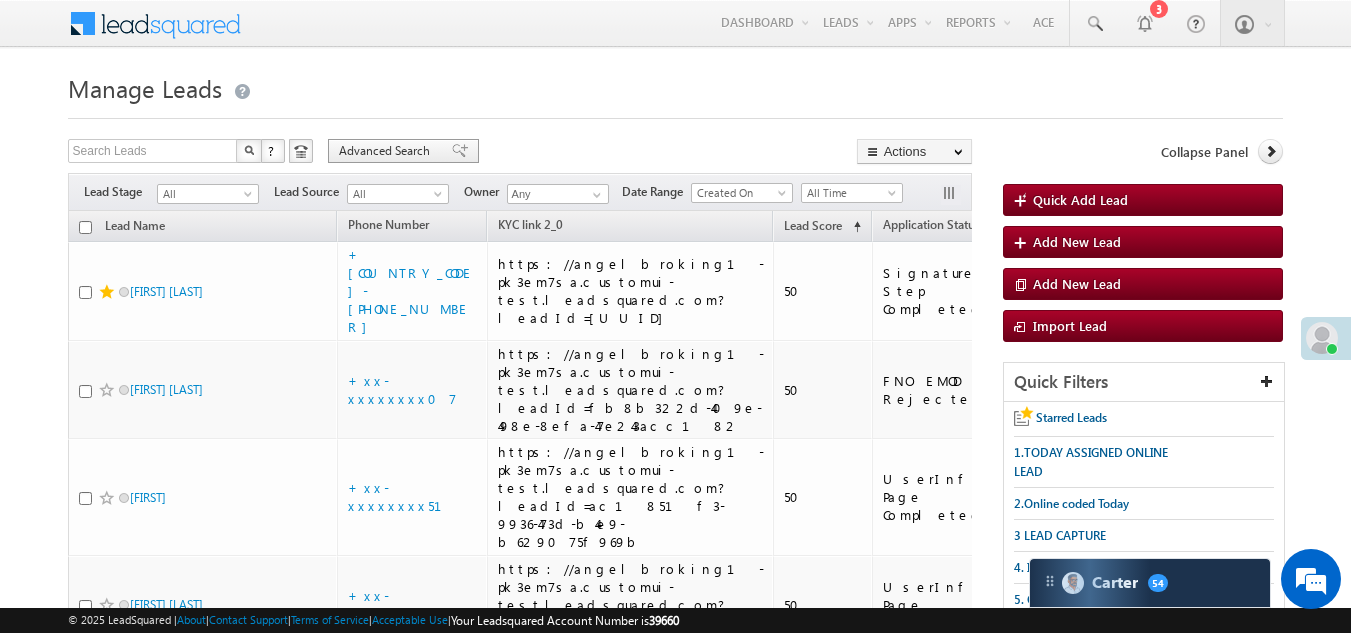 click on "Advanced Search" at bounding box center (387, 151) 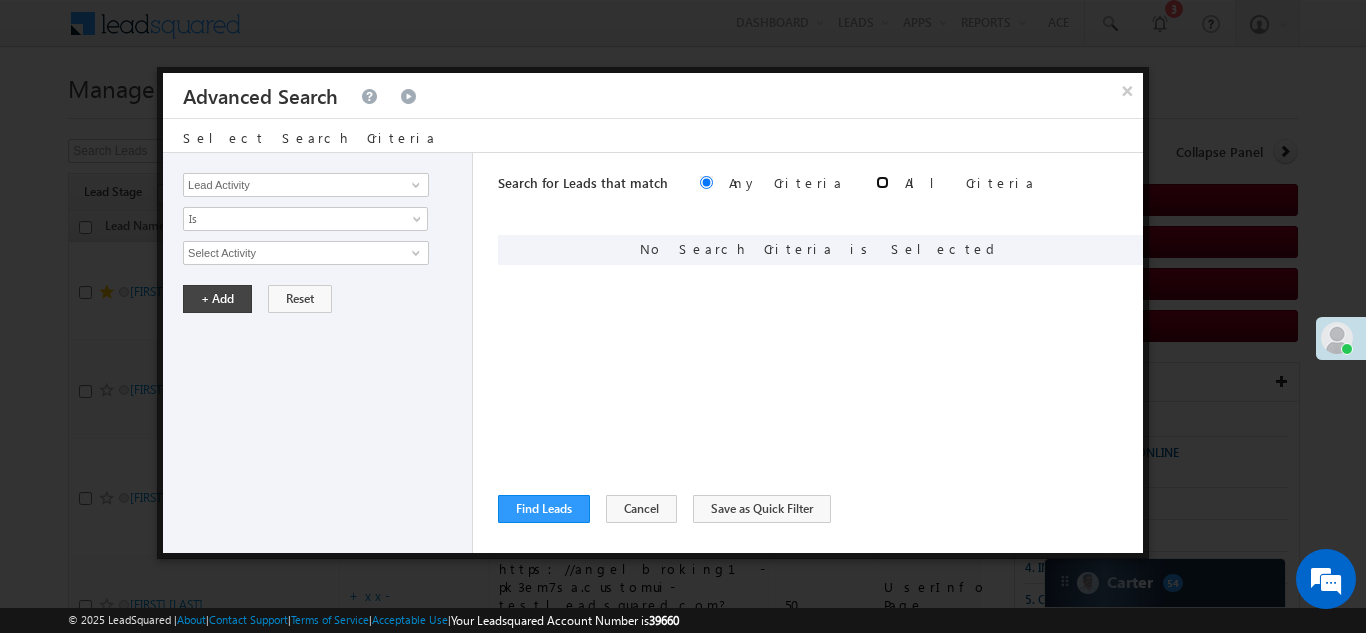 click at bounding box center [882, 182] 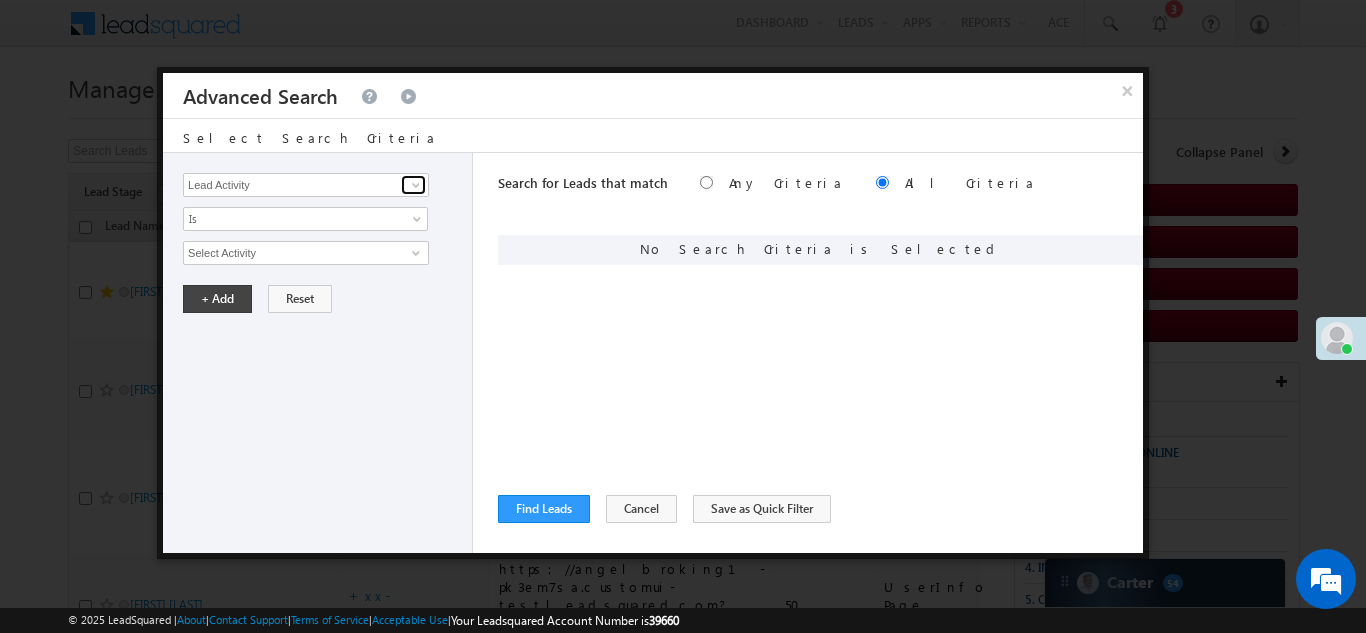 click at bounding box center [413, 185] 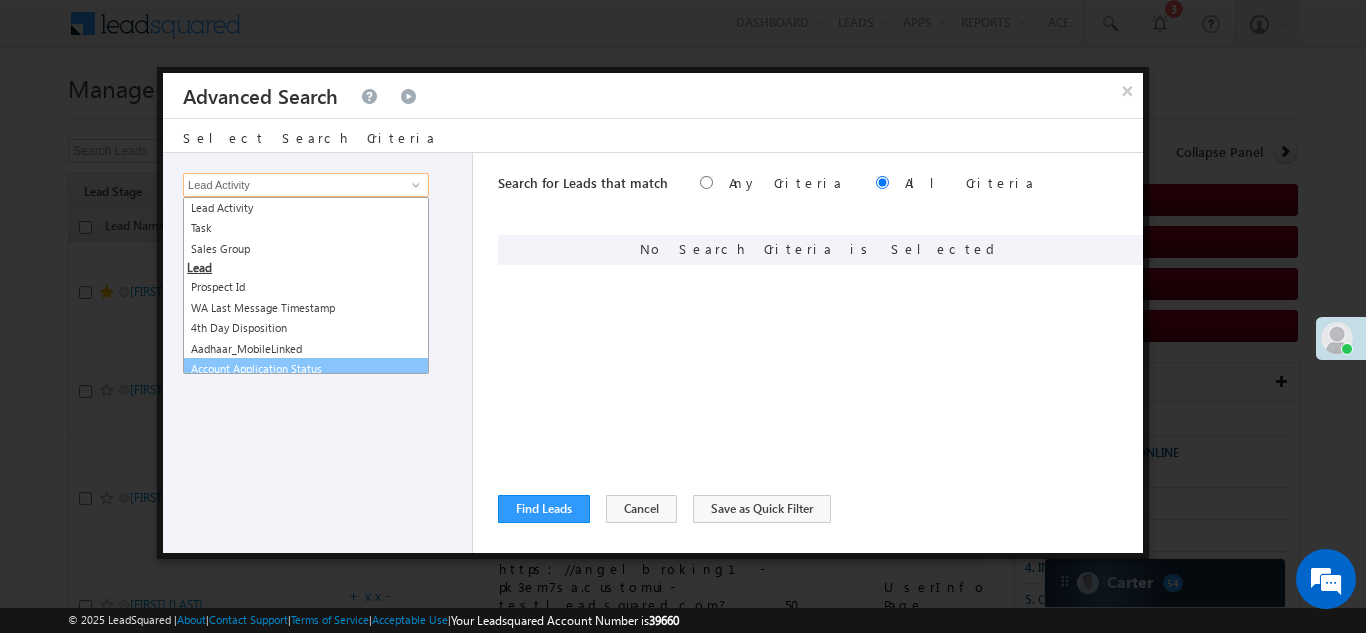 scroll, scrollTop: 200, scrollLeft: 0, axis: vertical 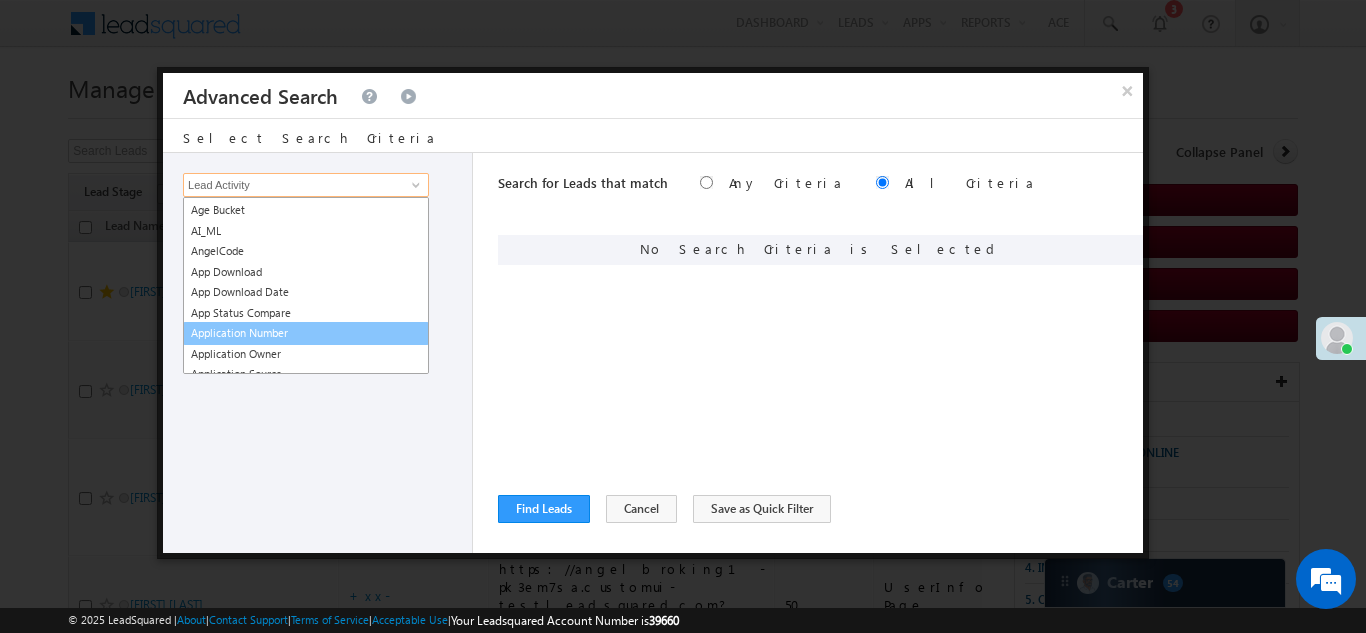 click on "Application Number" at bounding box center (306, 333) 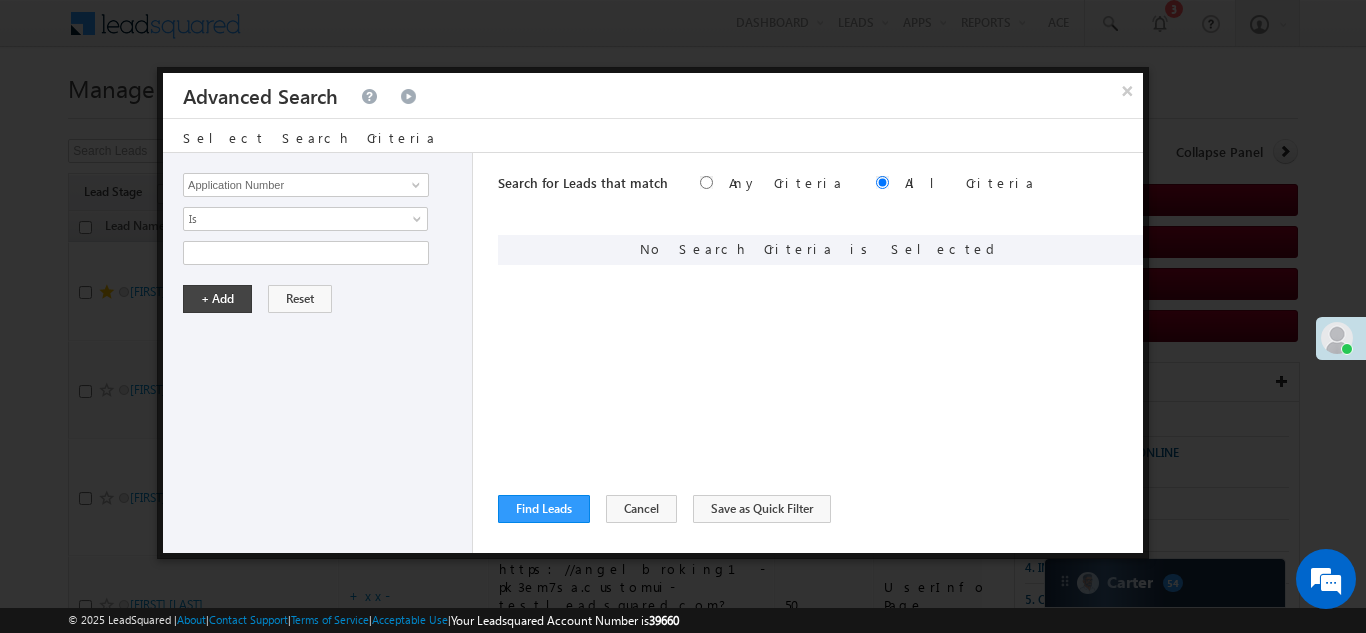click on "Lead Activity Task Sales Group  Prospect Id  WA Last Message Timestamp 4th Day Disposition Aadhaar_MobileLinked Account Application Status Activation_Score Age Bucket AI_ML AngelCode App Download App Download Date App Status Compare Application Number Application Owner Application Source Application Status  Application Status at Assignment Application Status at Dropoff Application status before assignment  Application Status First time Drop Off  Application Status New Application Step Number Application Submission Flag Application Type Appsflyer Adset Area Manager Name Assignment Date Assignment Quota Assignment Status Attempt counter post coding  BO Branch Browser Call Back Counter Call back Date & Time Call Back Requested Created At Call Back Requested on  Call Back Requested Slot Call Duration Call Later Overall Counter Call Later_Insurance call back date Callid Campaign Call Counter Campaign Date Campaign flag for smart view Campaign Talktime counter Campaign Trade Date Is" at bounding box center (318, 353) 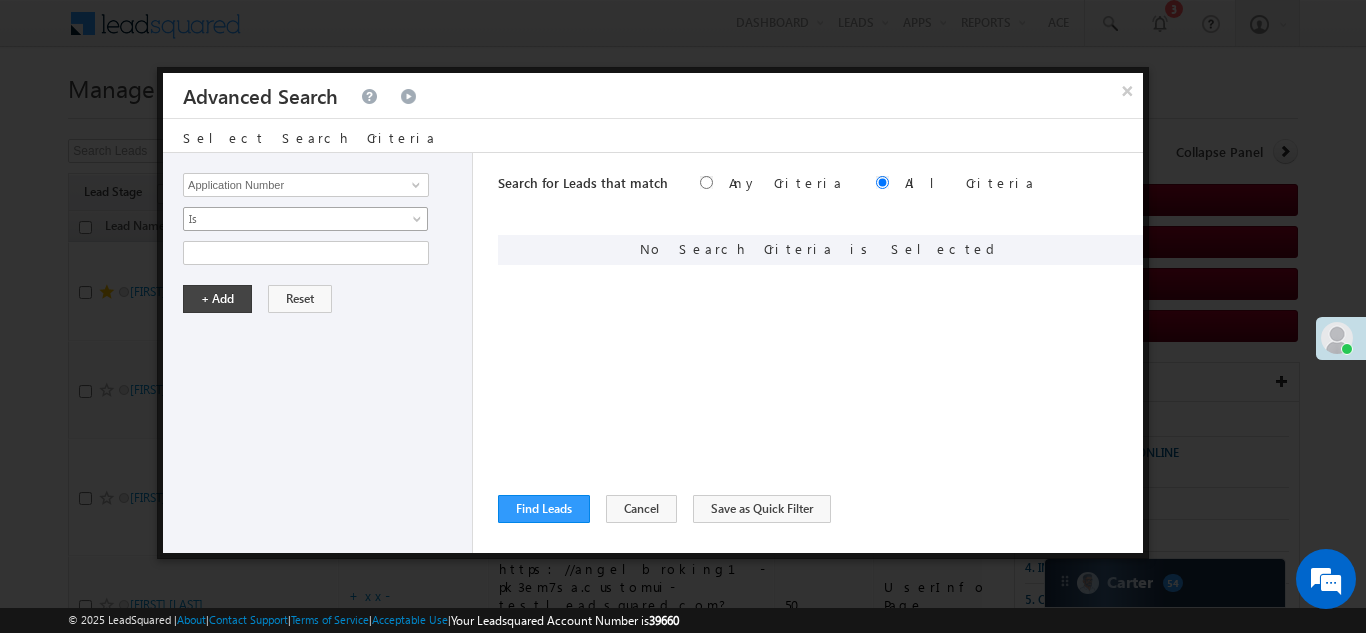 click on "Is" at bounding box center [292, 219] 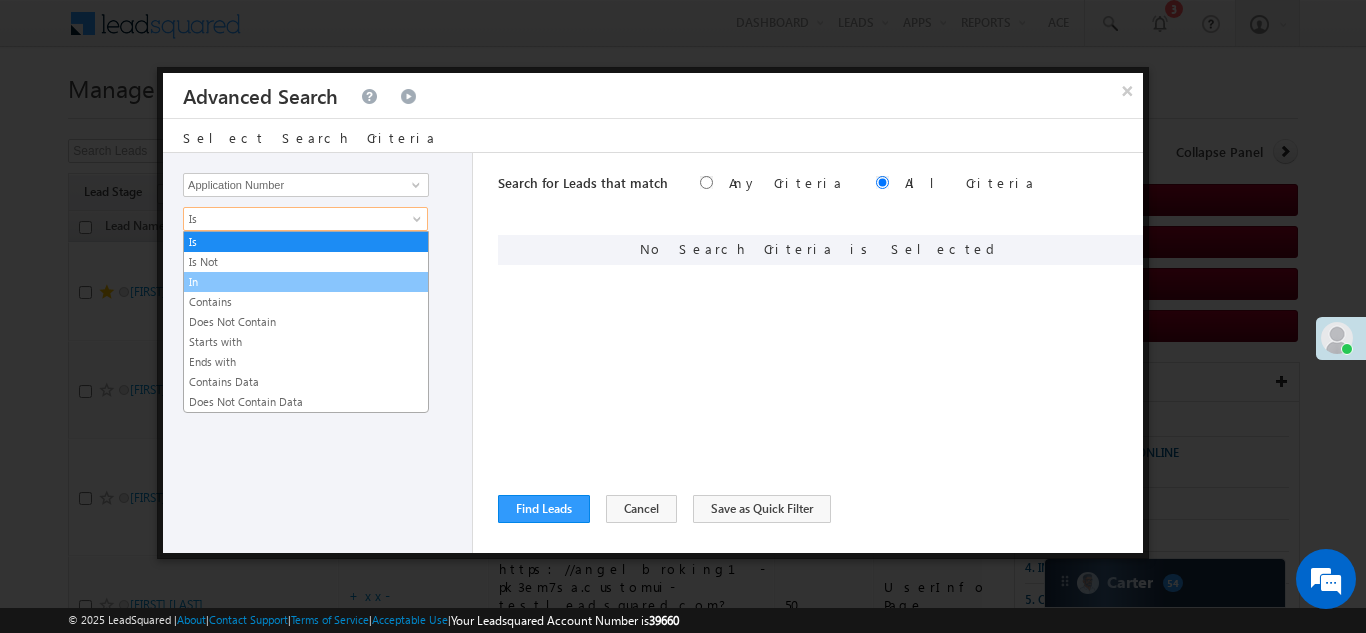 click on "In" at bounding box center (306, 282) 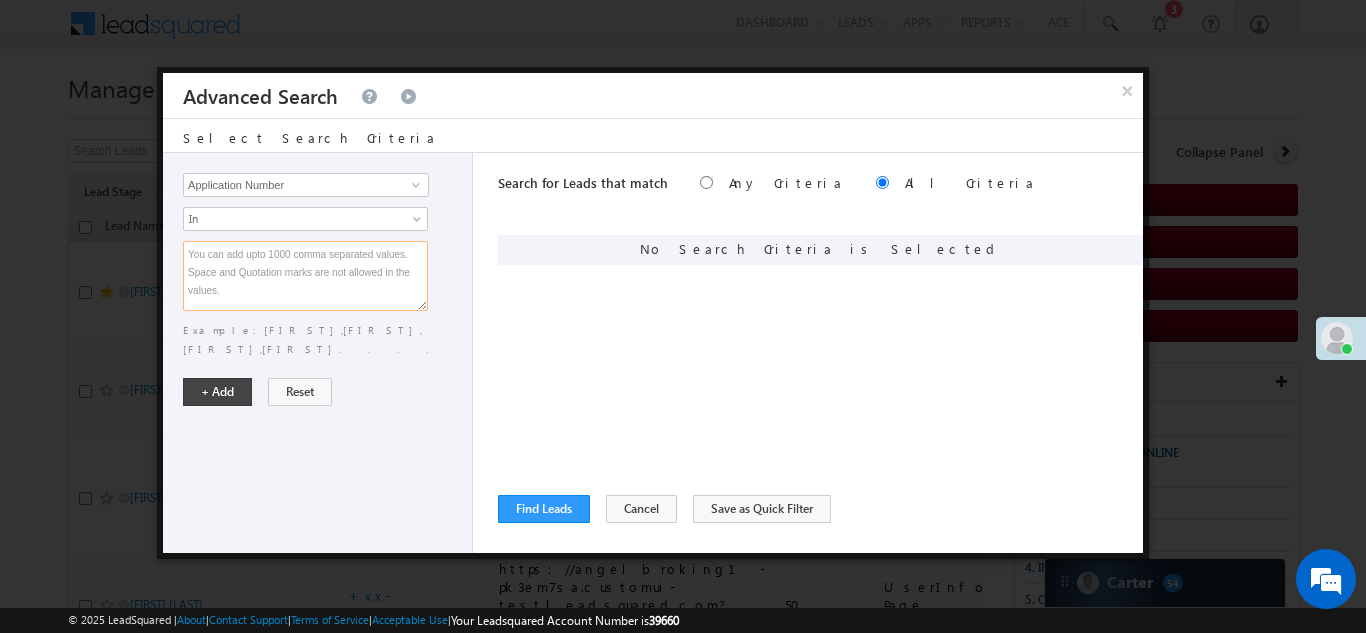 click at bounding box center [305, 276] 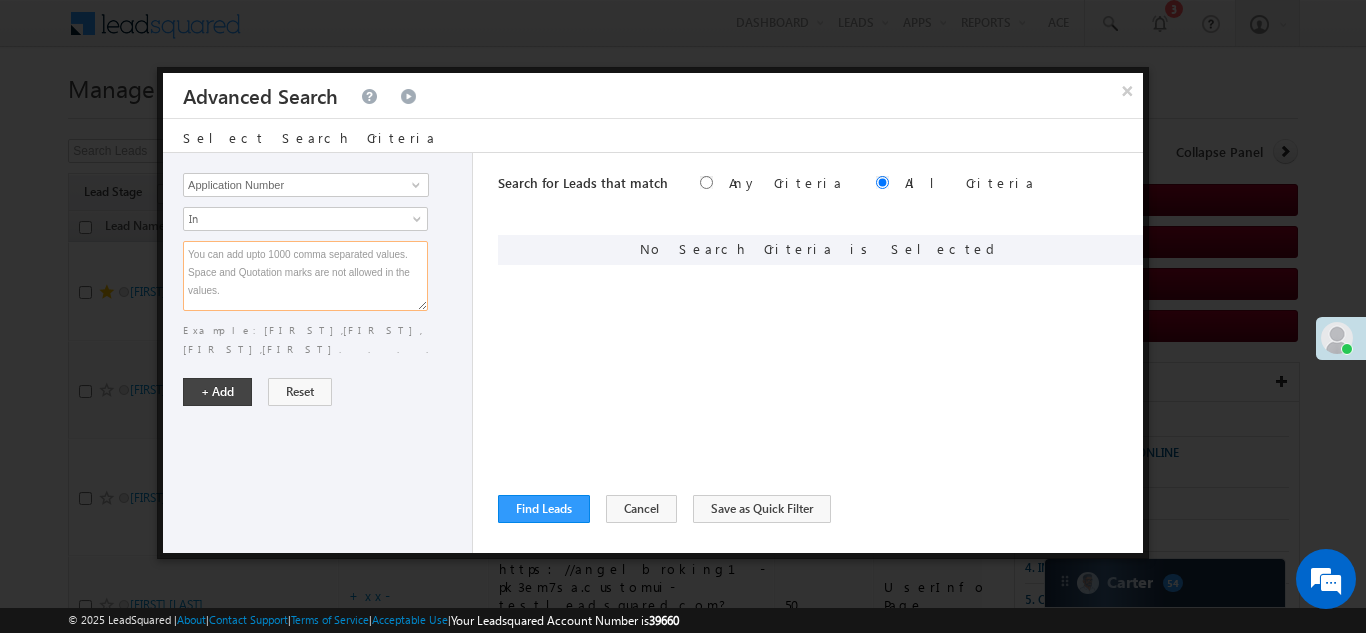 paste on "EQ24615630
EQ24612038
EQ24608210
EQ24607061
EQ24602831
EQ24592068
EQ24586033
EQ24585348
EQ24576678
EQ16518971
EQ26157256
EQ26143586
EQ19386586
EQ26135466
EQ26135985
EQ26166594
EQ26168522
EQ26165891
EQ14323526" 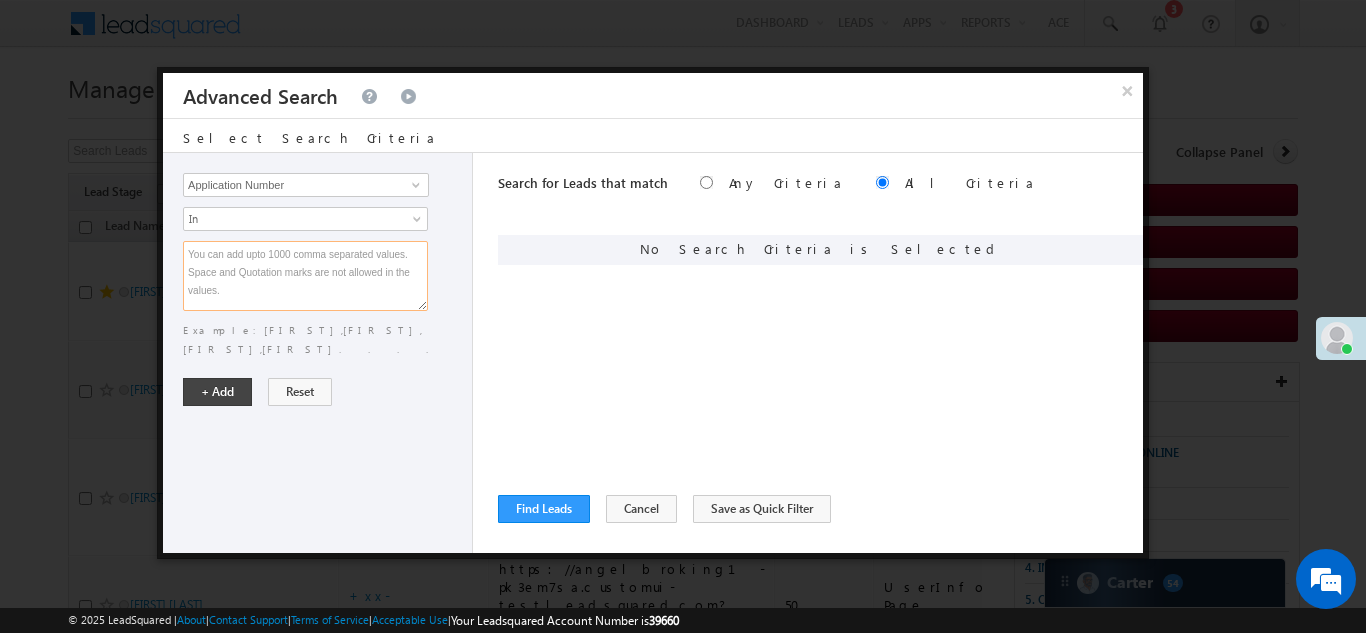 type on "EQ24615630
EQ24612038
EQ24608210
EQ24607061
EQ24602831
EQ24592068
EQ24586033
EQ24585348
EQ24576678
EQ16518971
EQ26157256
EQ26143586
EQ19386586
EQ26135466
EQ26135985
EQ26166594
EQ26168522
EQ26165891
EQ14323526" 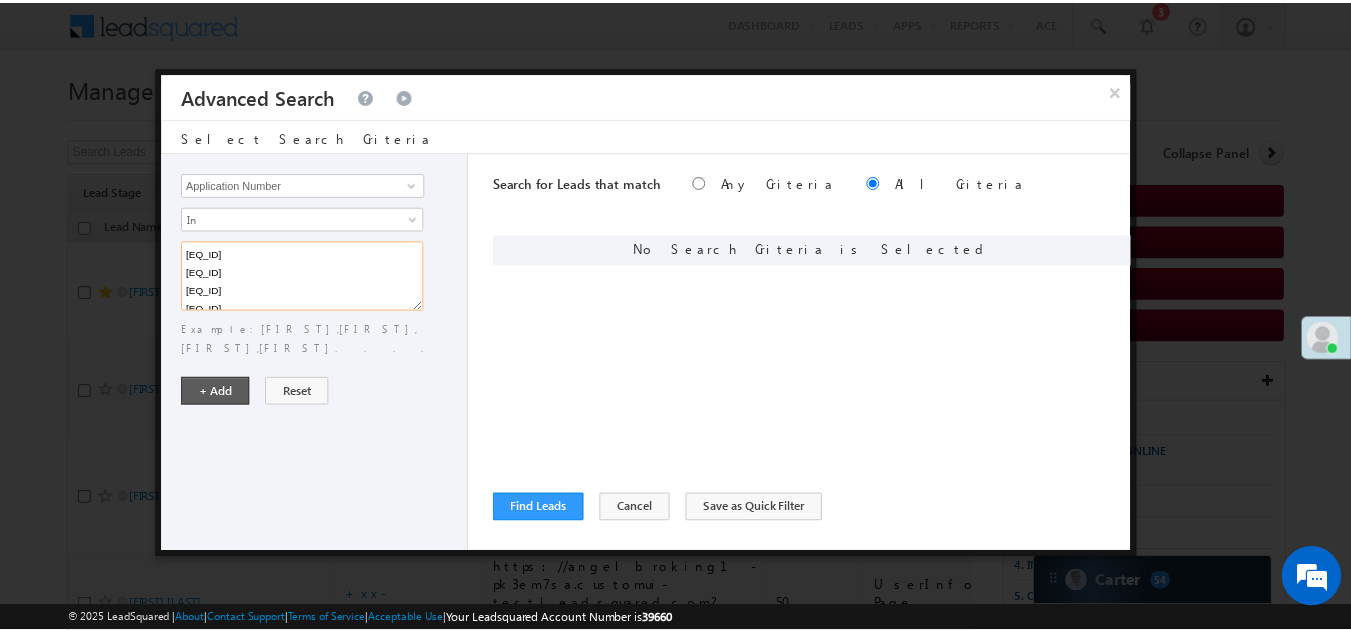 scroll, scrollTop: 275, scrollLeft: 0, axis: vertical 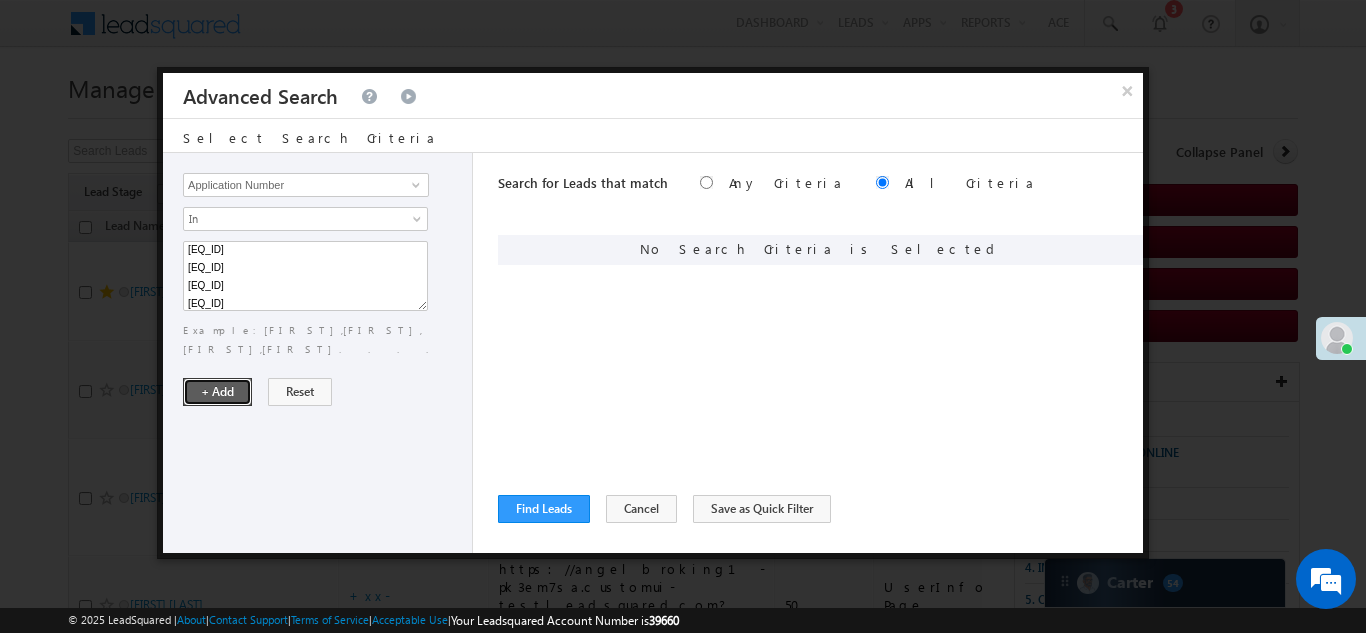 click on "+ Add" at bounding box center [217, 392] 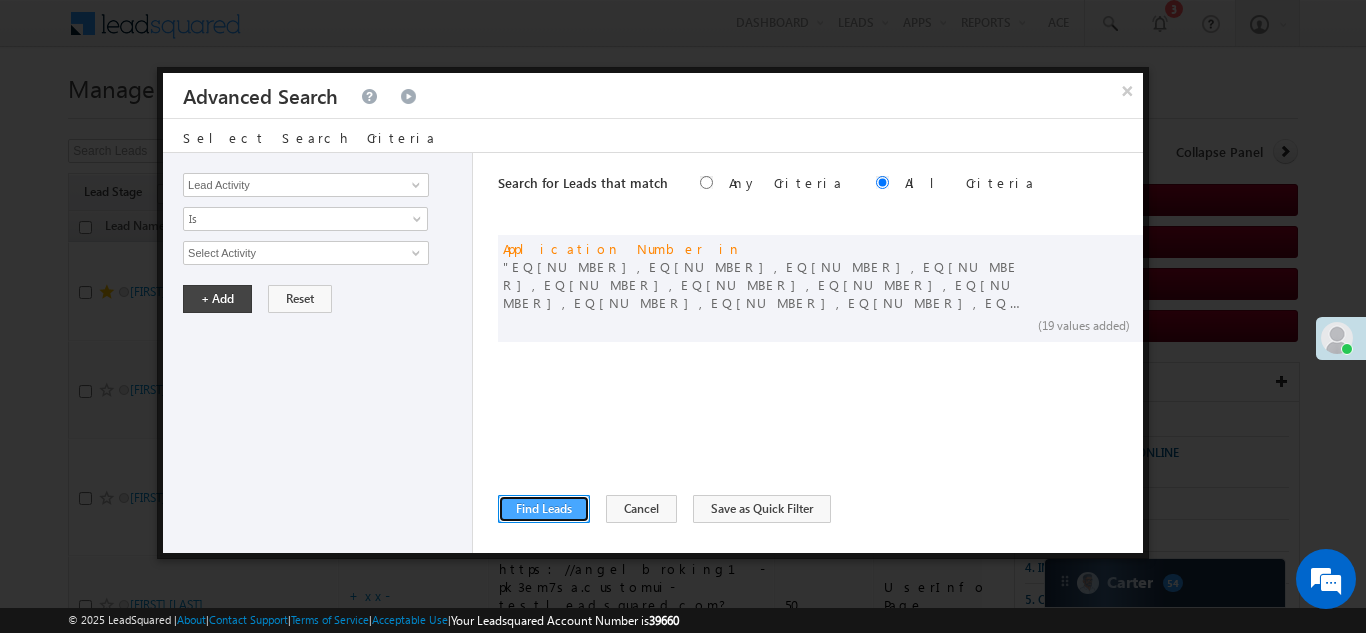 click on "Find Leads" at bounding box center [544, 509] 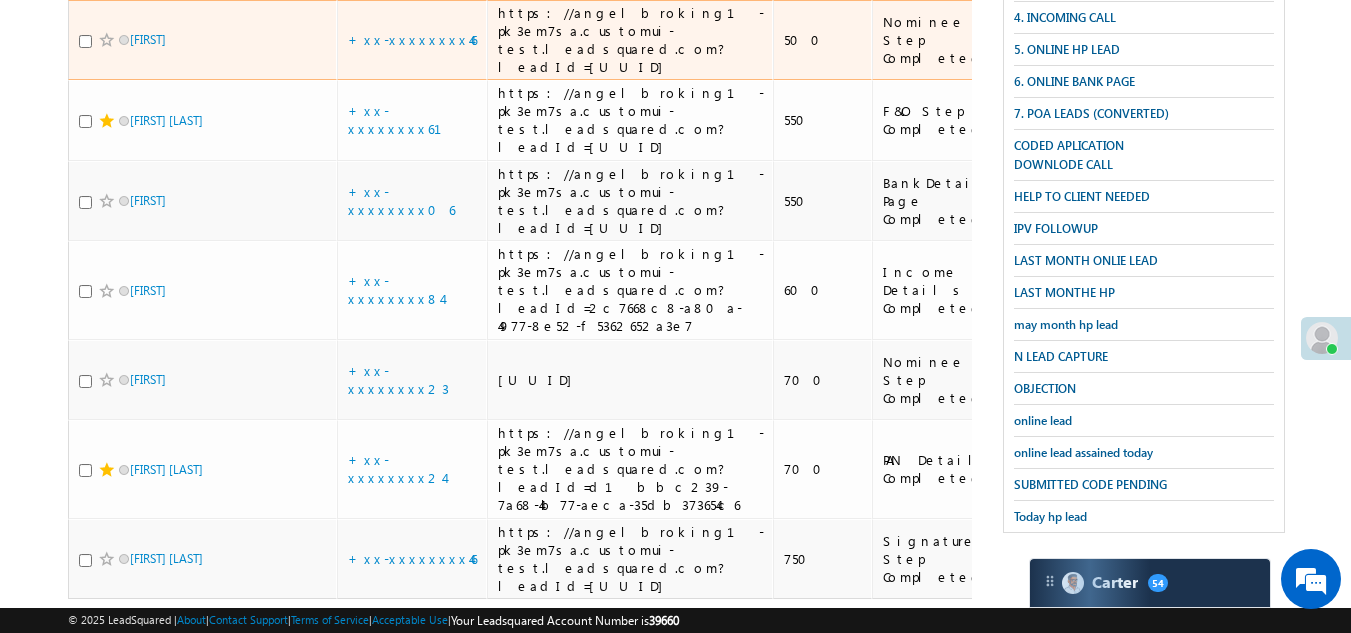 scroll, scrollTop: 50, scrollLeft: 0, axis: vertical 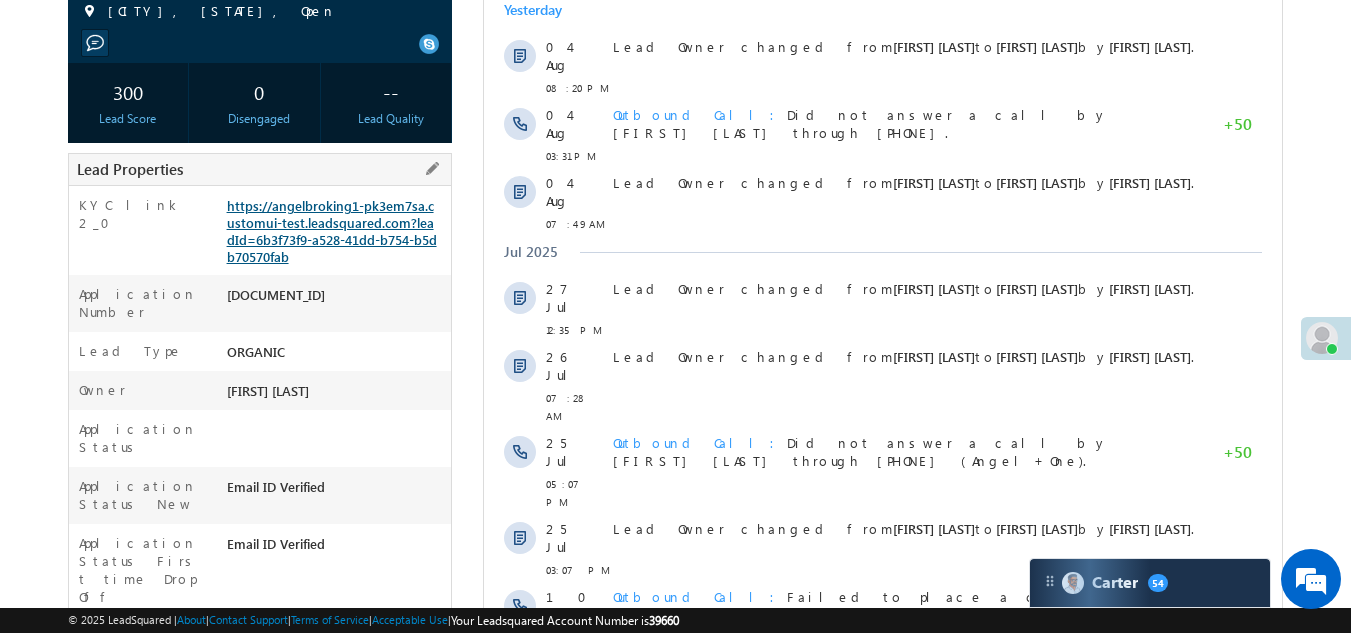 click on "https://angelbroking1-pk3em7sa.customui-test.leadsquared.com?leadId=6b3f73f9-a528-41dd-b754-b5db70570fab" at bounding box center (332, 231) 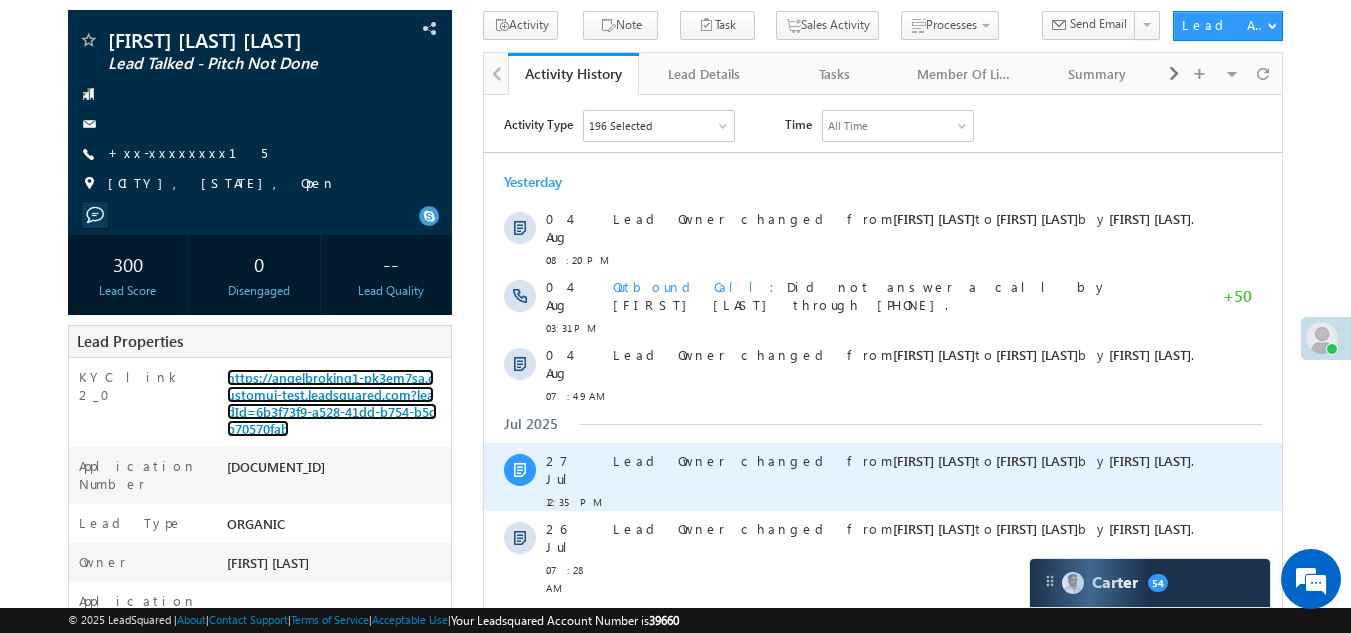 scroll, scrollTop: 0, scrollLeft: 0, axis: both 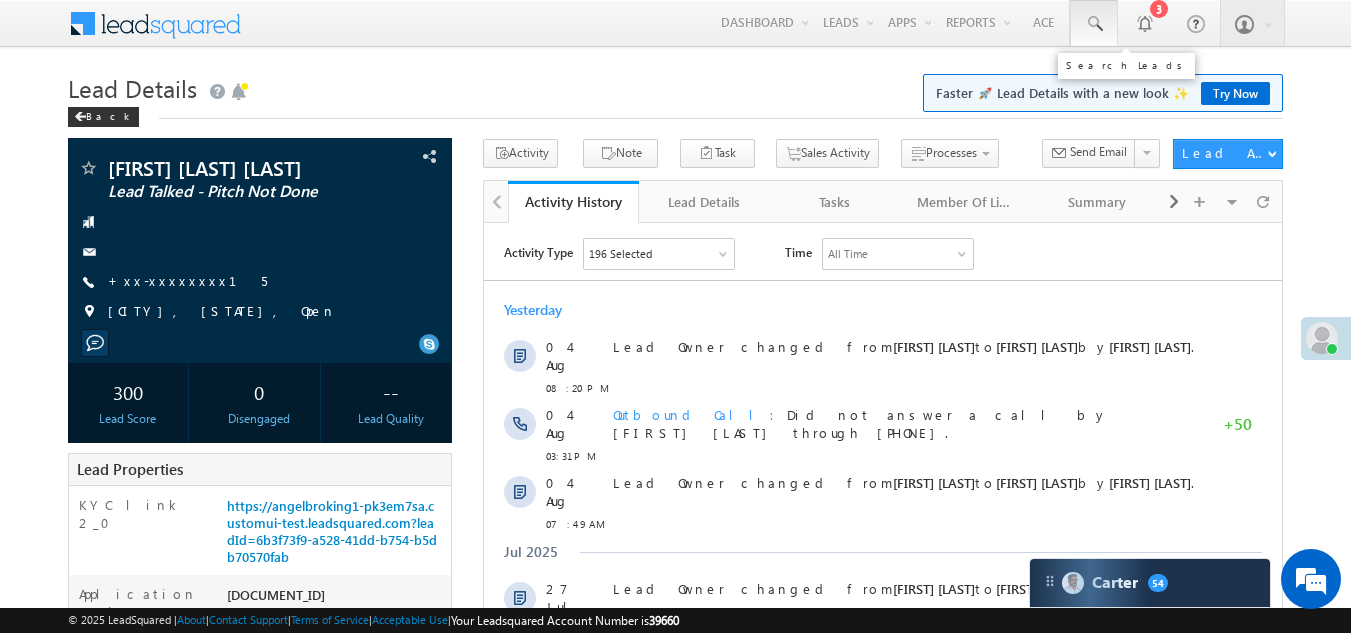 click at bounding box center [1094, 24] 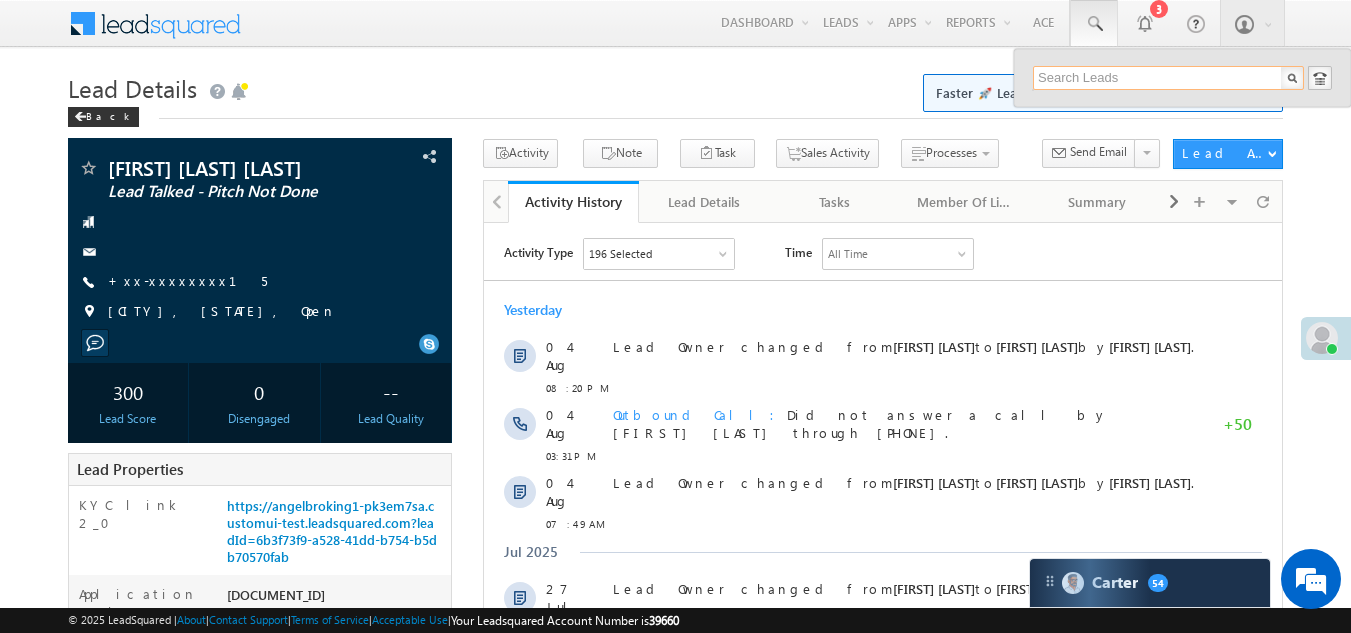 paste on "EQ24612038" 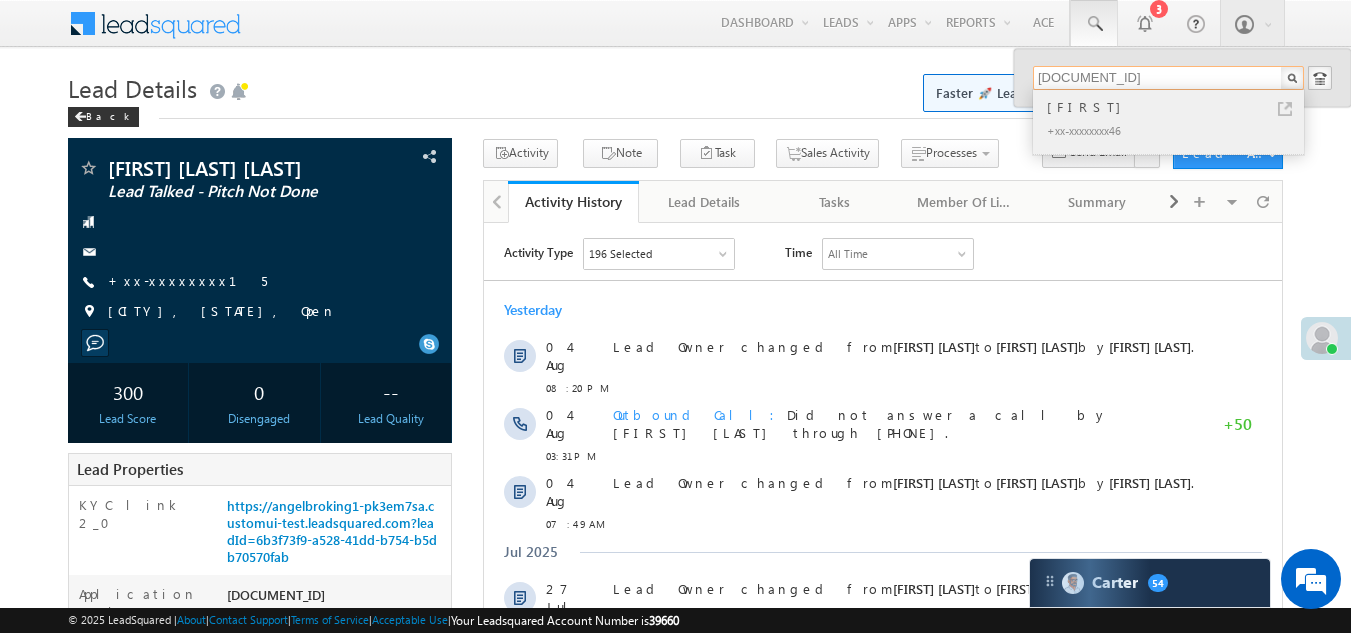 type on "EQ24612038" 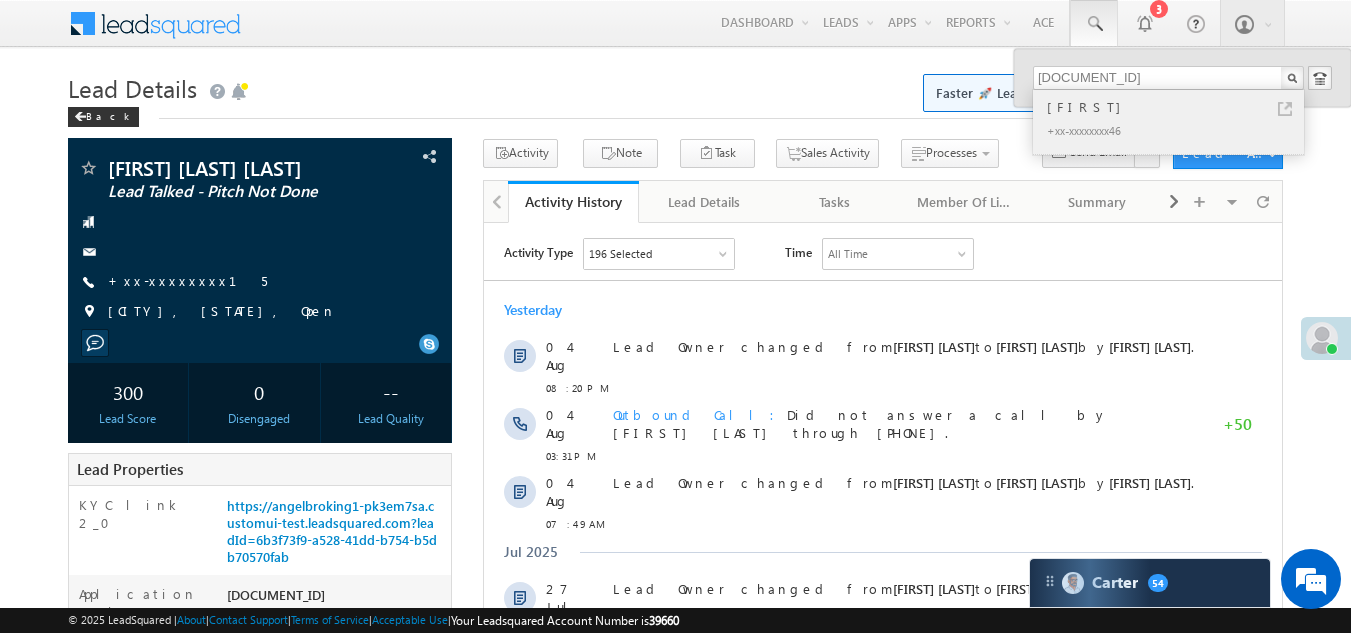 click on "Shongwang" at bounding box center [1177, 107] 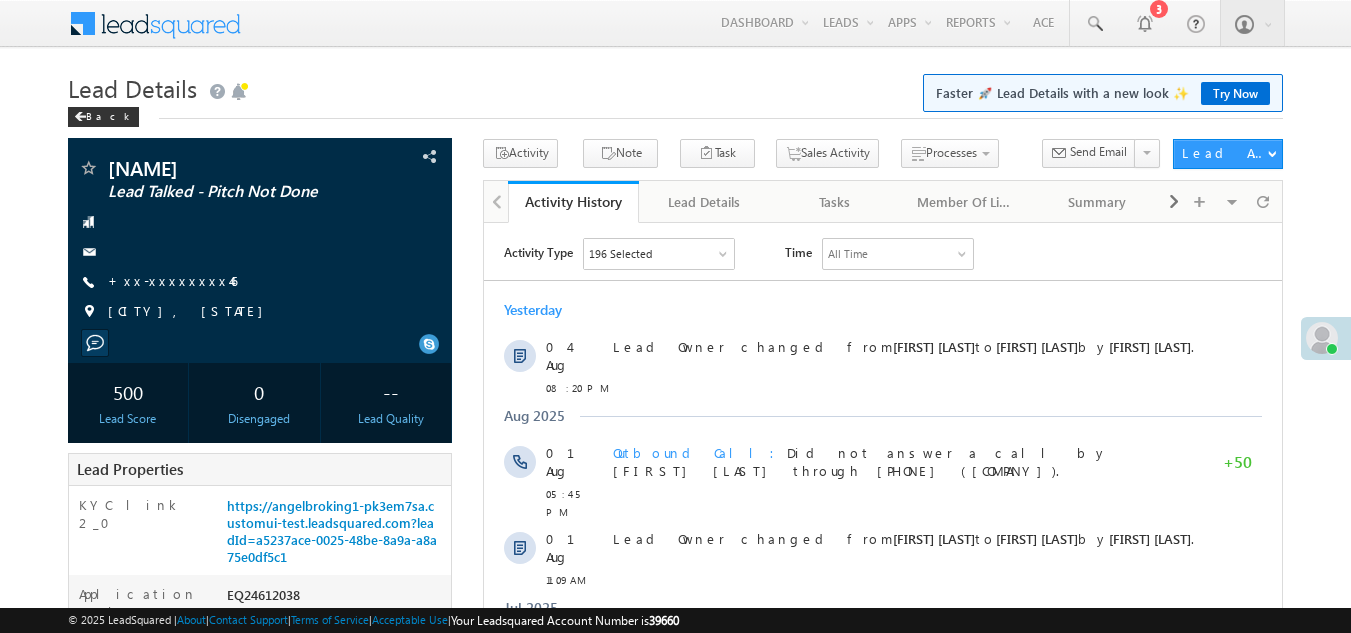 scroll, scrollTop: 0, scrollLeft: 0, axis: both 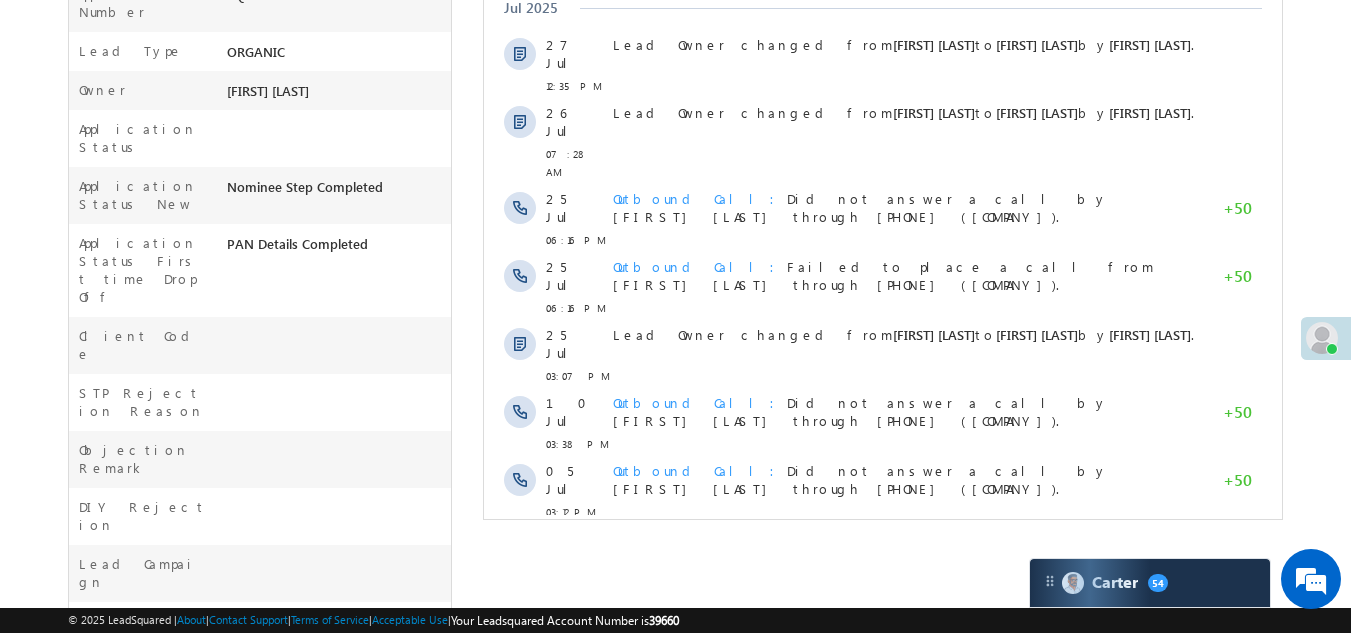 click on "Show More" at bounding box center (883, 556) 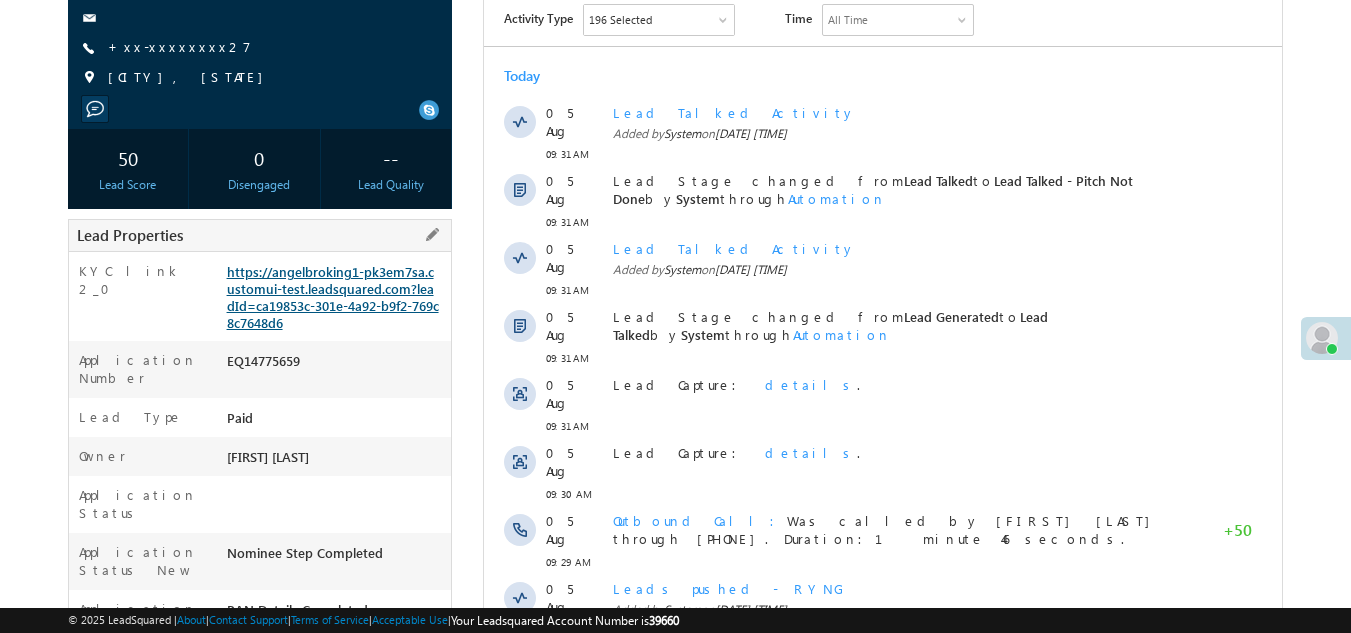 scroll, scrollTop: 200, scrollLeft: 0, axis: vertical 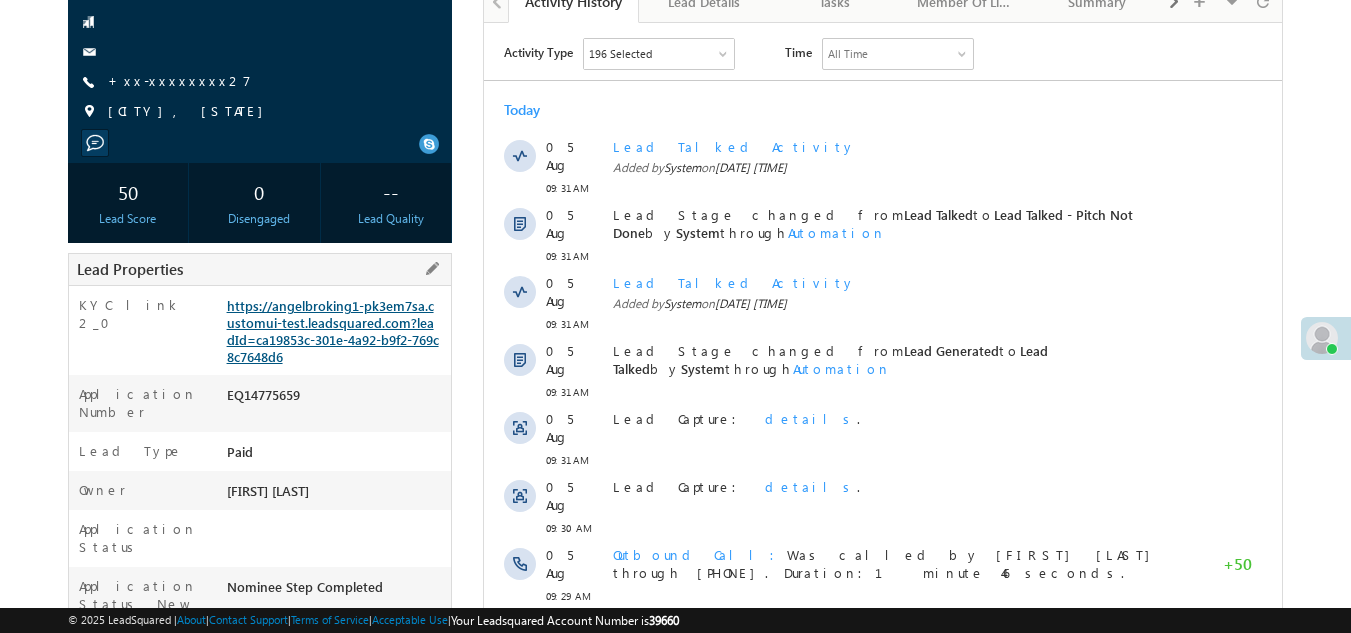 click on "https://angelbroking1-pk3em7sa.customui-test.leadsquared.com?leadId=ca19853c-301e-4a92-b9f2-769c8c7648d6" at bounding box center (333, 331) 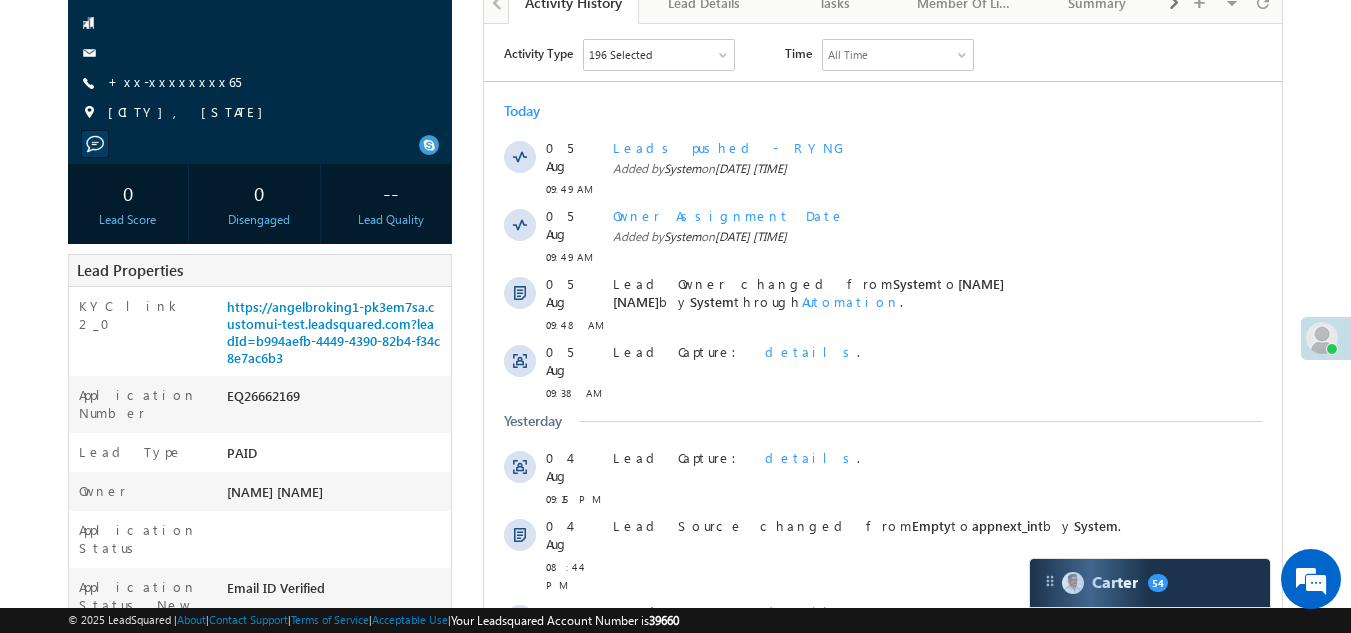 scroll, scrollTop: 0, scrollLeft: 0, axis: both 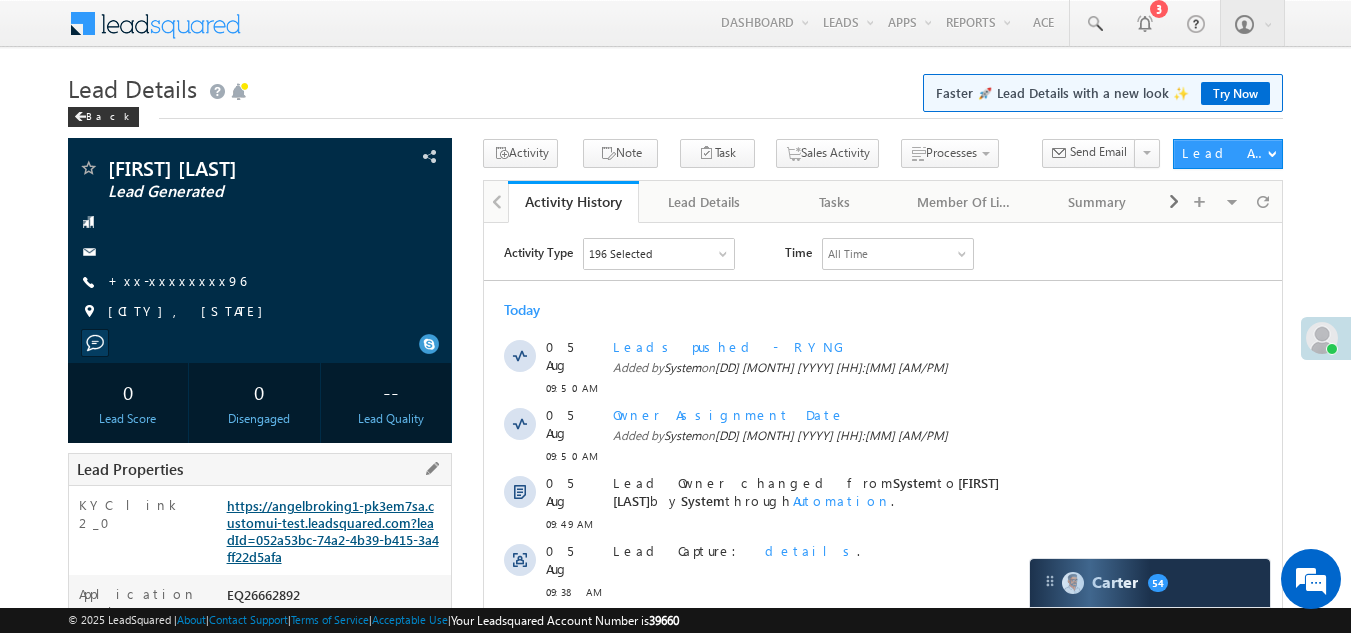 click on "https://angelbroking1-pk3em7sa.customui-test.leadsquared.com?leadId=052a53bc-74a2-4b39-b415-3a4ff22d5afa" at bounding box center [333, 531] 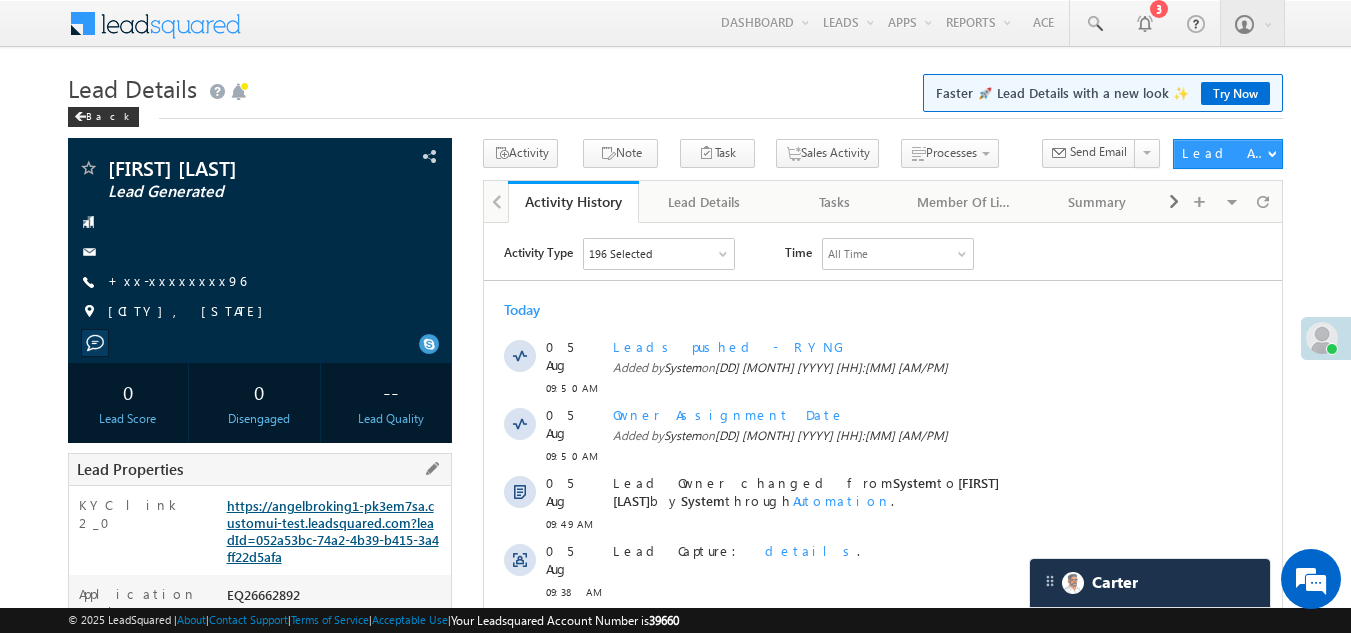 click on "https://angelbroking1-pk3em7sa.customui-test.leadsquared.com?leadId=052a53bc-74a2-4b39-b415-3a4ff22d5afa" at bounding box center (333, 531) 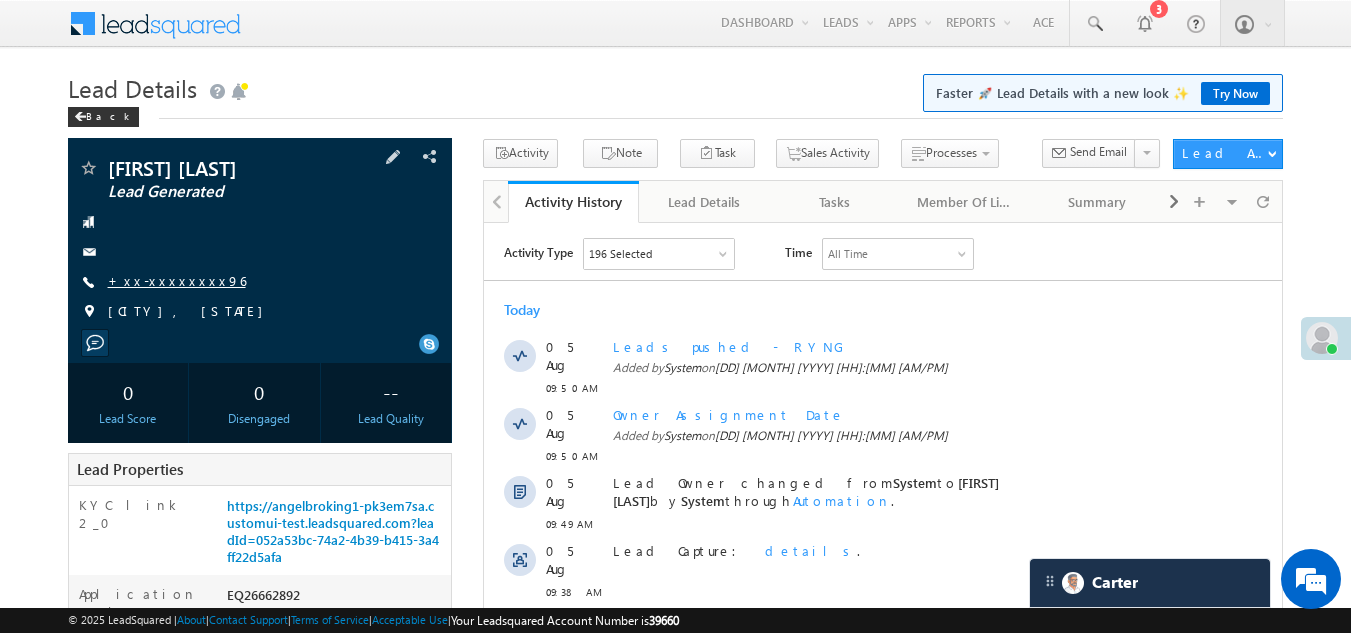 click on "+xx-xxxxxxxx96" at bounding box center [177, 280] 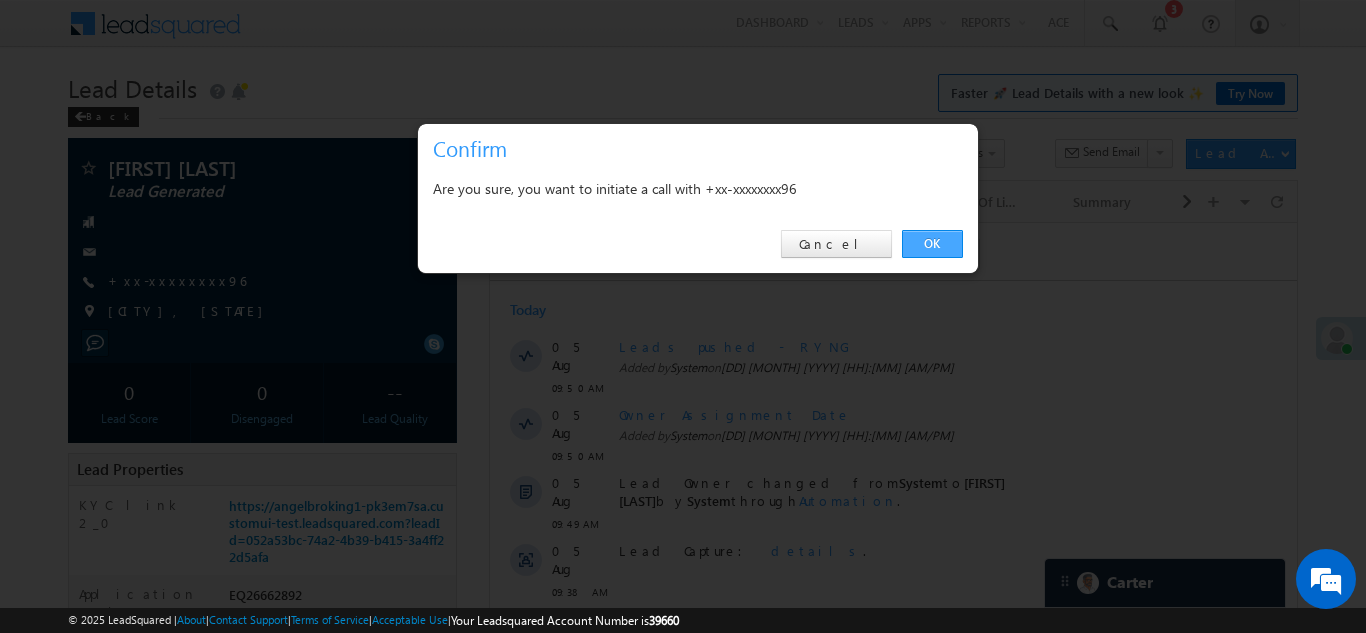 click on "OK" at bounding box center [932, 244] 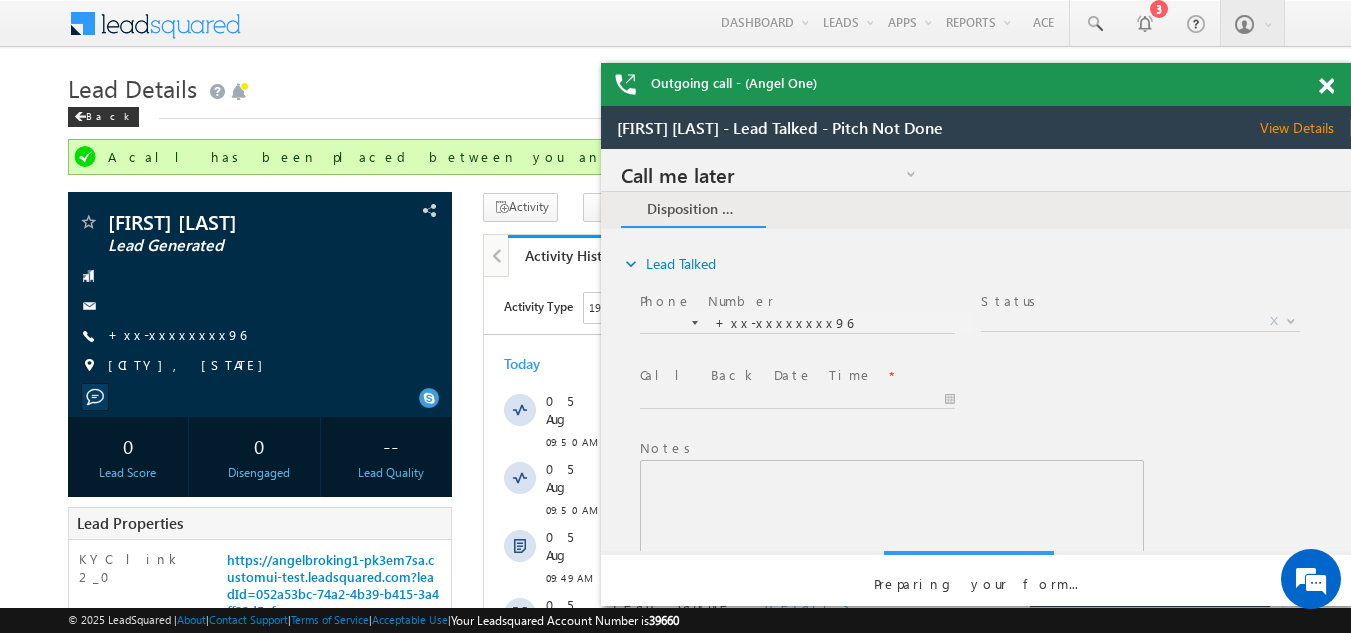 scroll, scrollTop: 0, scrollLeft: 0, axis: both 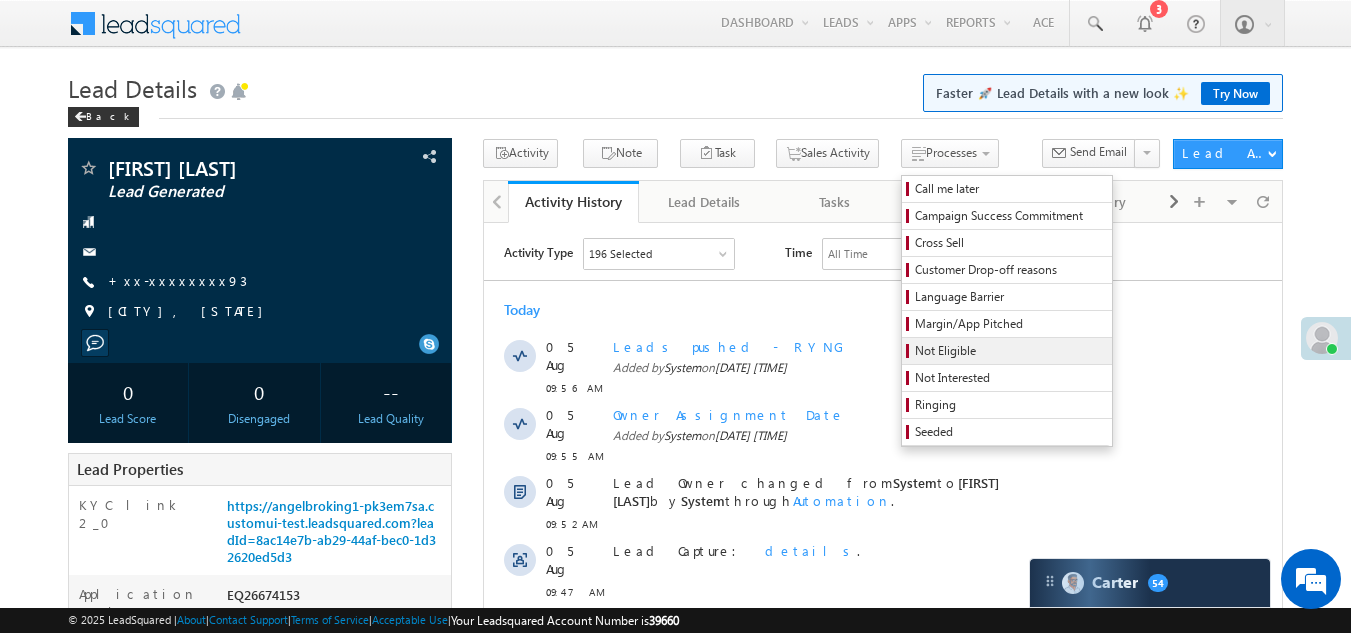 click on "Not Eligible" at bounding box center [1010, 351] 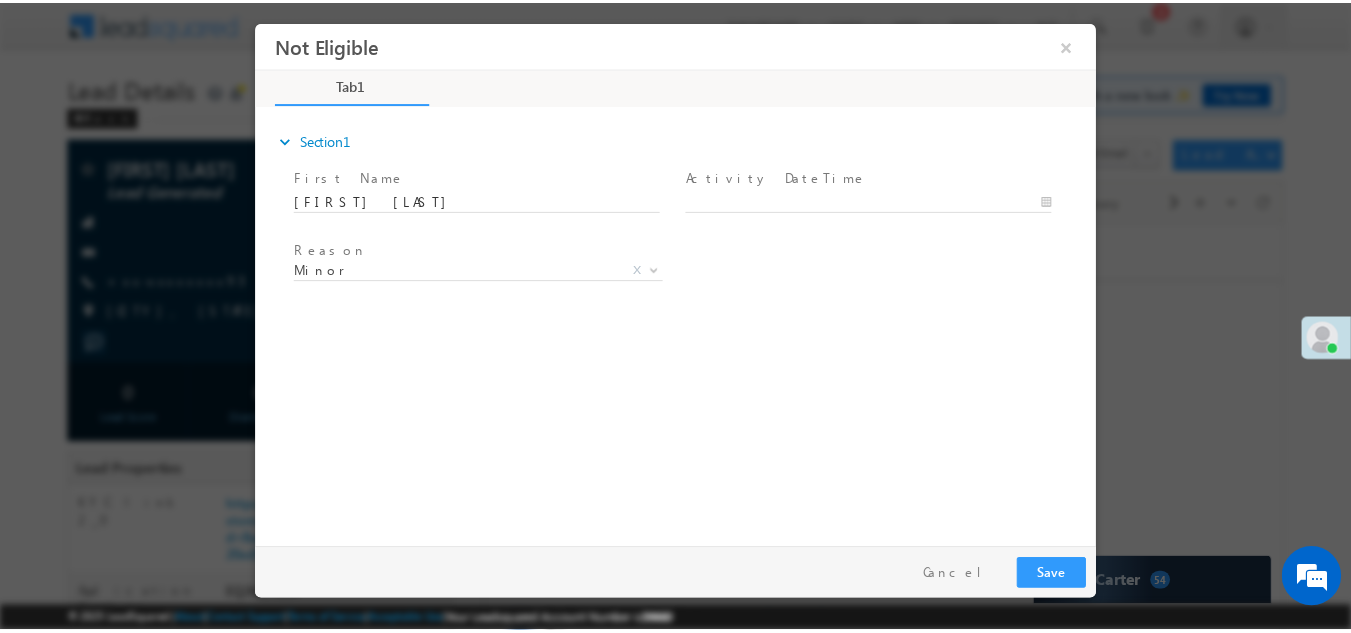 scroll, scrollTop: 0, scrollLeft: 0, axis: both 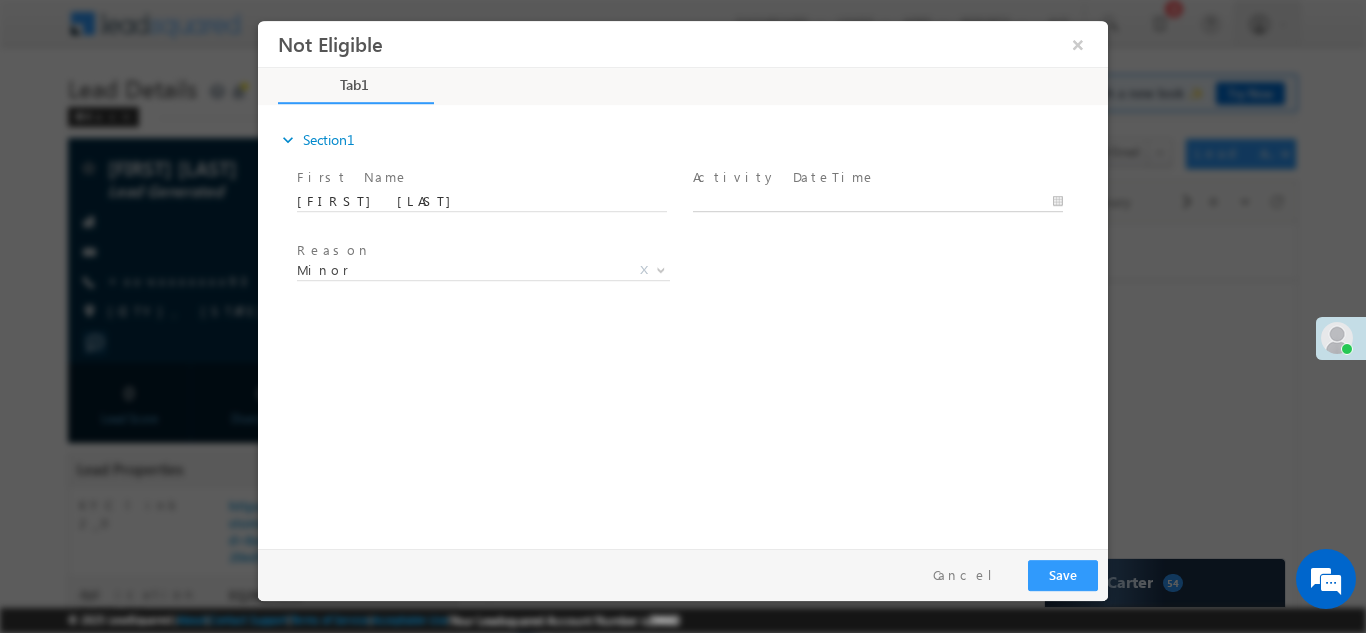 type on "08/05/25 10:21 AM" 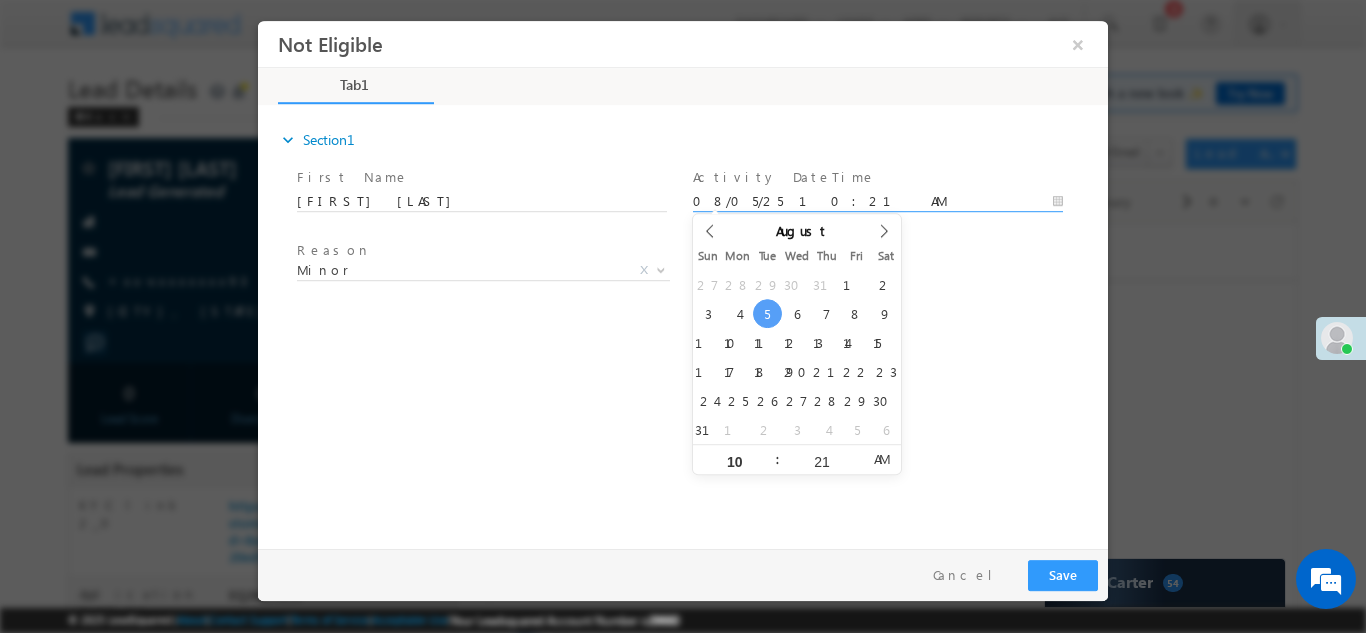 click on "08/05/25 10:21 AM" at bounding box center [878, 201] 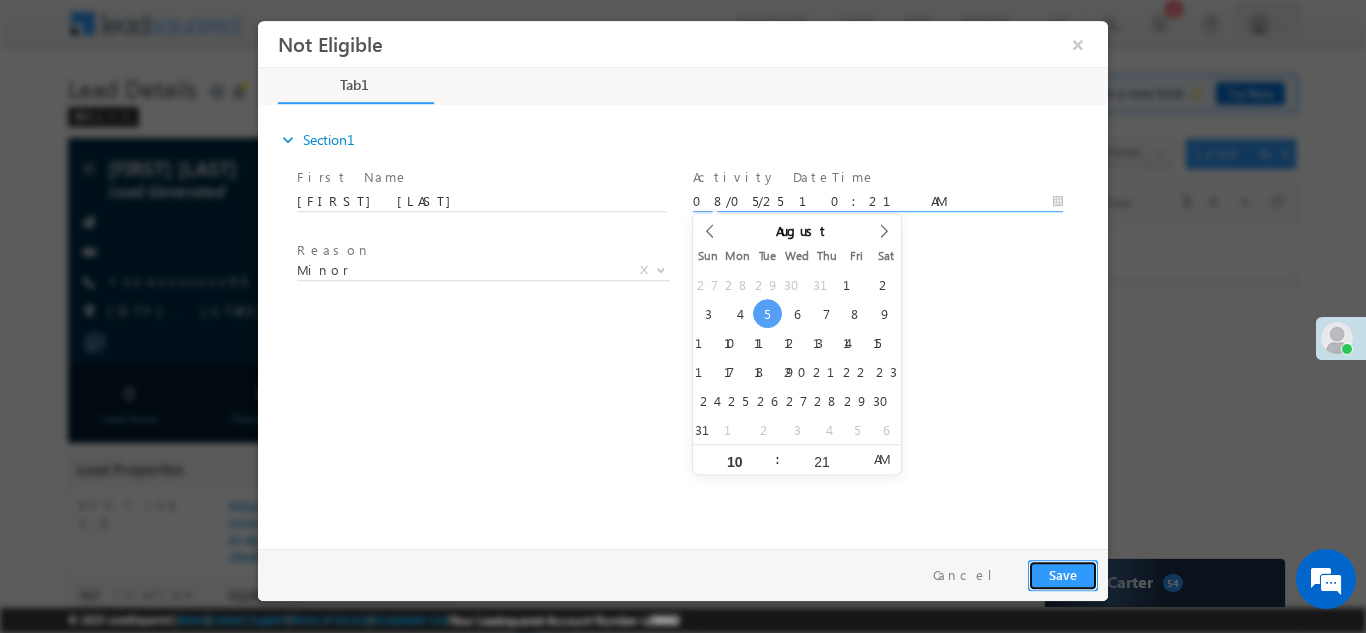 click on "Save" at bounding box center (1063, 574) 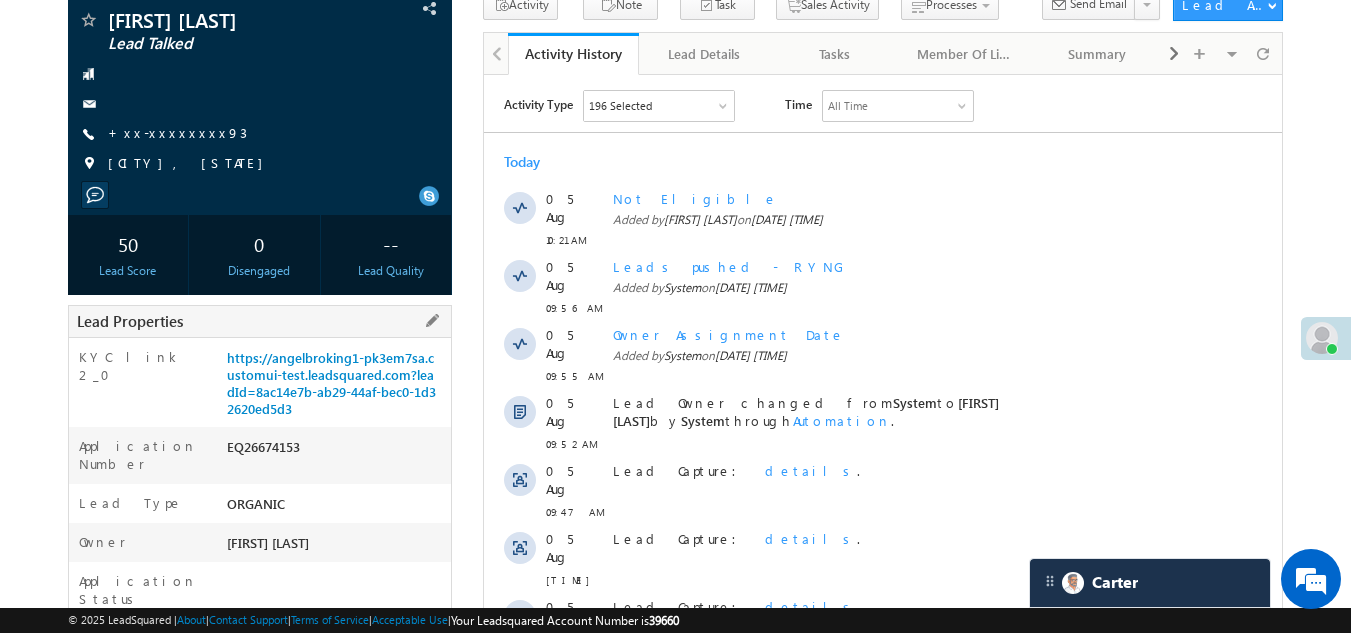 scroll, scrollTop: 0, scrollLeft: 0, axis: both 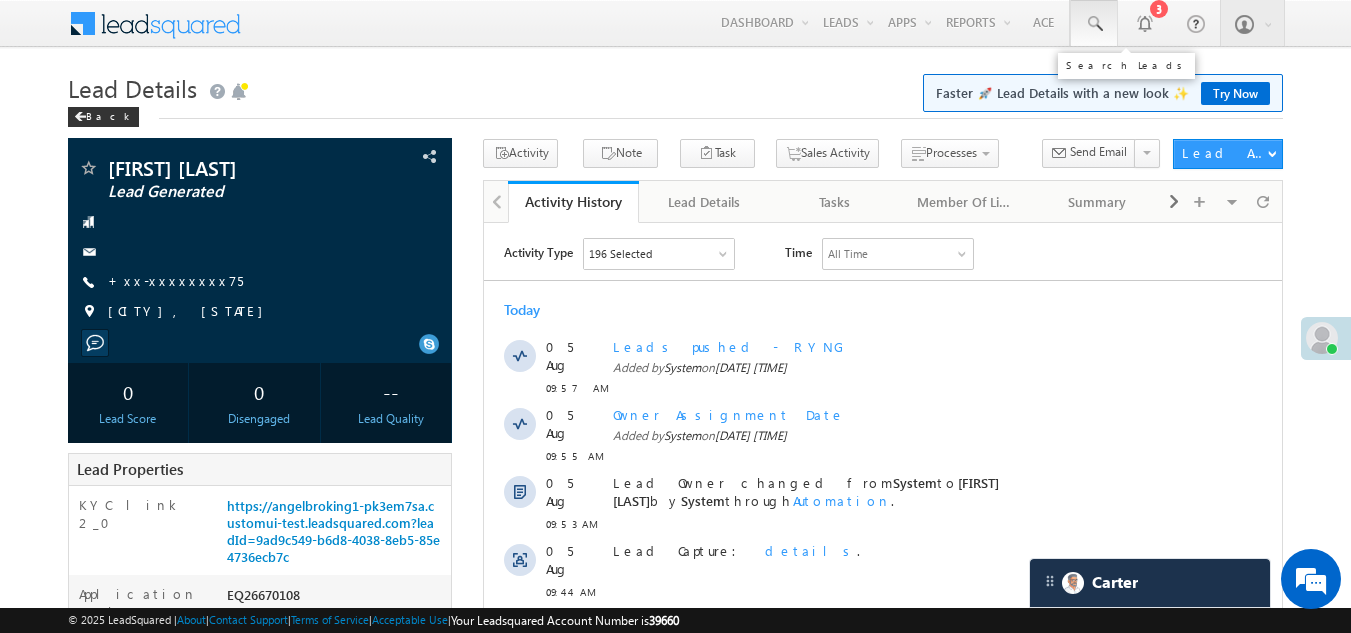 click at bounding box center [1094, 24] 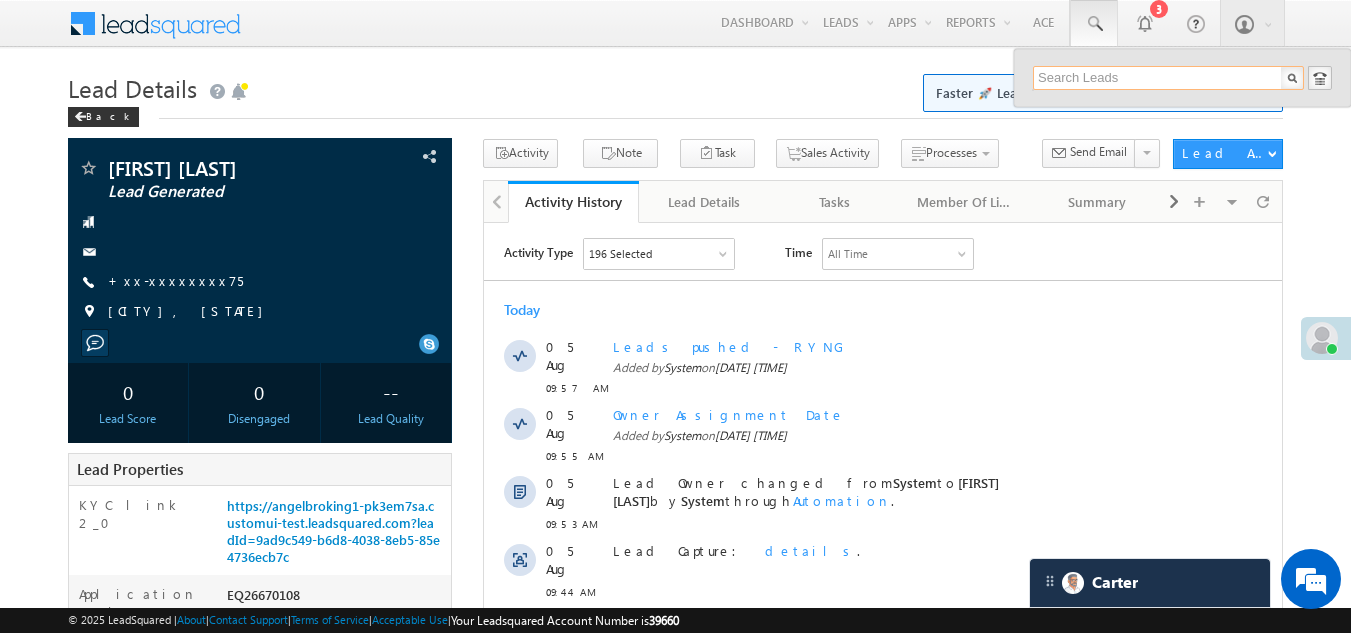 paste on "EQ26484381" 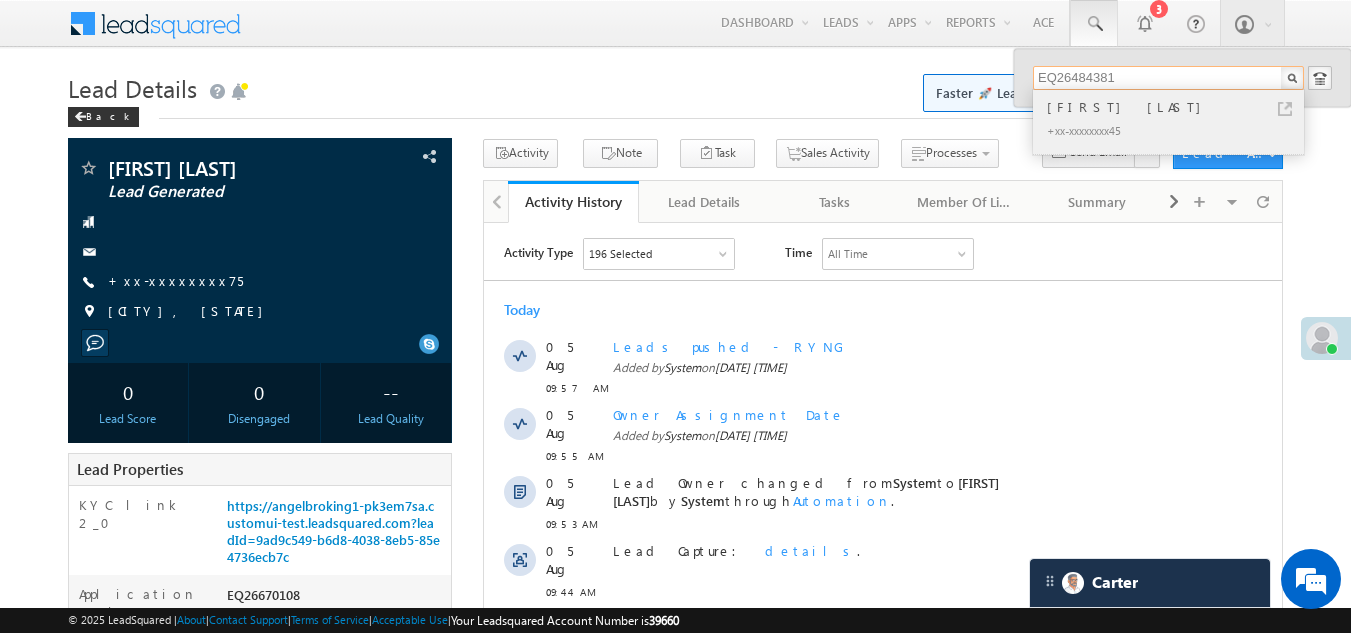 type on "EQ26484381" 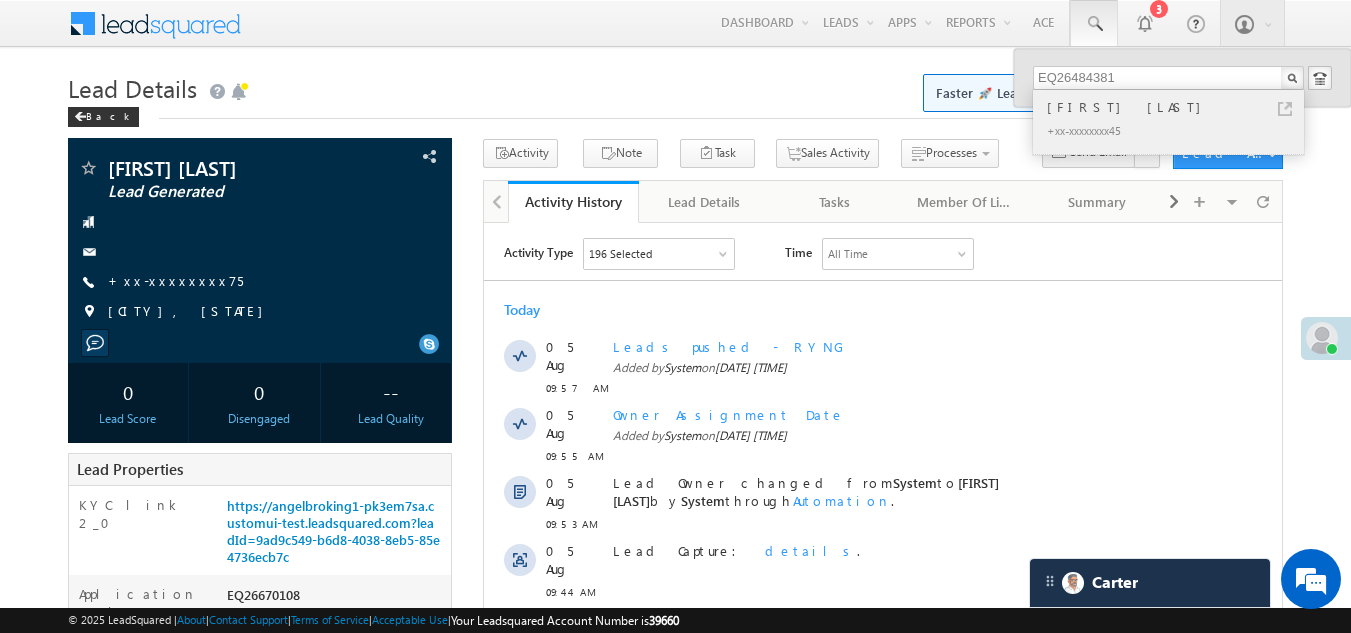click on "[FIRST] [LAST]" at bounding box center (1177, 107) 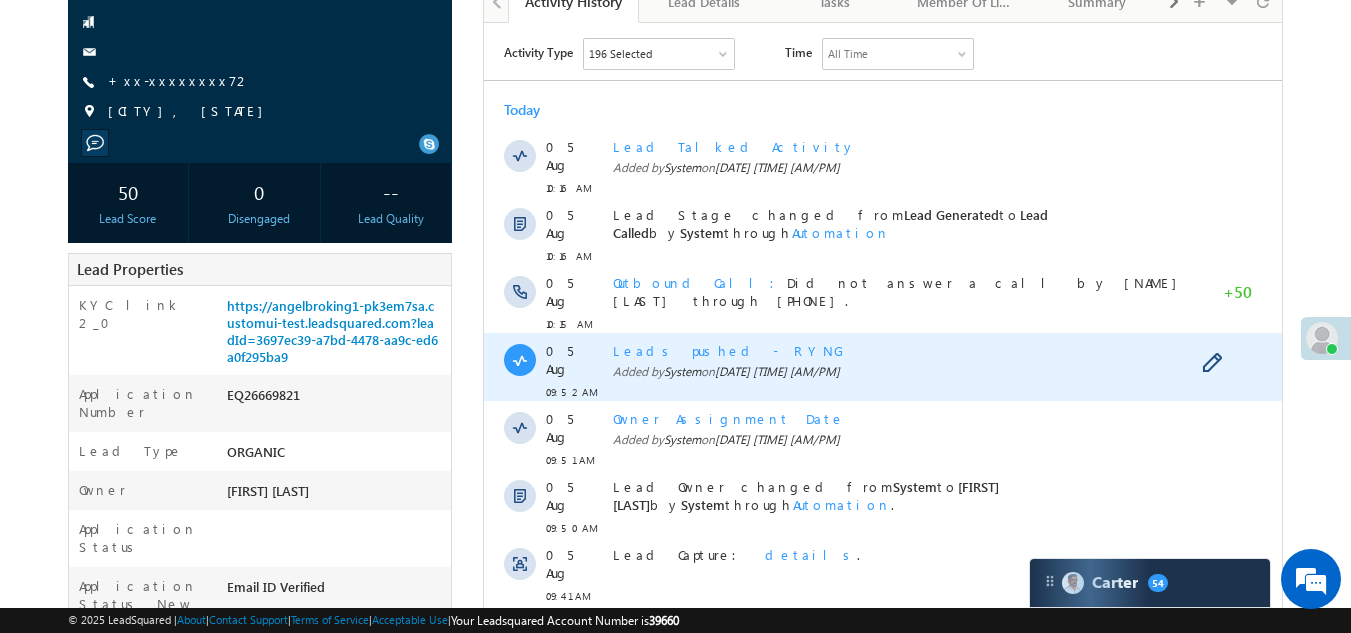 scroll, scrollTop: 0, scrollLeft: 0, axis: both 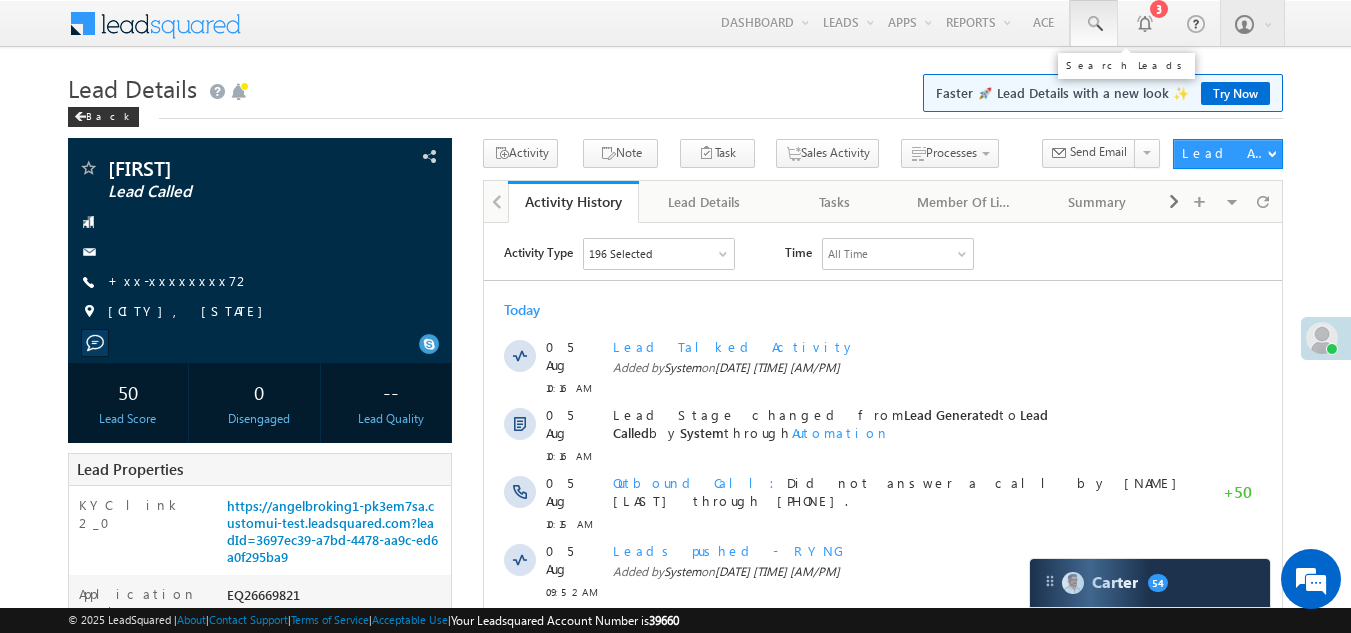 click at bounding box center (1094, 24) 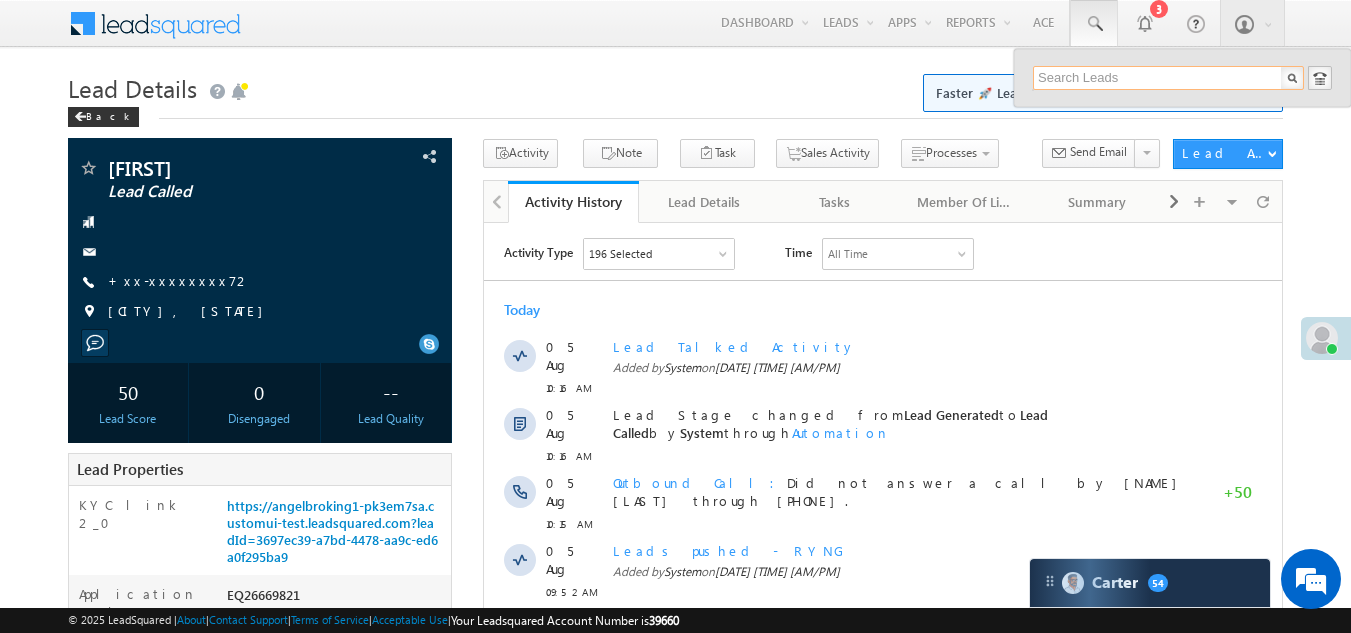 paste on "EQ22922731" 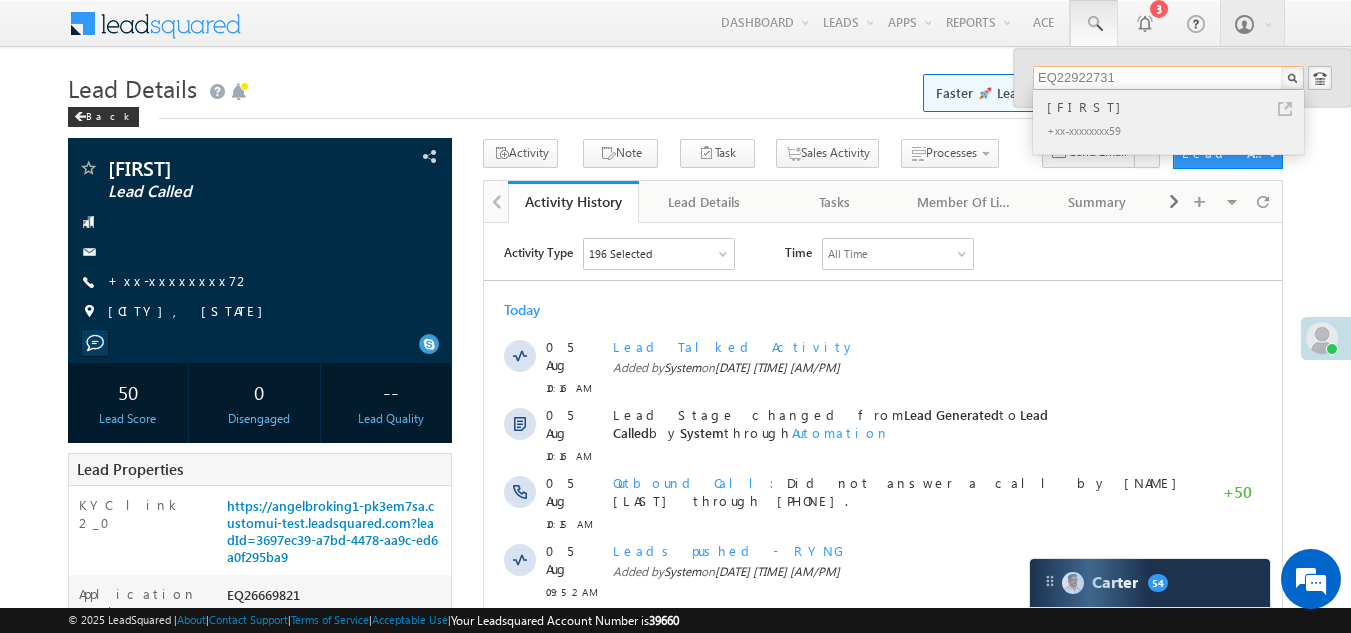 type on "EQ22922731" 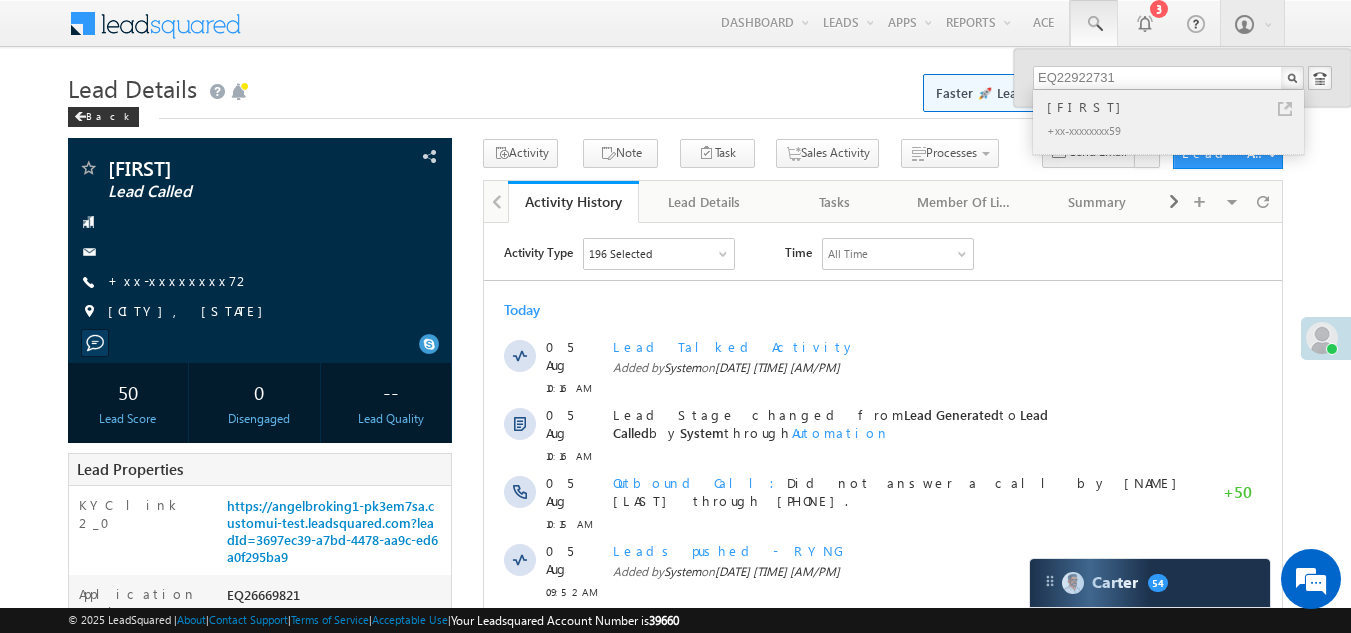 click on "[NAME]" at bounding box center (1177, 107) 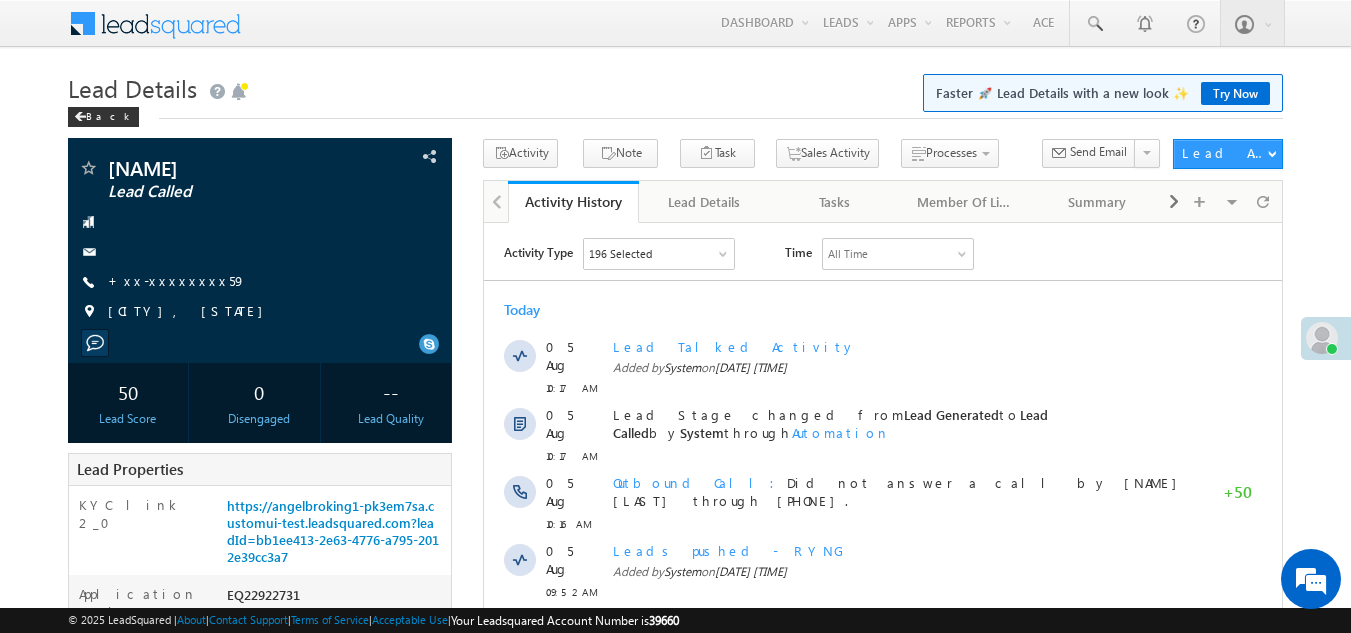 scroll, scrollTop: 0, scrollLeft: 0, axis: both 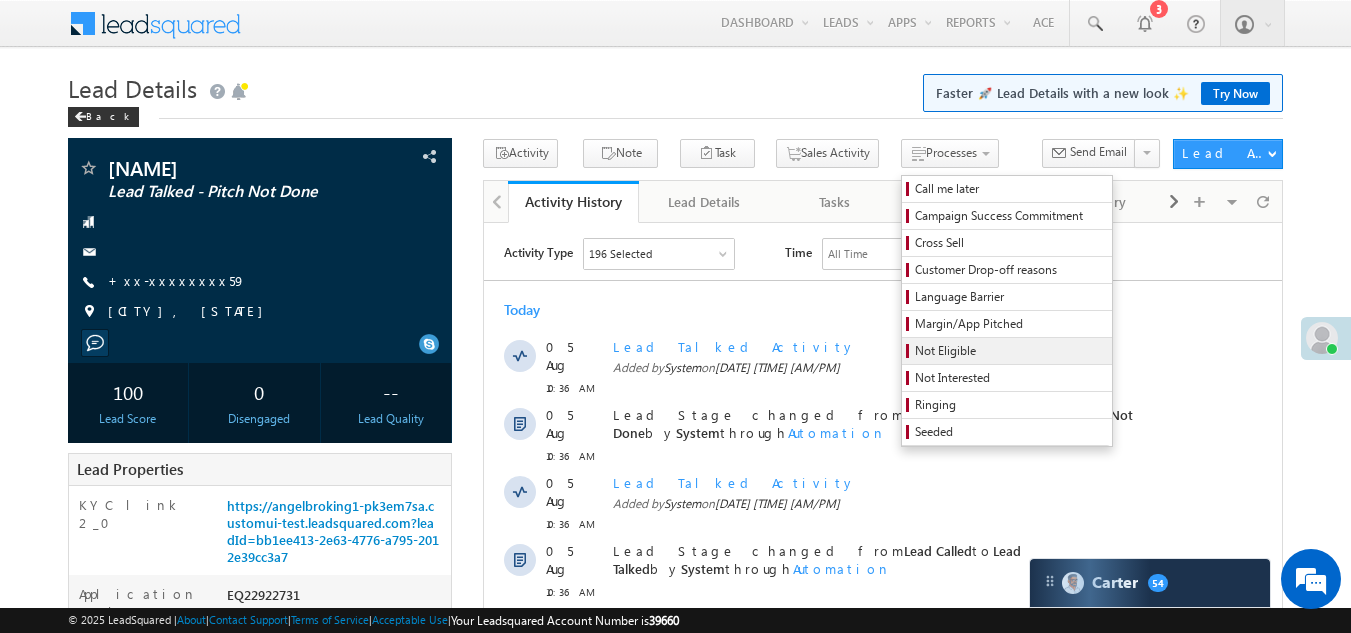 click on "Not Eligible" at bounding box center (1010, 351) 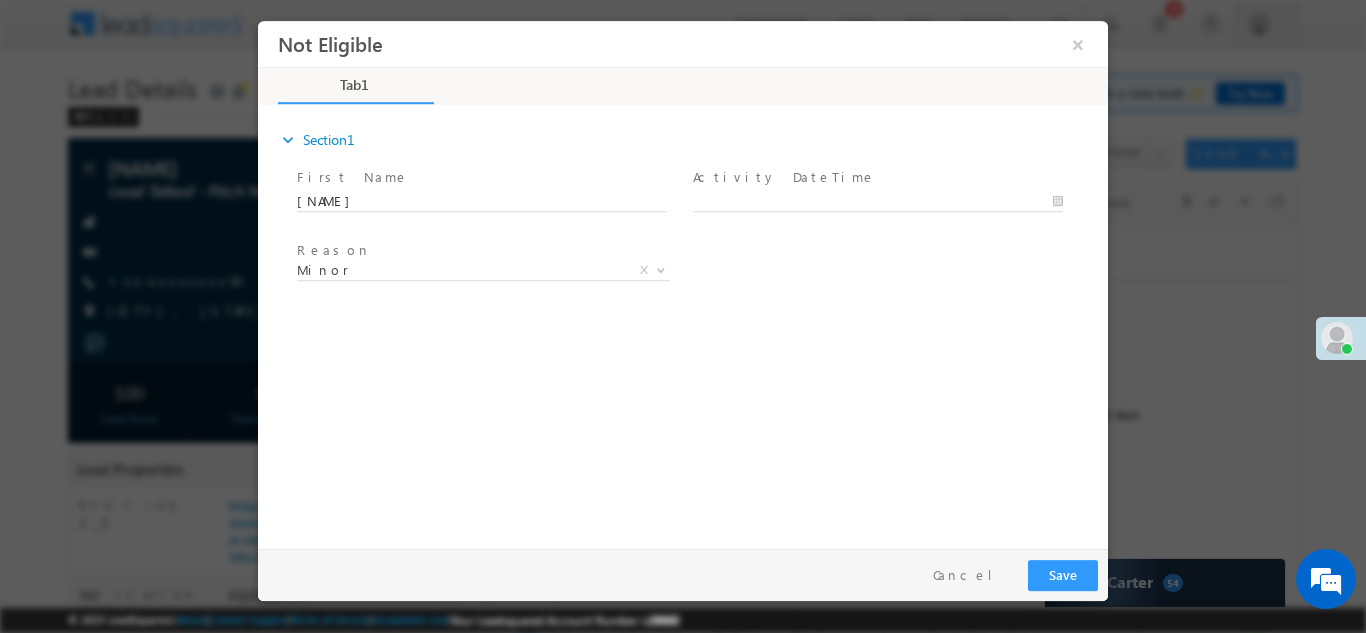 scroll, scrollTop: 0, scrollLeft: 0, axis: both 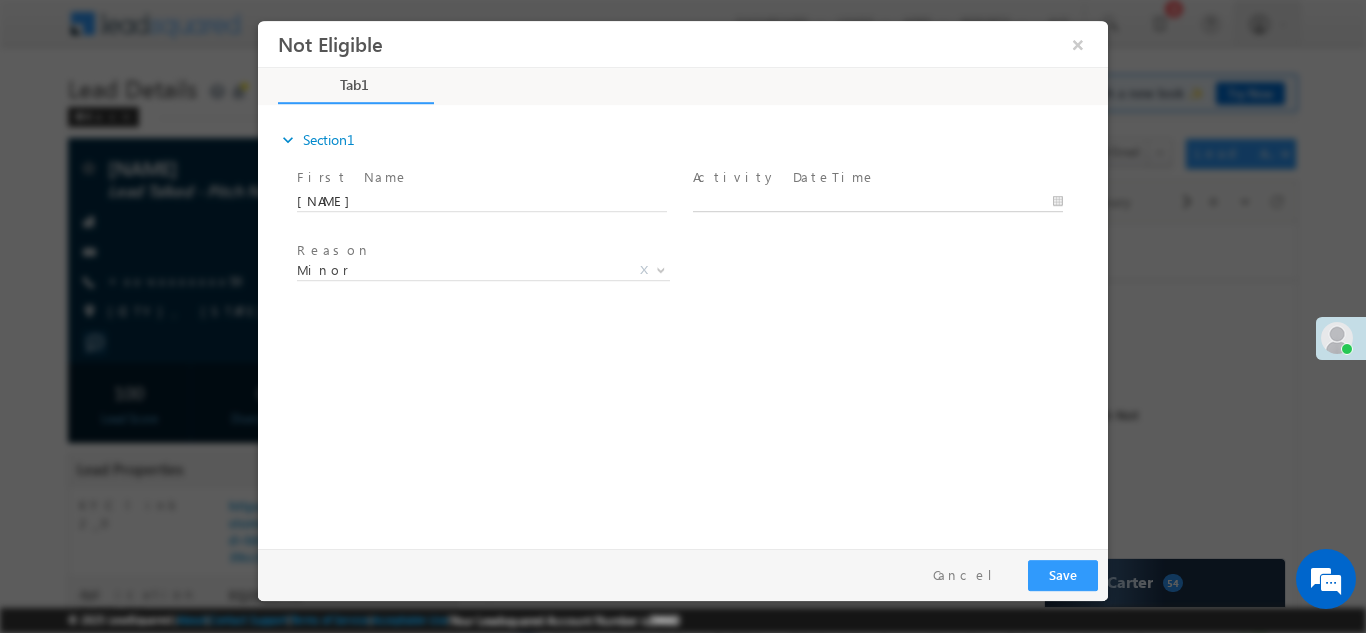 type on "08/05/25 10:37 AM" 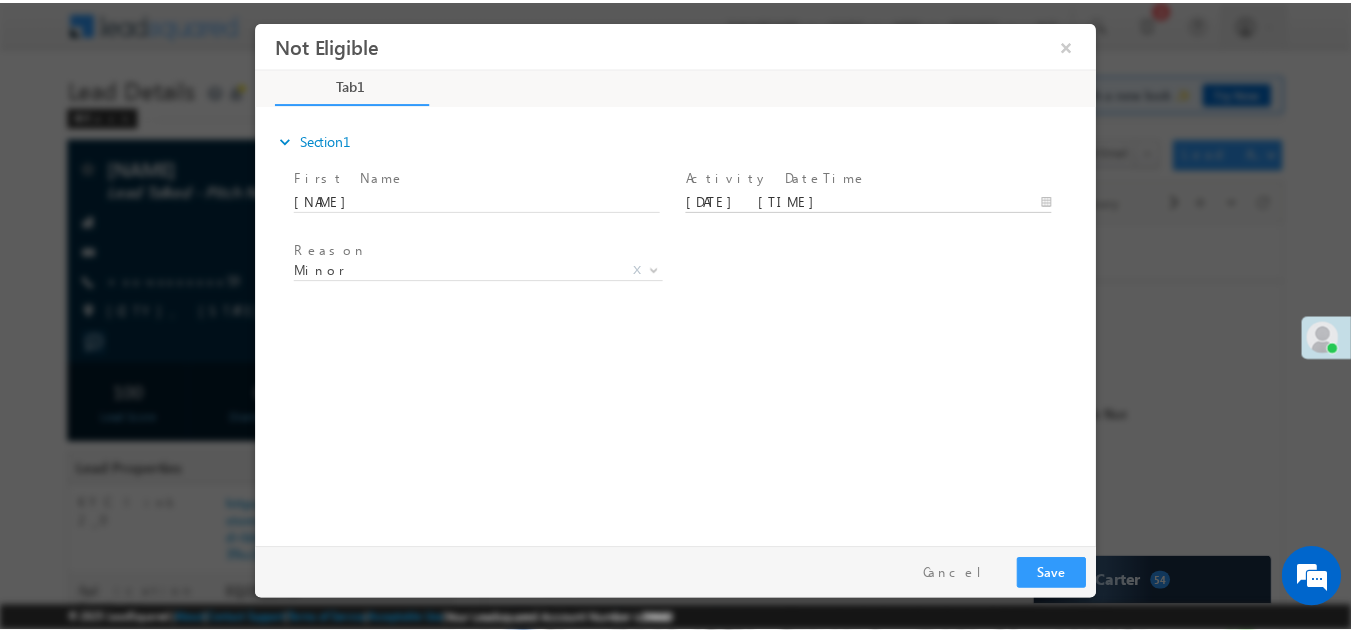 scroll, scrollTop: 0, scrollLeft: 0, axis: both 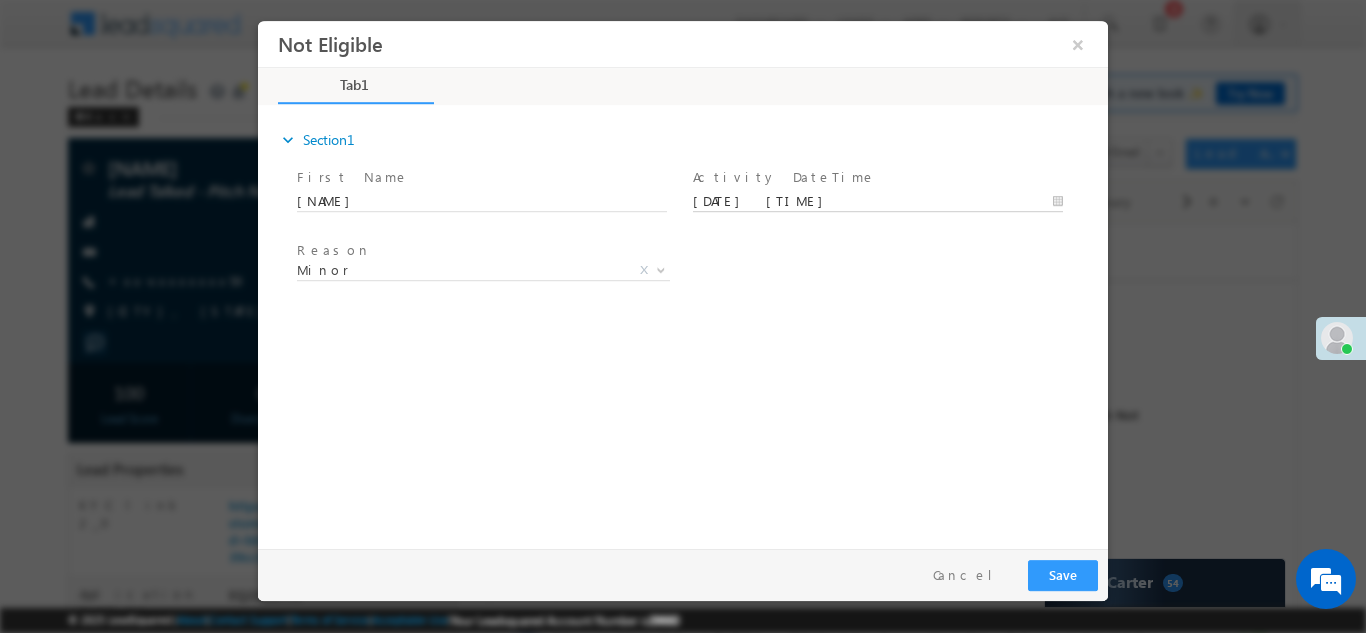 click on "Not Eligible
×" at bounding box center (683, 279) 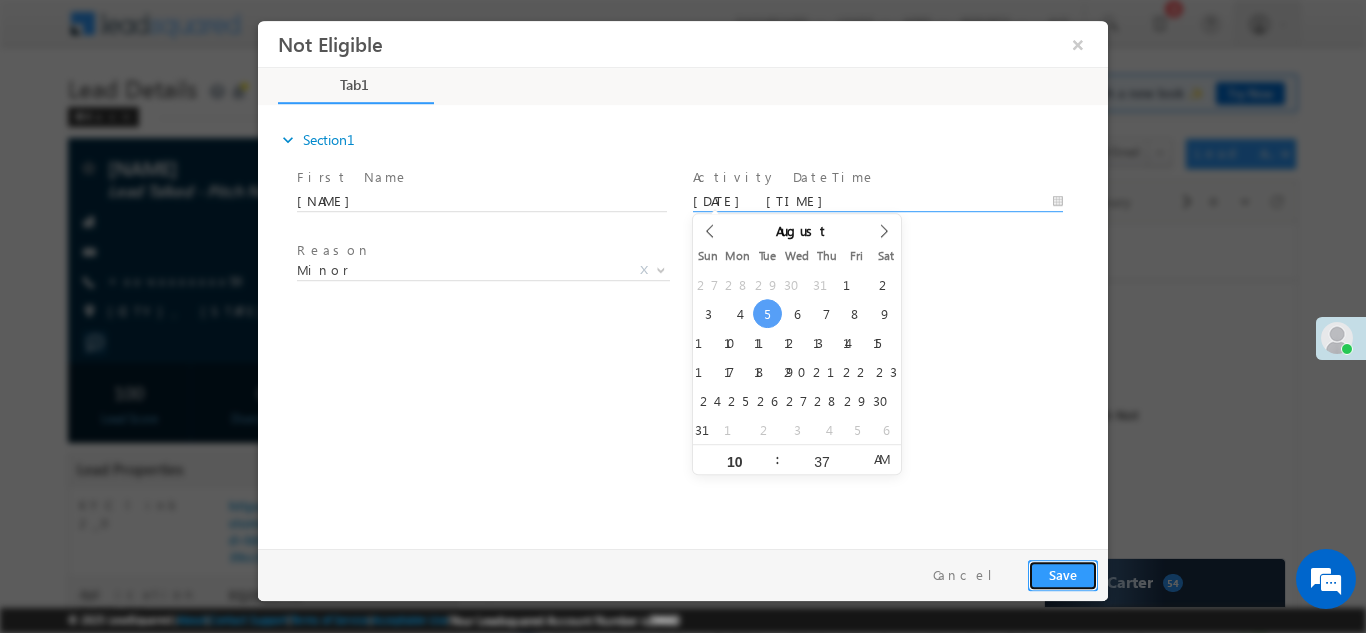 click on "Save" at bounding box center [1063, 574] 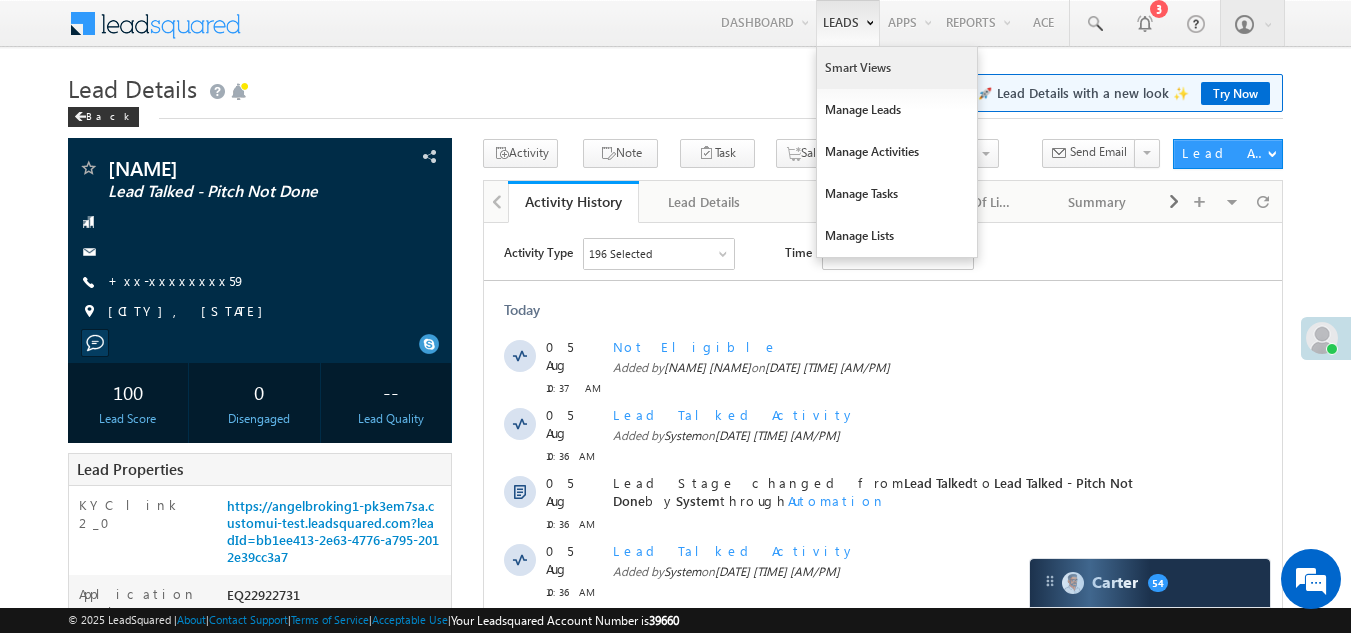 click on "Smart Views" at bounding box center [897, 68] 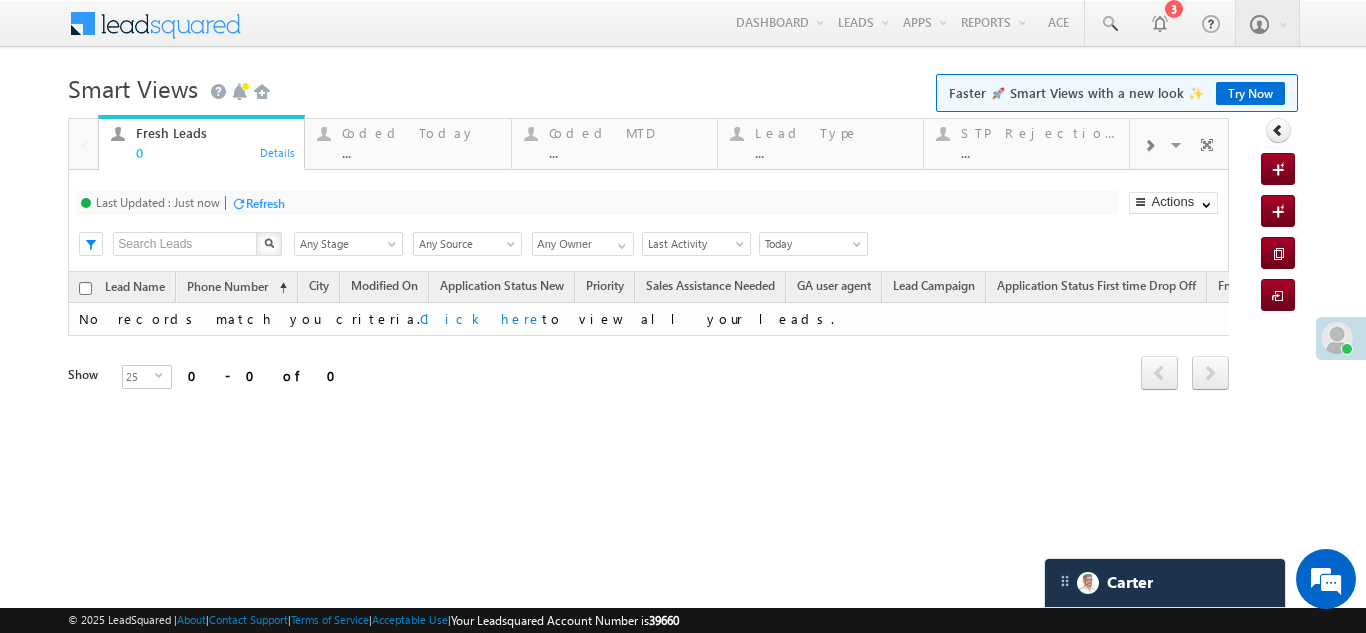 scroll, scrollTop: 0, scrollLeft: 0, axis: both 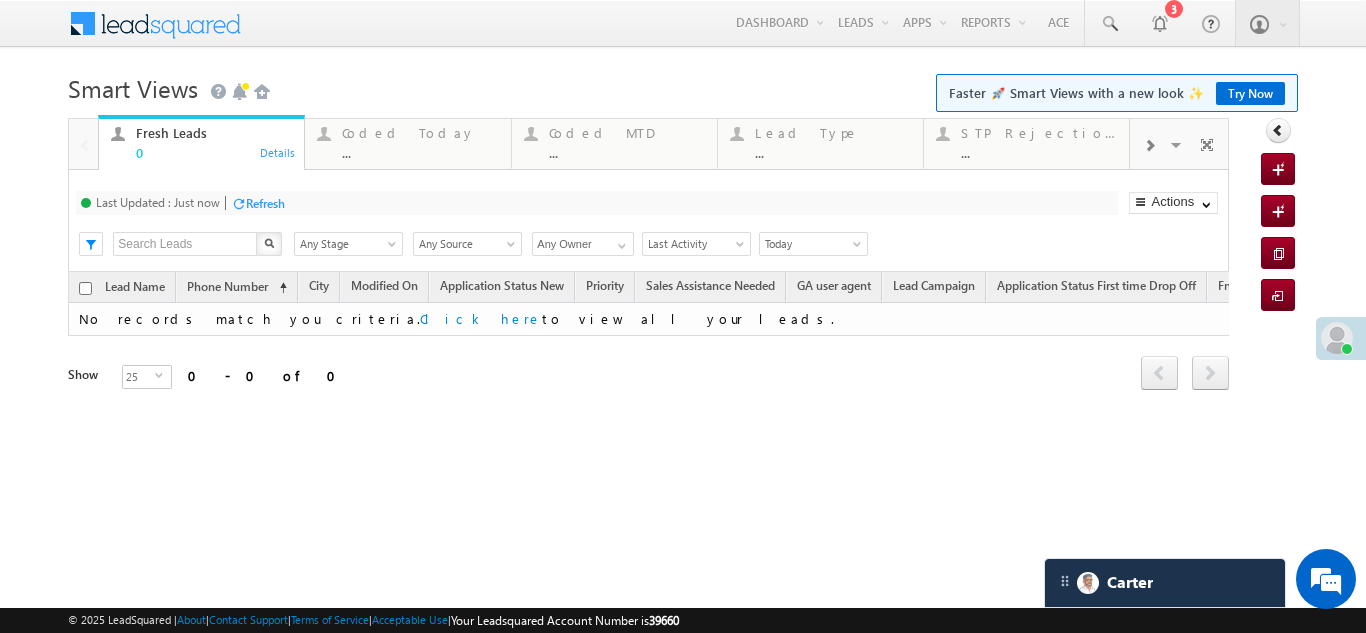 click on "Refresh" at bounding box center [265, 203] 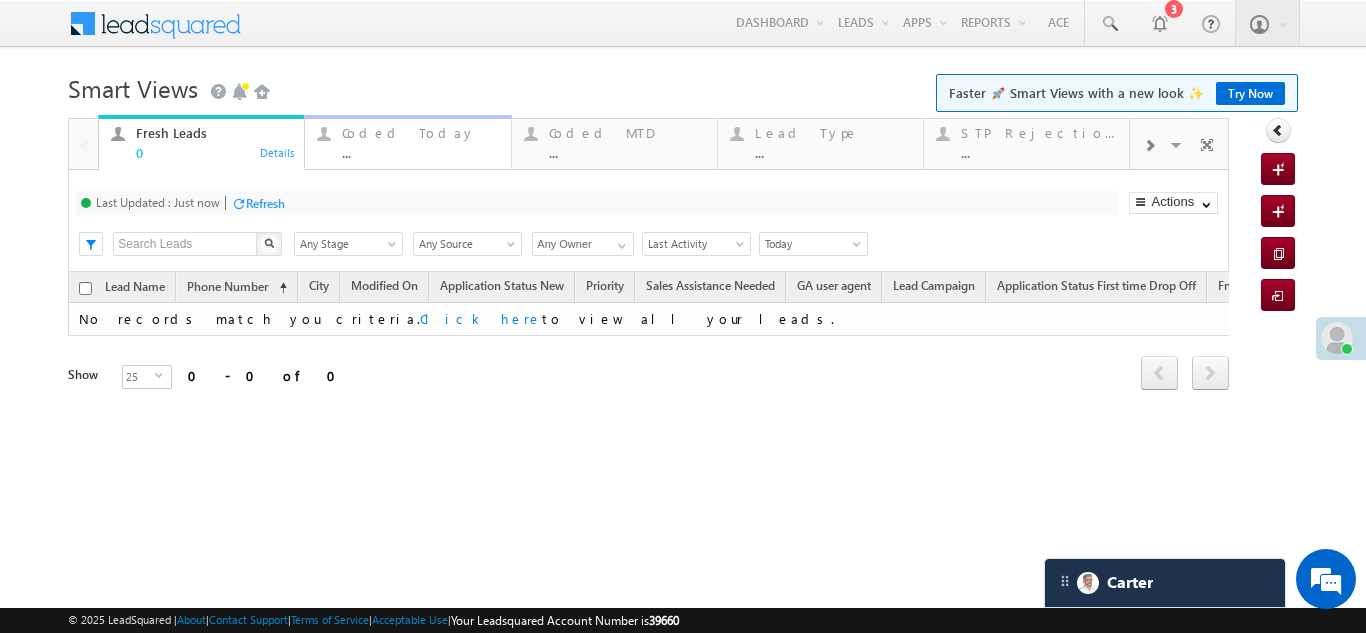 click on "Coded Today" at bounding box center [420, 133] 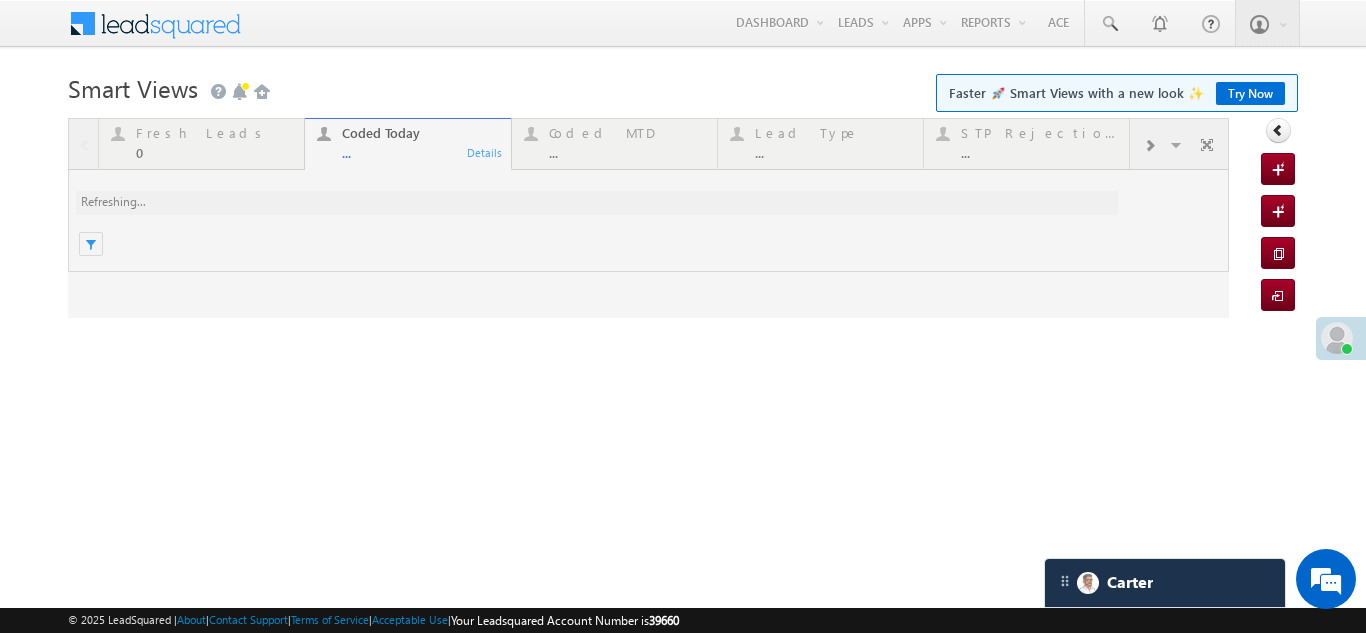 scroll, scrollTop: 0, scrollLeft: 0, axis: both 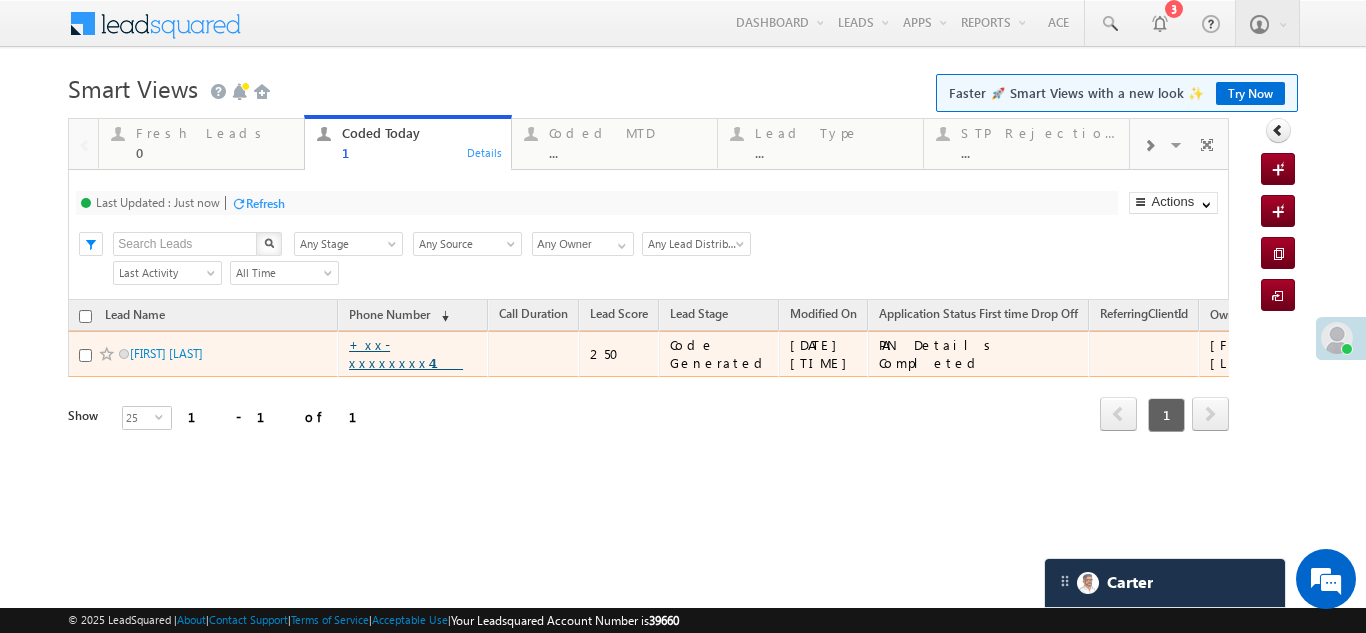 click on "+xx-xxxxxxxx41" at bounding box center (406, 353) 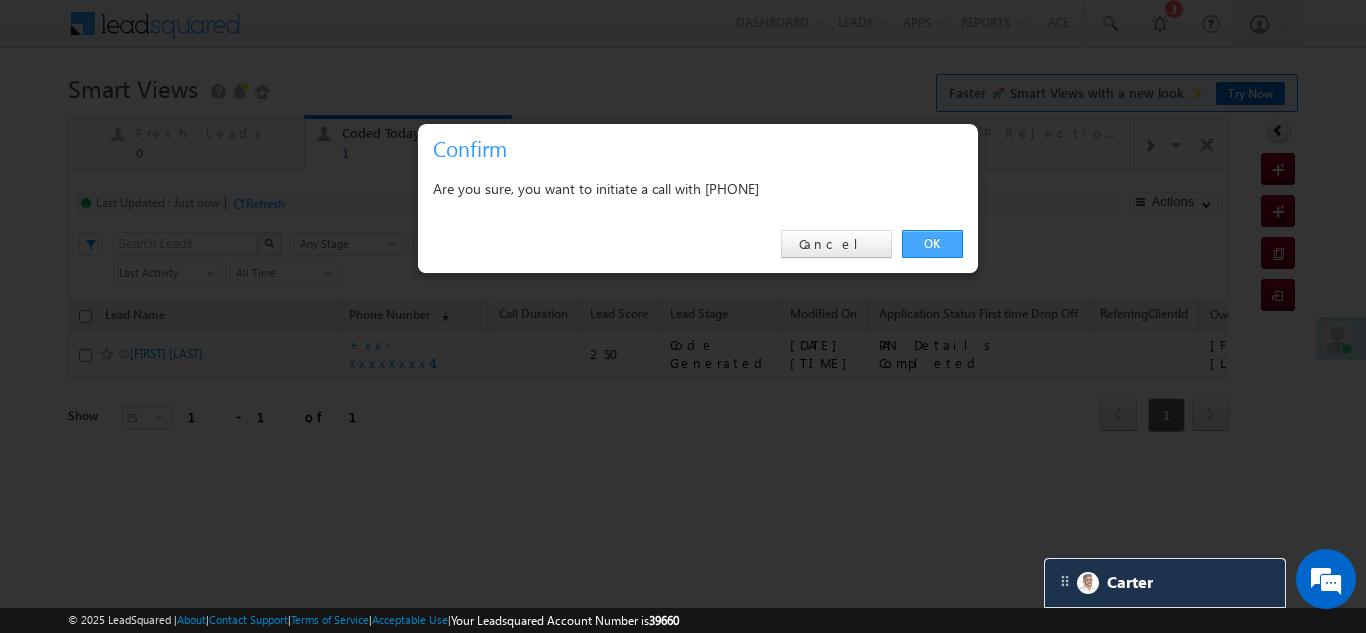 click on "OK" at bounding box center [932, 244] 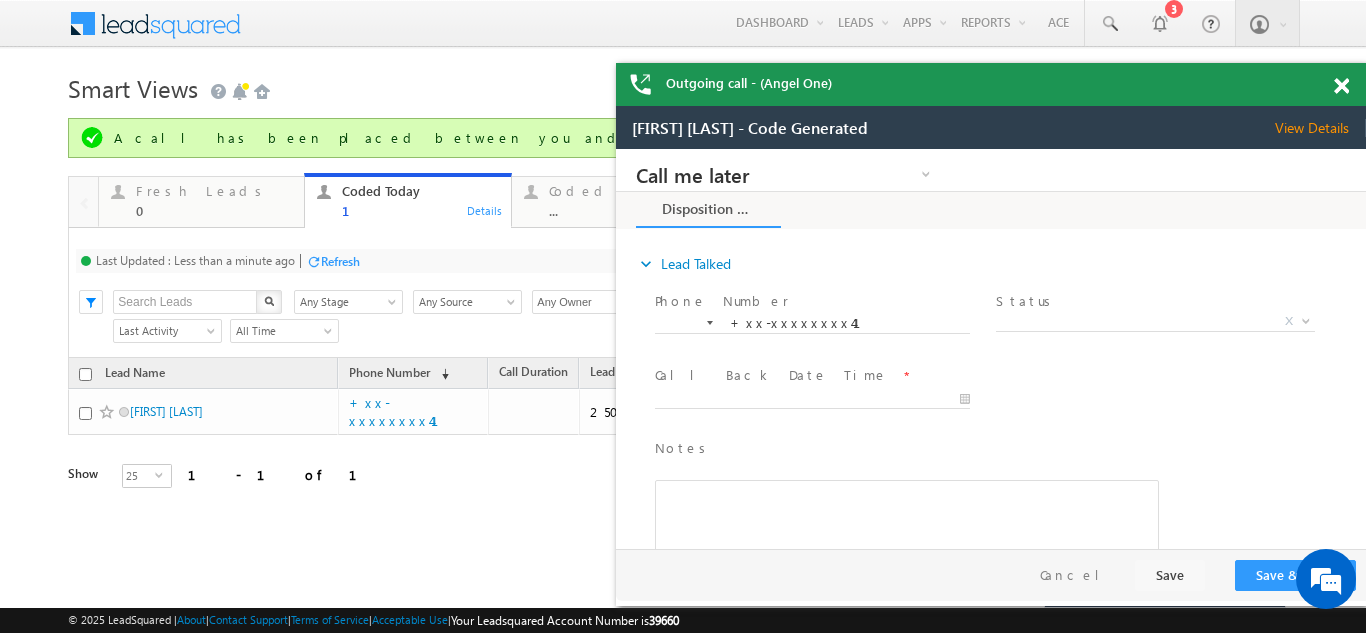 scroll, scrollTop: 0, scrollLeft: 0, axis: both 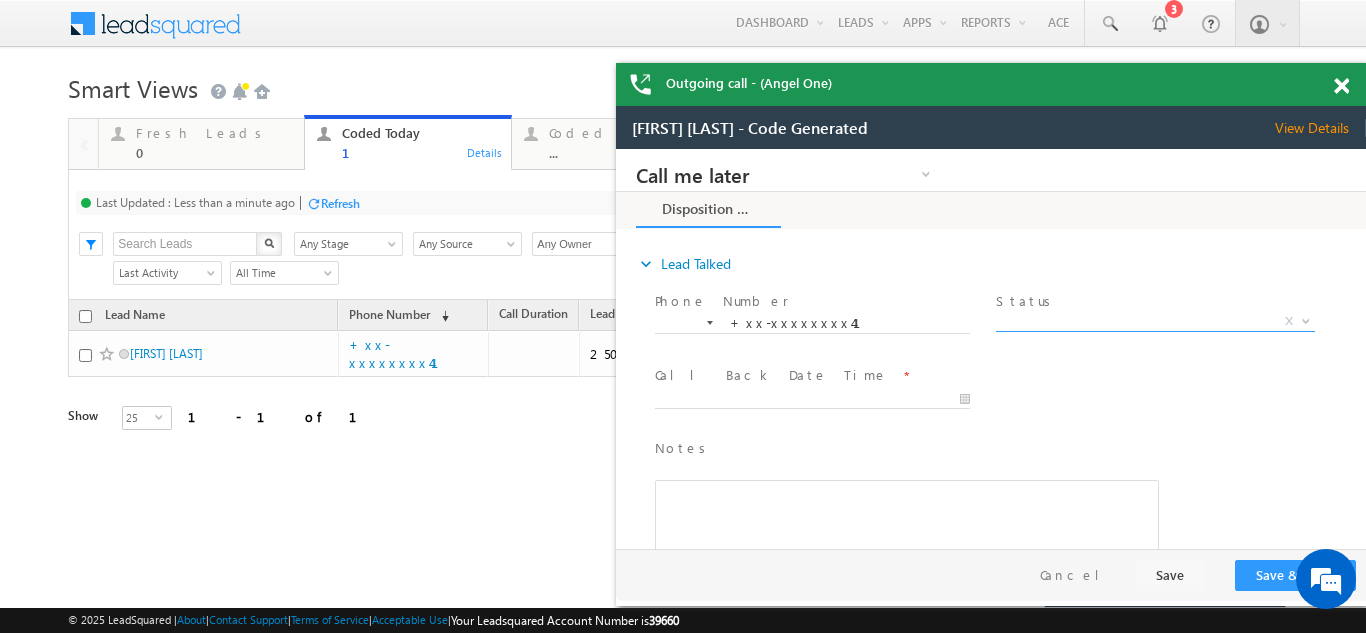 click on "X" at bounding box center [1155, 322] 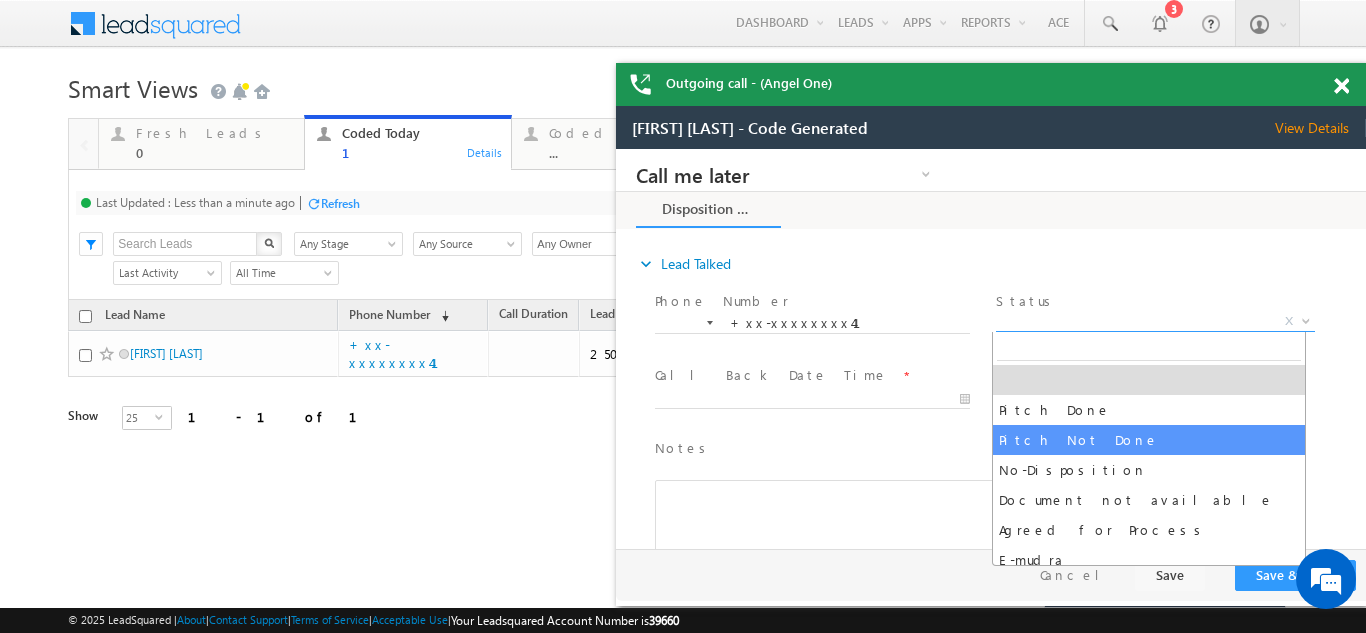 select on "Pitch Not Done" 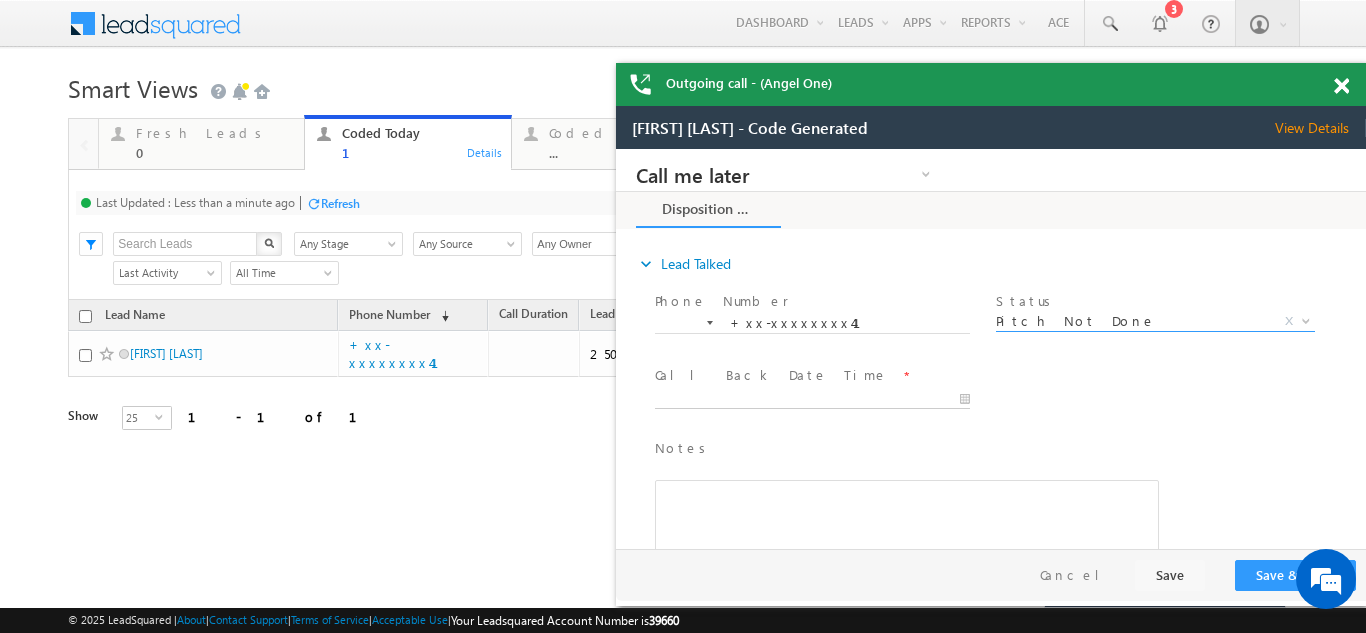 click on "Call me later Campaign Success Commitment Cross Sell Customer Drop-off reasons Language Barrier Not Interested Ringing Call me later
Call me later
× Disposition Form *" at bounding box center (991, 349) 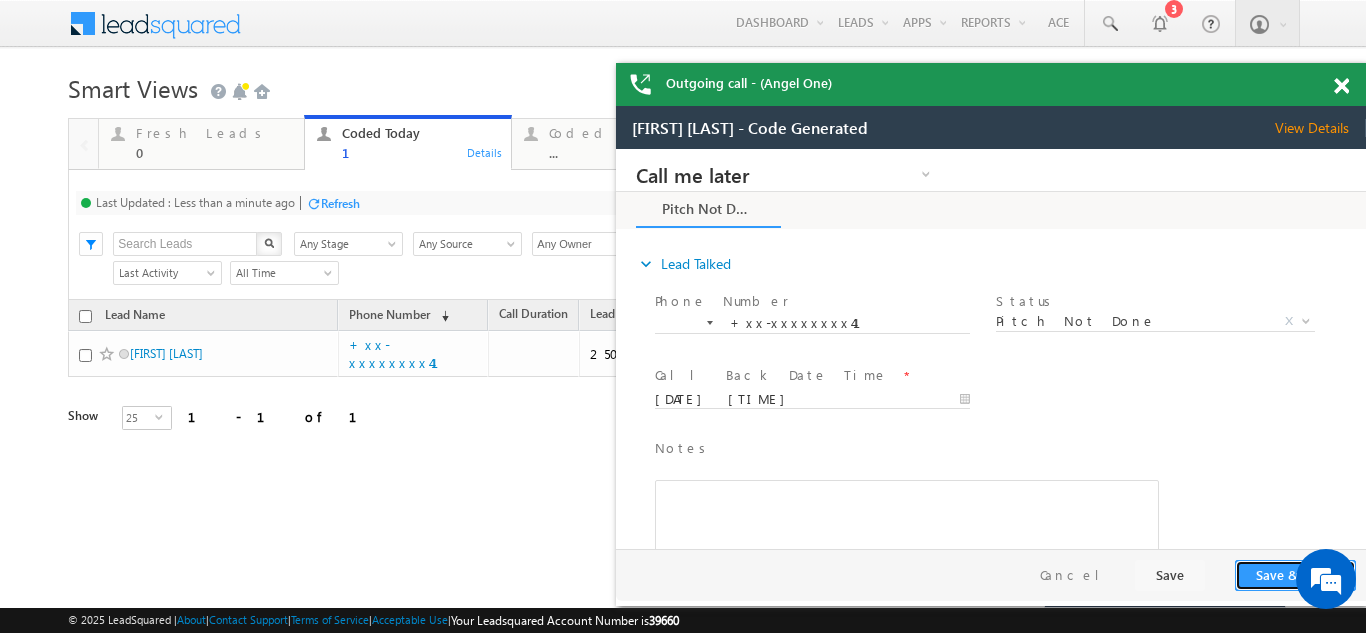 click on "Save & Close" at bounding box center (1295, 575) 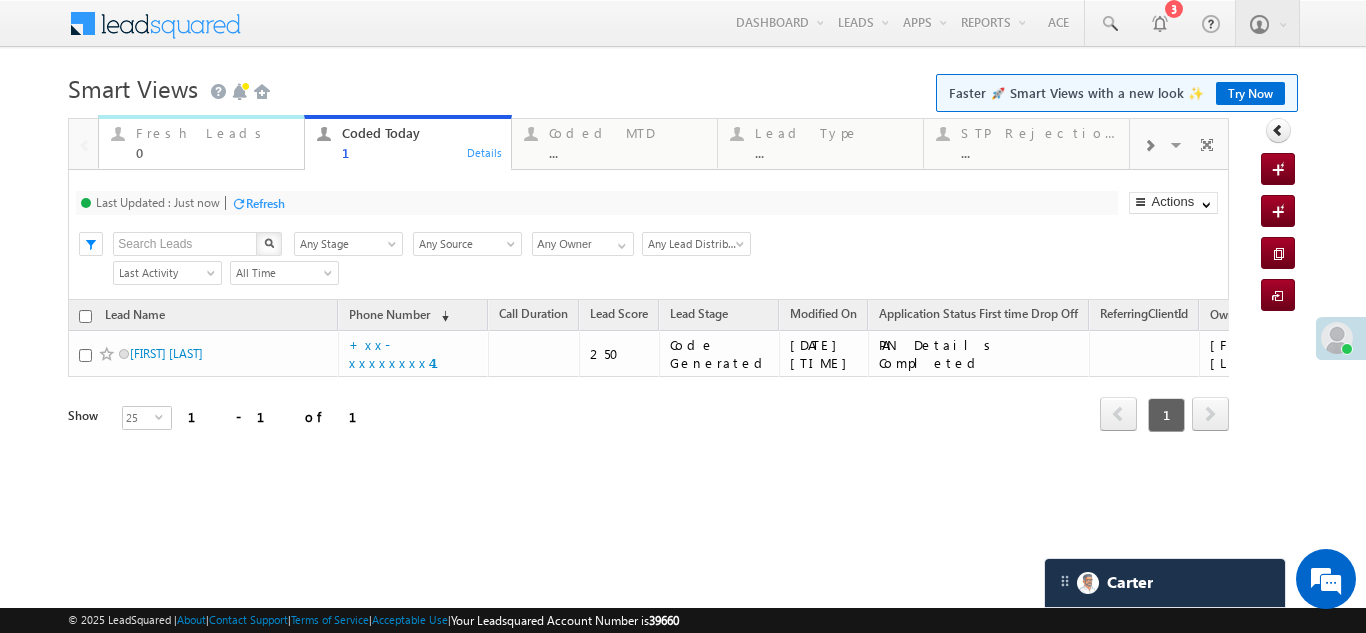 click on "Fresh Leads" at bounding box center [214, 133] 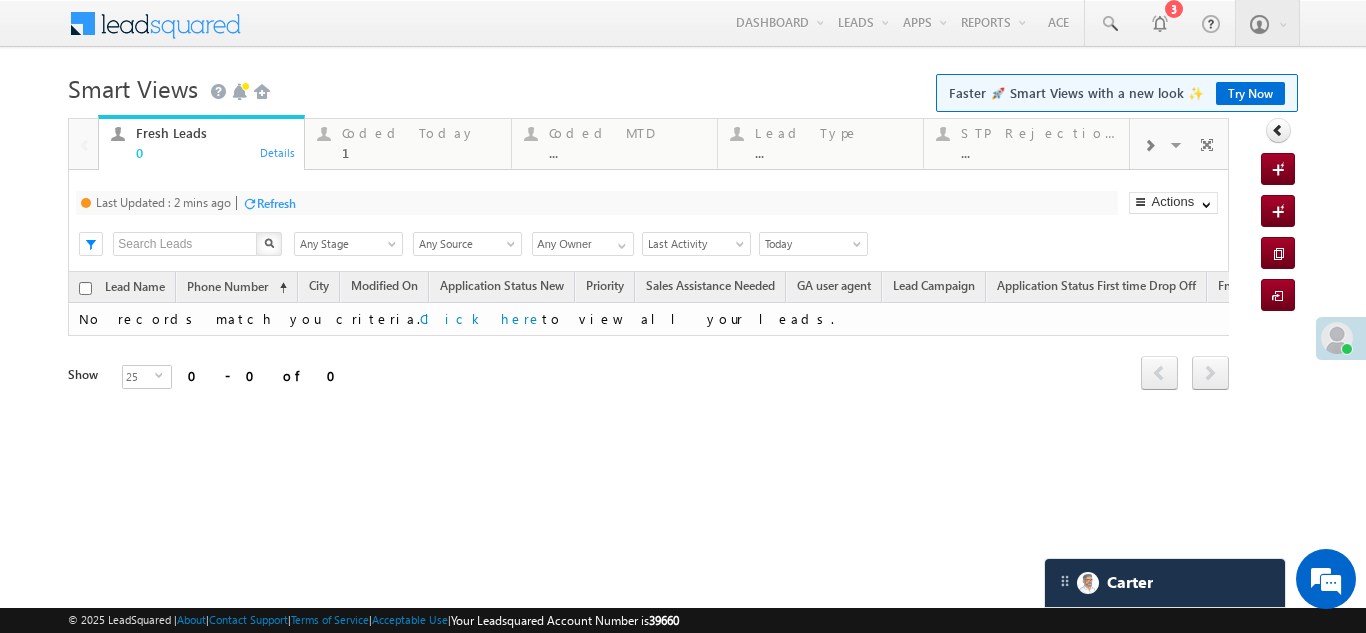 click on "Refresh" at bounding box center [276, 203] 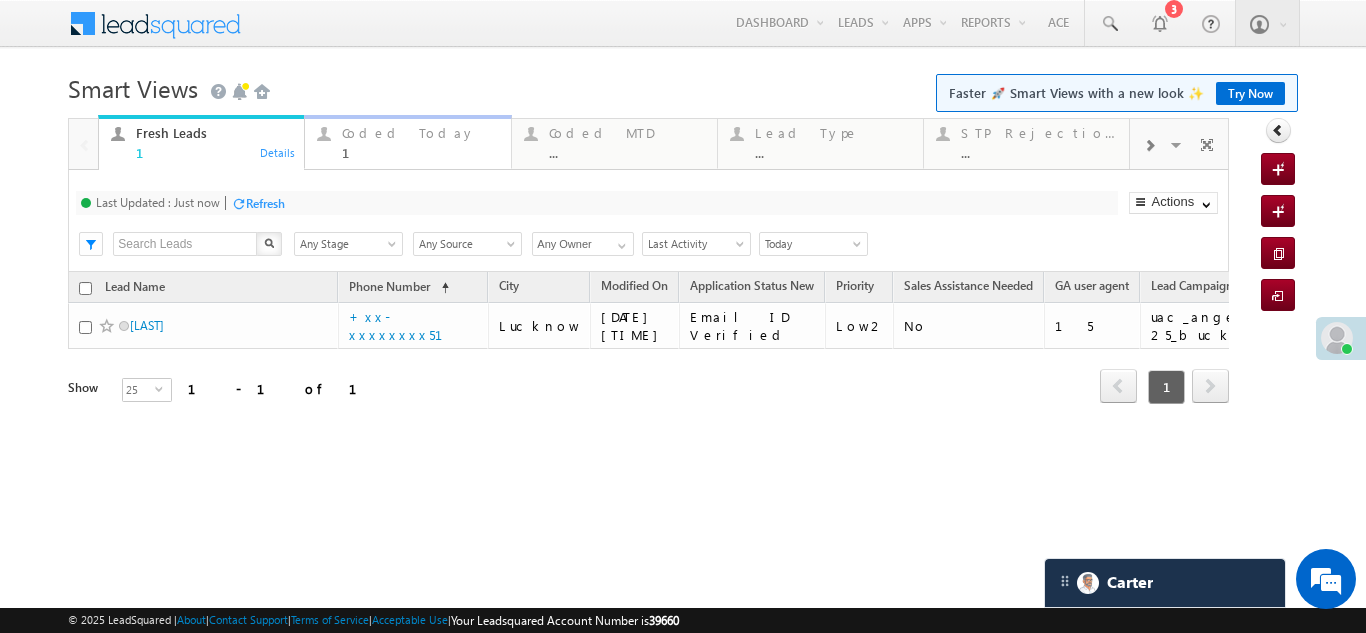 click on "Coded Today" at bounding box center [420, 133] 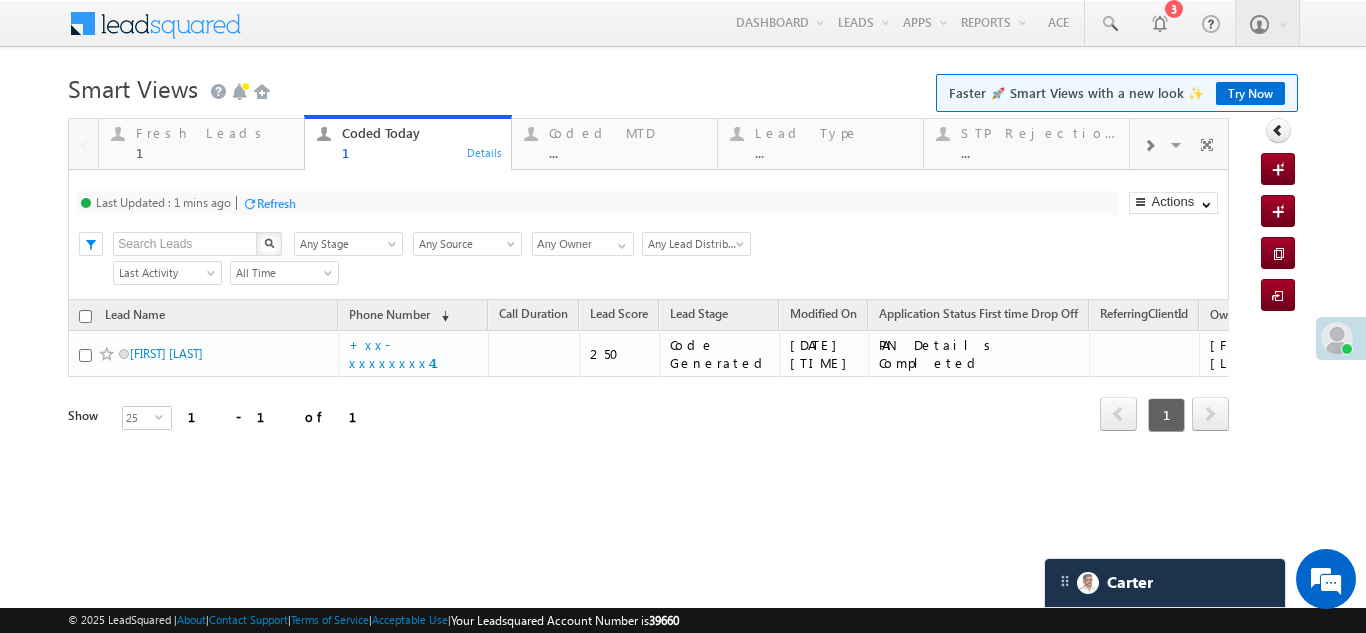 click on "Refresh" at bounding box center (276, 203) 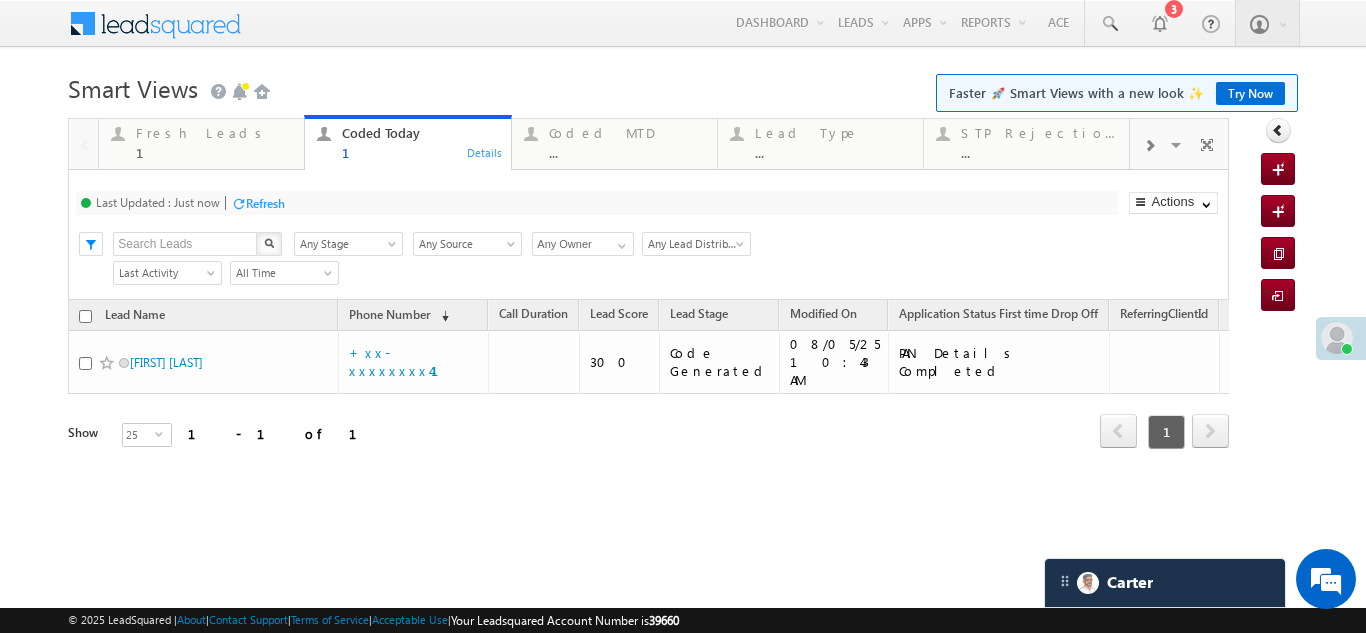 click on "Refresh" at bounding box center [265, 203] 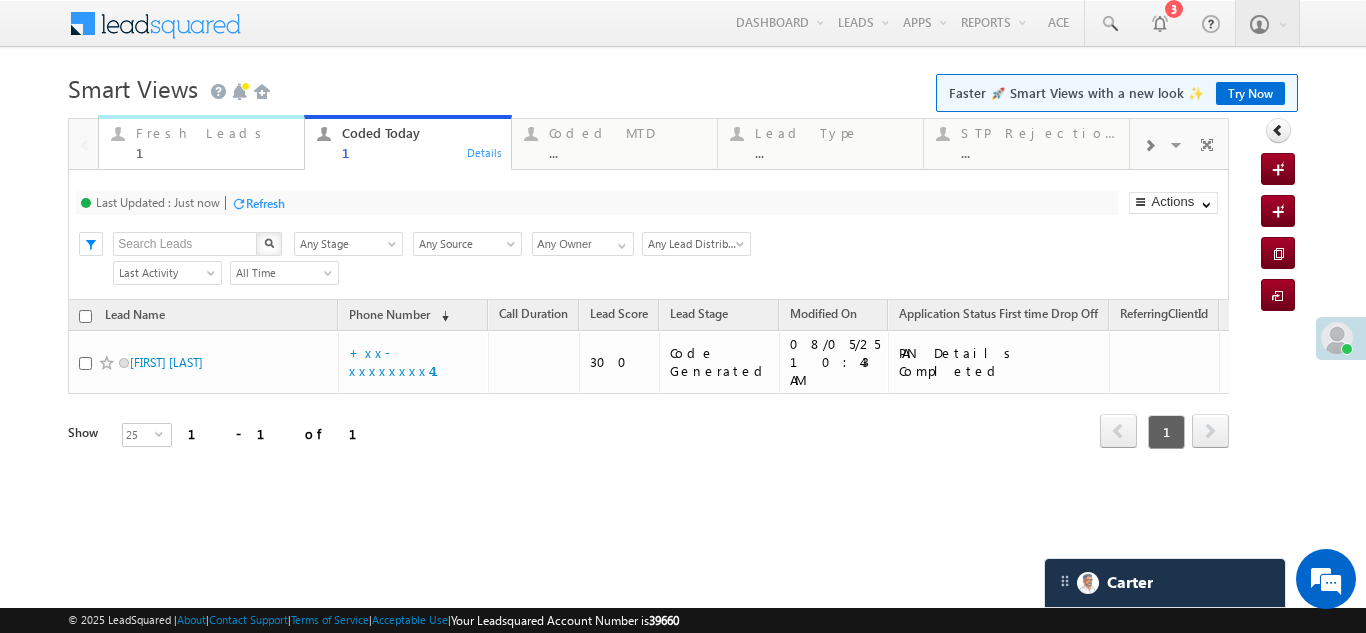click on "Fresh Leads" at bounding box center [214, 133] 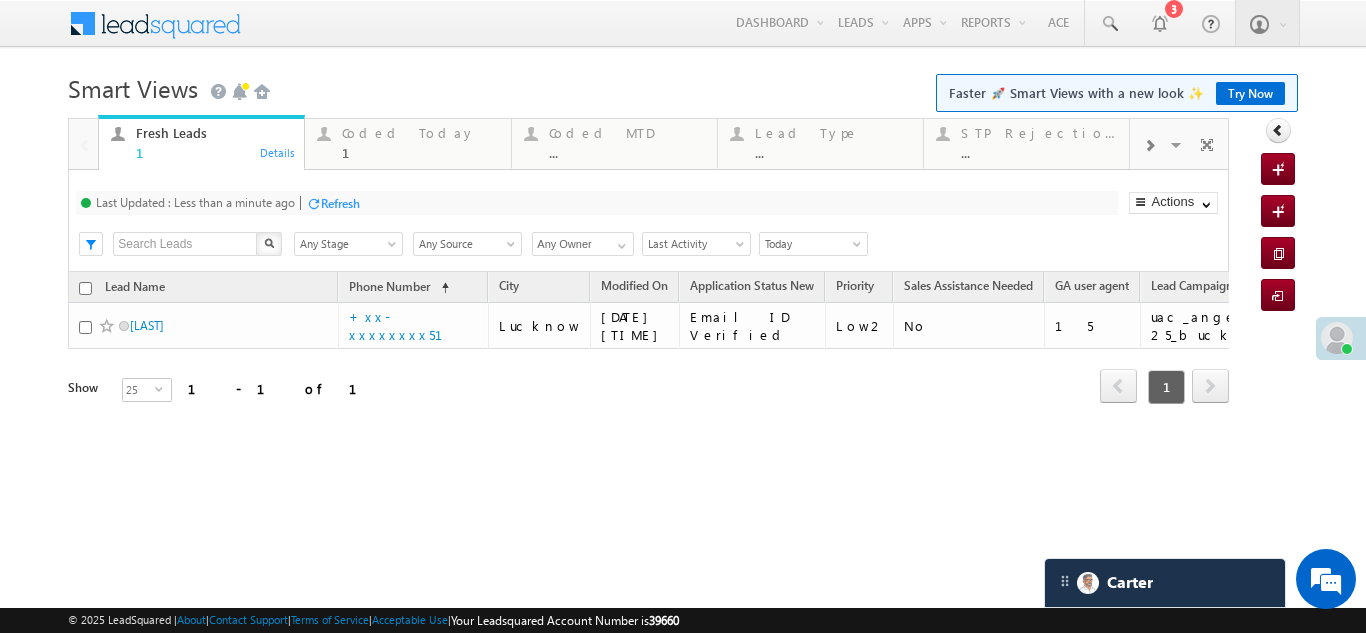 click on "Refresh" at bounding box center (340, 203) 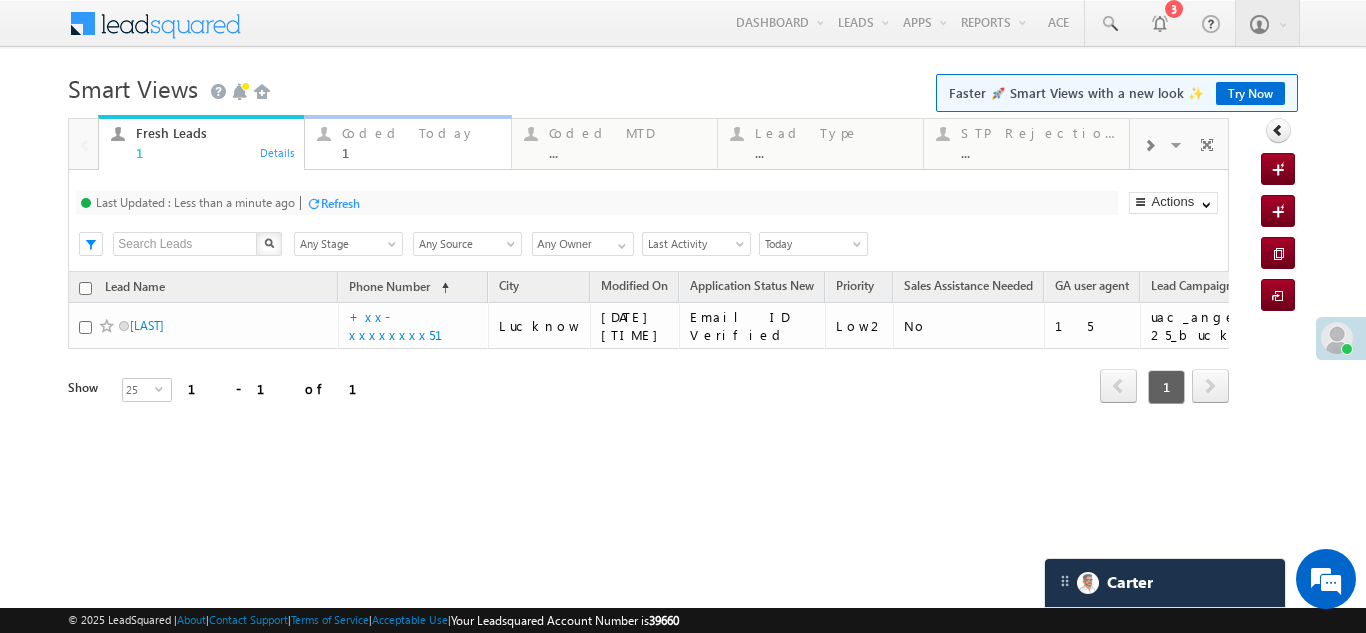 click on "Coded Today" at bounding box center (420, 133) 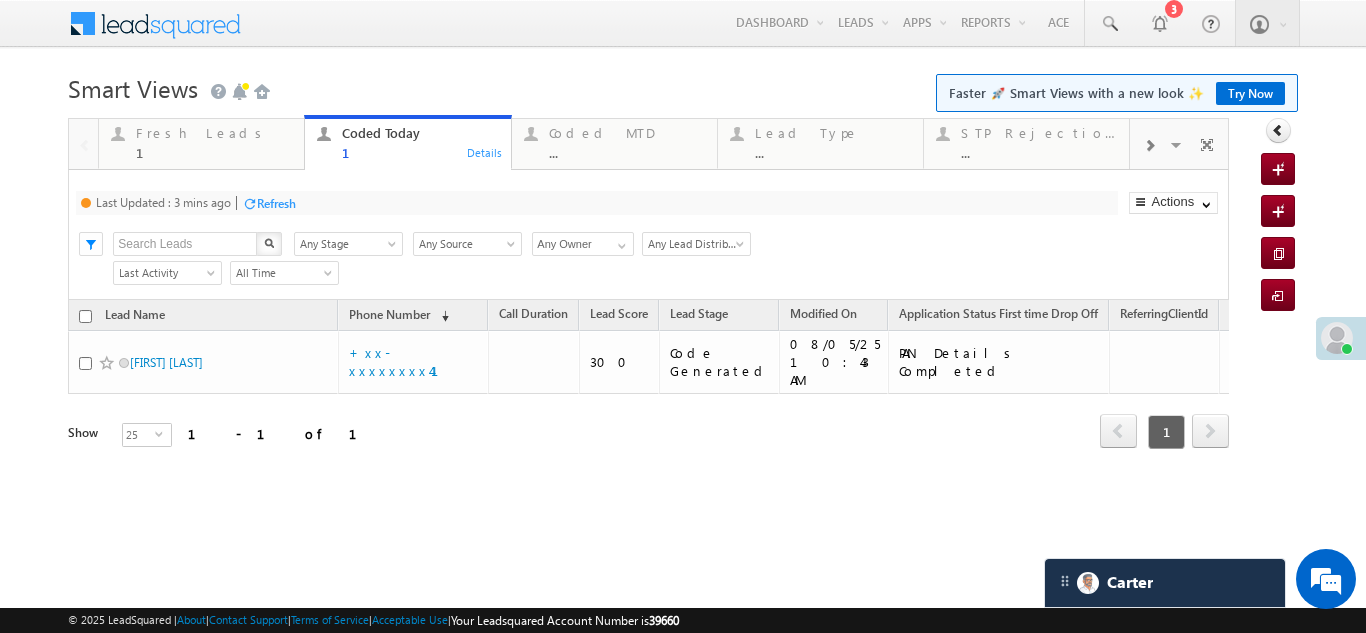 click on "Refresh" at bounding box center (276, 203) 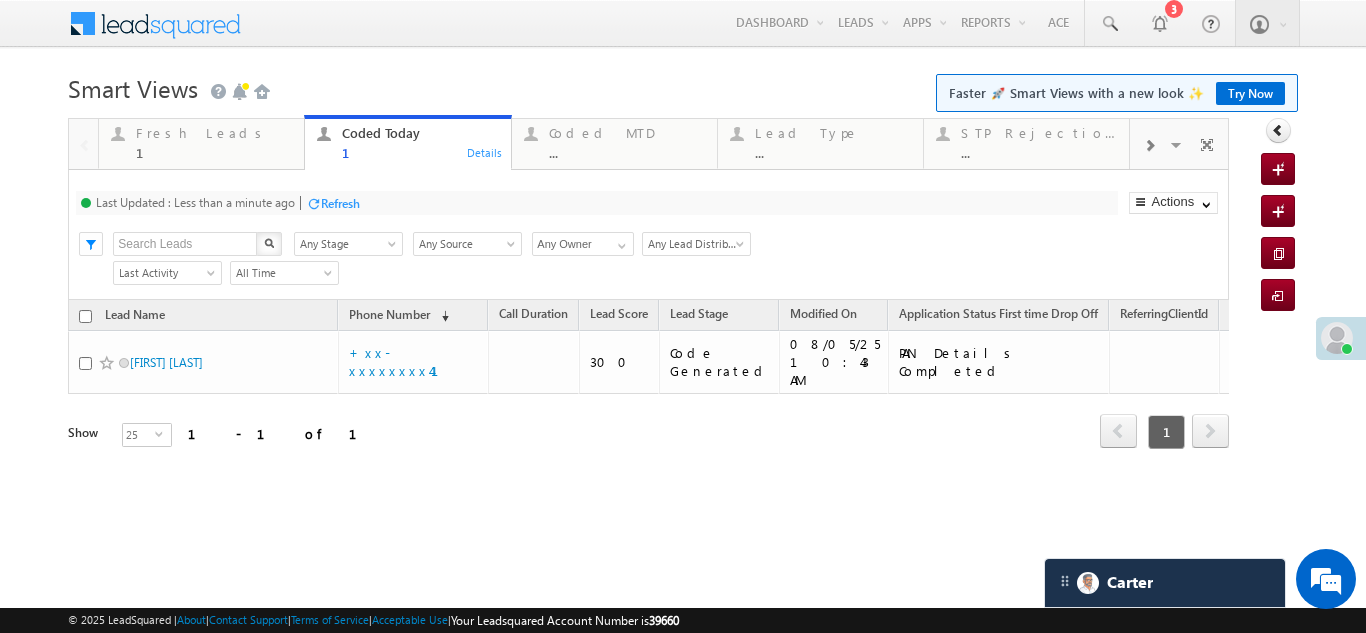 click on "Refresh" at bounding box center [340, 203] 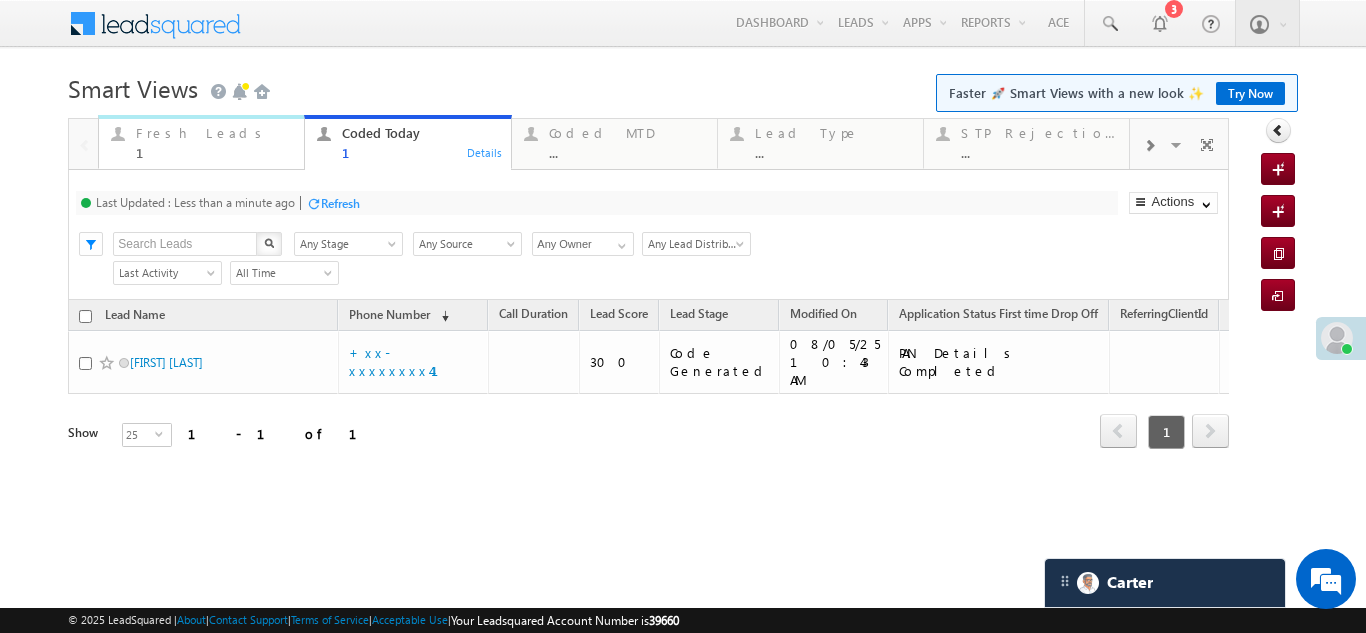 click on "Fresh Leads" at bounding box center (214, 133) 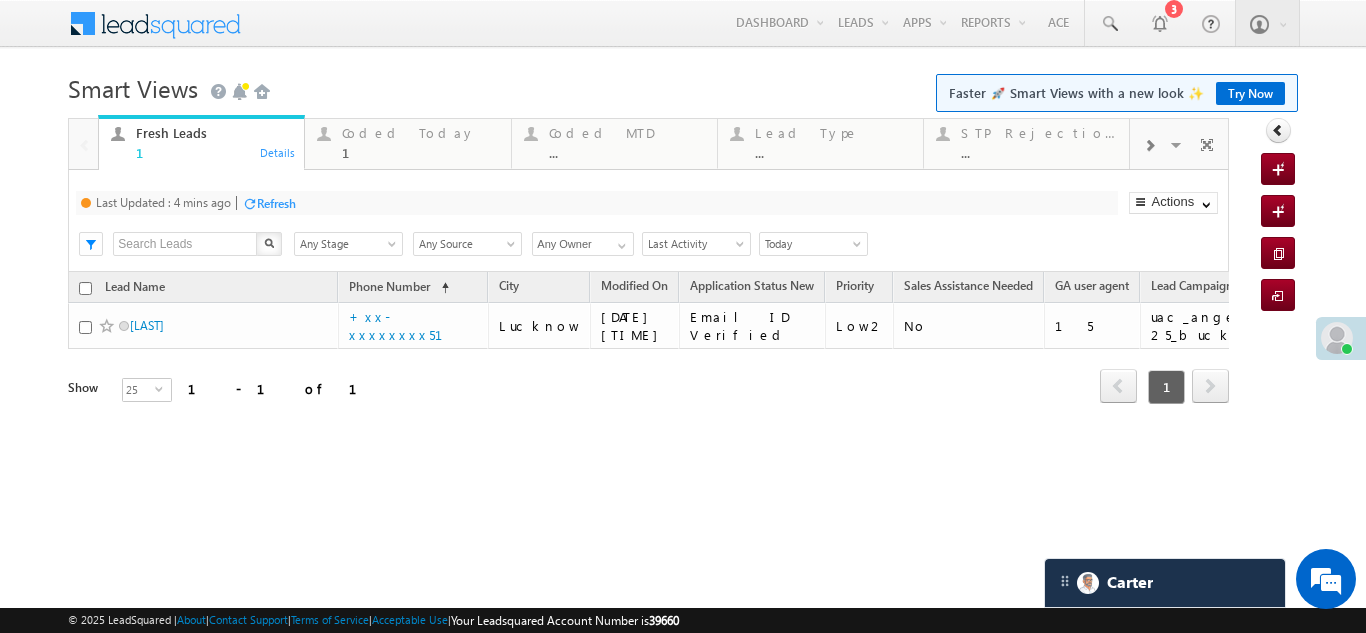 click on "Refresh" at bounding box center [276, 203] 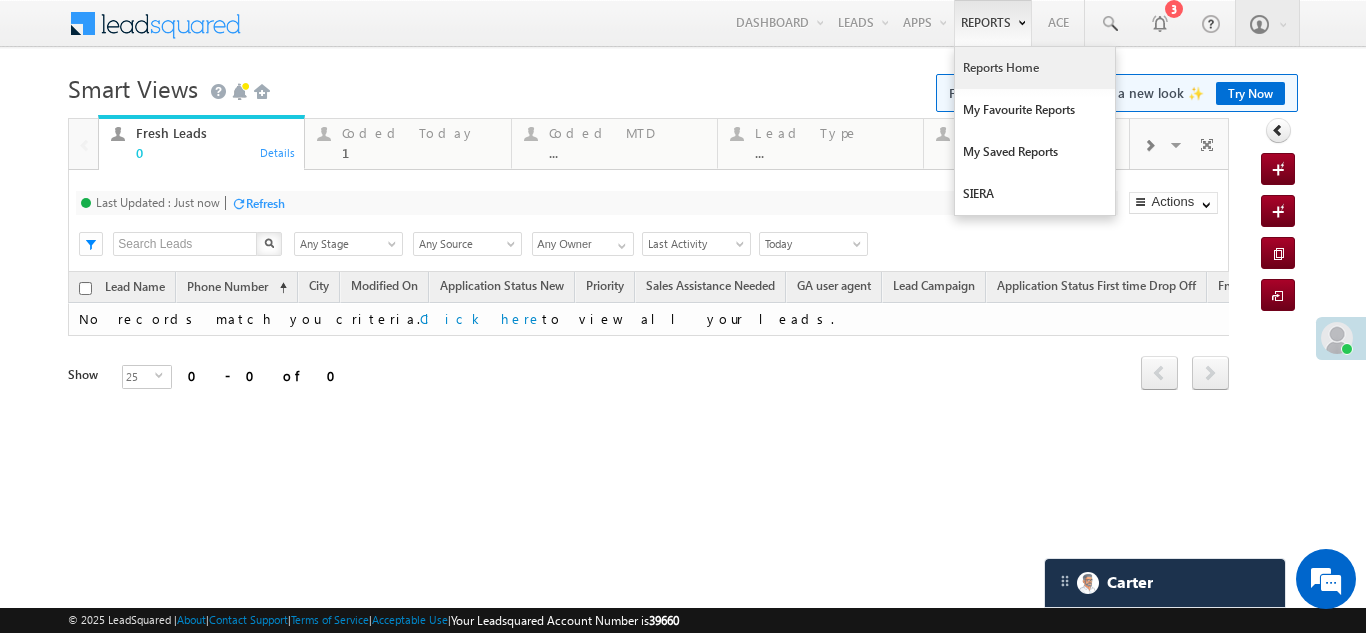 click on "Reports Home" at bounding box center [1035, 68] 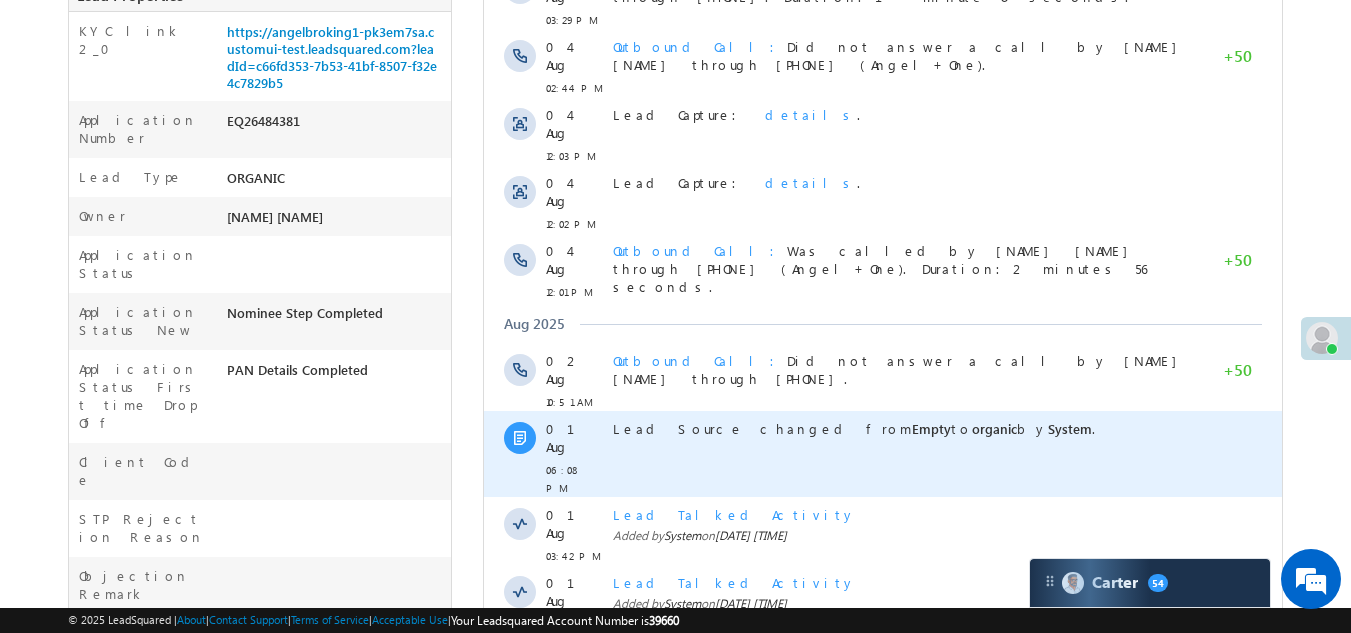 scroll, scrollTop: 600, scrollLeft: 0, axis: vertical 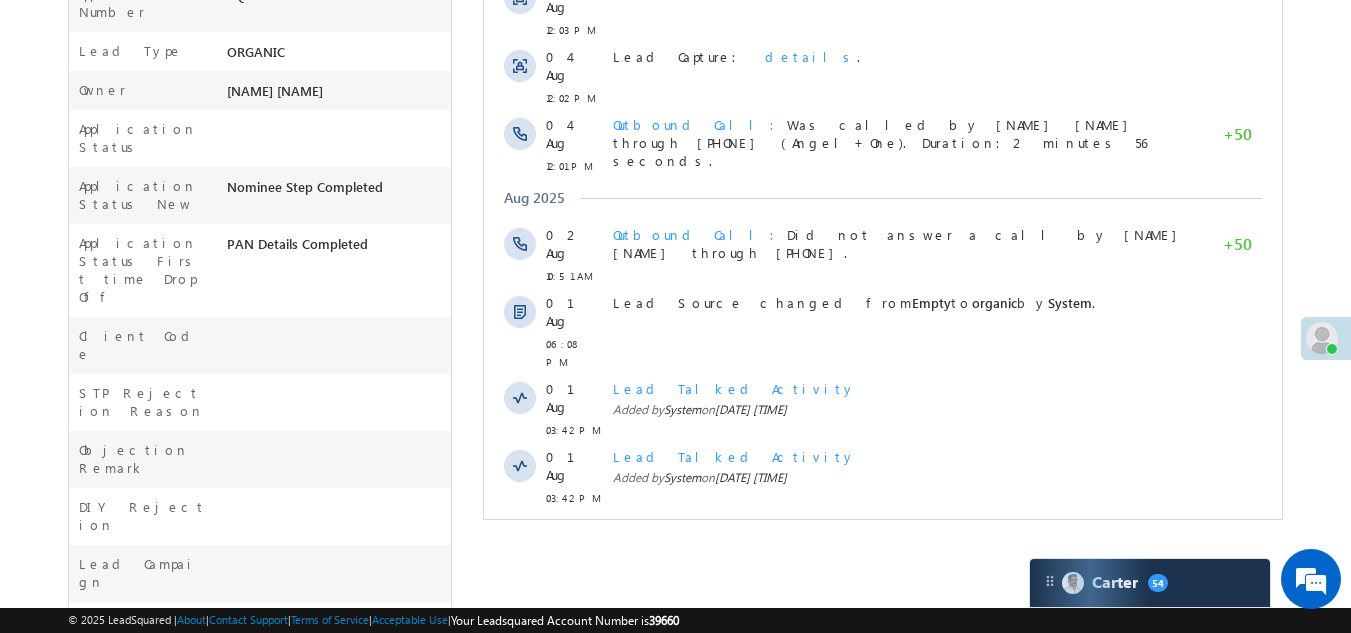 click on "Show More" at bounding box center (883, 542) 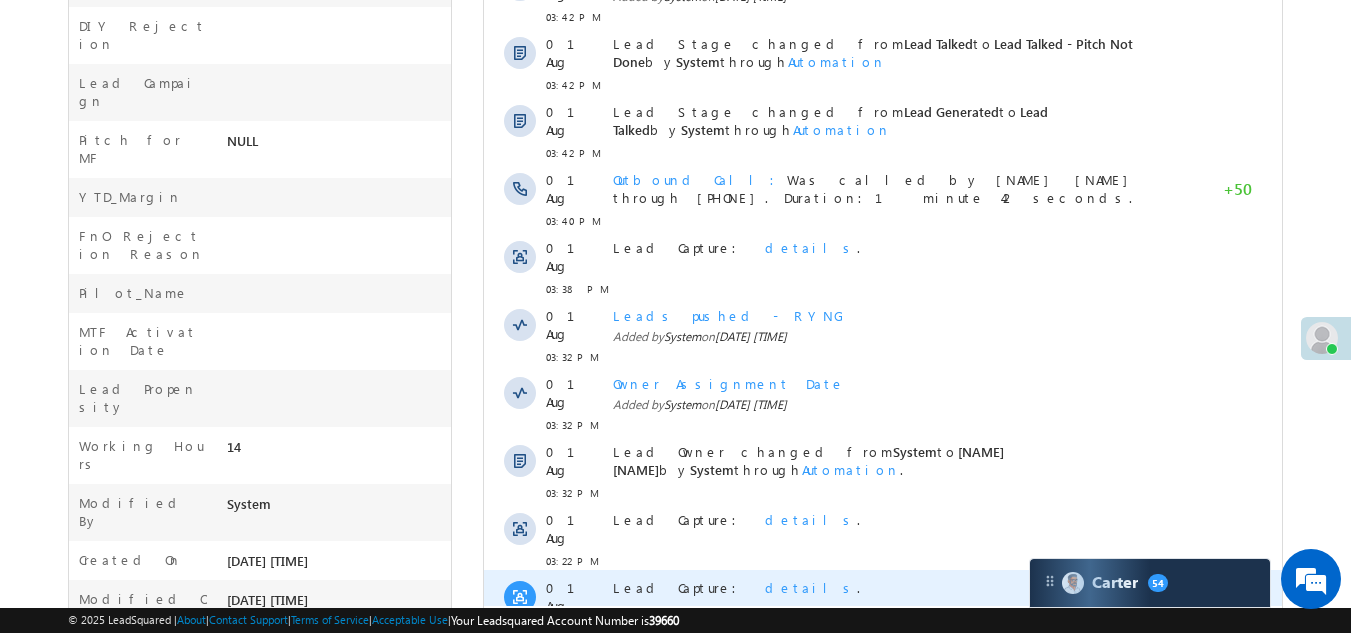 scroll, scrollTop: 1100, scrollLeft: 0, axis: vertical 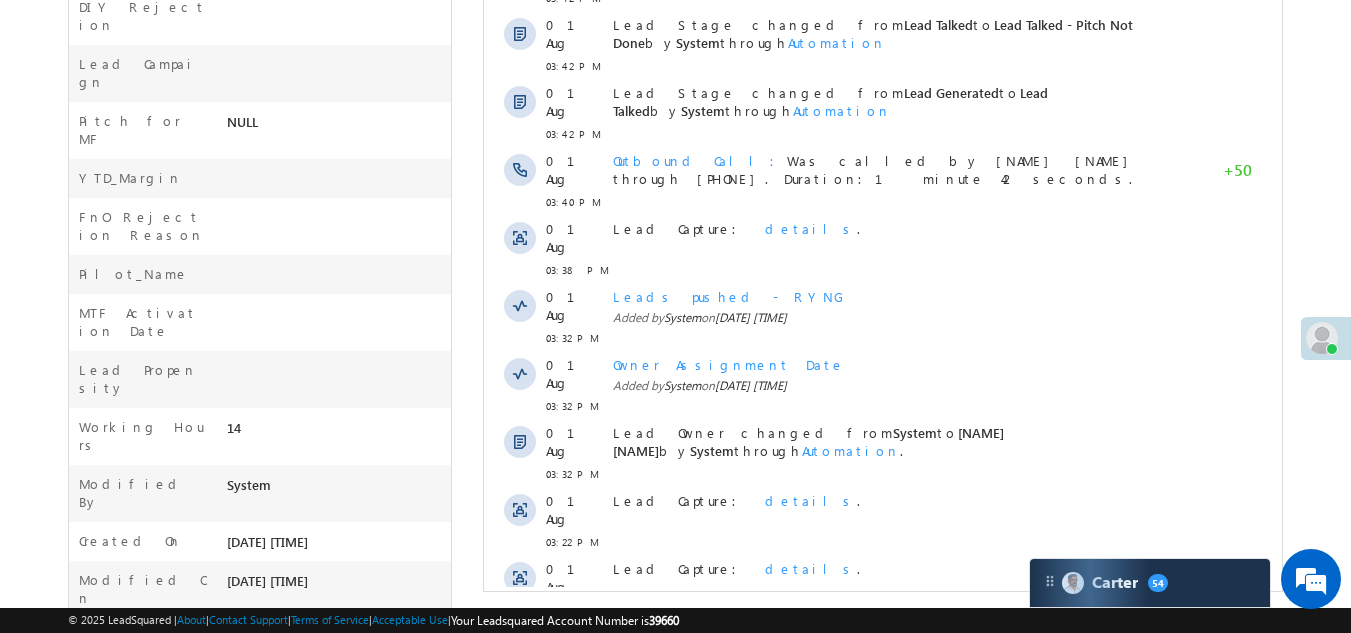 click on "Show More" at bounding box center [883, 722] 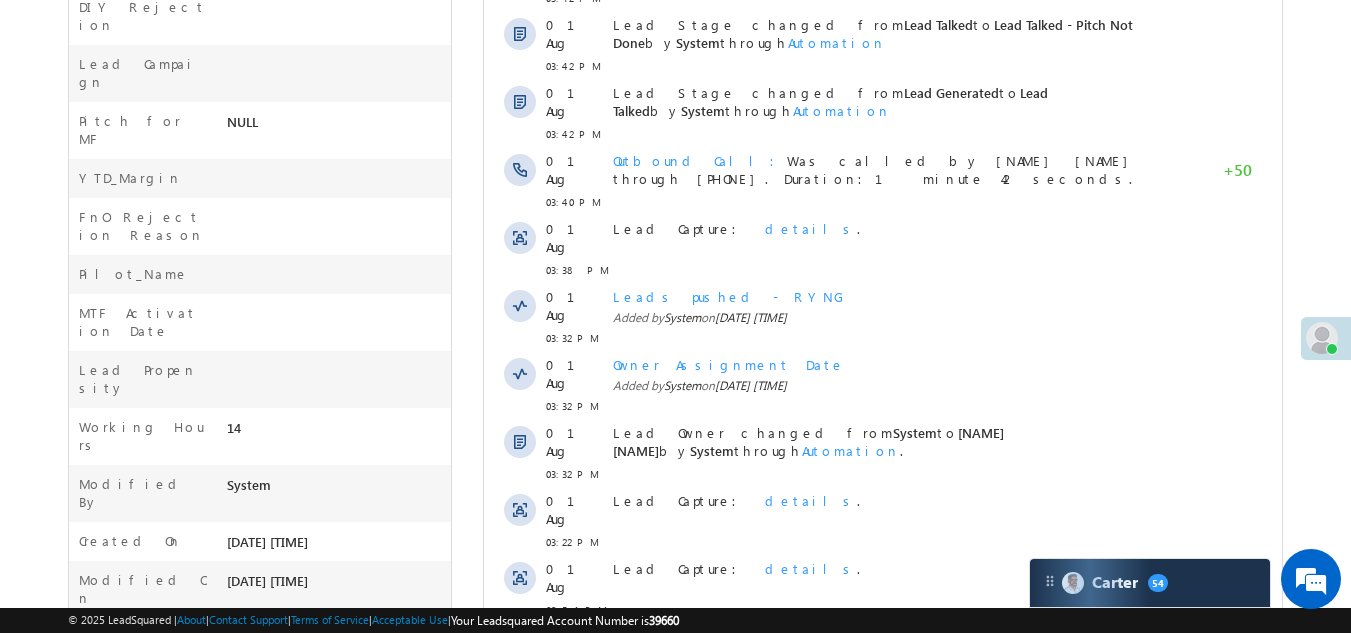 scroll, scrollTop: 0, scrollLeft: 0, axis: both 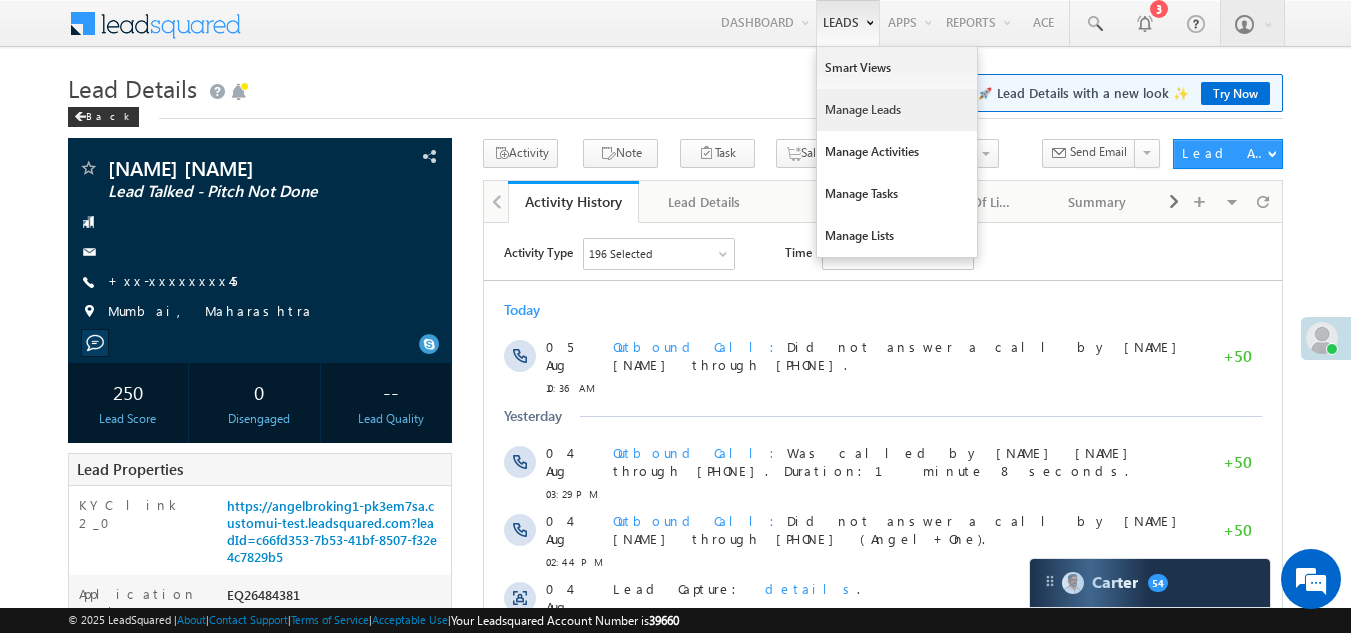 click on "Manage Leads" at bounding box center (897, 110) 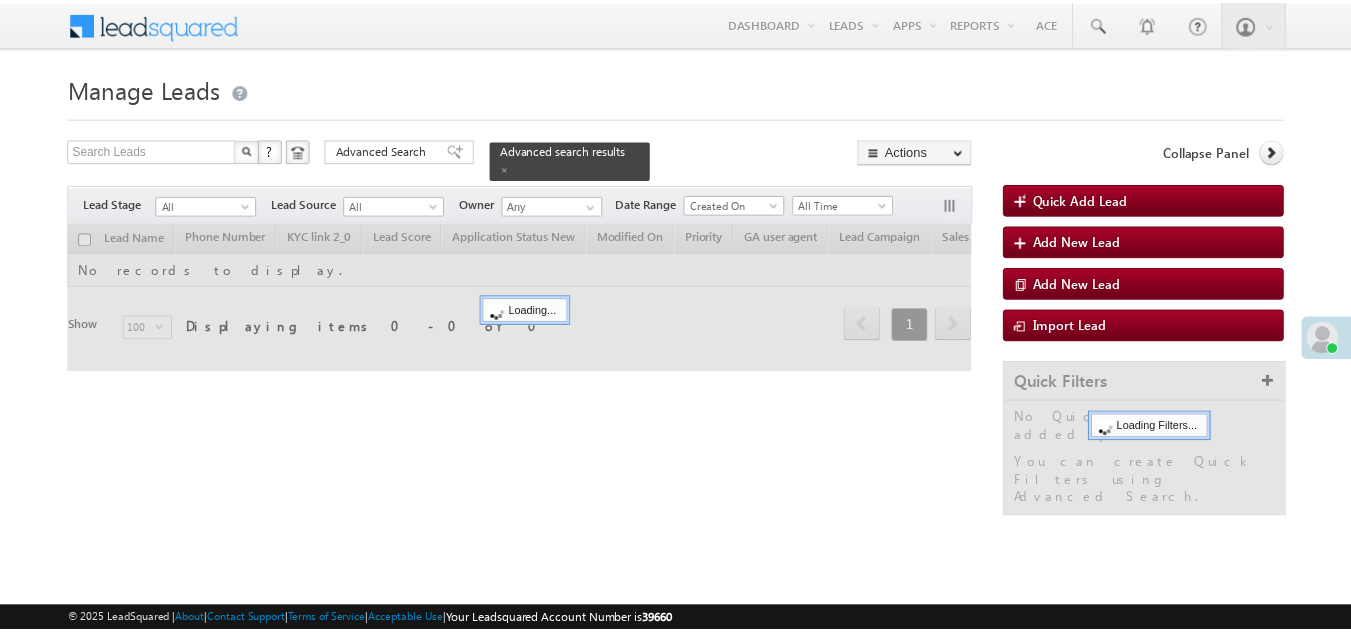 scroll, scrollTop: 0, scrollLeft: 0, axis: both 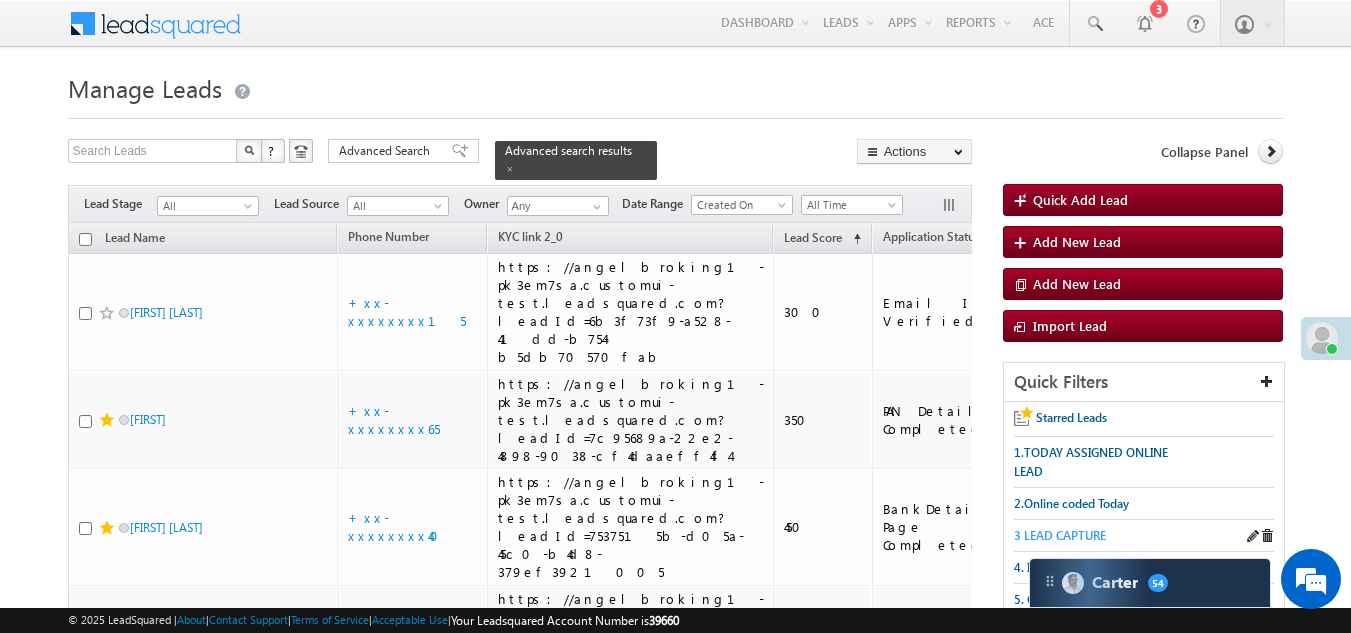 click on "3 LEAD CAPTURE" at bounding box center (1060, 535) 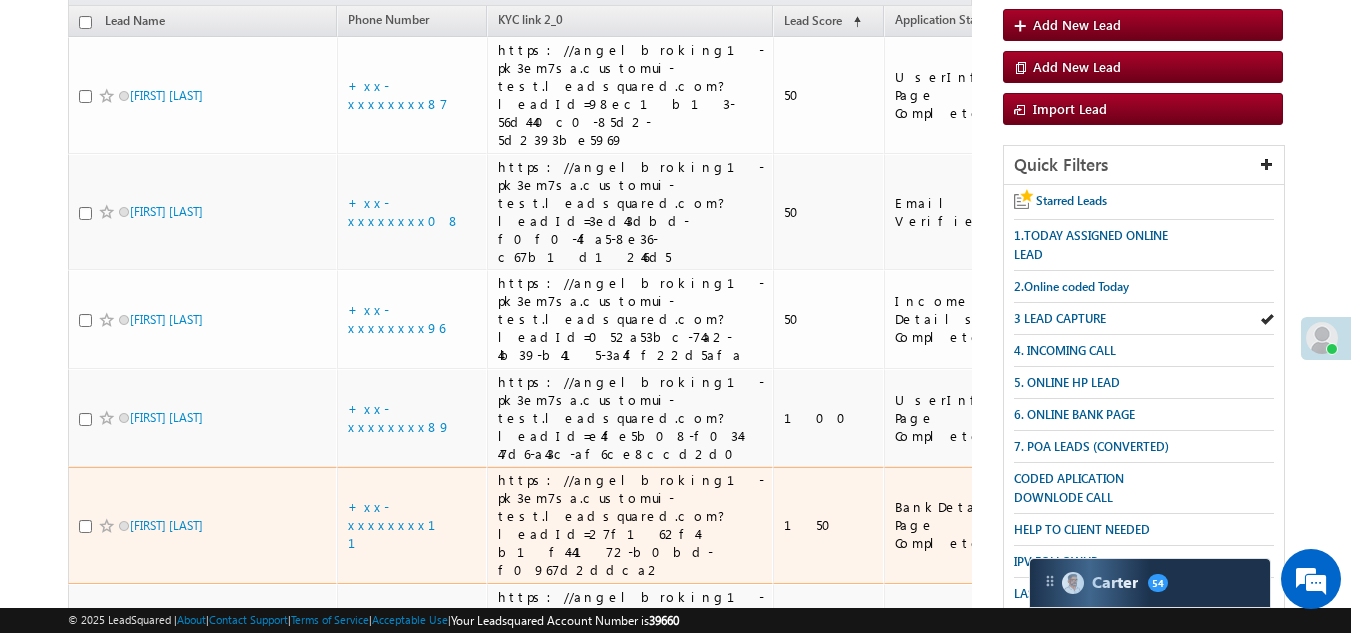 scroll, scrollTop: 417, scrollLeft: 0, axis: vertical 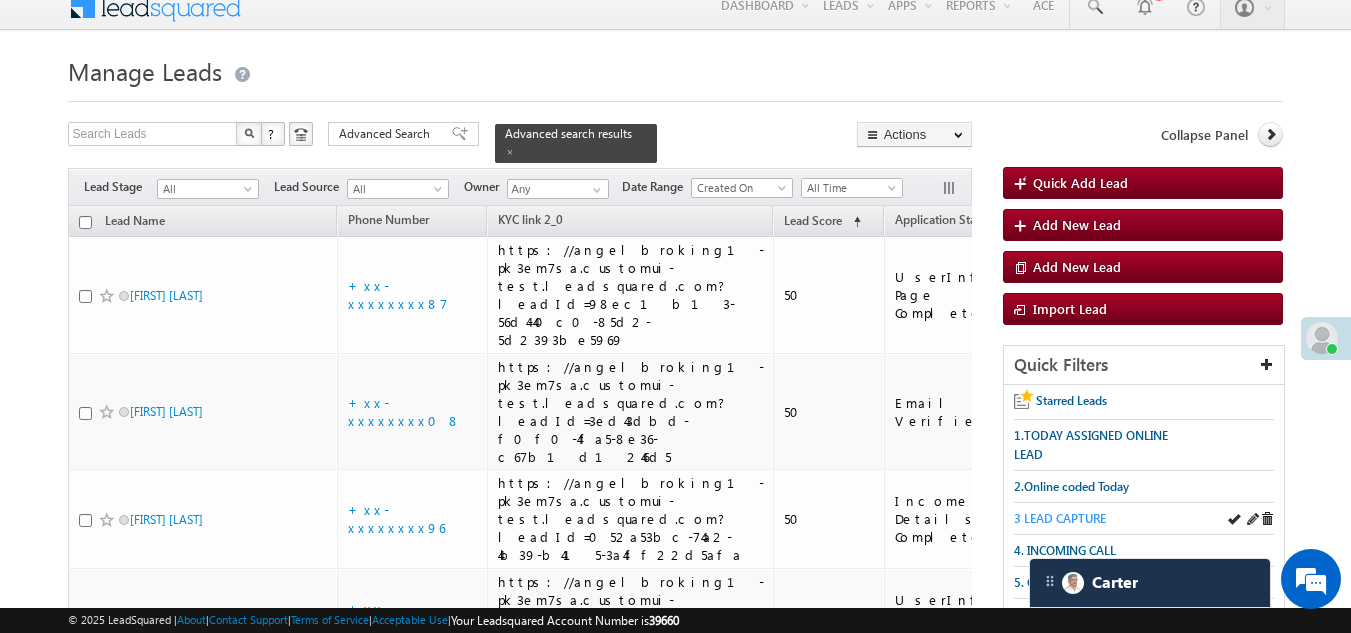 click on "3 LEAD CAPTURE" at bounding box center [1060, 518] 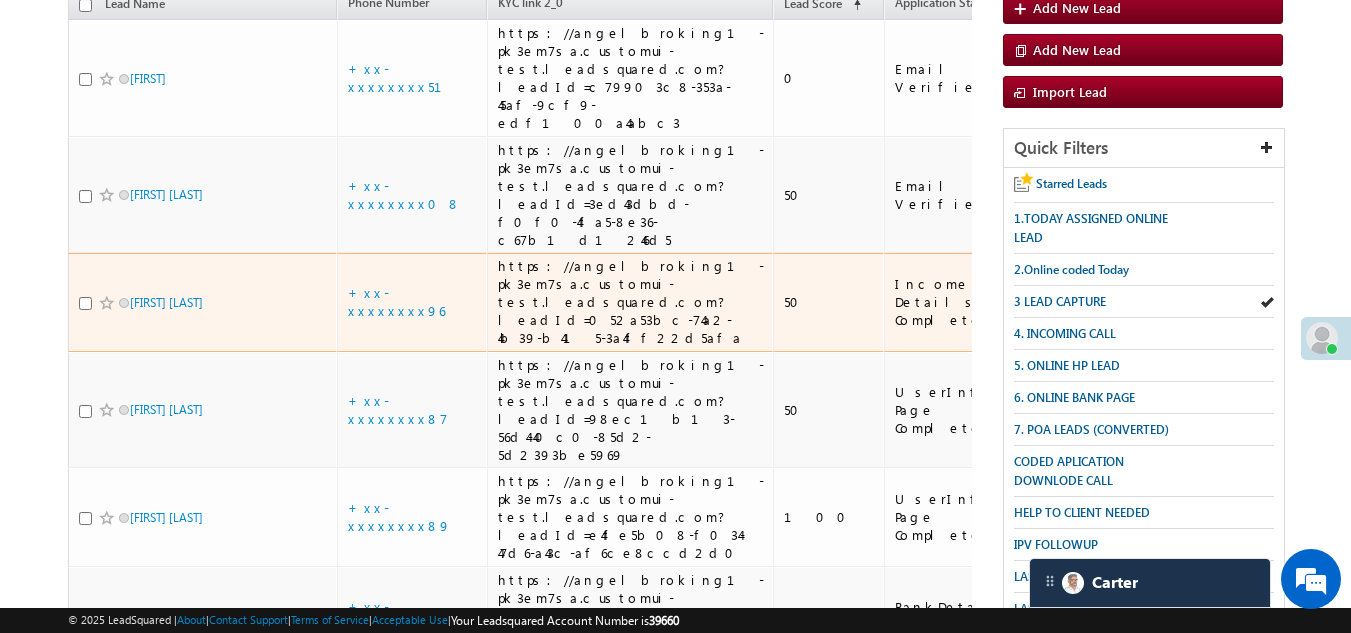scroll, scrollTop: 33, scrollLeft: 0, axis: vertical 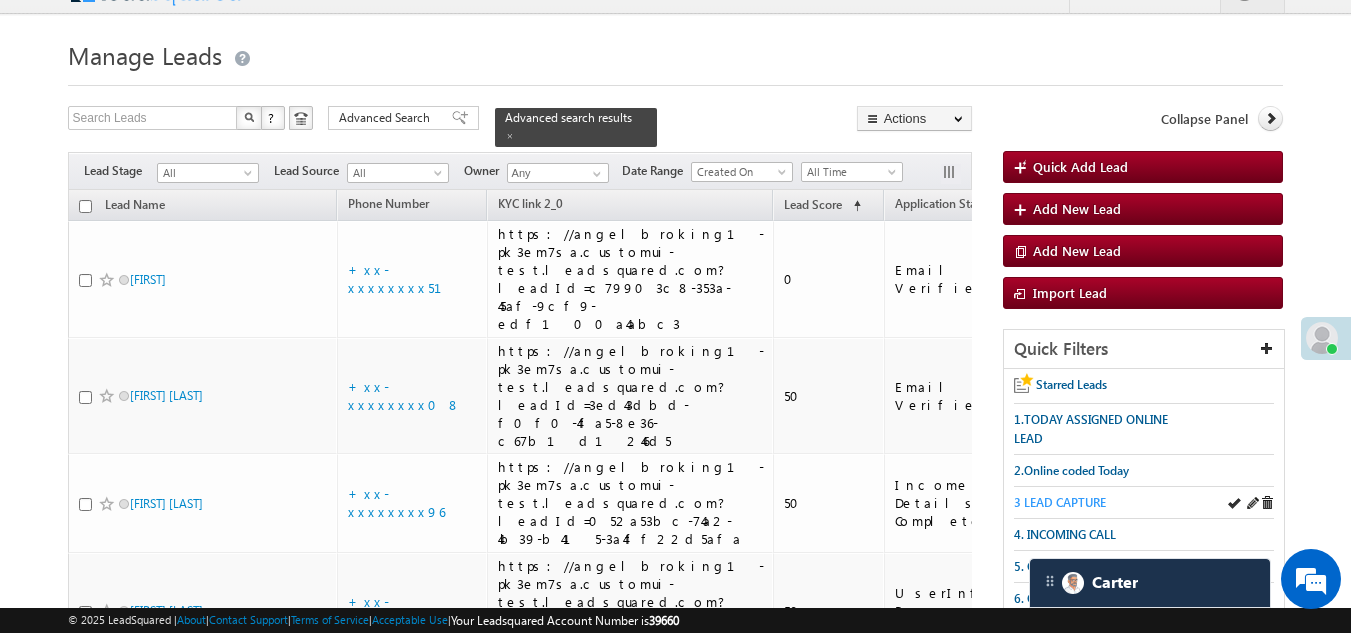click on "3 LEAD CAPTURE" at bounding box center (1060, 502) 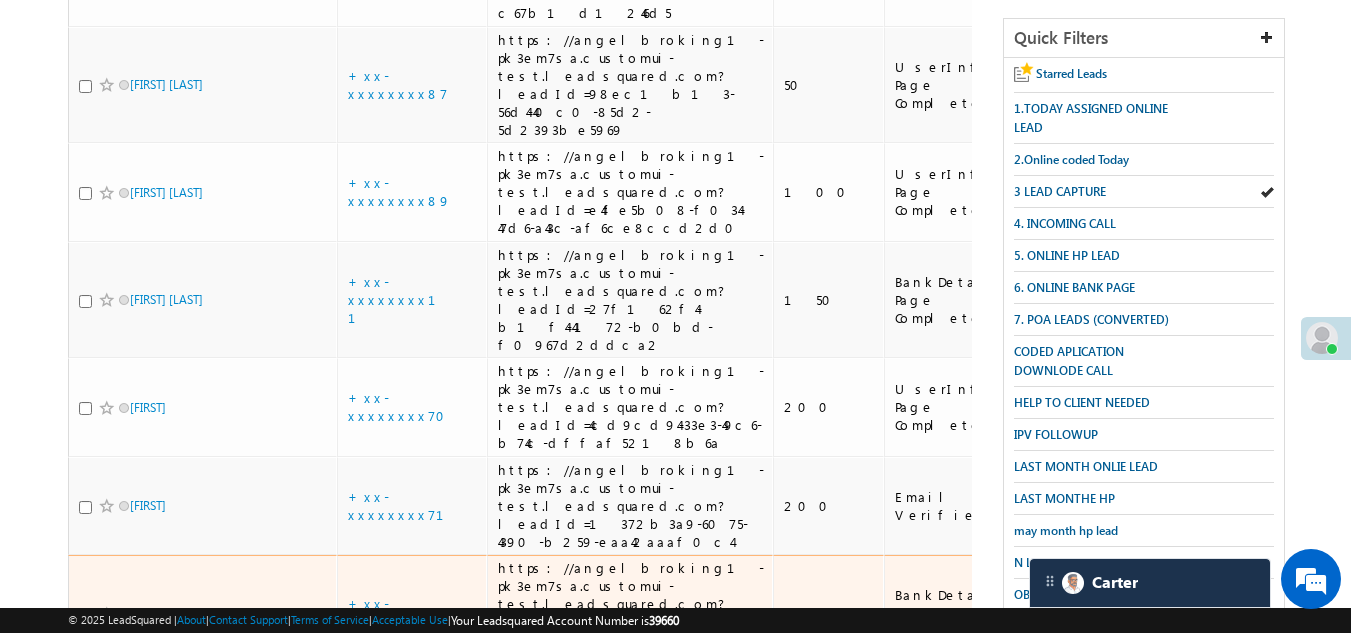 scroll, scrollTop: 200, scrollLeft: 0, axis: vertical 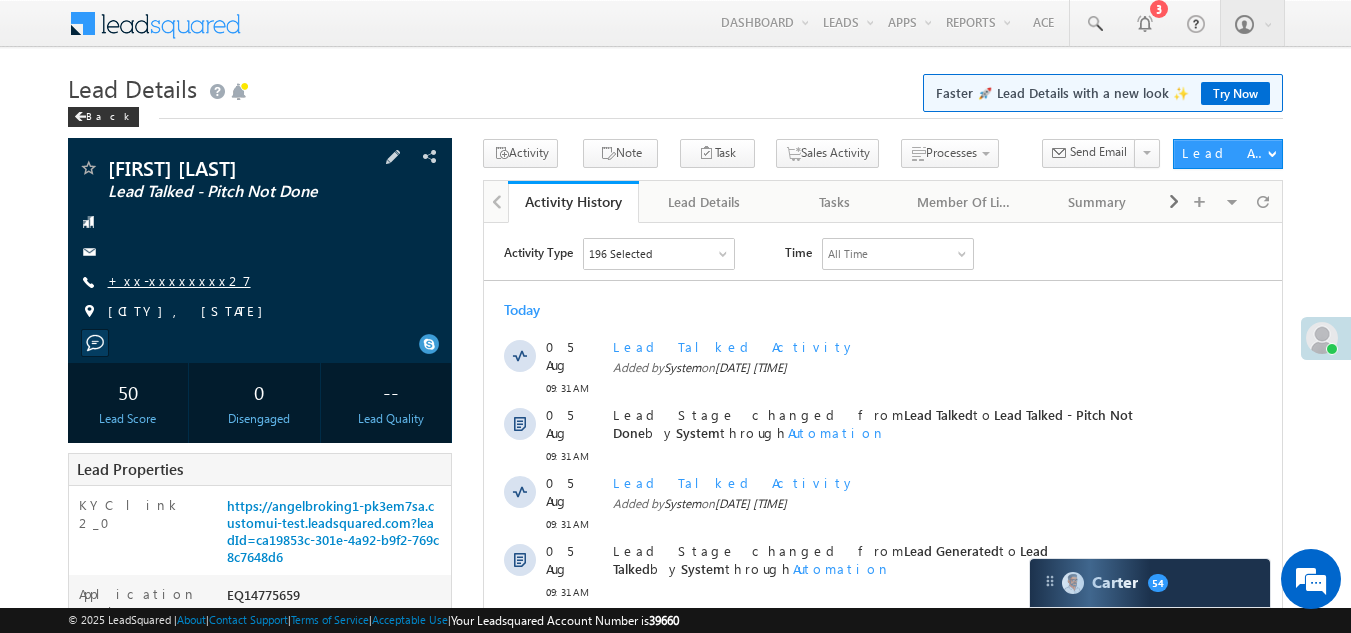click on "+xx-xxxxxxxx27" at bounding box center [179, 280] 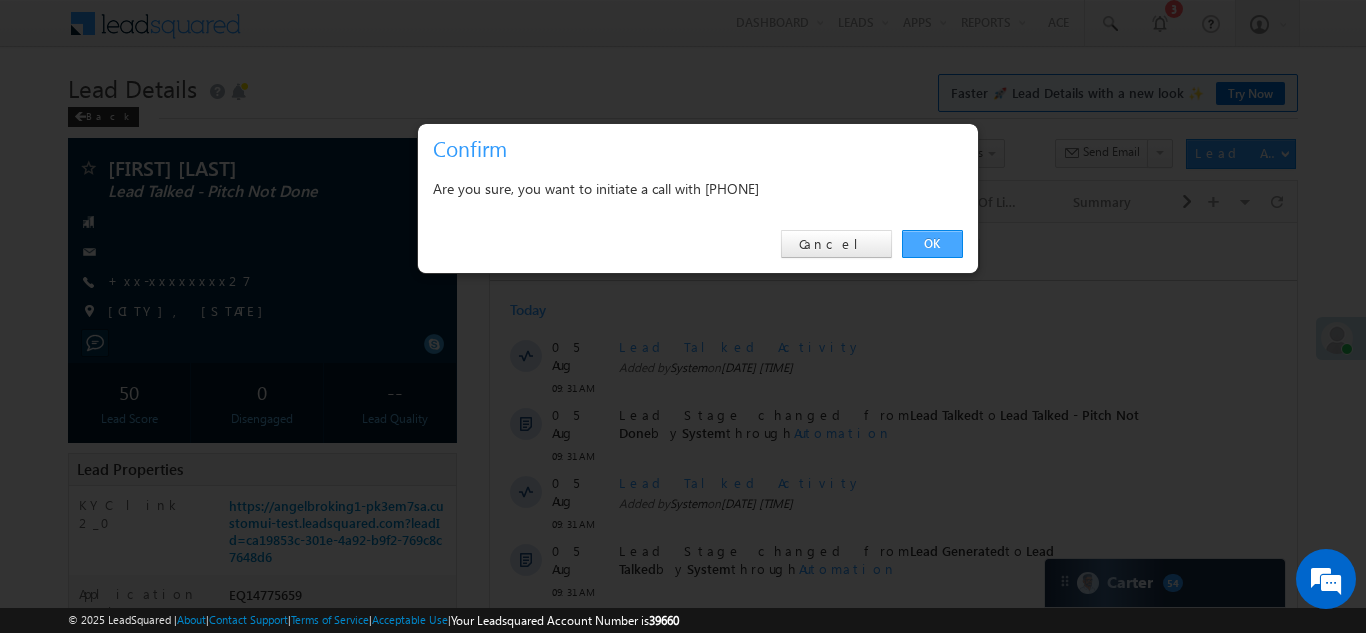 click on "OK" at bounding box center (932, 244) 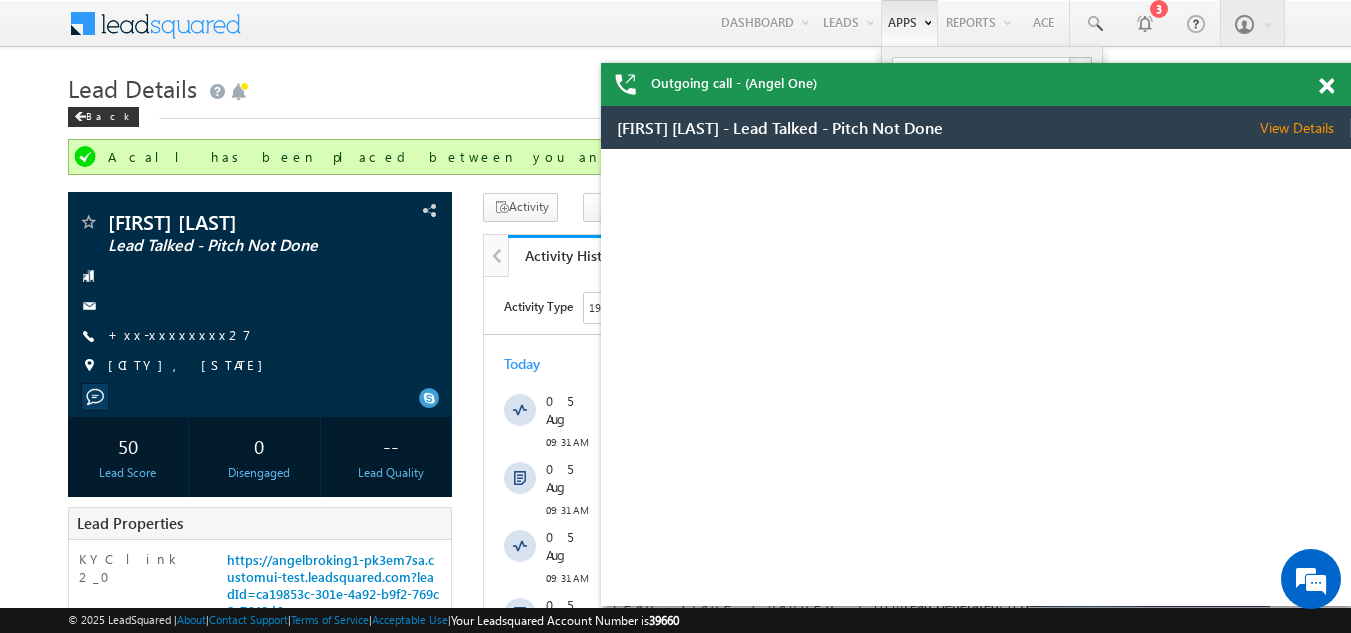 scroll, scrollTop: 0, scrollLeft: 0, axis: both 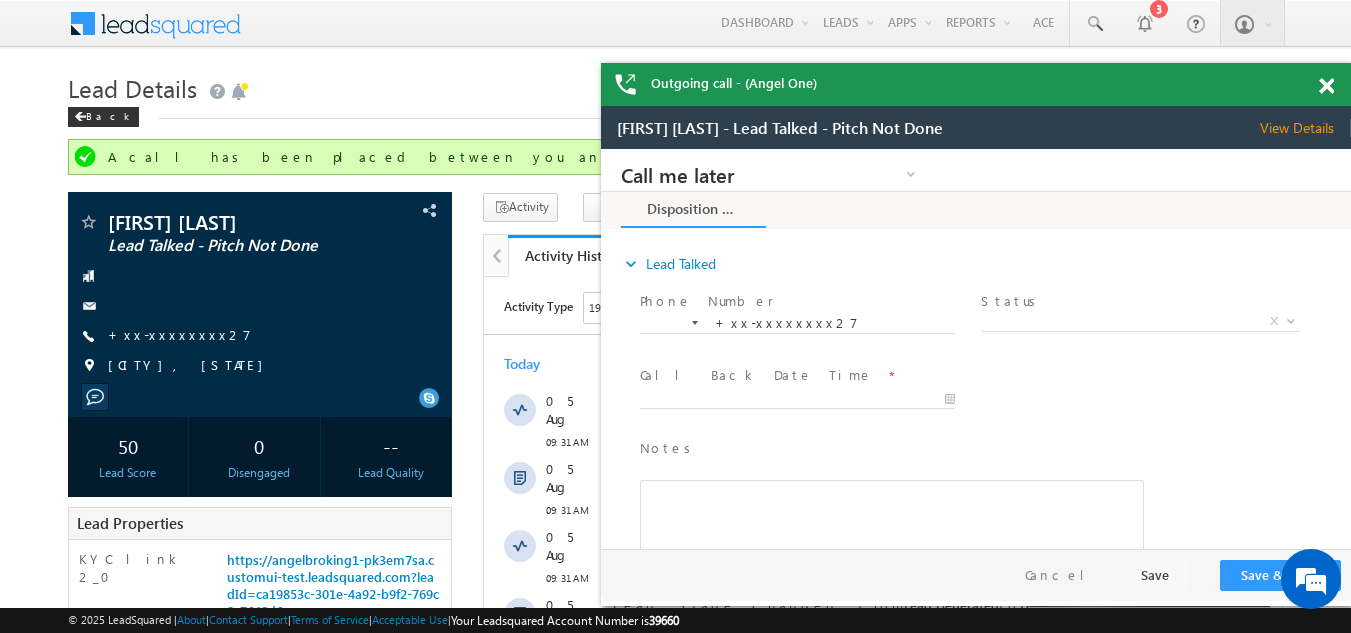 click at bounding box center [1326, 86] 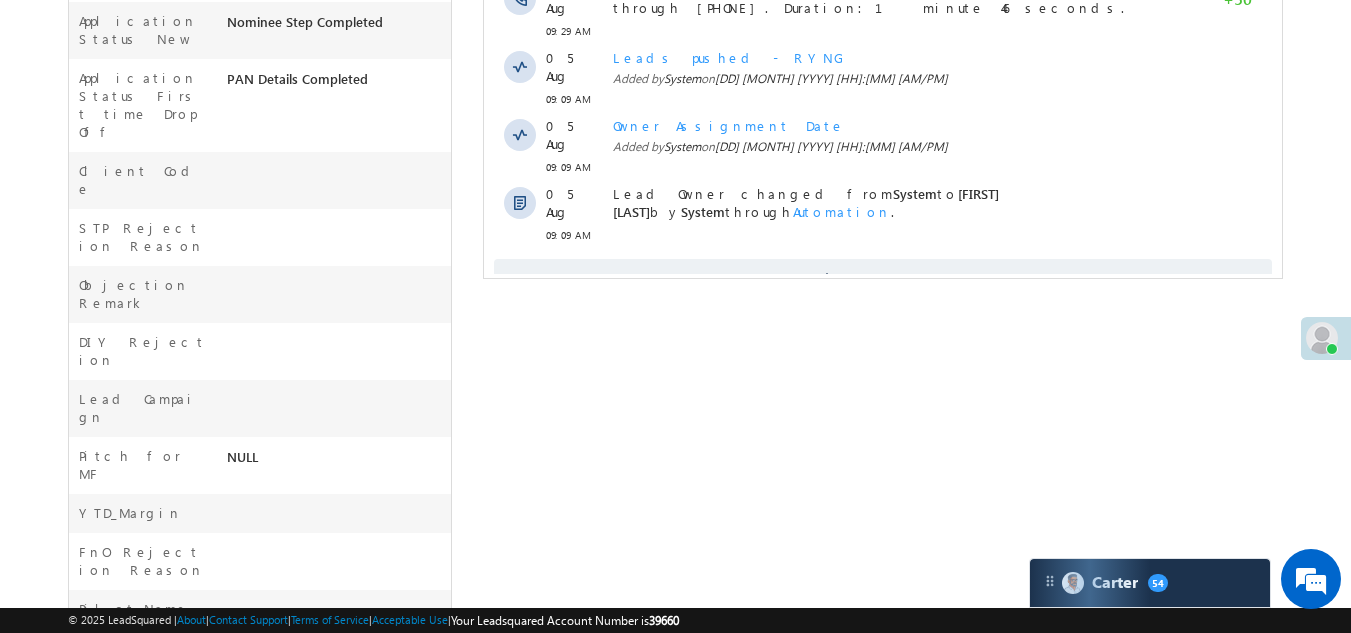scroll, scrollTop: 800, scrollLeft: 0, axis: vertical 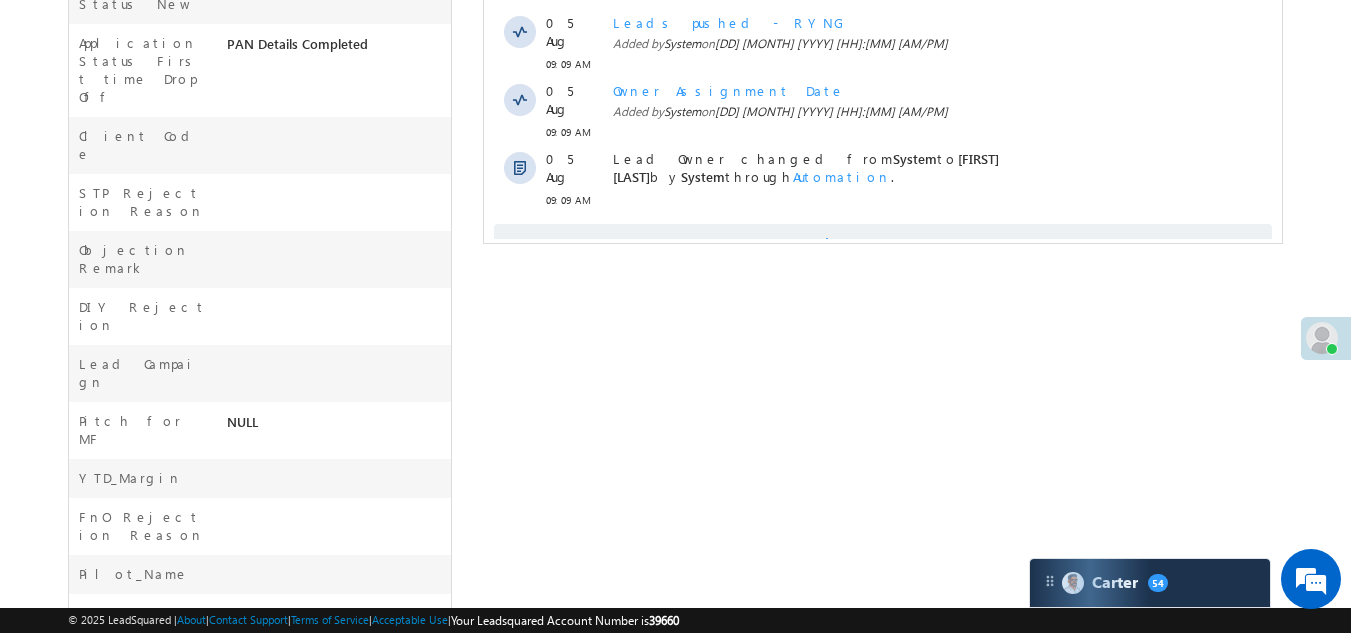 click on "Show More" at bounding box center [883, 244] 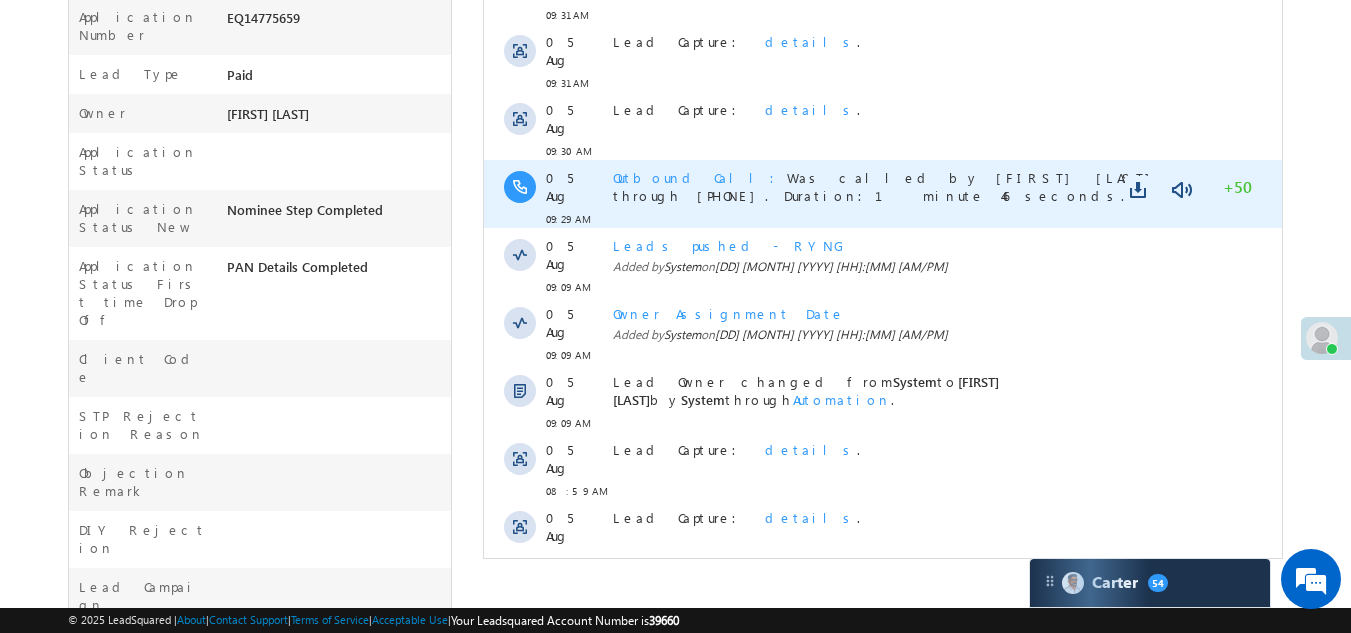 scroll, scrollTop: 400, scrollLeft: 0, axis: vertical 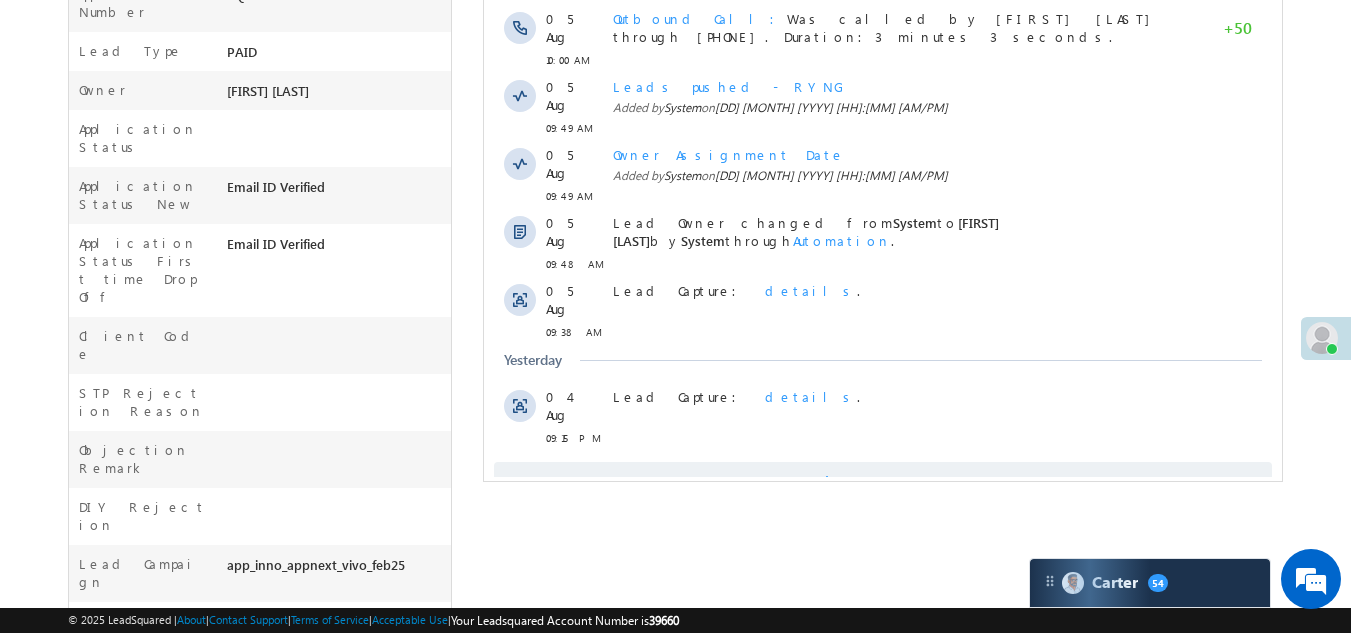 click on "Show More" at bounding box center [883, 482] 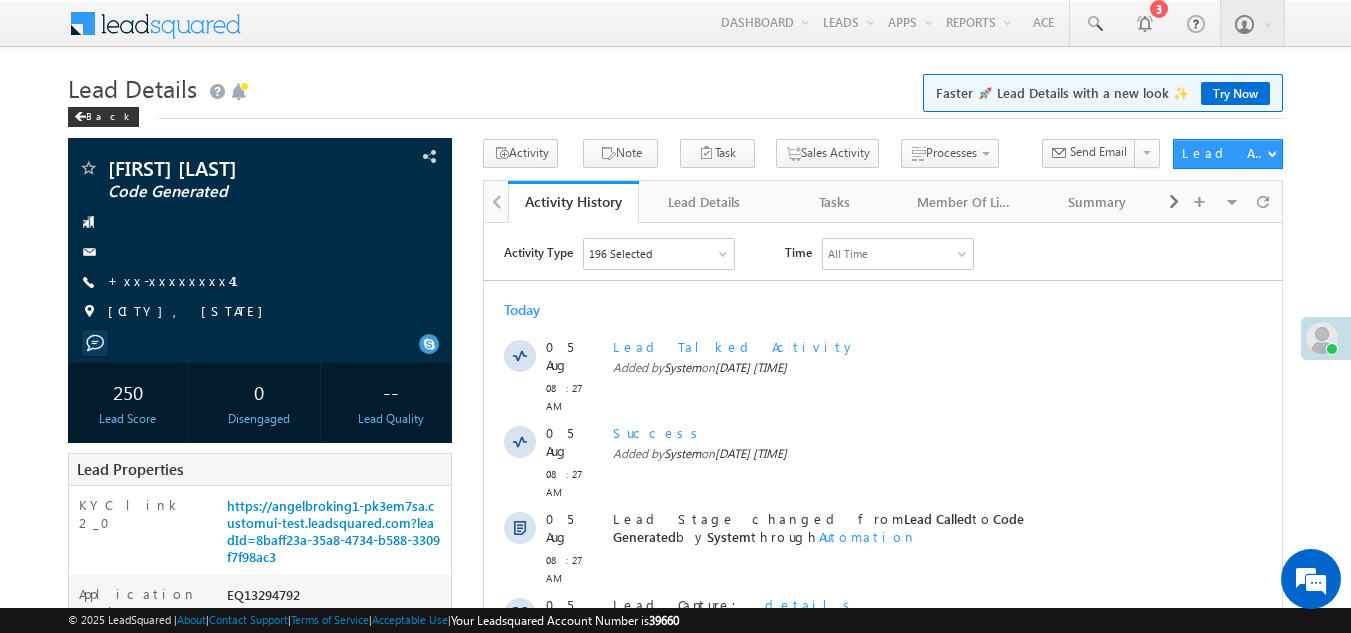 scroll, scrollTop: 0, scrollLeft: 0, axis: both 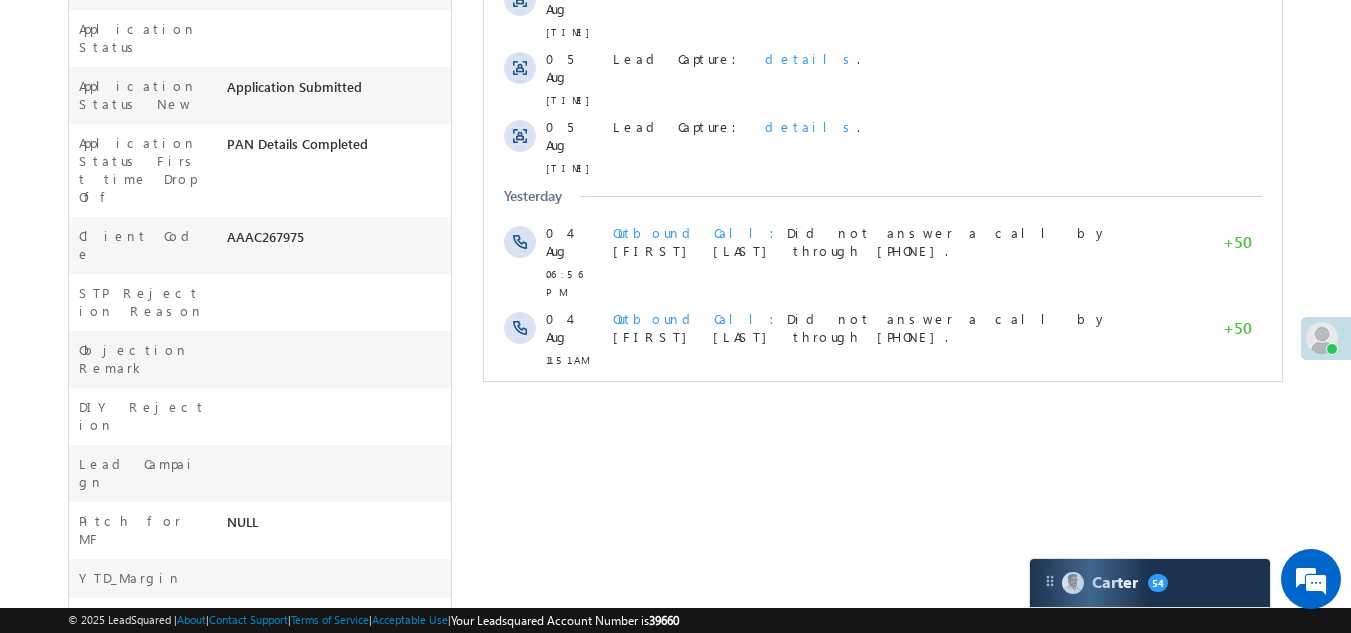 click on "Show More" at bounding box center [883, 472] 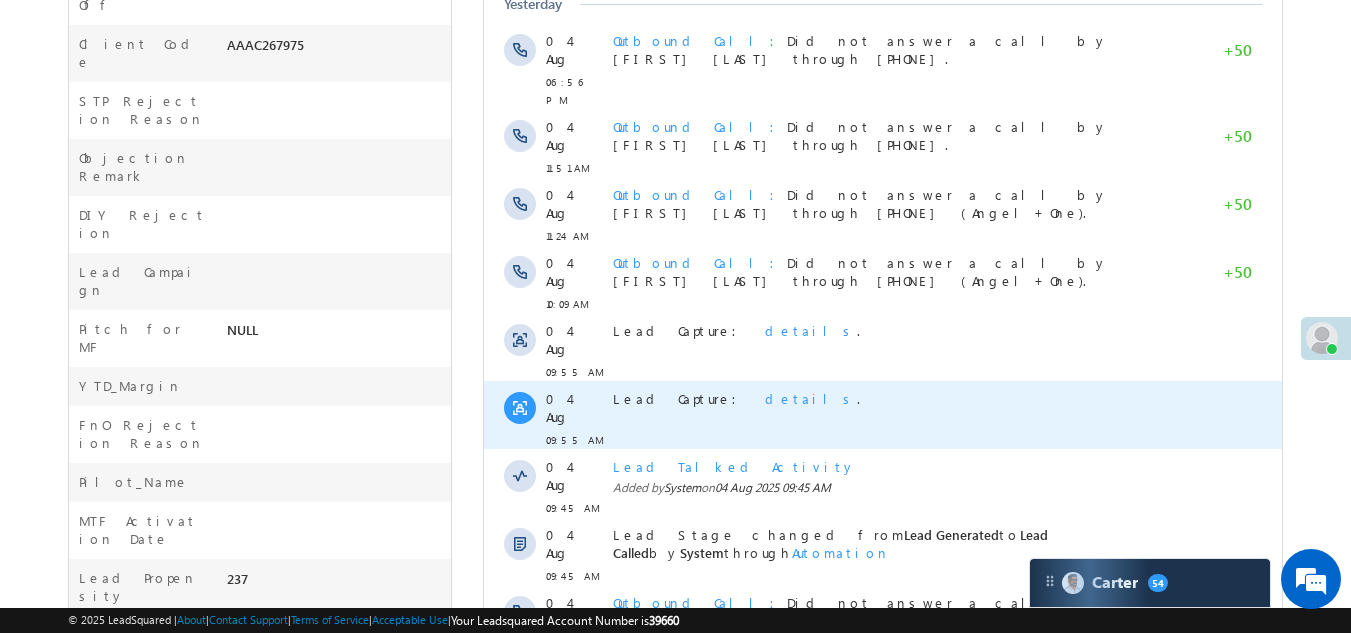 scroll, scrollTop: 1072, scrollLeft: 0, axis: vertical 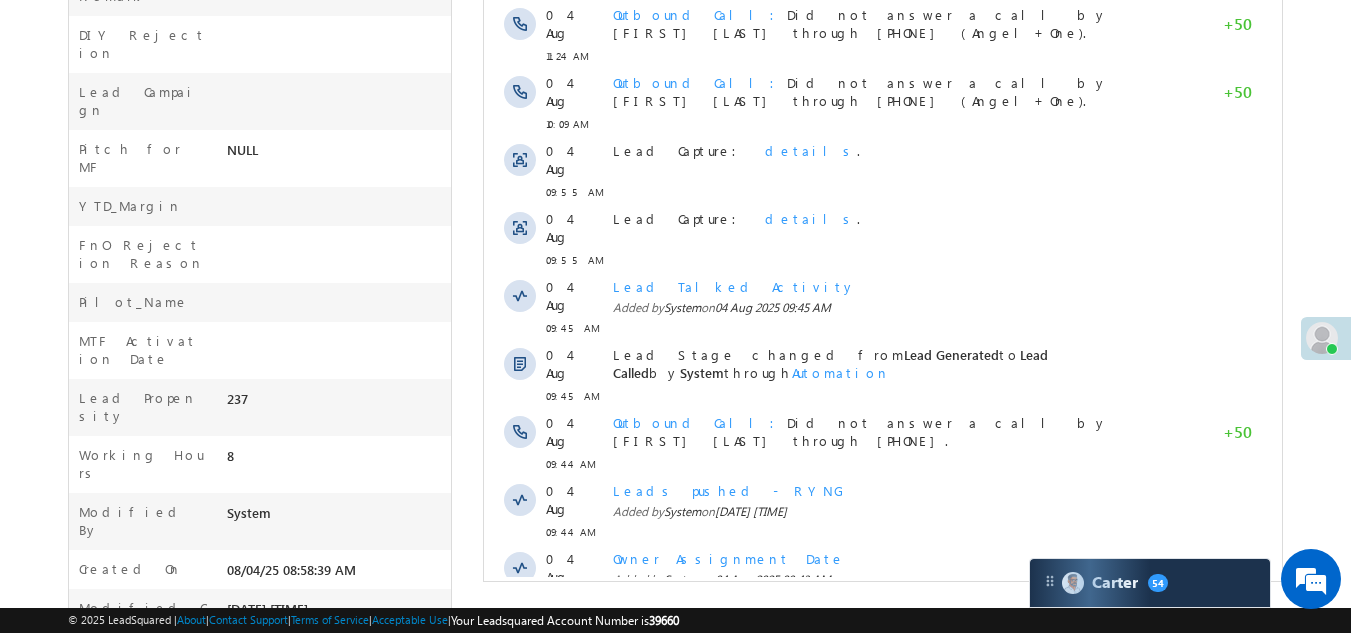 click on "Show More" at bounding box center (883, 780) 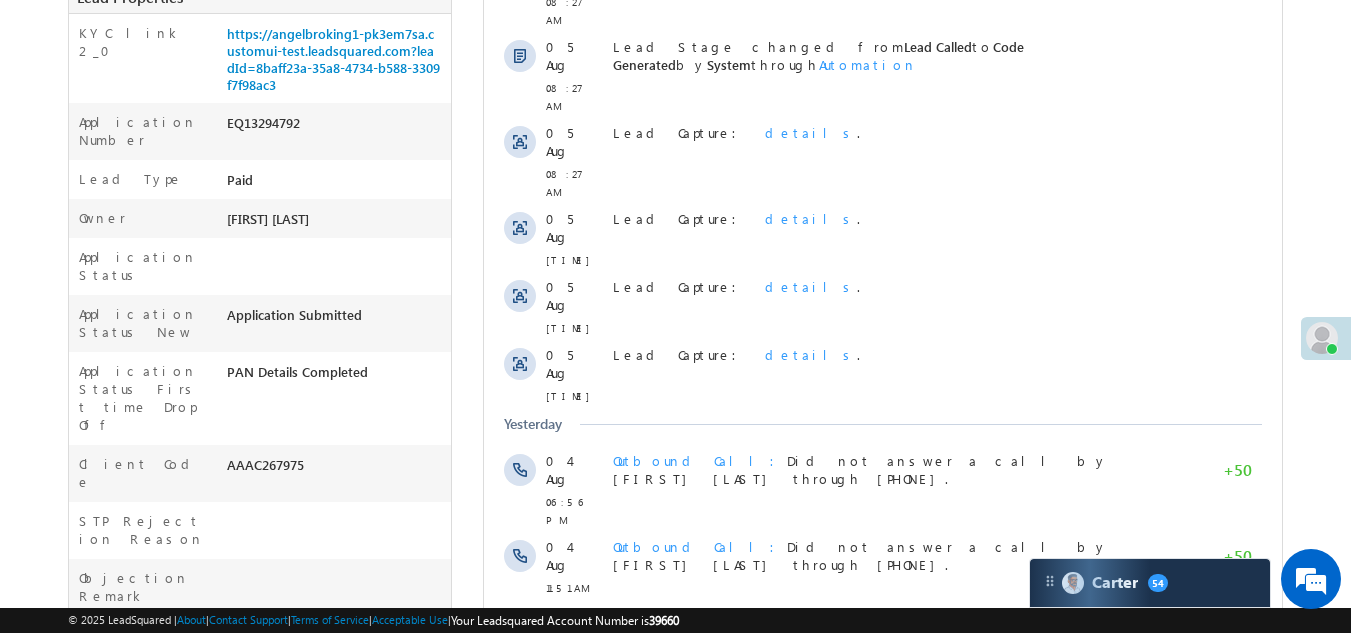 scroll, scrollTop: 0, scrollLeft: 0, axis: both 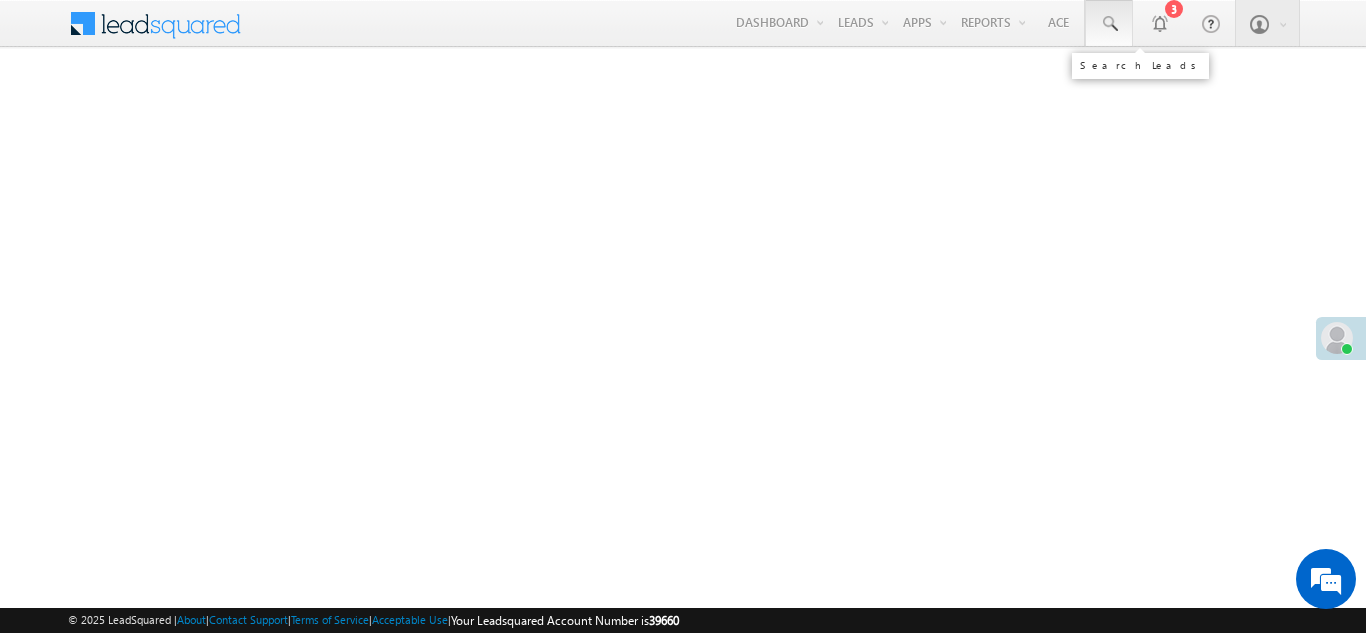 click at bounding box center [1109, 24] 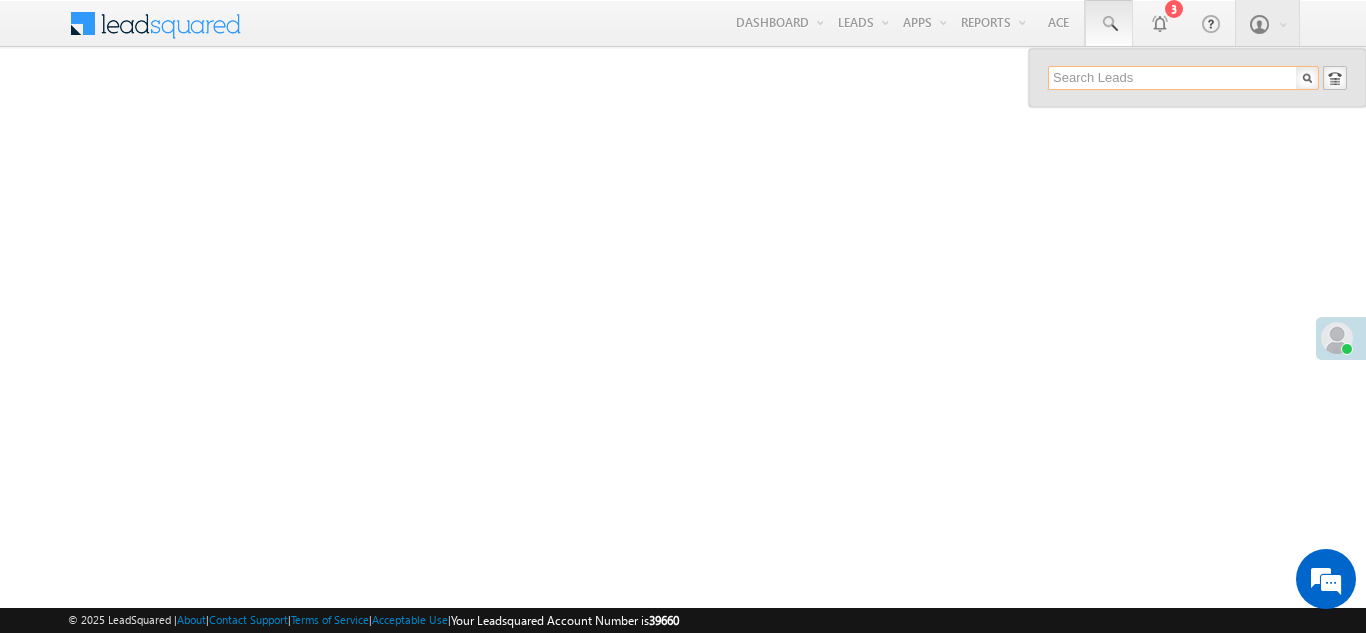 paste on "7620079633" 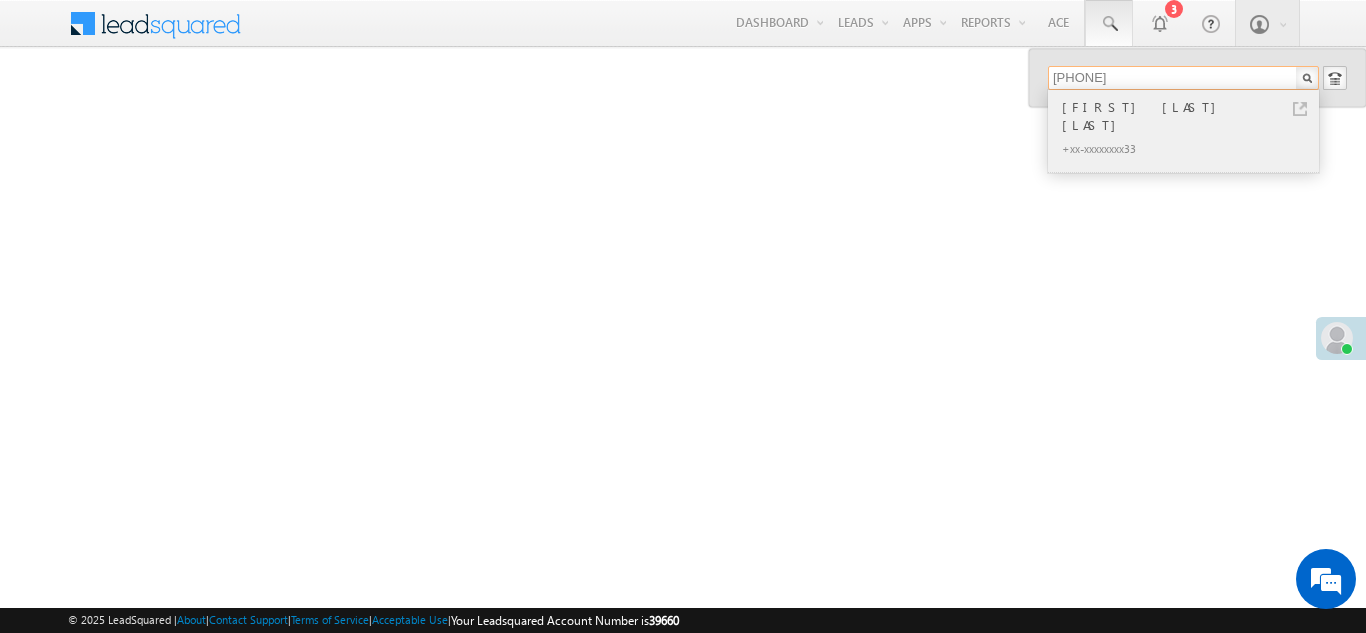 type on "7620079633" 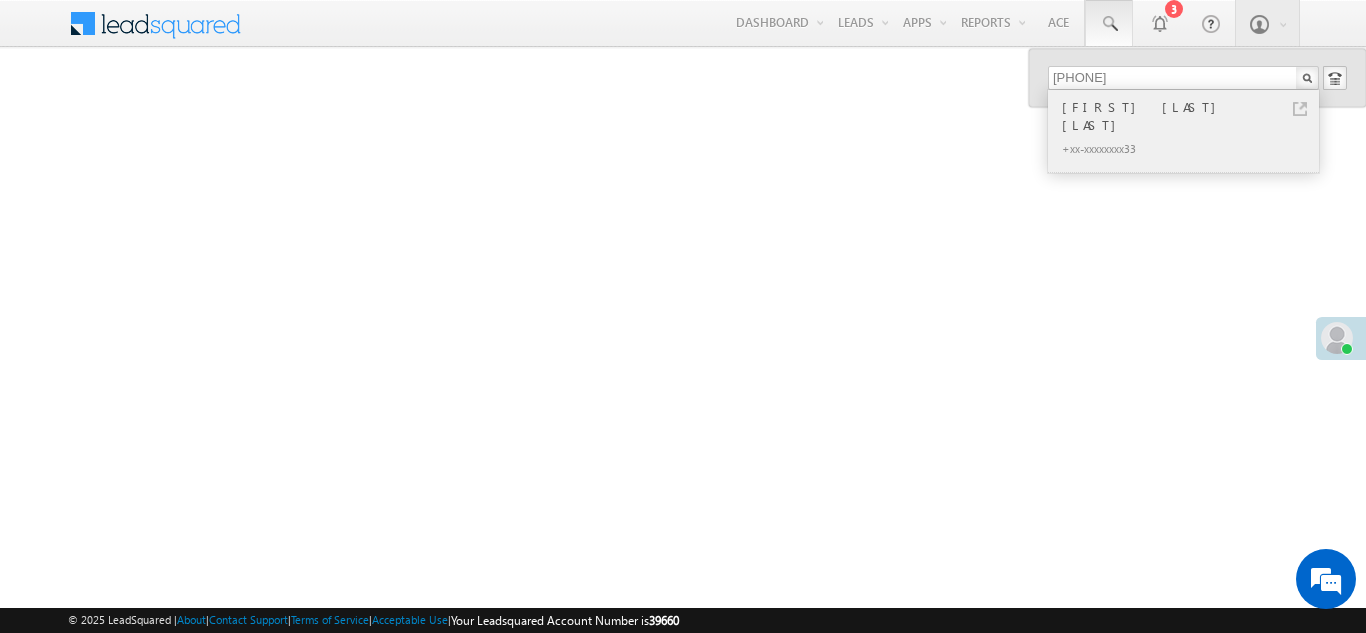 click on "Amol devidas khanderao" at bounding box center [1192, 116] 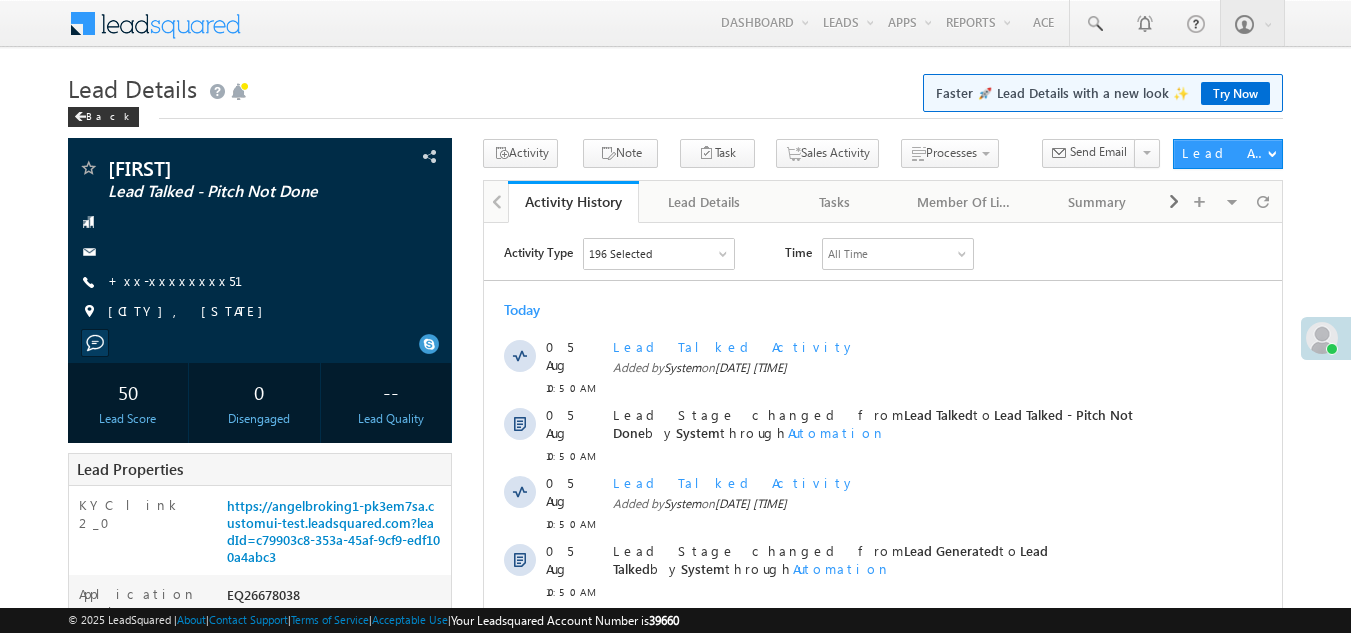 scroll, scrollTop: 0, scrollLeft: 0, axis: both 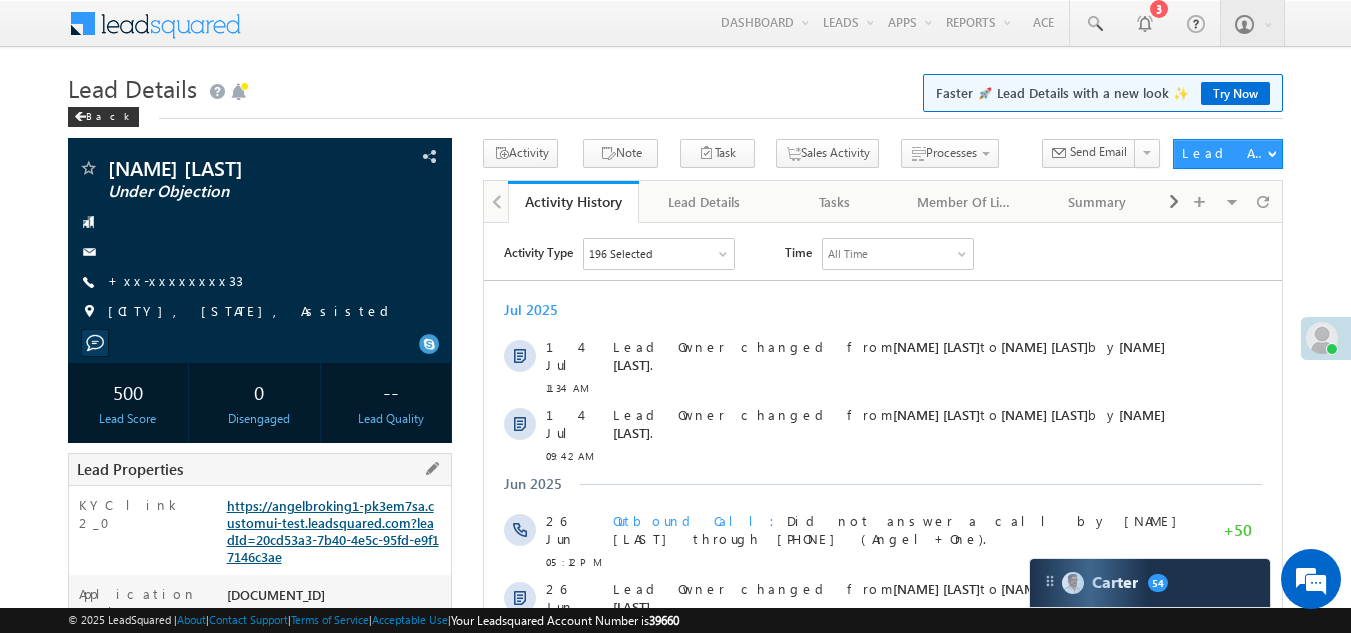 click on "https://angelbroking1-pk3em7sa.customui-test.leadsquared.com?leadId=20cd53a3-7b40-4e5c-95fd-e9f17146c3ae" at bounding box center (333, 531) 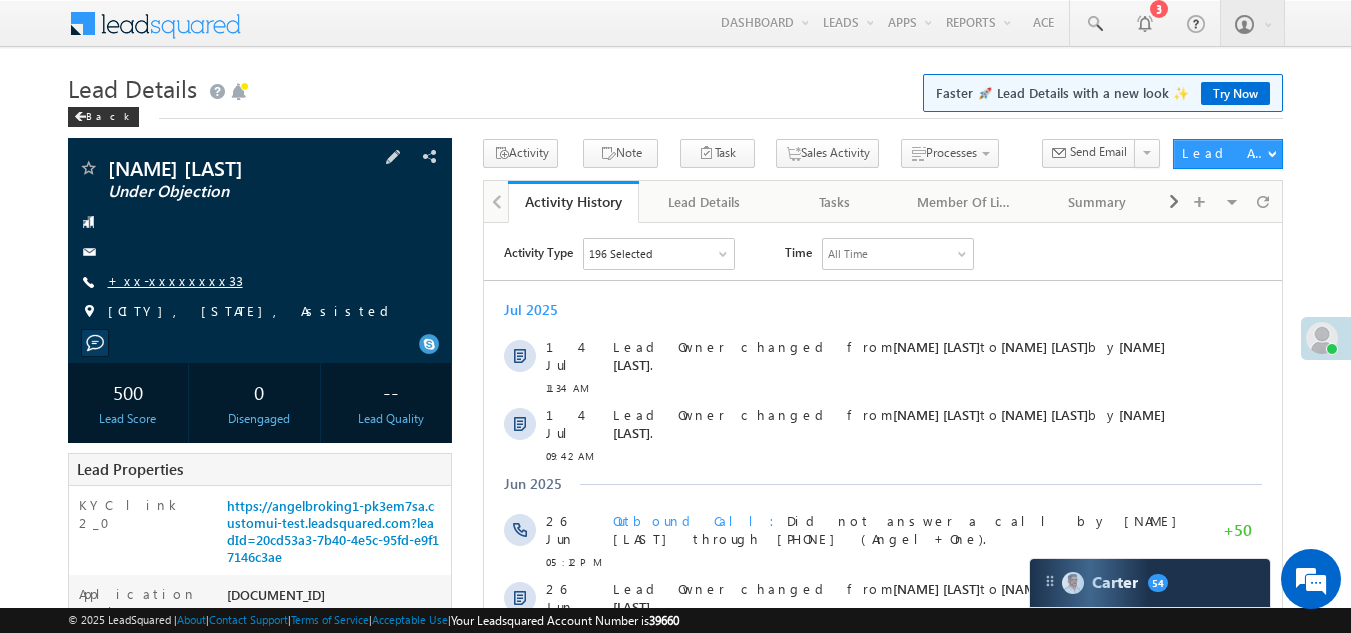 click on "+xx-xxxxxxxx33" at bounding box center [175, 280] 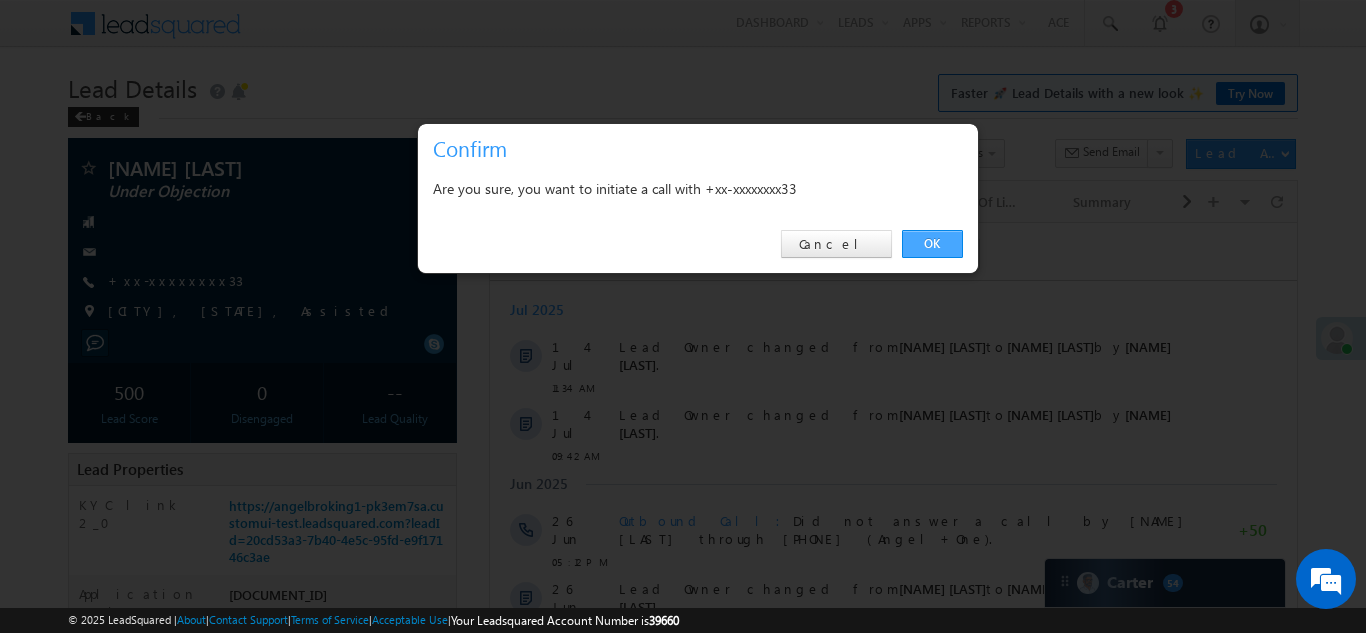 click on "OK" at bounding box center [932, 244] 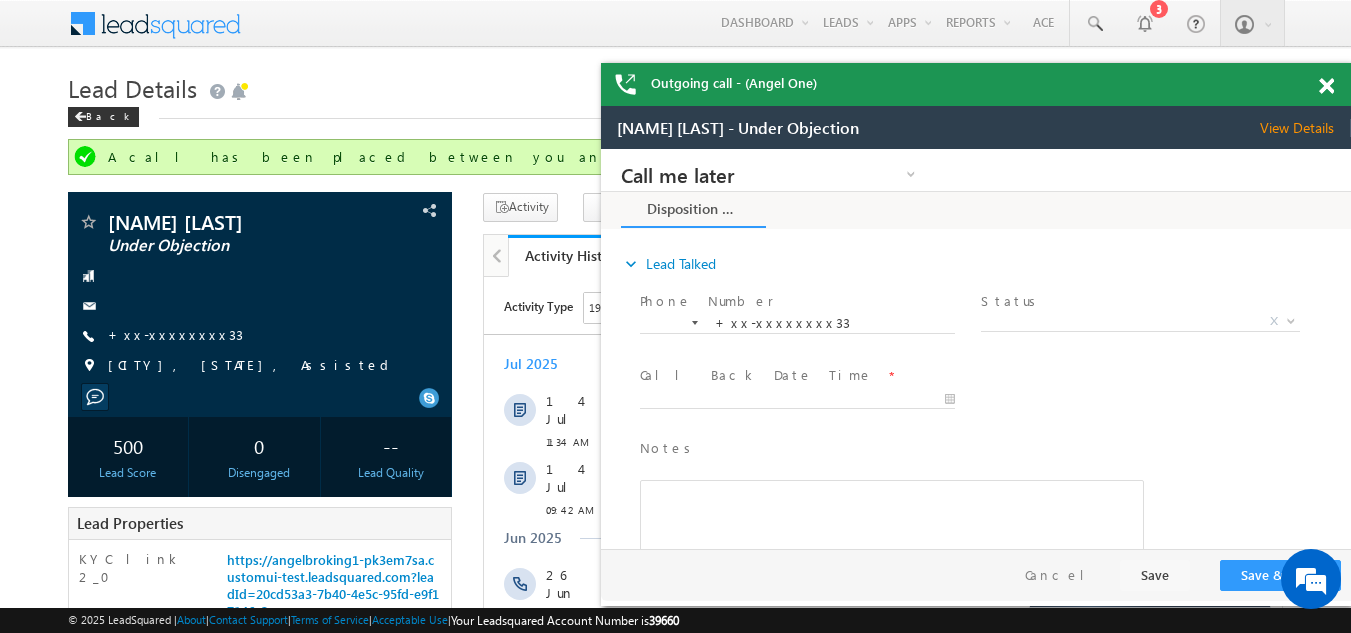 scroll, scrollTop: 0, scrollLeft: 0, axis: both 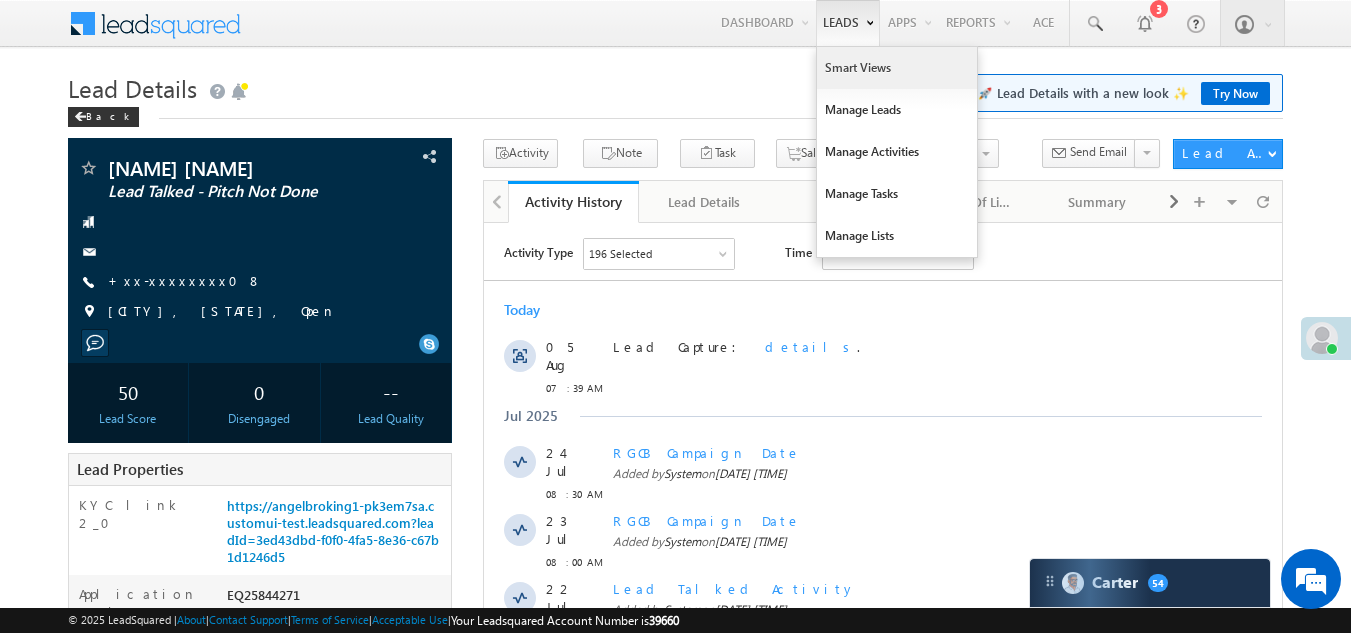 click on "Smart Views" at bounding box center (897, 68) 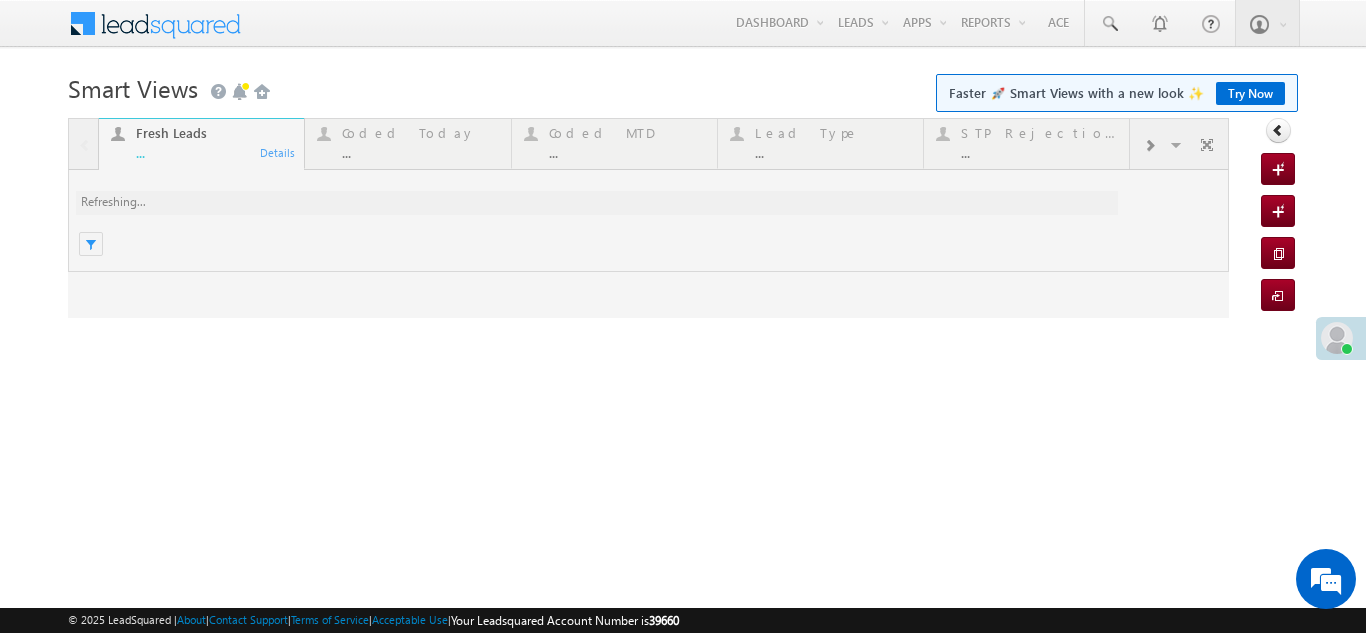 scroll, scrollTop: 0, scrollLeft: 0, axis: both 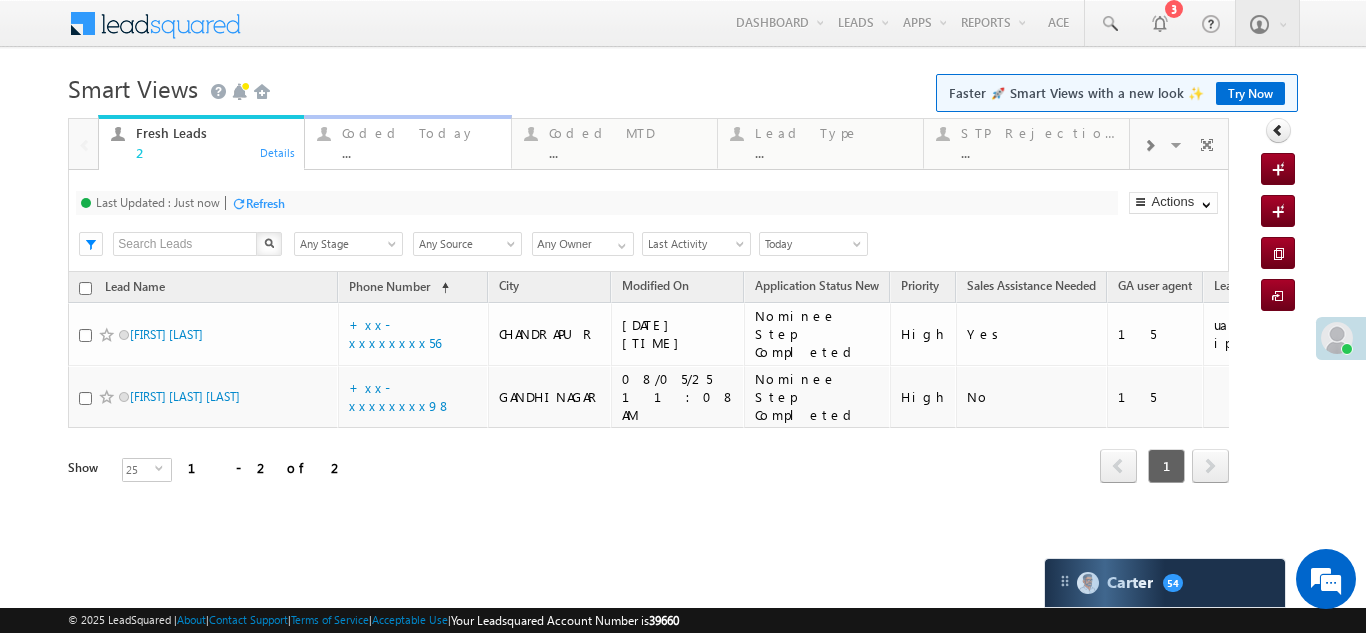 click on "Coded Today" at bounding box center (420, 133) 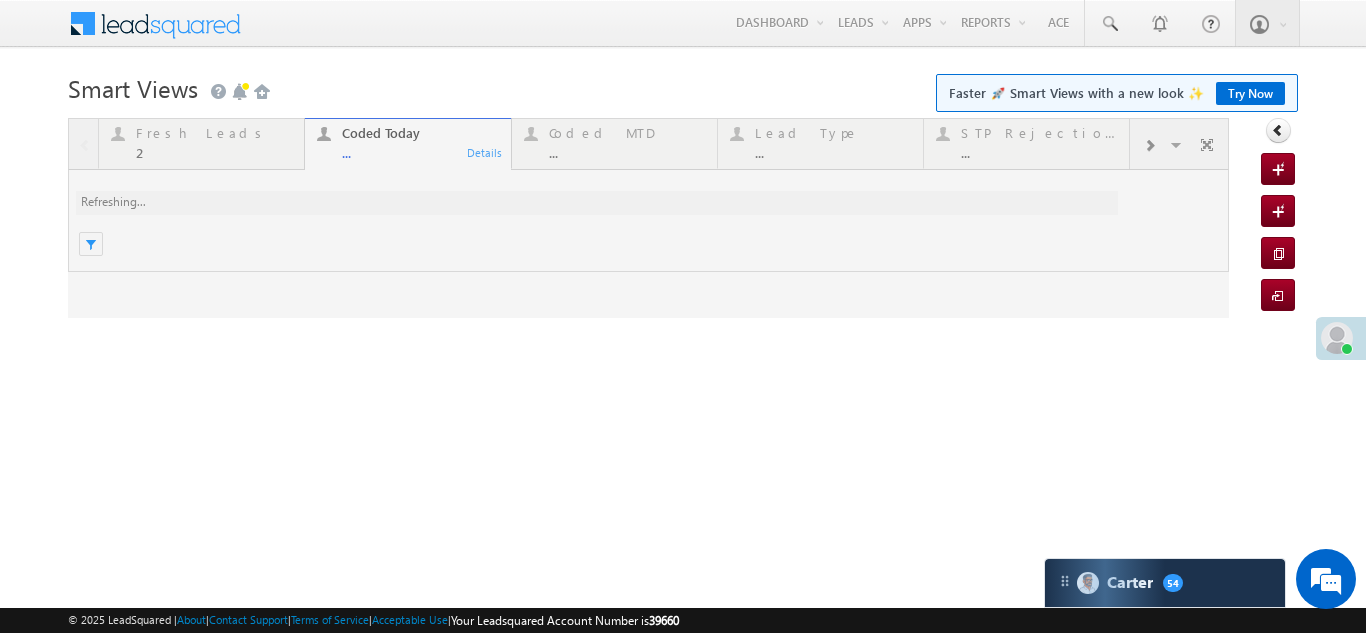 scroll, scrollTop: 0, scrollLeft: 0, axis: both 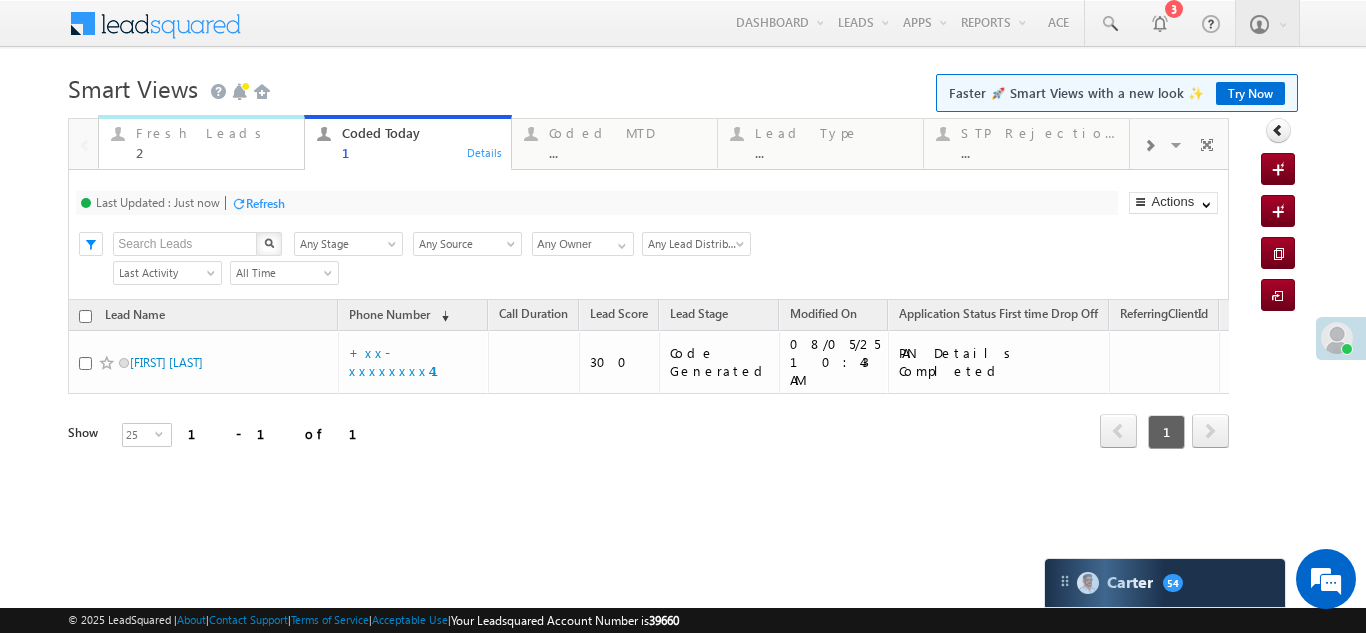 click on "Fresh Leads" at bounding box center (214, 133) 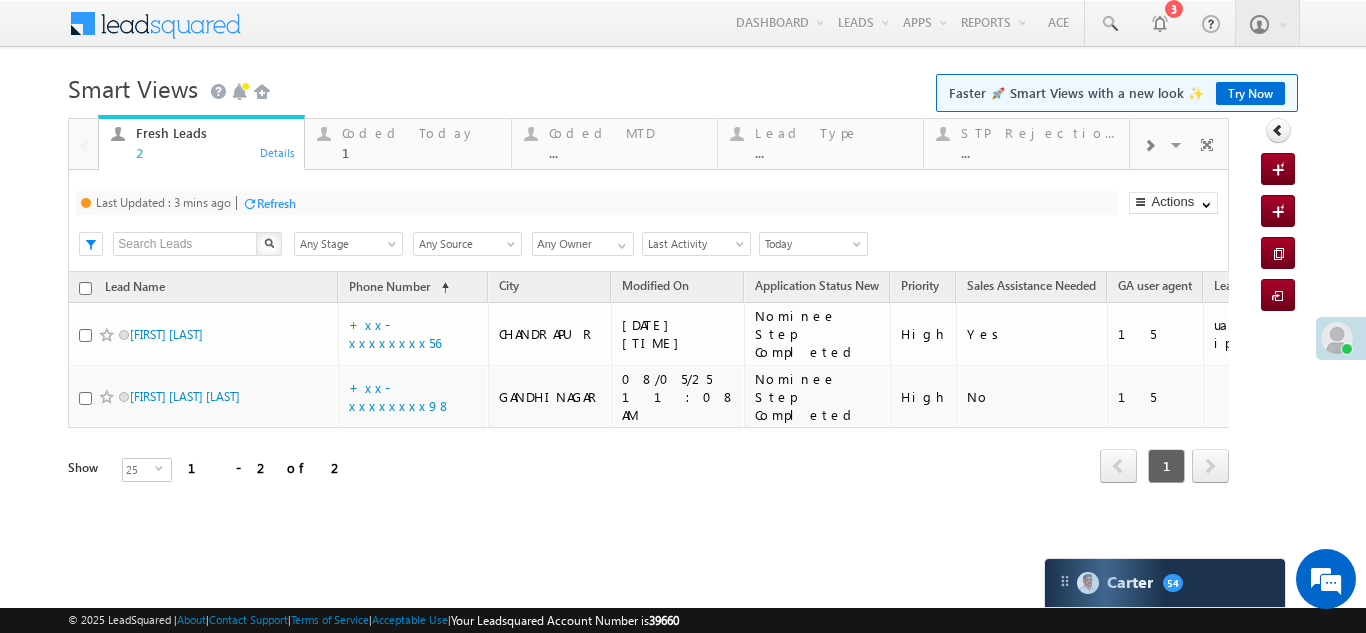 click on "Refresh" at bounding box center [276, 203] 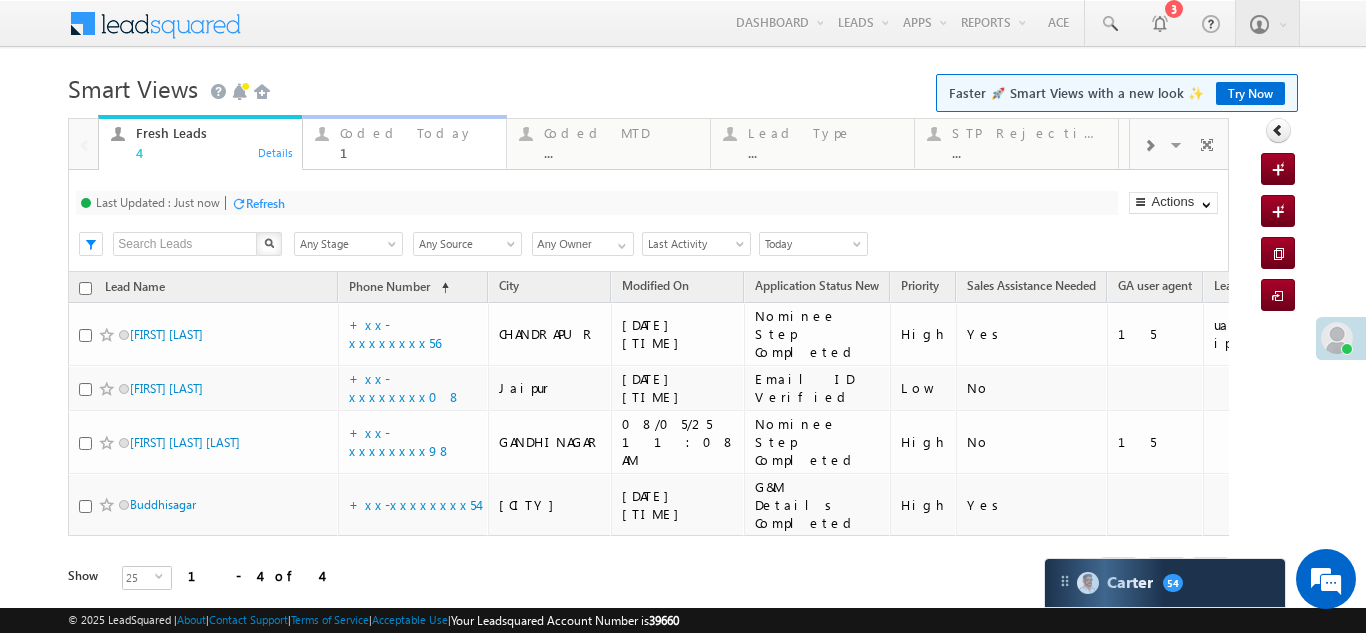 click on "Coded Today" at bounding box center (417, 133) 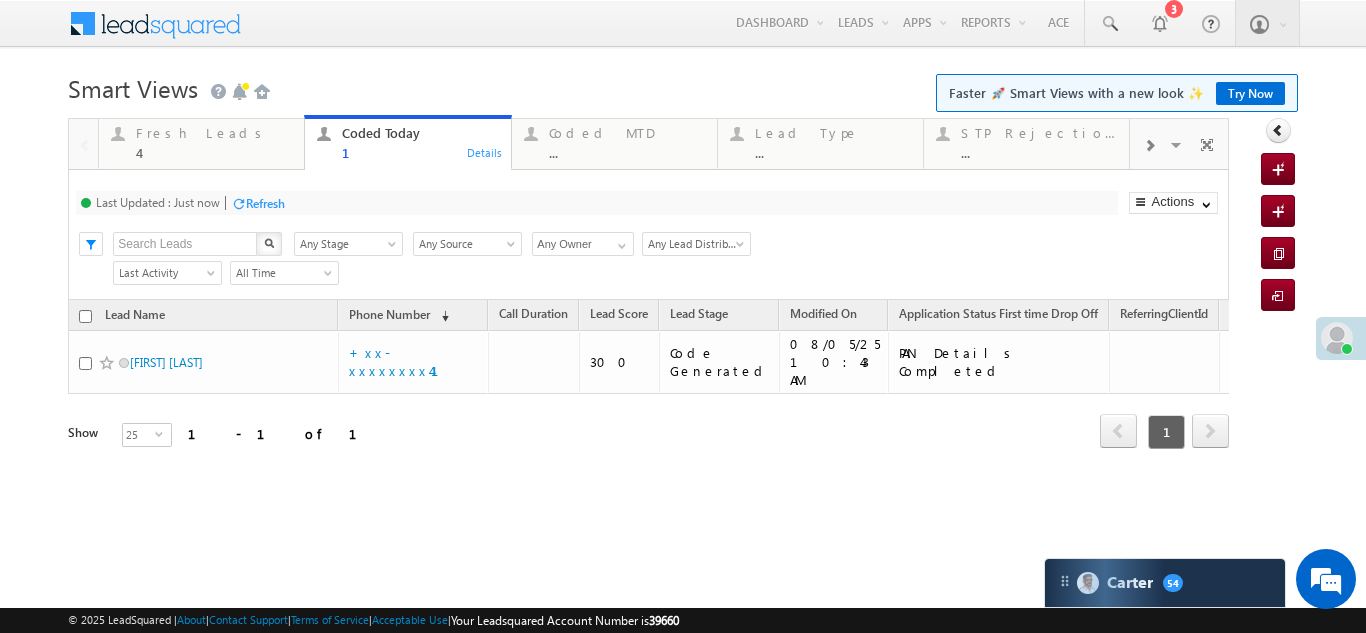 click on "Refresh" at bounding box center [265, 203] 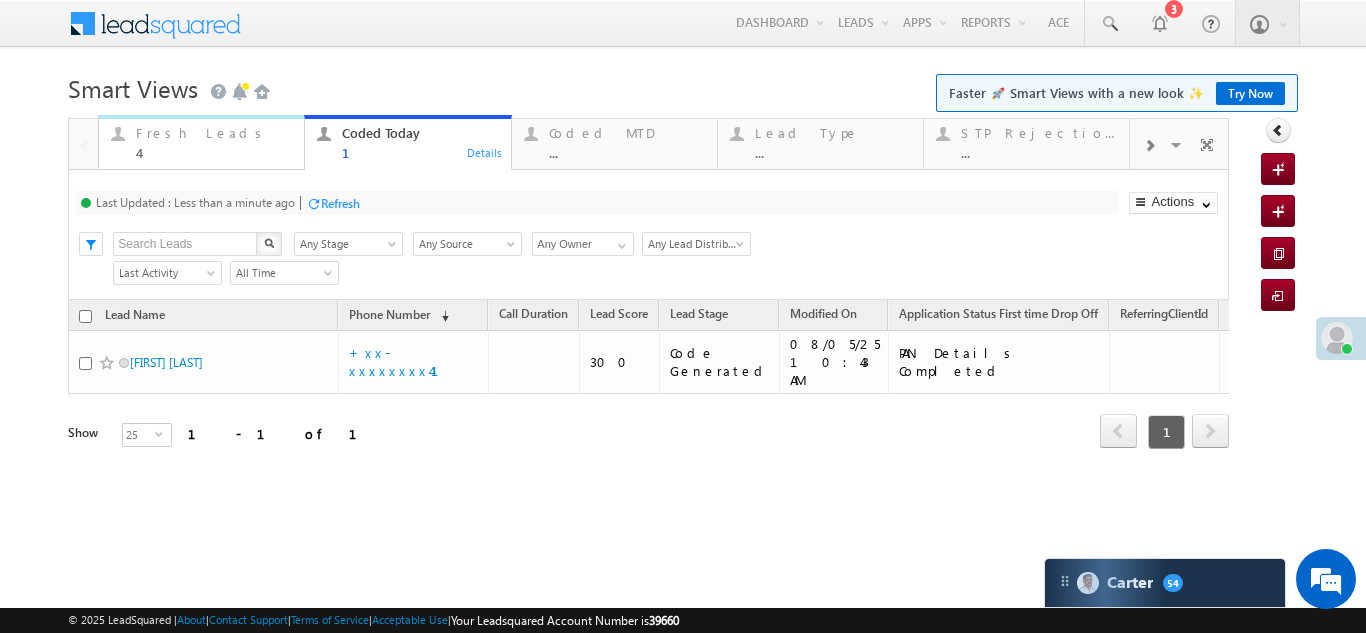 click on "Fresh Leads" at bounding box center (214, 133) 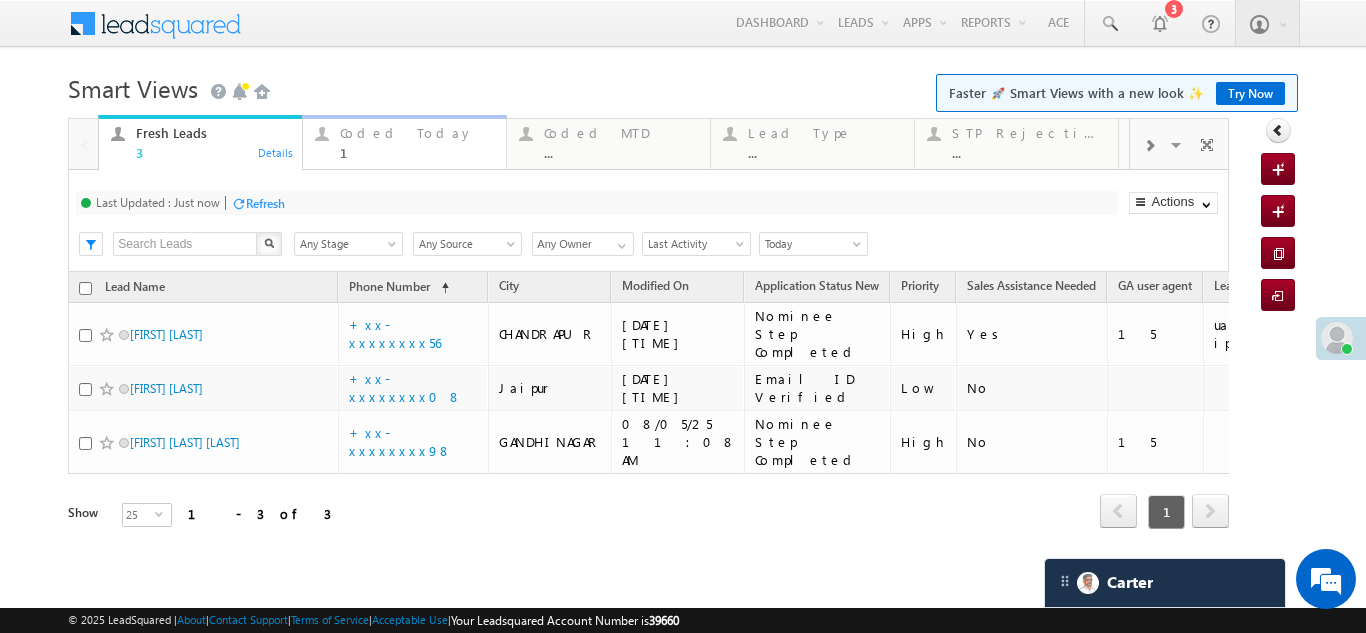click on "Coded Today" at bounding box center (417, 133) 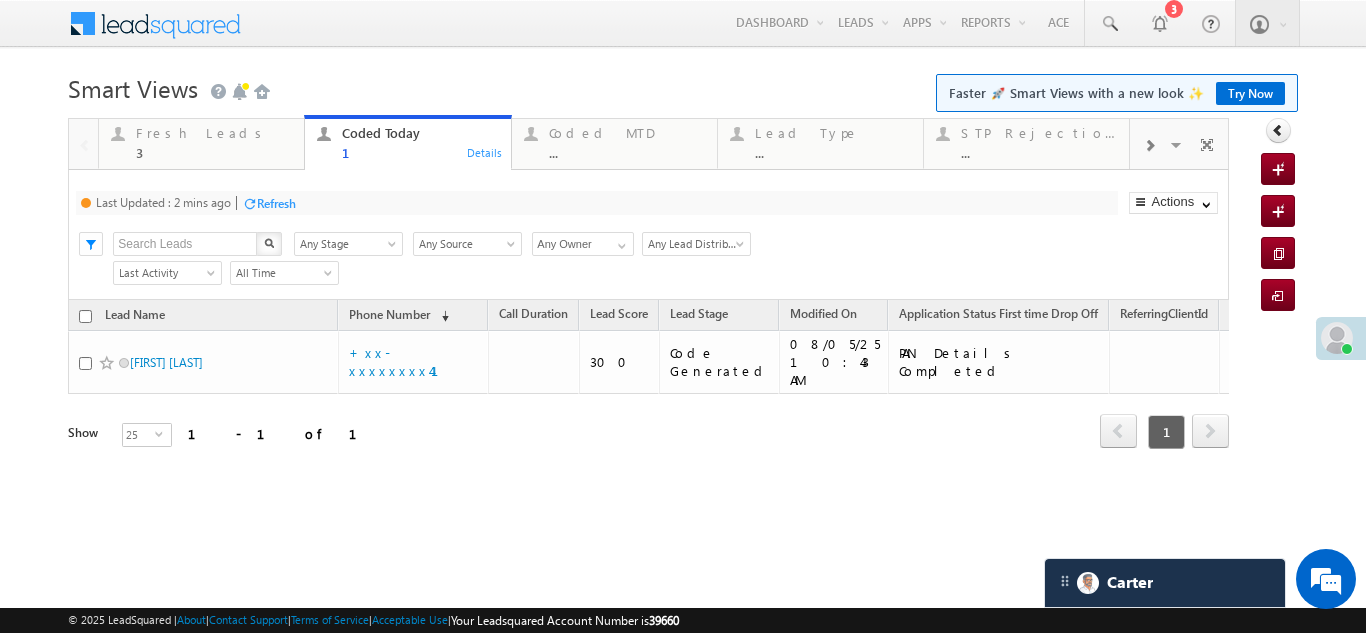 click on "Refresh" at bounding box center (276, 203) 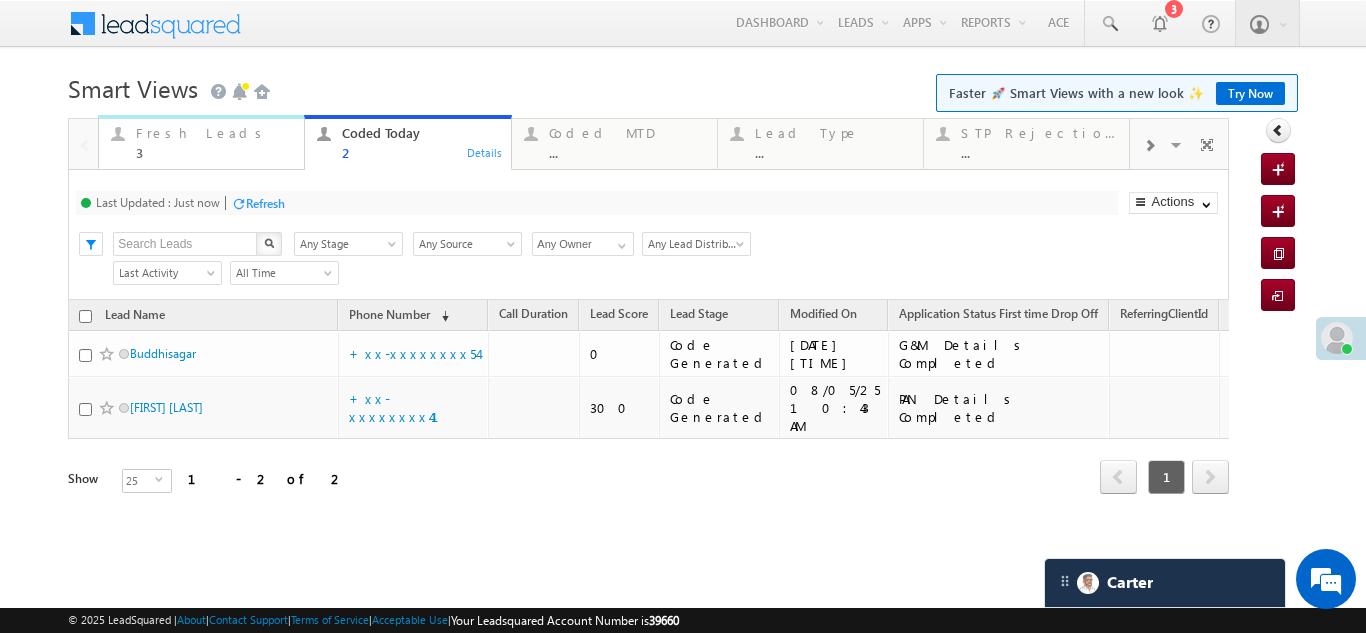 click on "Fresh Leads" at bounding box center [214, 133] 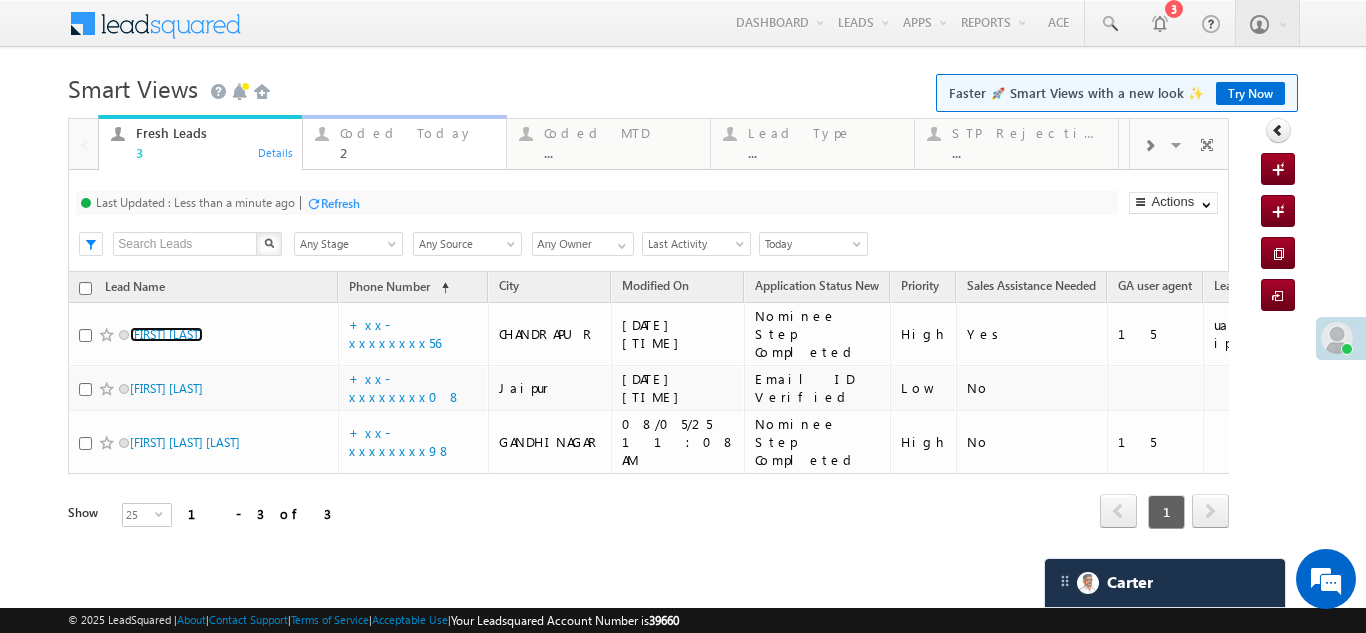 click on "Coded Today" at bounding box center (417, 133) 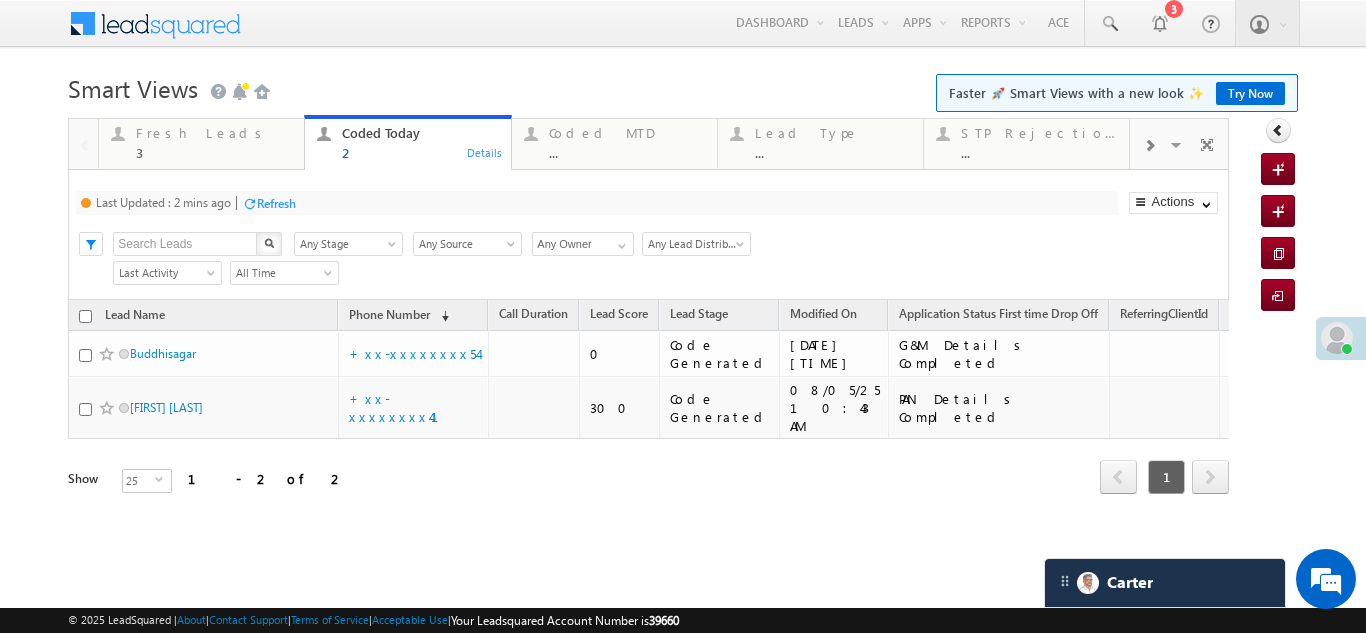 click on "Refresh" at bounding box center (276, 203) 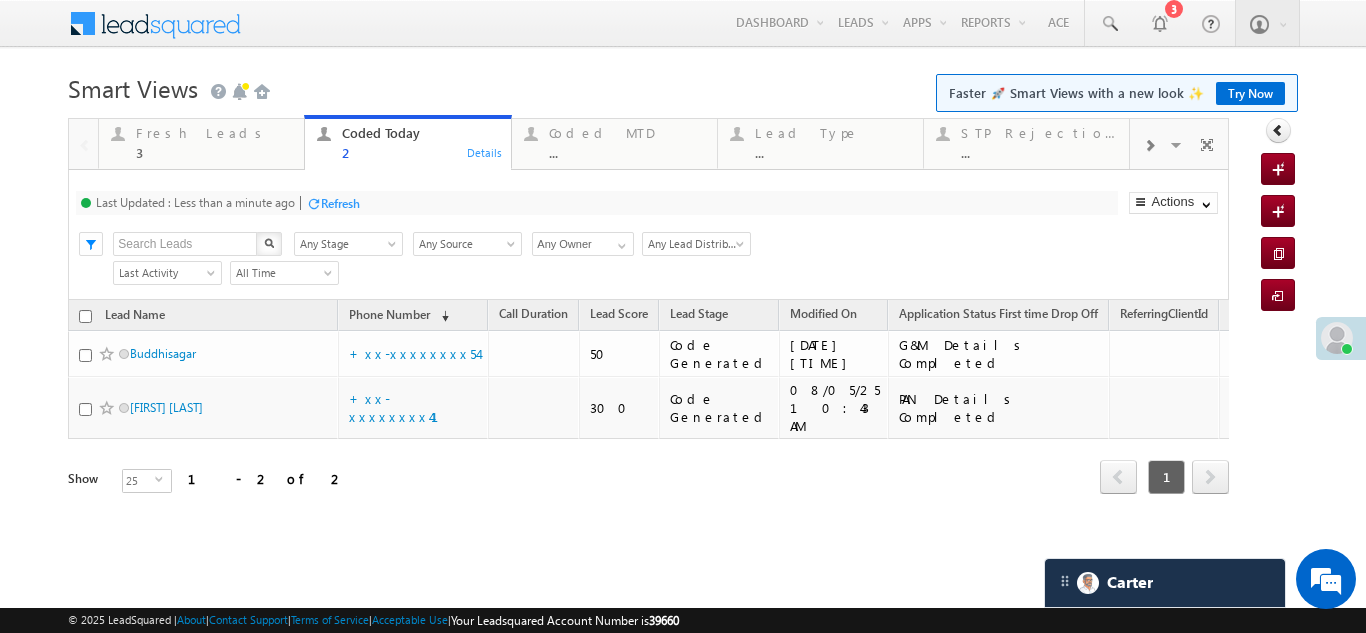 click on "Refresh" at bounding box center (340, 203) 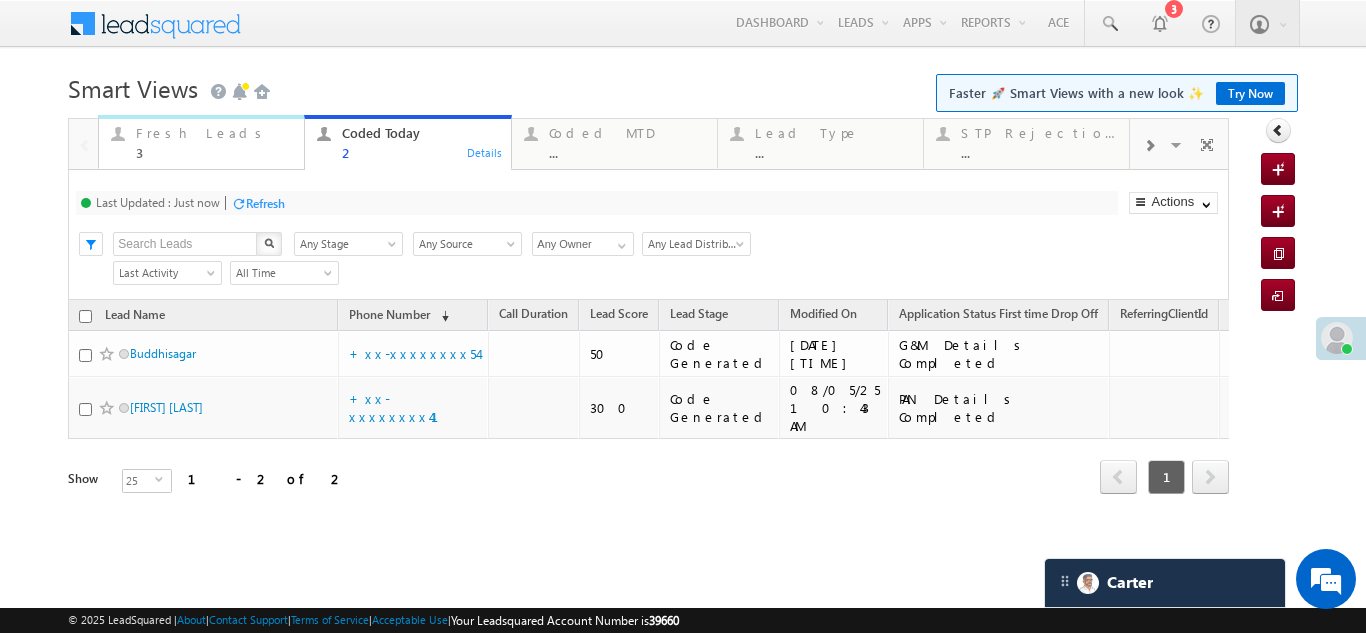 click on "Fresh Leads" at bounding box center [214, 133] 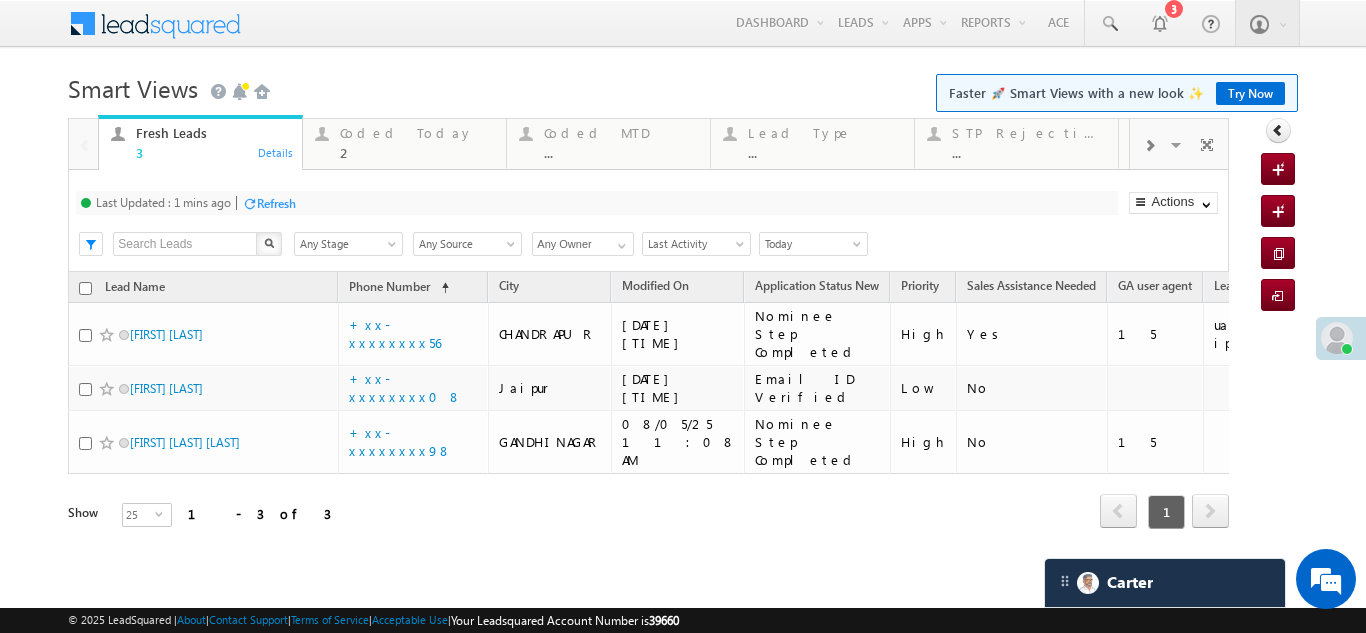 click on "Refresh" at bounding box center [276, 203] 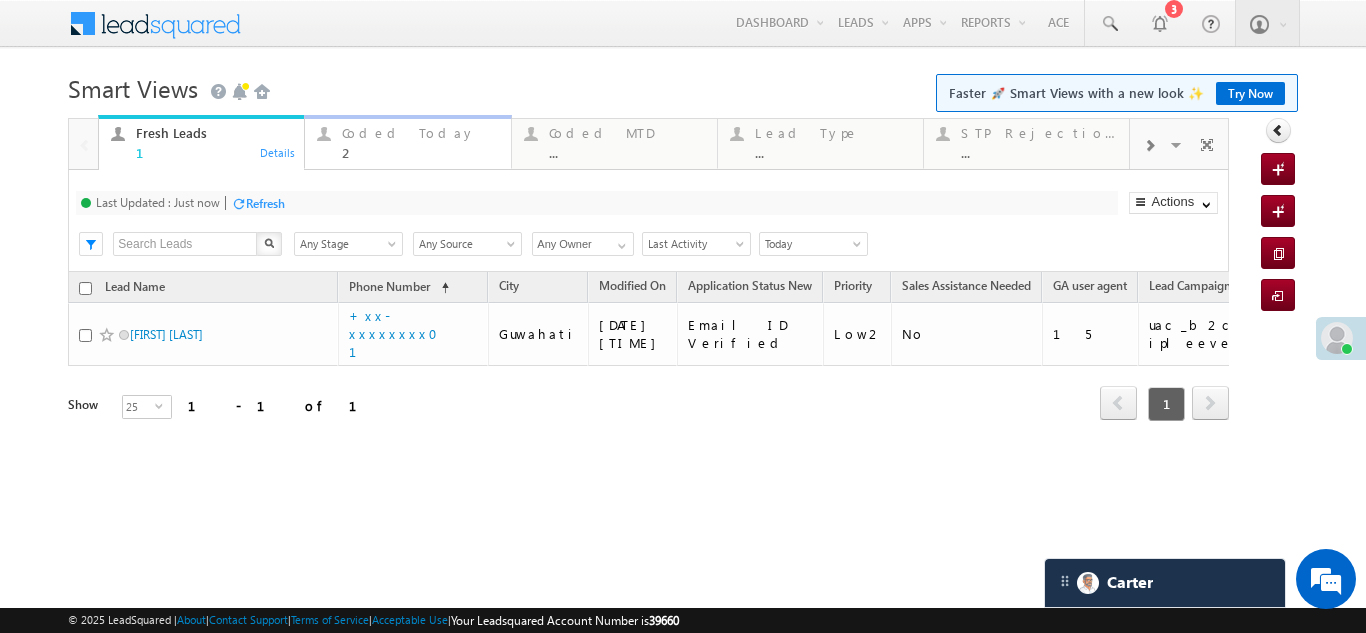 click on "Coded Today" at bounding box center (420, 133) 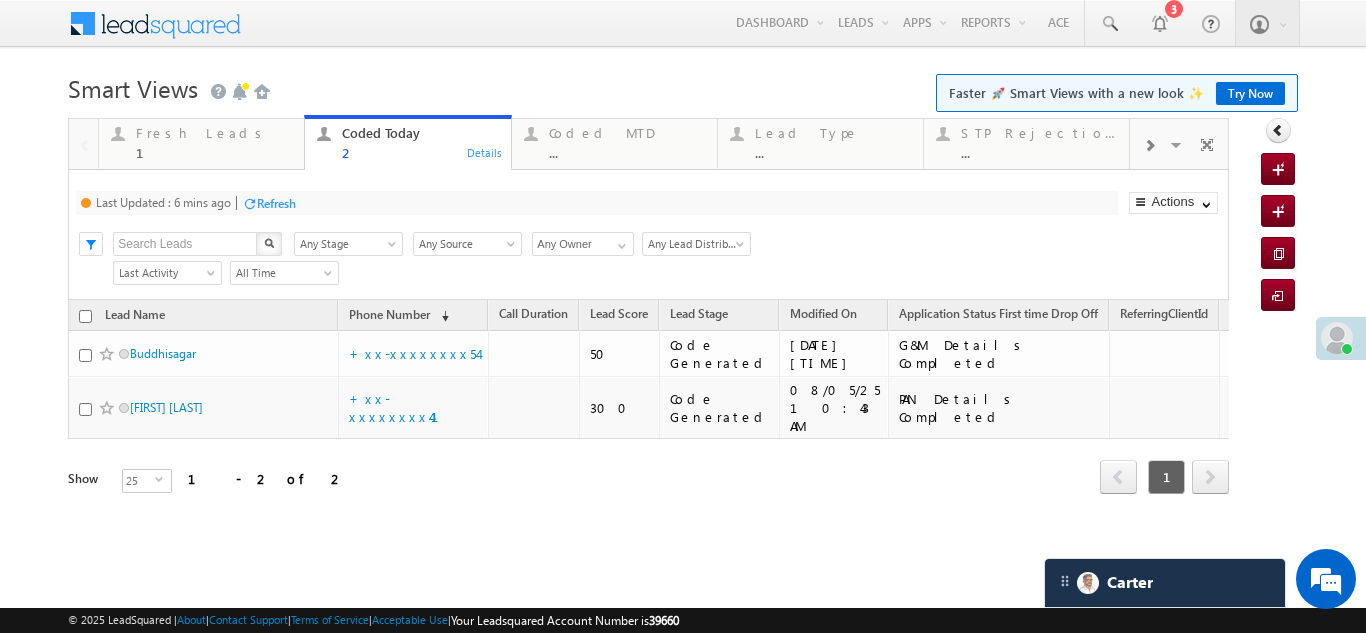 click on "Refresh" at bounding box center [276, 203] 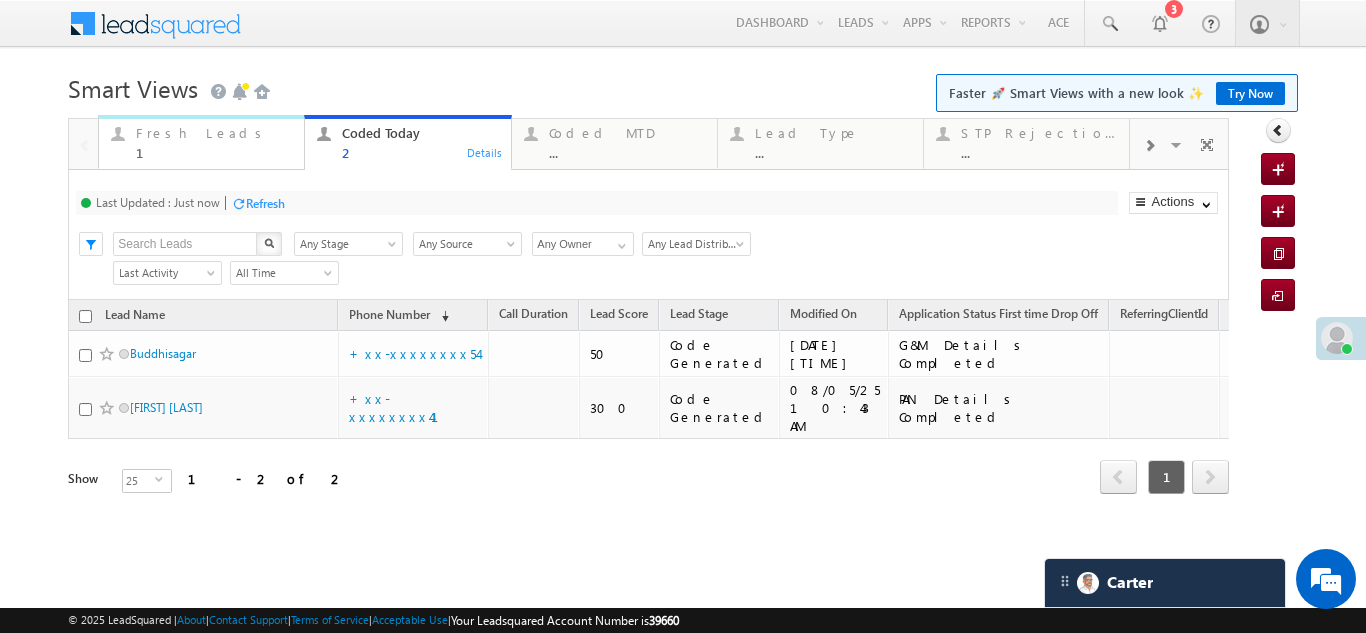 click on "Fresh Leads" at bounding box center [214, 133] 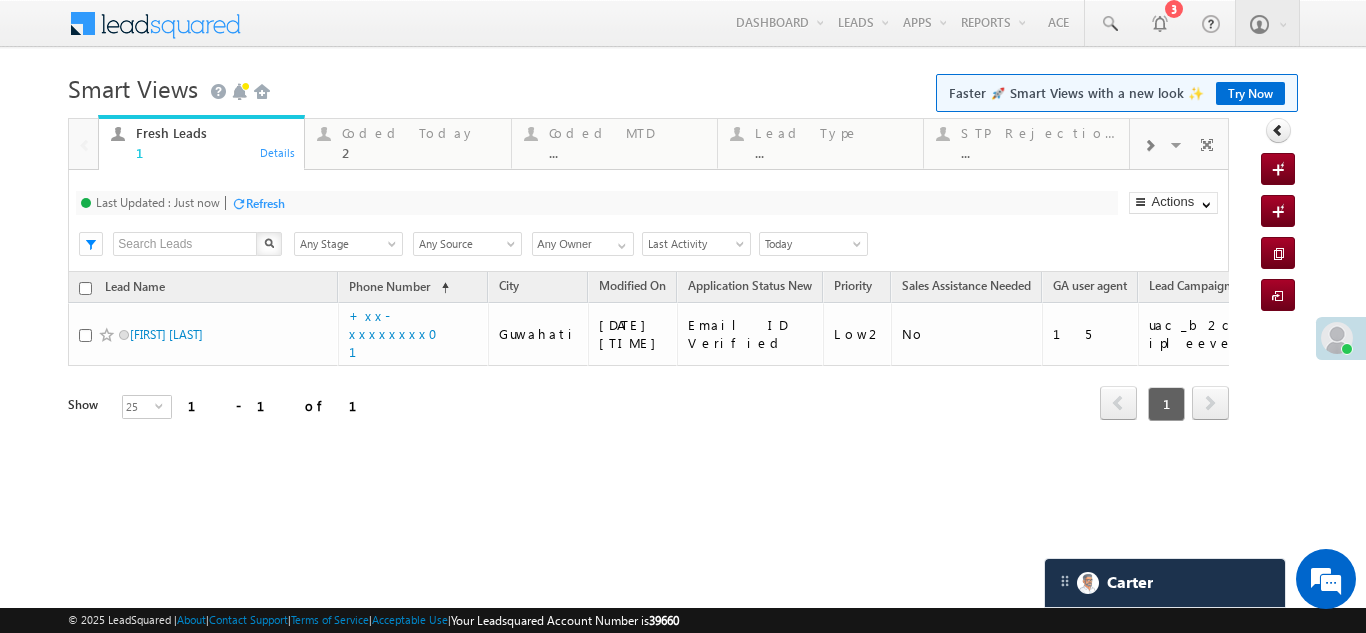 click on "Refresh" at bounding box center [265, 203] 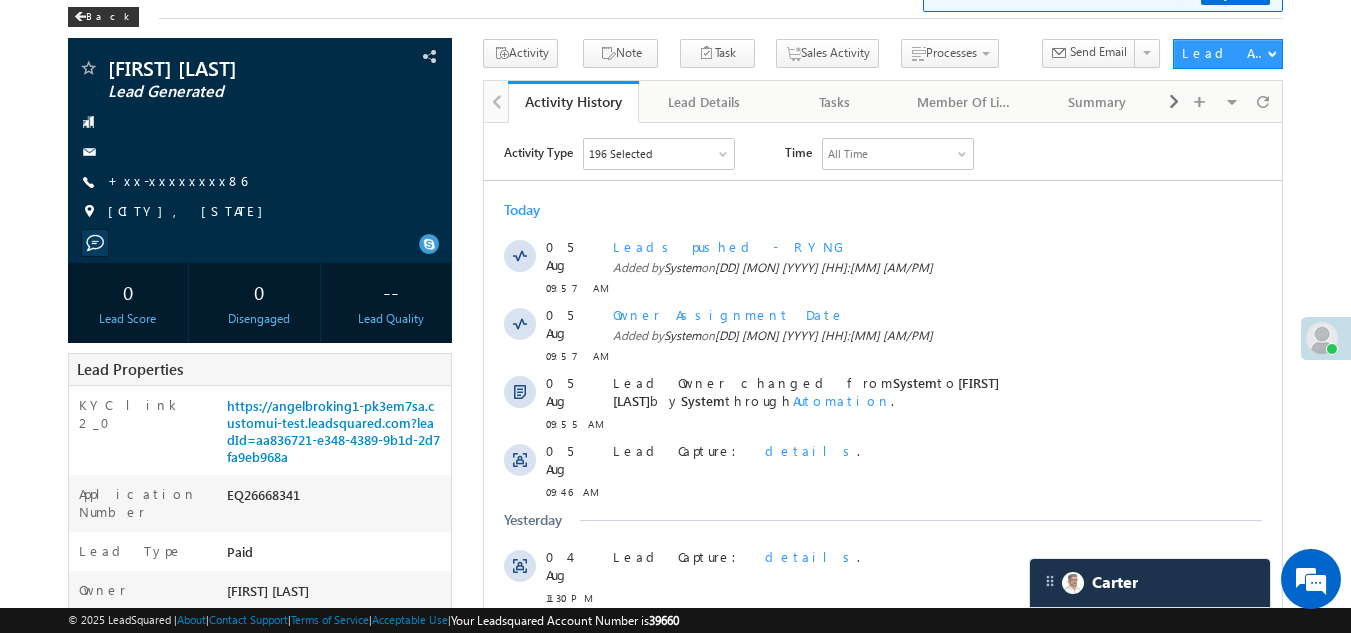 scroll, scrollTop: 0, scrollLeft: 0, axis: both 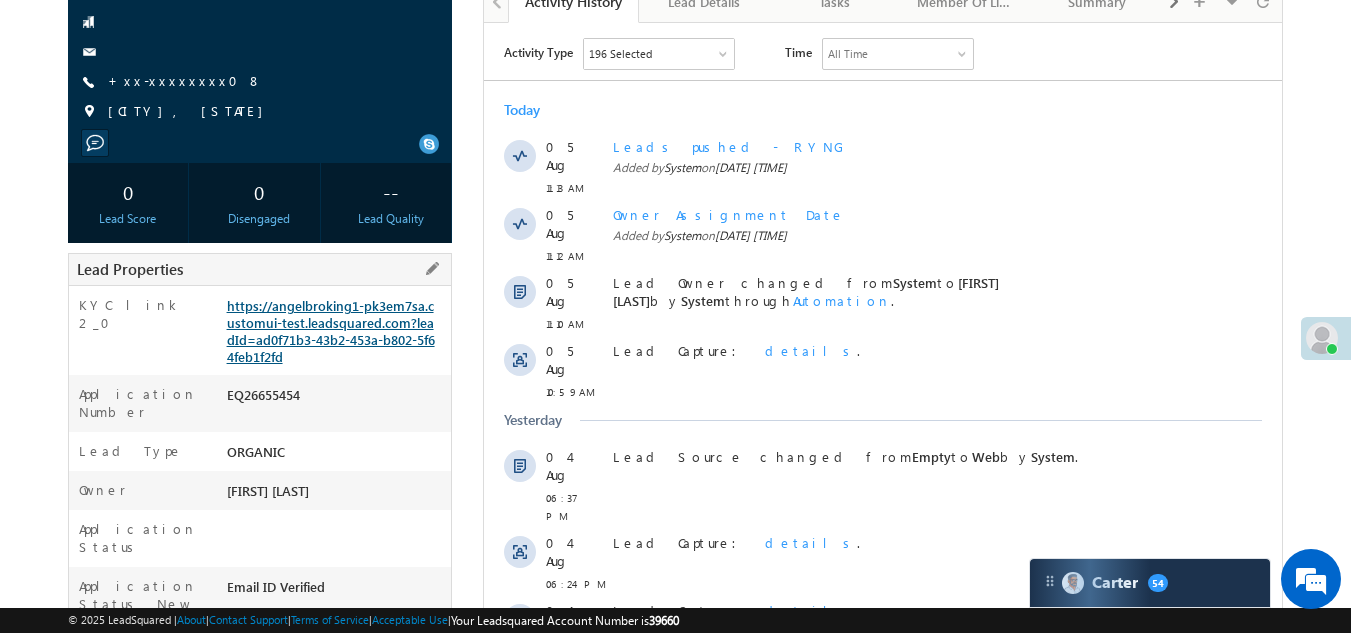 click on "https://angelbroking1-pk3em7sa.customui-test.leadsquared.com?leadId=ad0f71b3-43b2-453a-b802-5f64feb1f2fd" at bounding box center [331, 331] 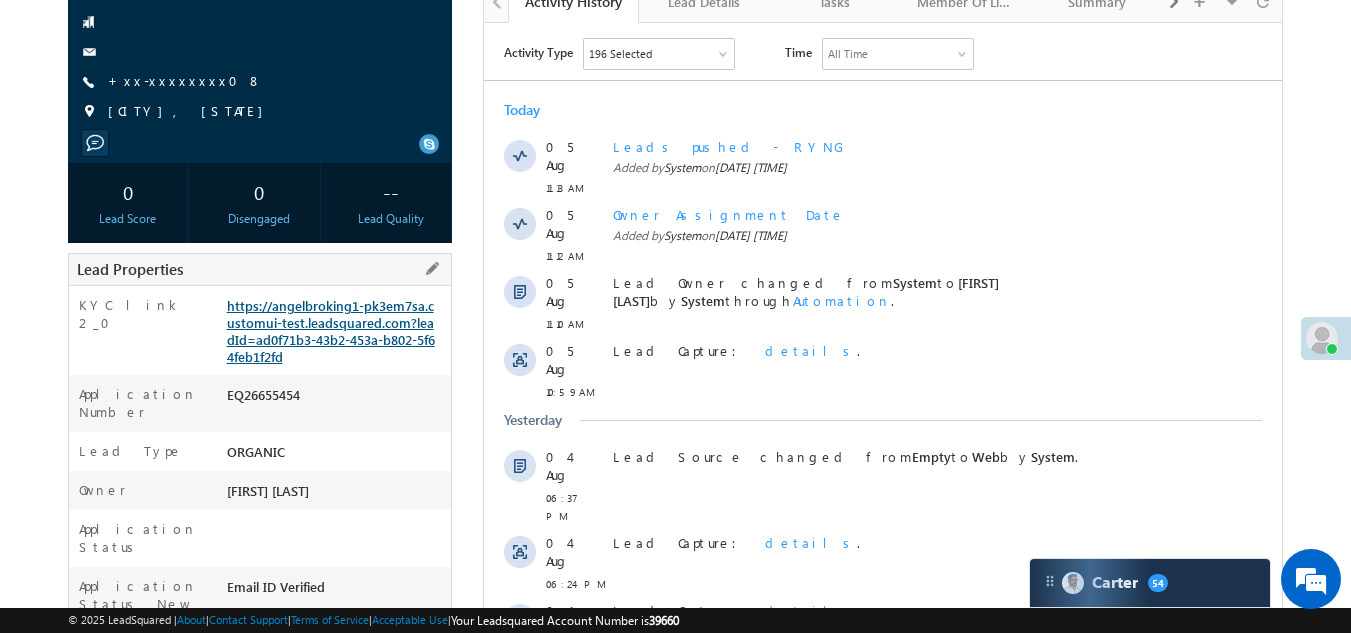 scroll, scrollTop: 0, scrollLeft: 0, axis: both 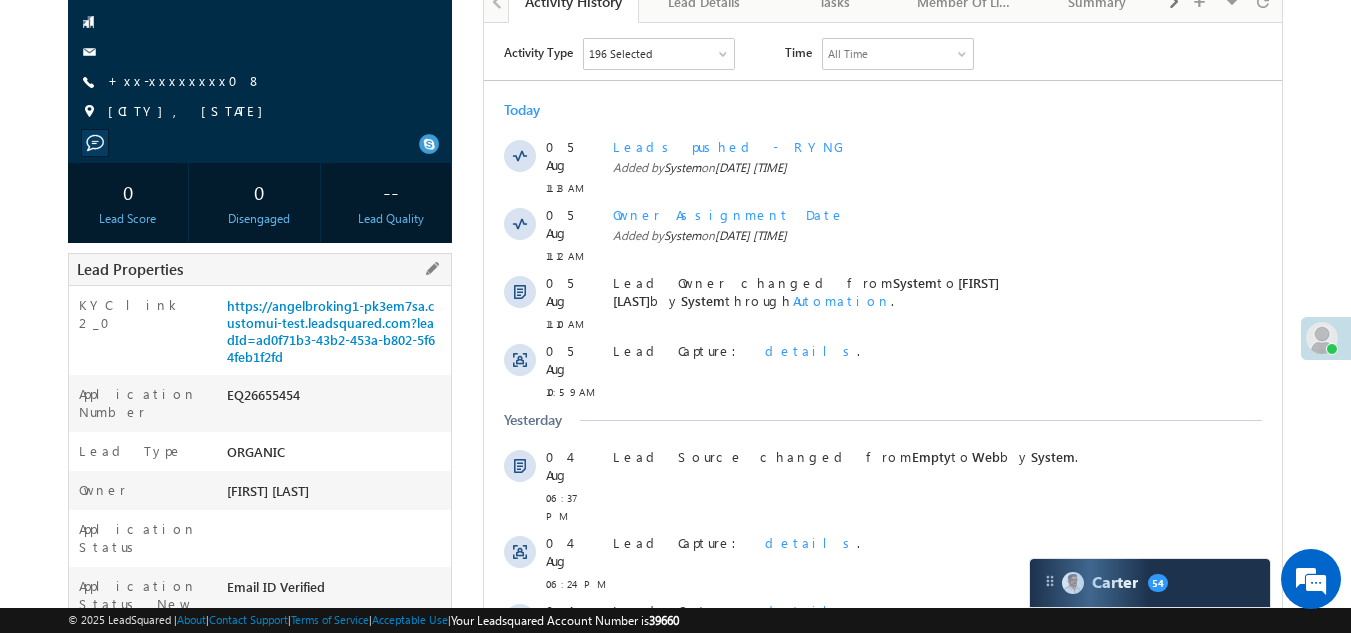 drag, startPoint x: 227, startPoint y: 391, endPoint x: 321, endPoint y: 391, distance: 94 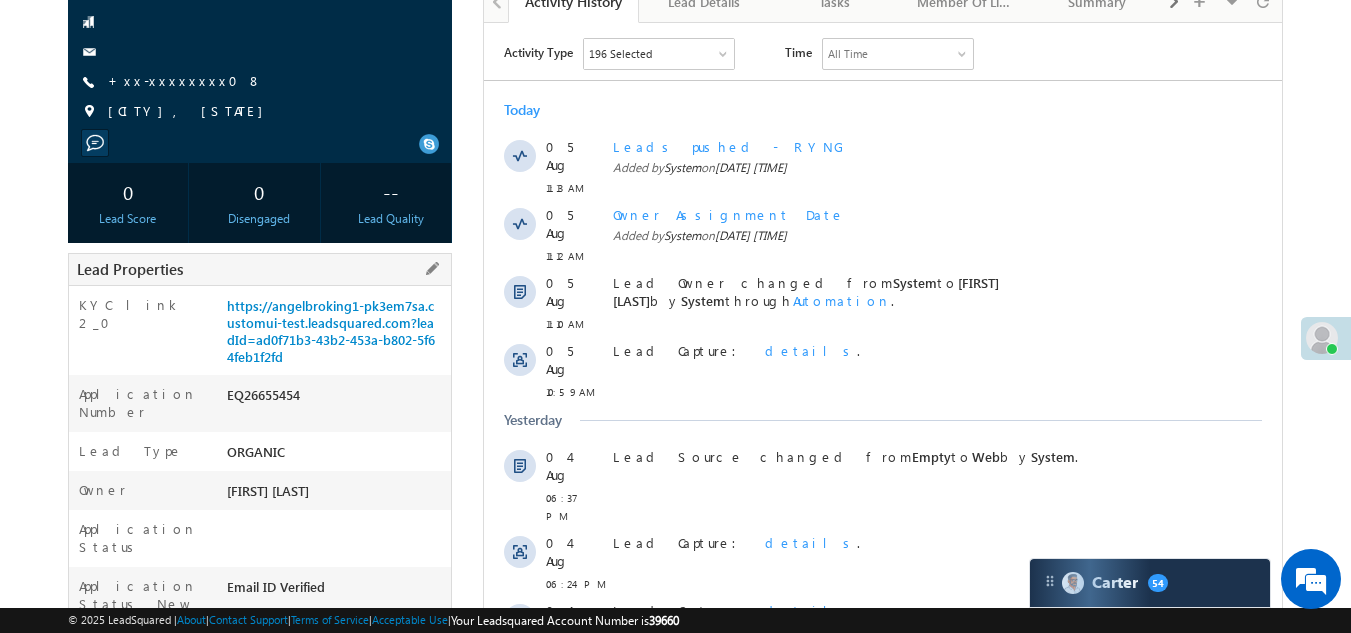 click on "EQ26655454" at bounding box center [337, 399] 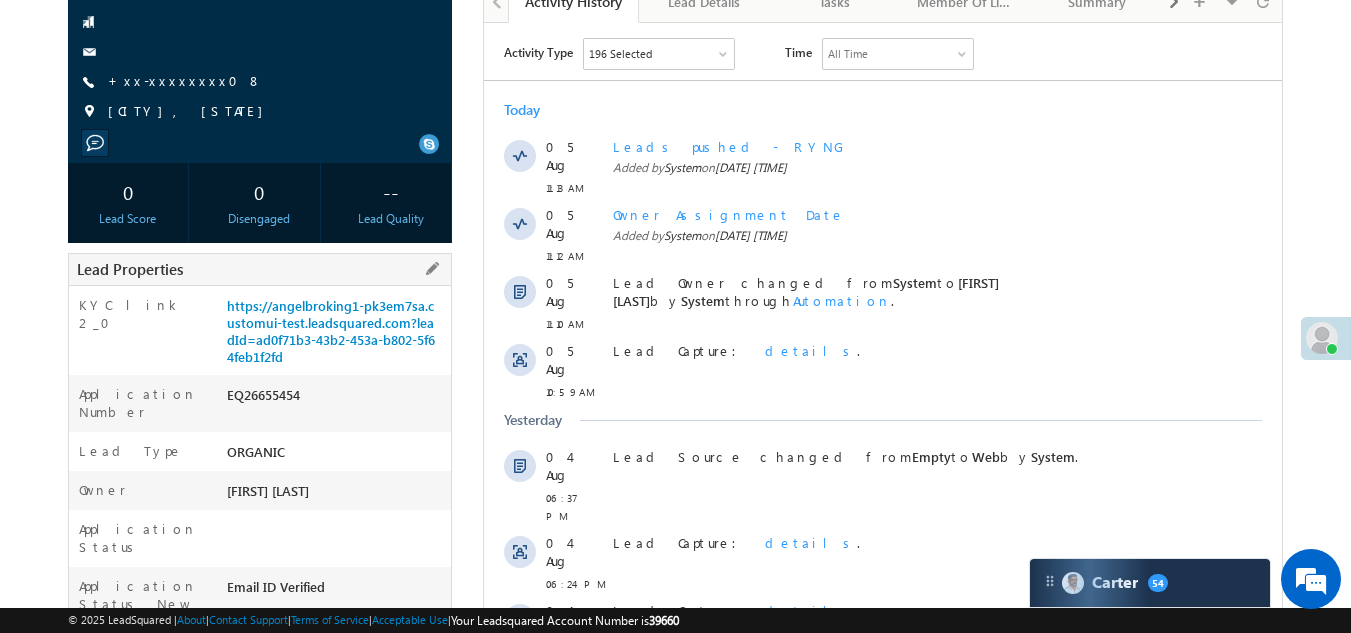 copy on "EQ26655454" 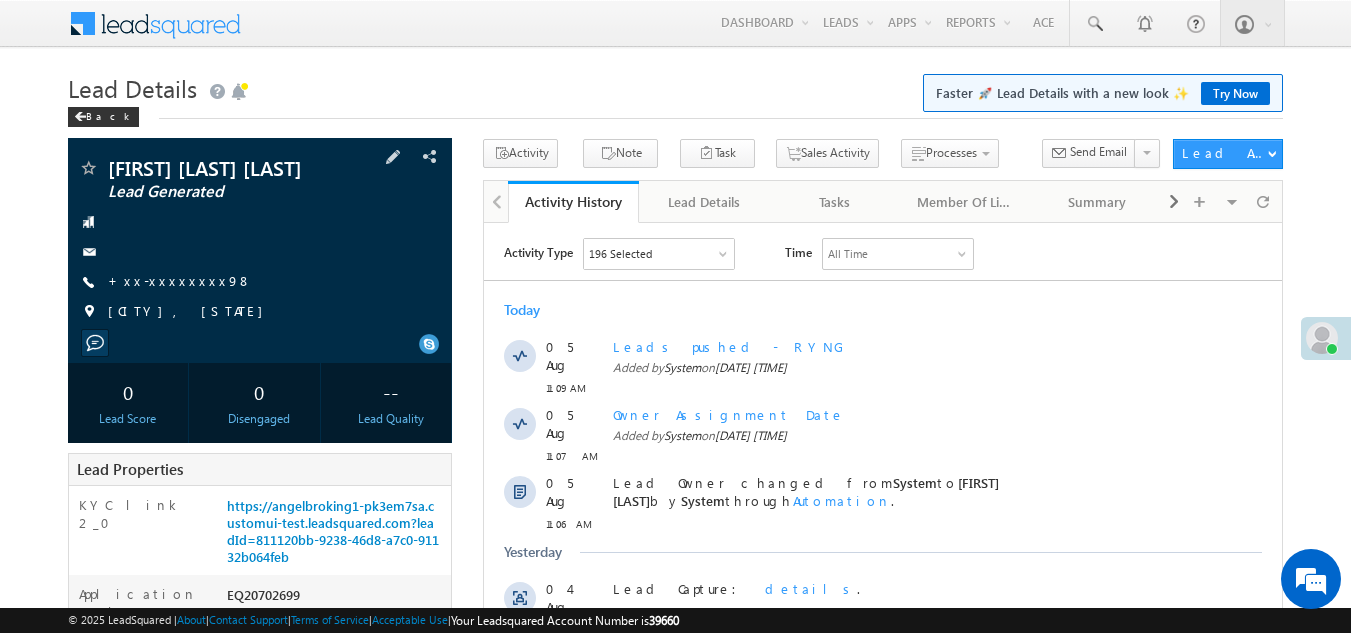scroll, scrollTop: 0, scrollLeft: 0, axis: both 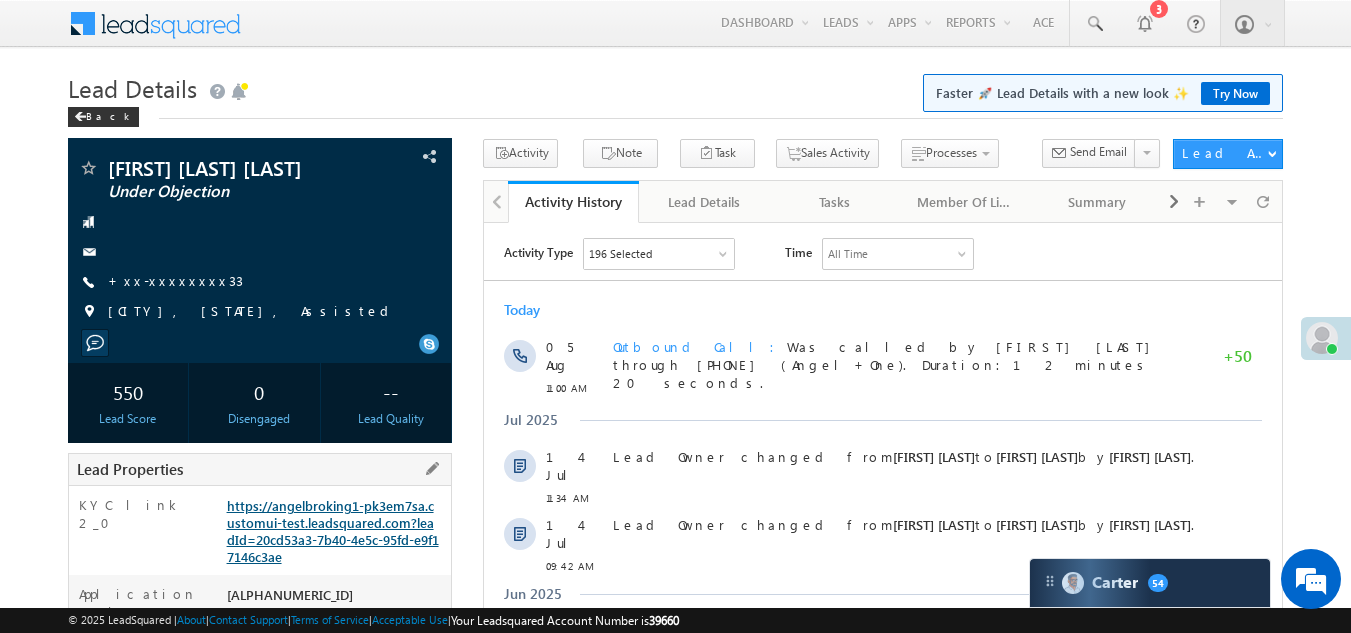 click on "https://angelbroking1-pk3em7sa.customui-test.leadsquared.com?leadId=20cd53a3-7b40-4e5c-95fd-e9f17146c3ae" at bounding box center (333, 531) 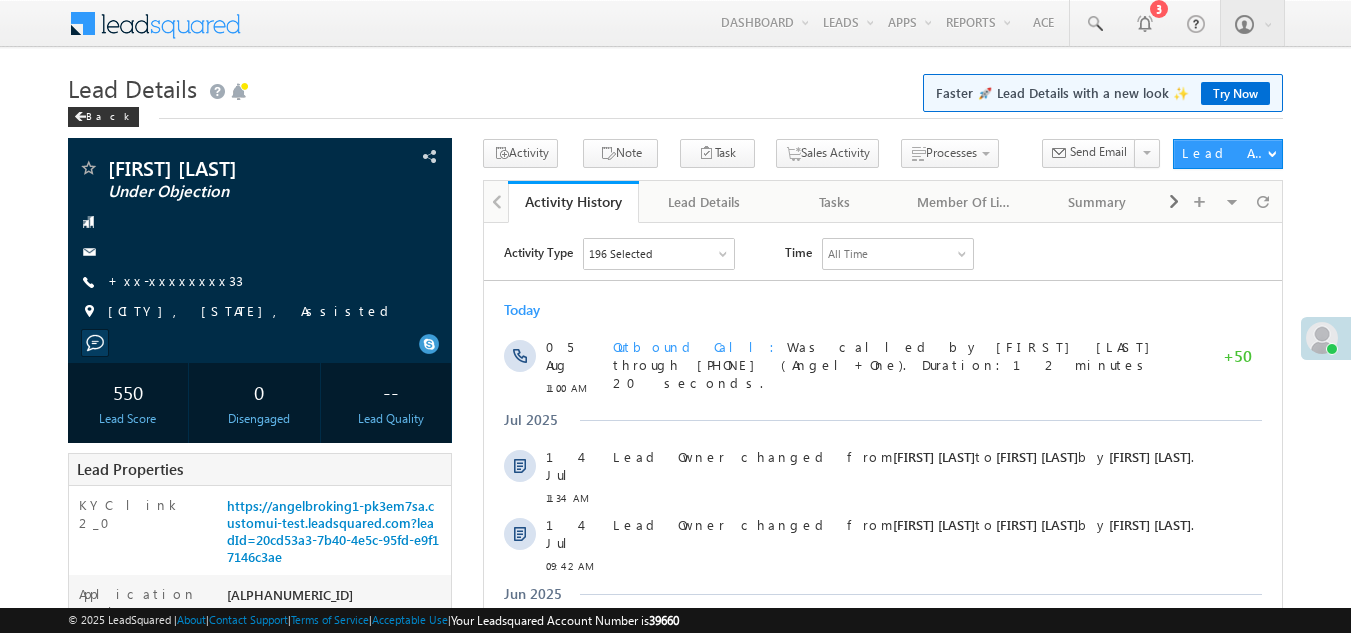 scroll, scrollTop: 0, scrollLeft: 0, axis: both 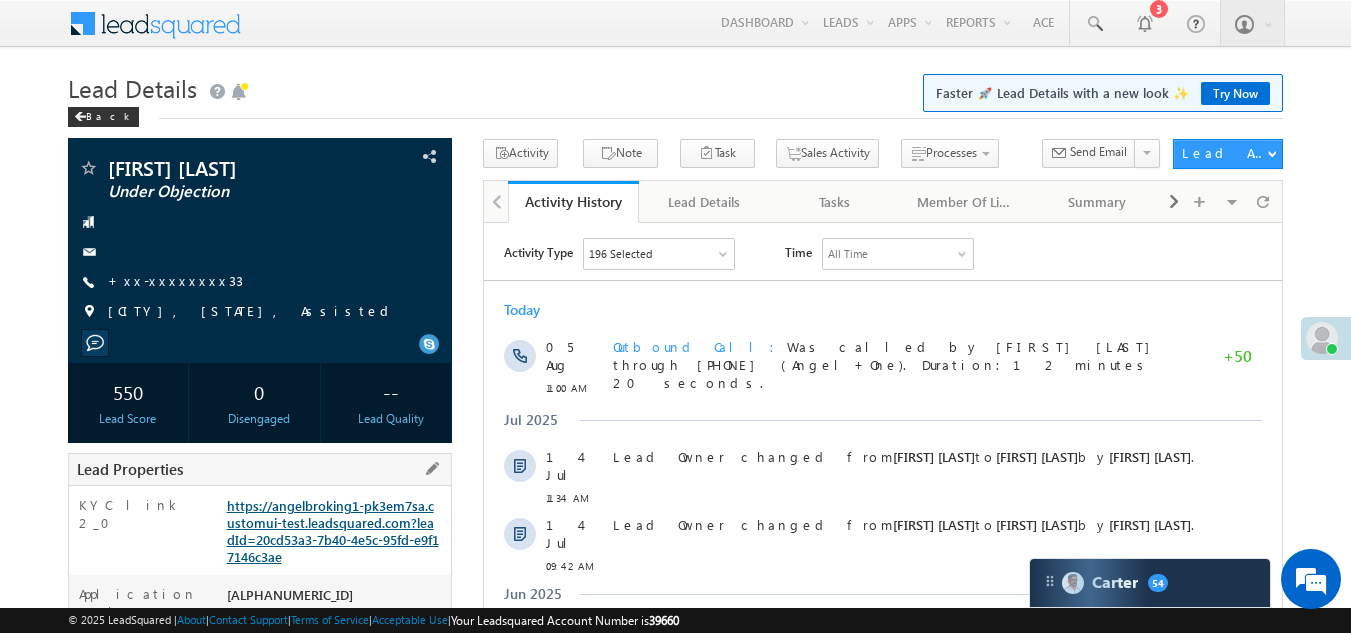 click on "https://angelbroking1-pk3em7sa.customui-test.leadsquared.com?leadId=20cd53a3-7b40-4e5c-95fd-e9f17146c3ae" at bounding box center [333, 531] 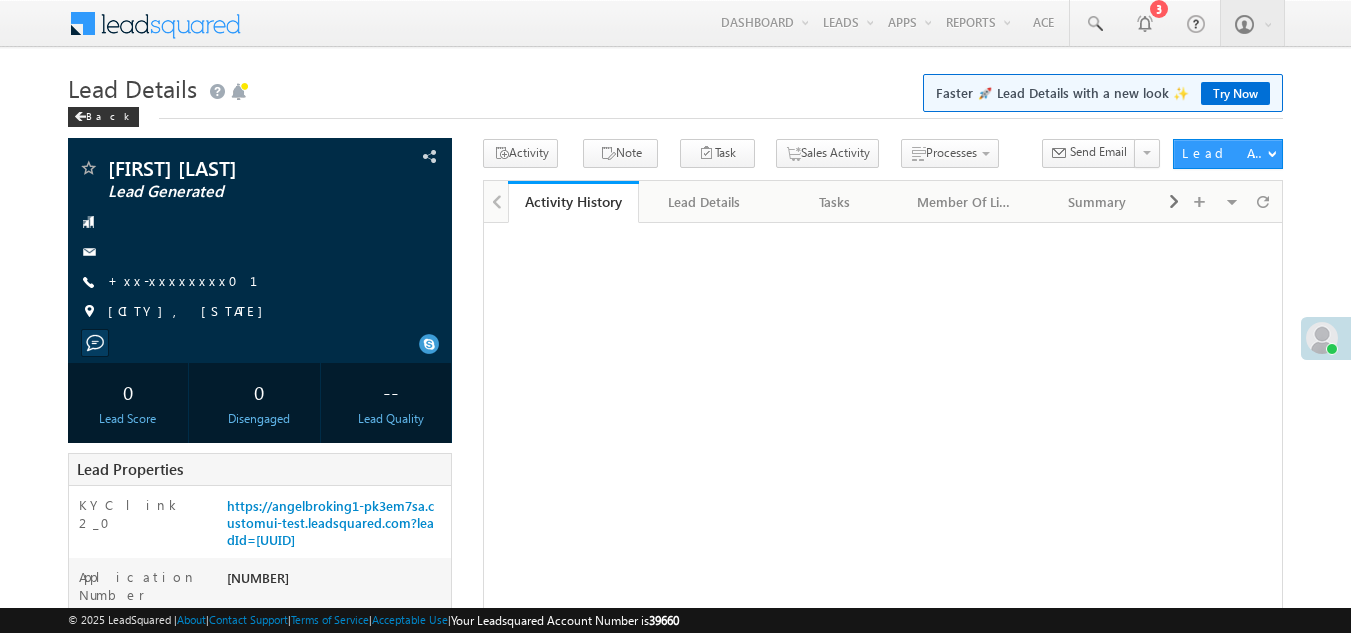 scroll, scrollTop: 0, scrollLeft: 0, axis: both 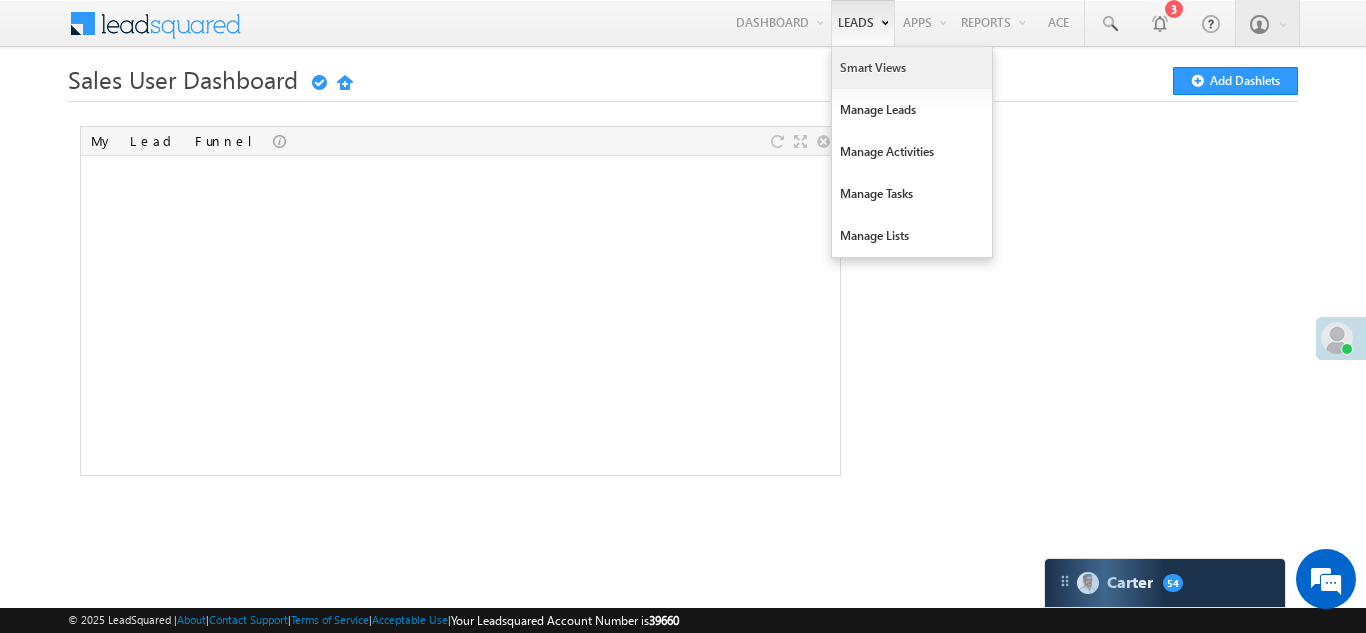 click on "Smart Views" at bounding box center [912, 68] 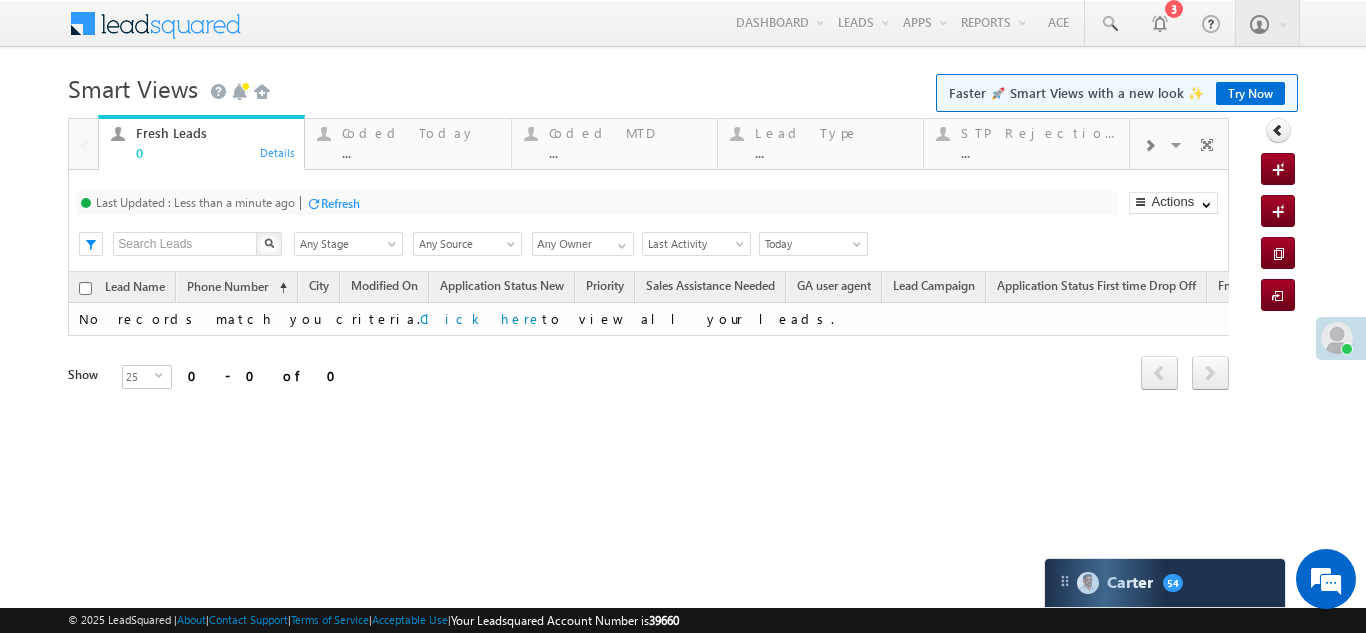 scroll, scrollTop: 0, scrollLeft: 0, axis: both 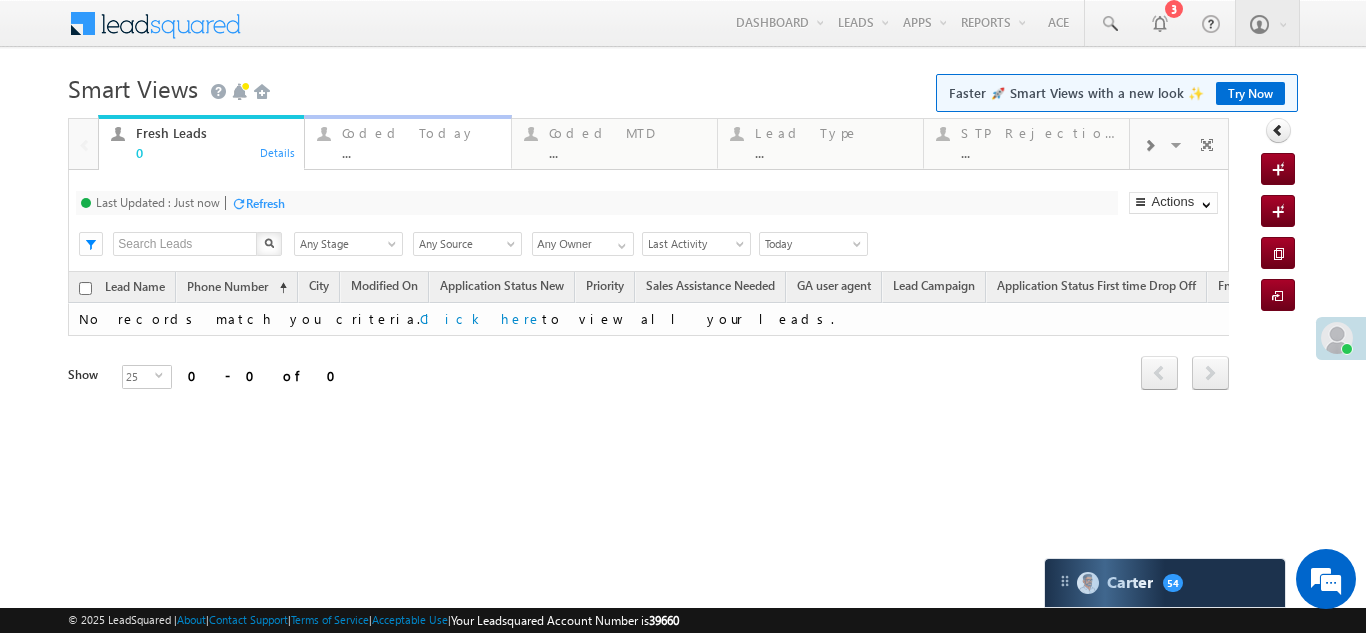 click on "Coded Today" at bounding box center [420, 133] 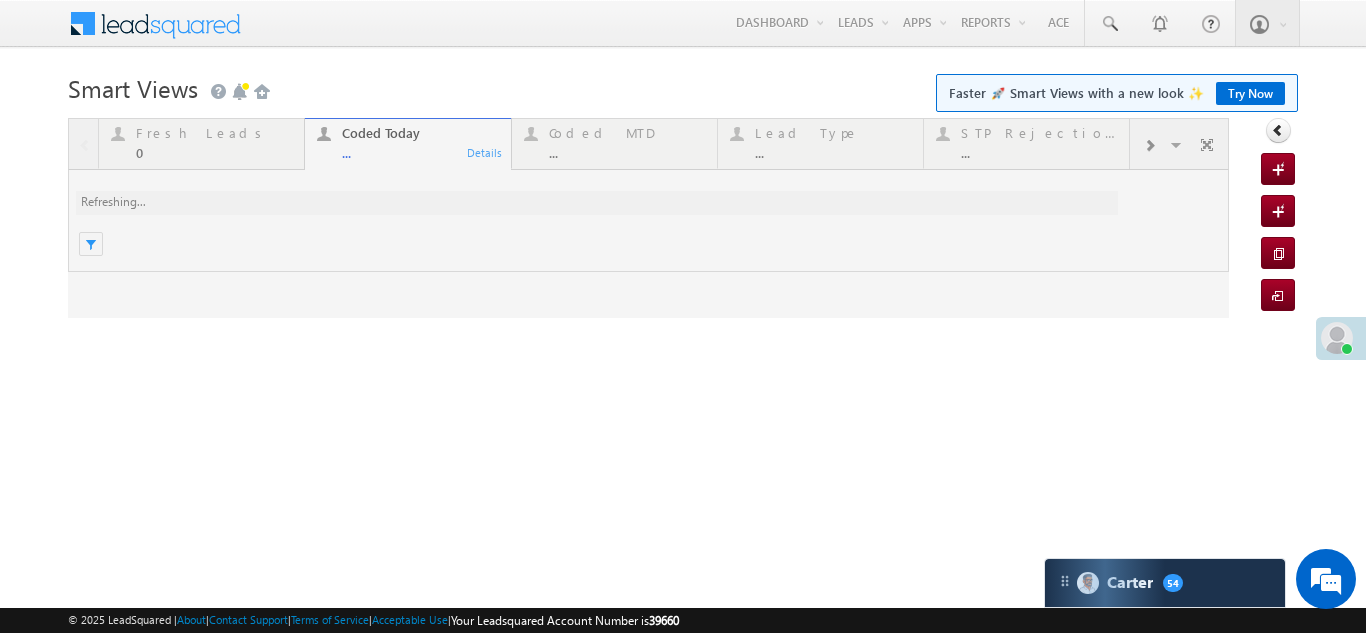 scroll, scrollTop: 0, scrollLeft: 0, axis: both 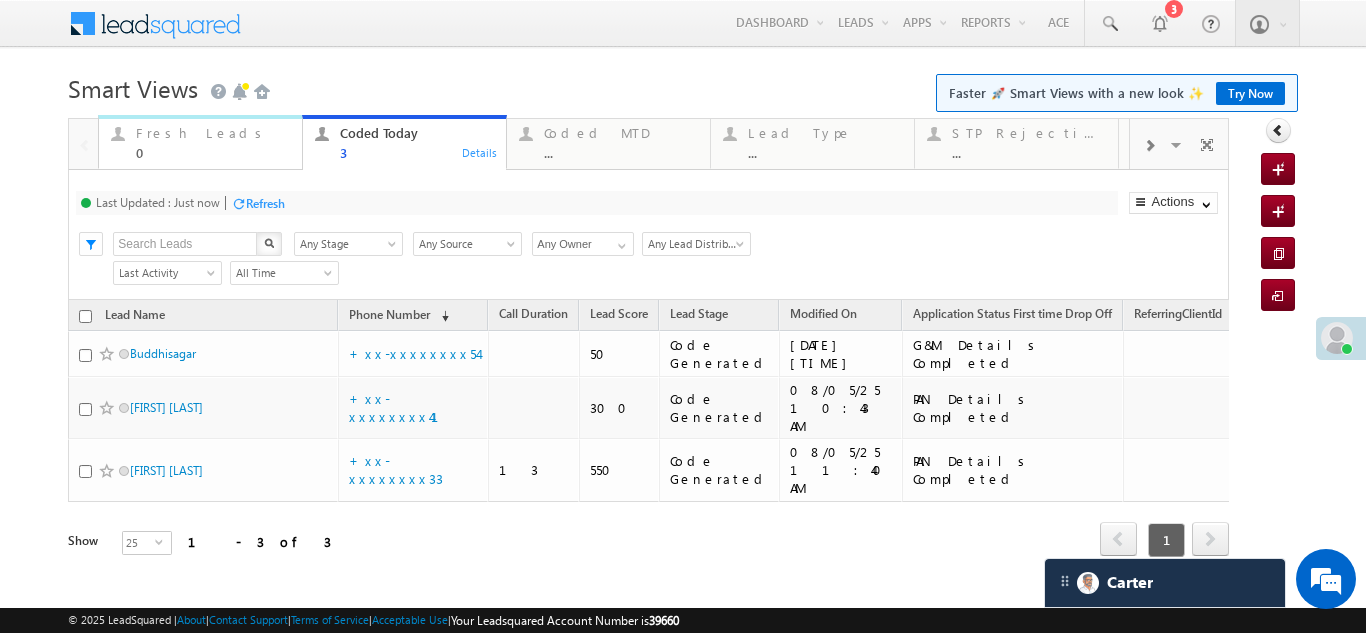 click on "Fresh Leads" at bounding box center (213, 133) 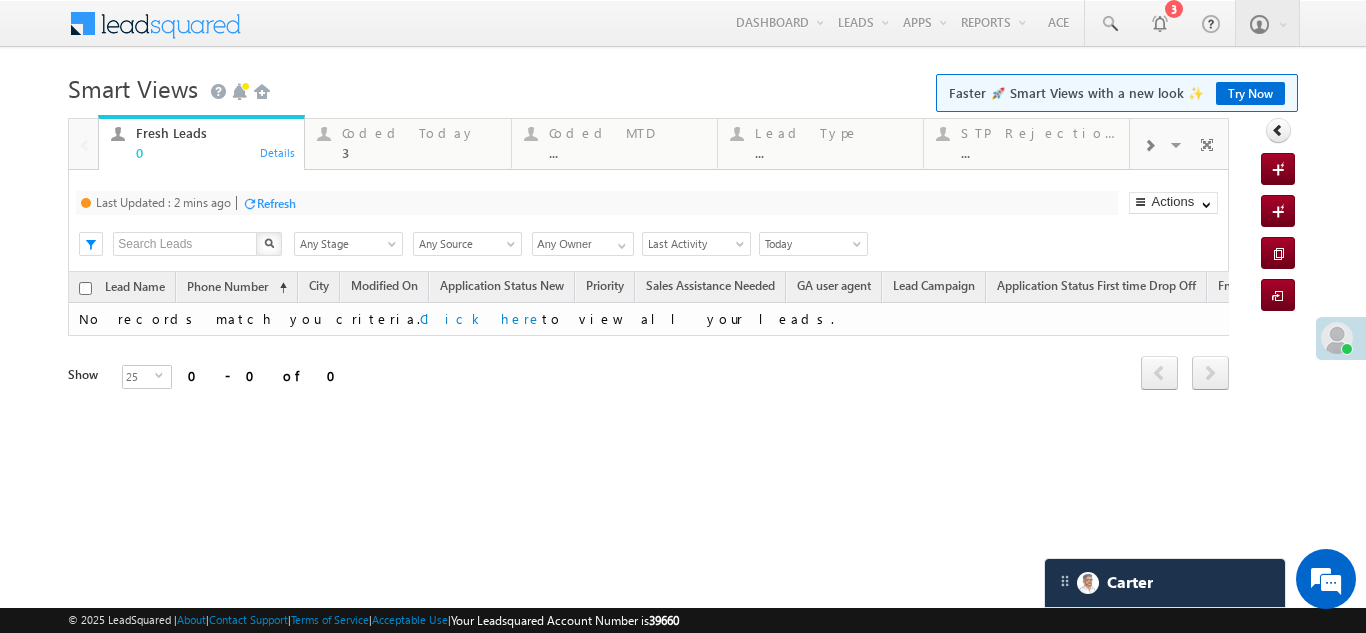 click on "Refresh" at bounding box center (276, 203) 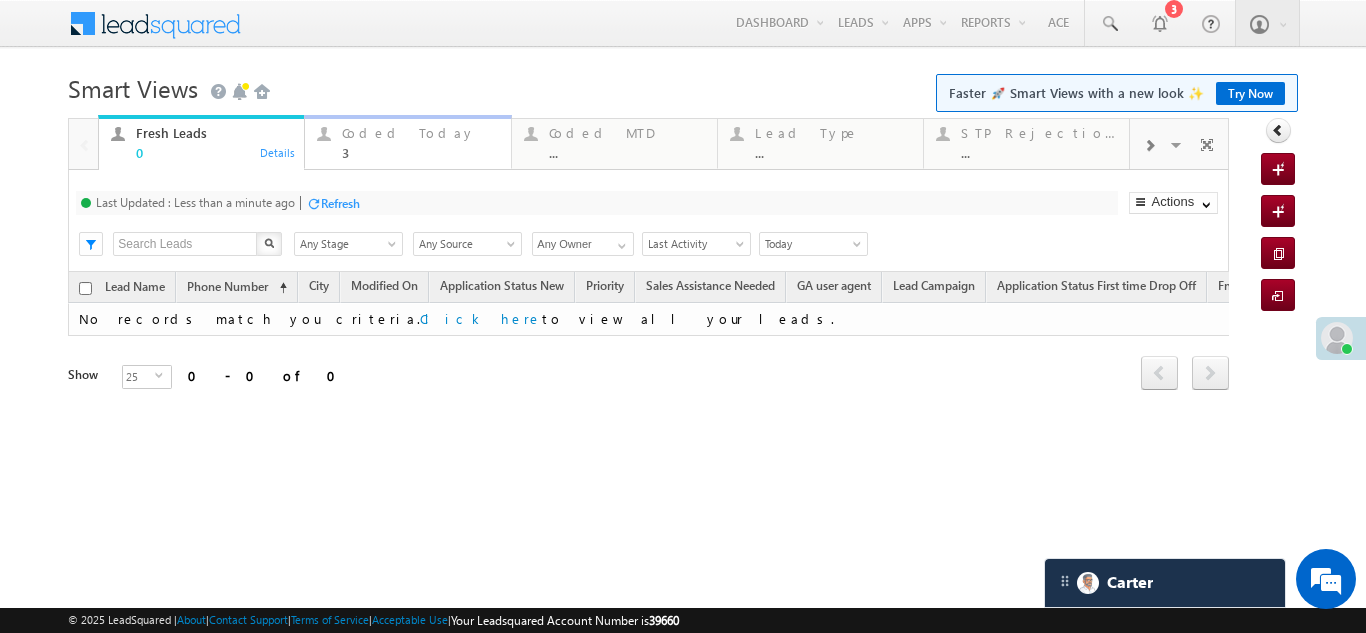 click on "Coded Today 3" at bounding box center (420, 140) 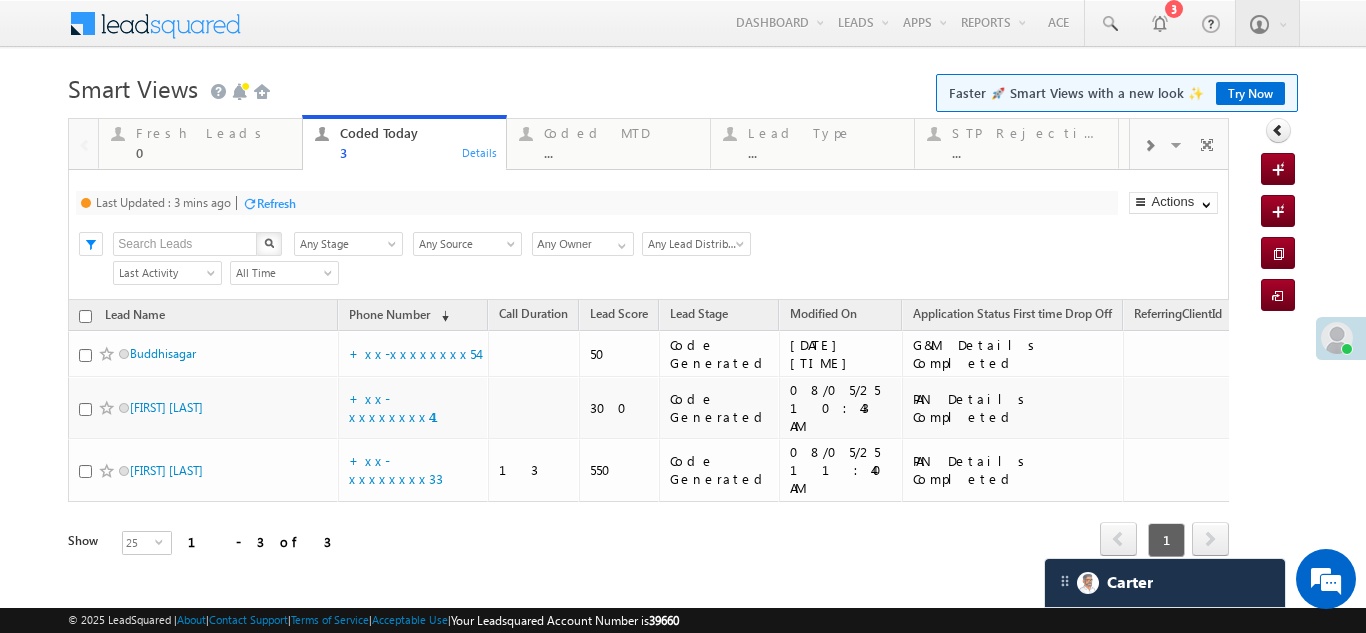 click on "Refresh" at bounding box center (276, 203) 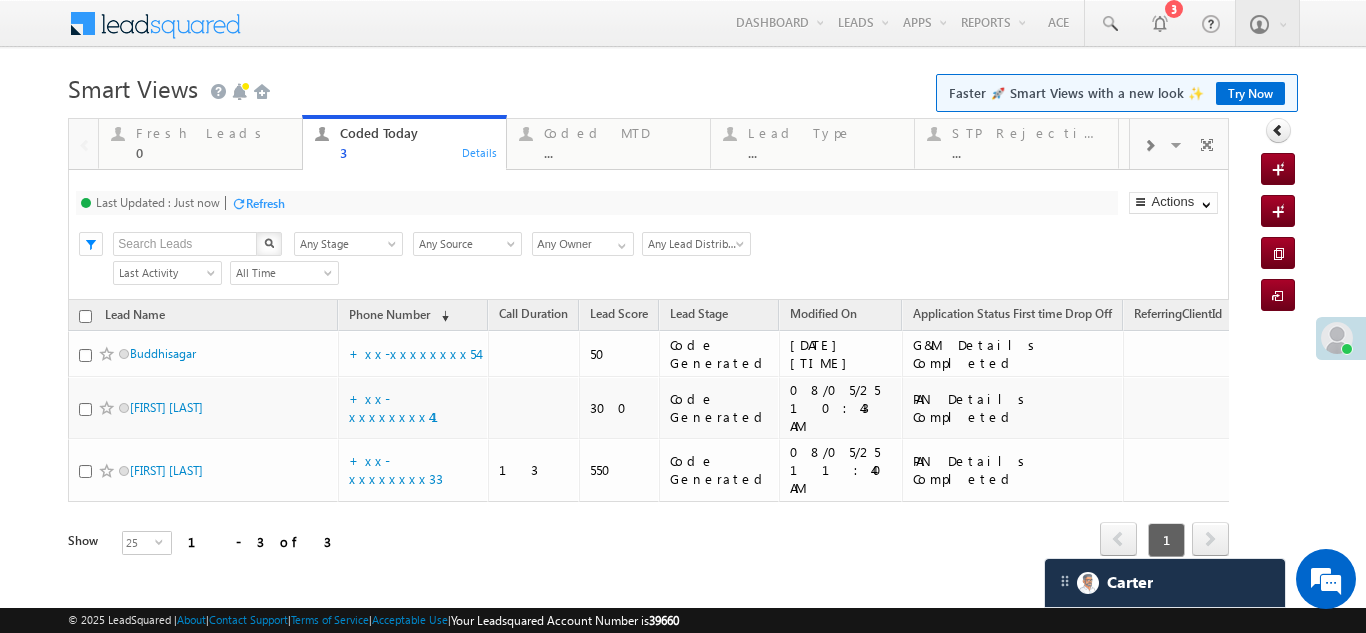 click on "Refresh" at bounding box center (265, 203) 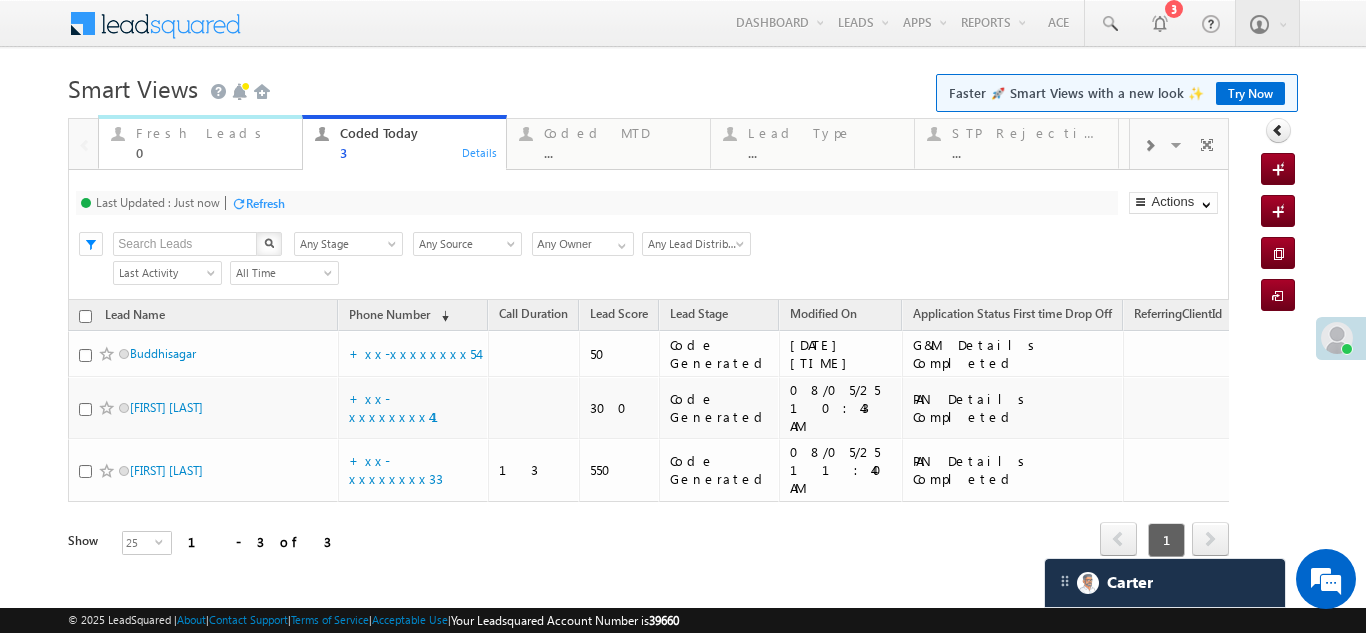 click on "Fresh Leads" at bounding box center [213, 133] 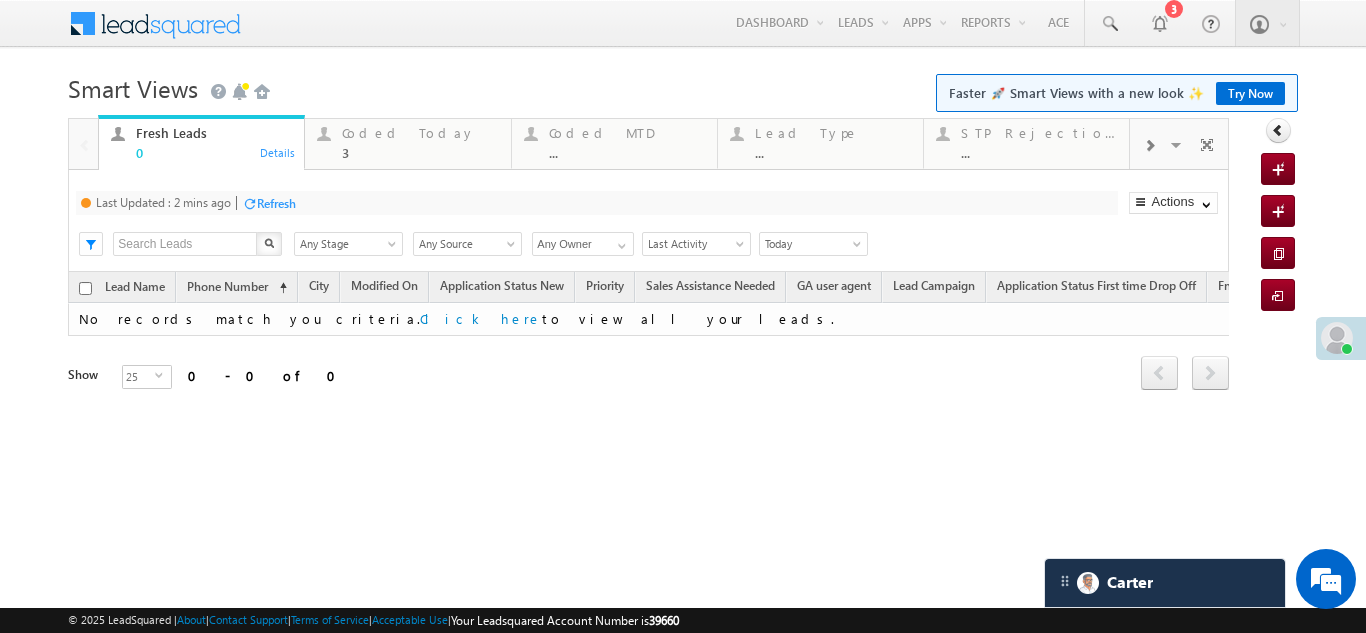 click on "Refresh" at bounding box center (276, 203) 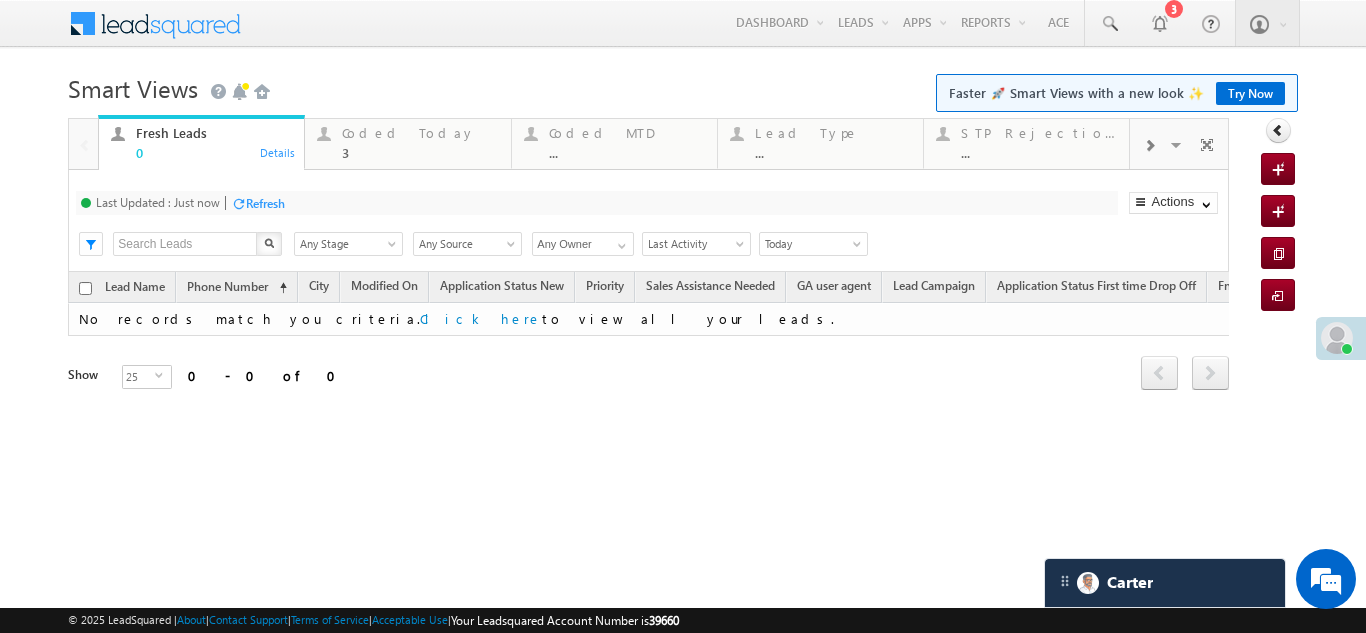 click on "Refresh" at bounding box center [265, 203] 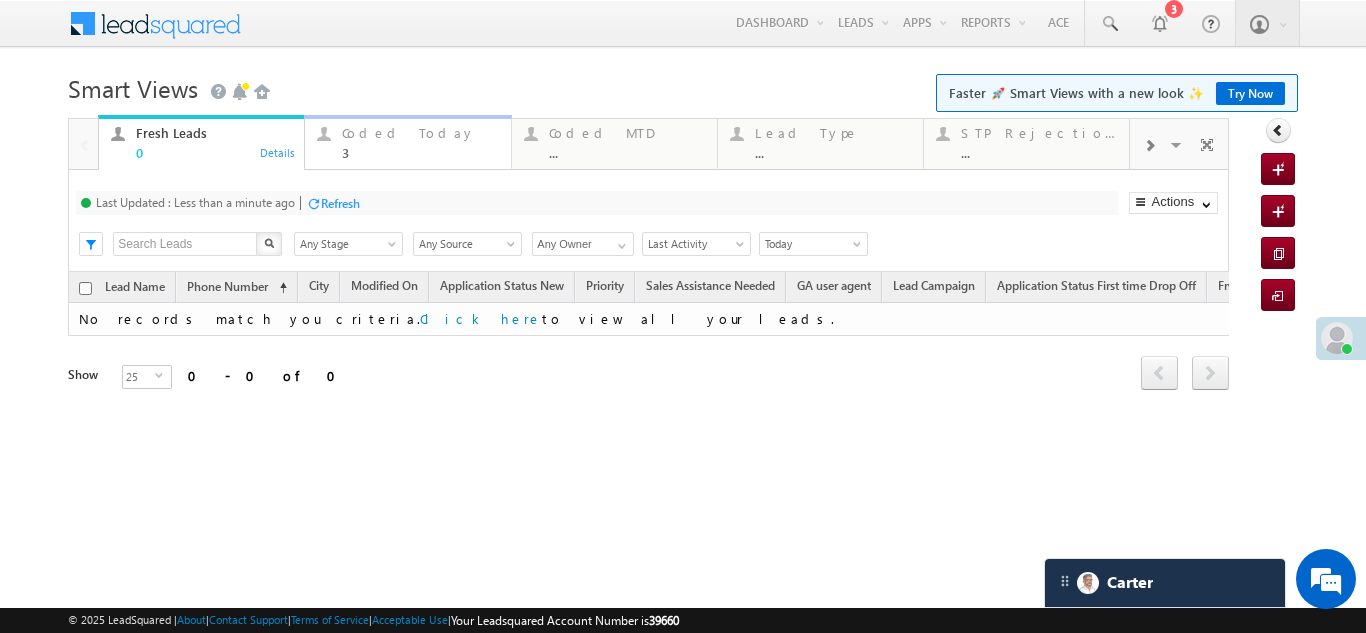 click on "Coded Today" at bounding box center [420, 133] 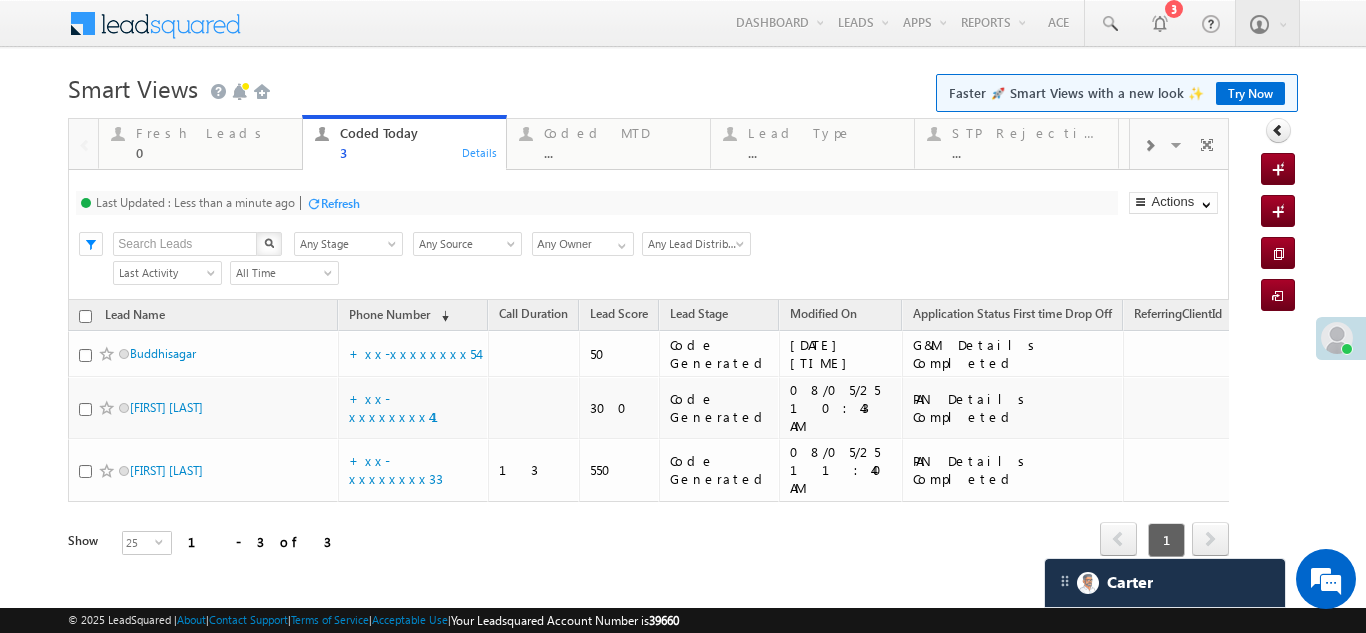 click on "Refresh" at bounding box center (340, 203) 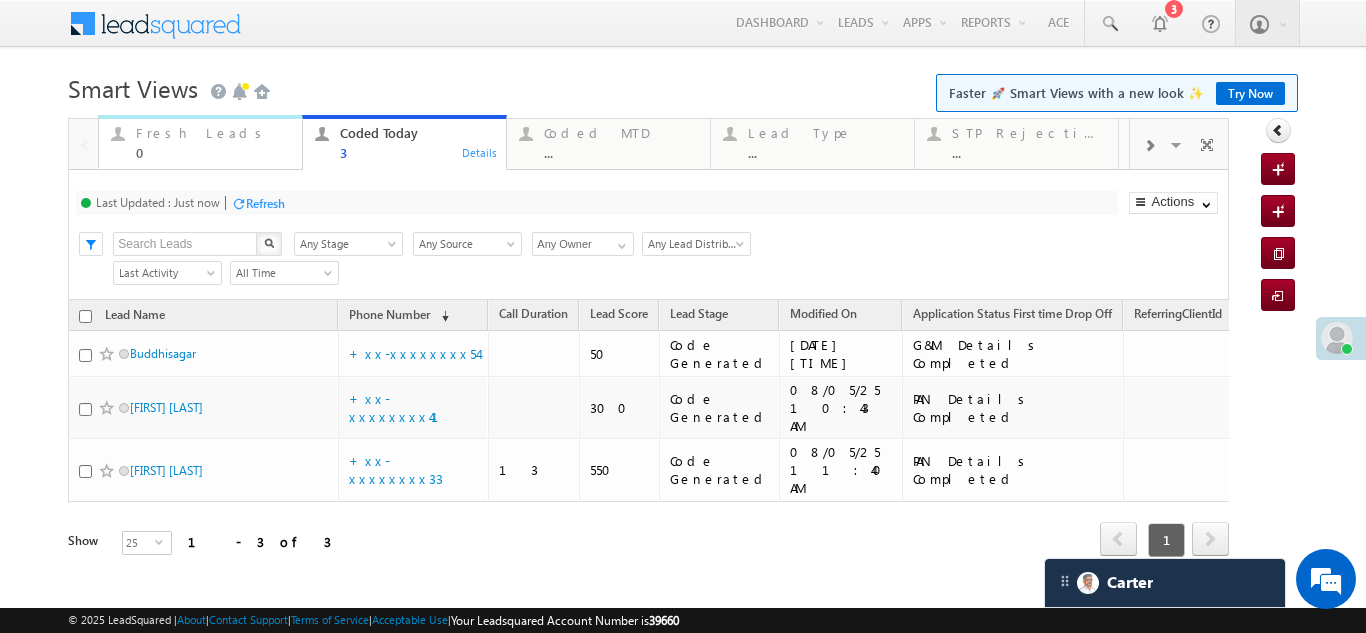 click on "Fresh Leads" at bounding box center (213, 133) 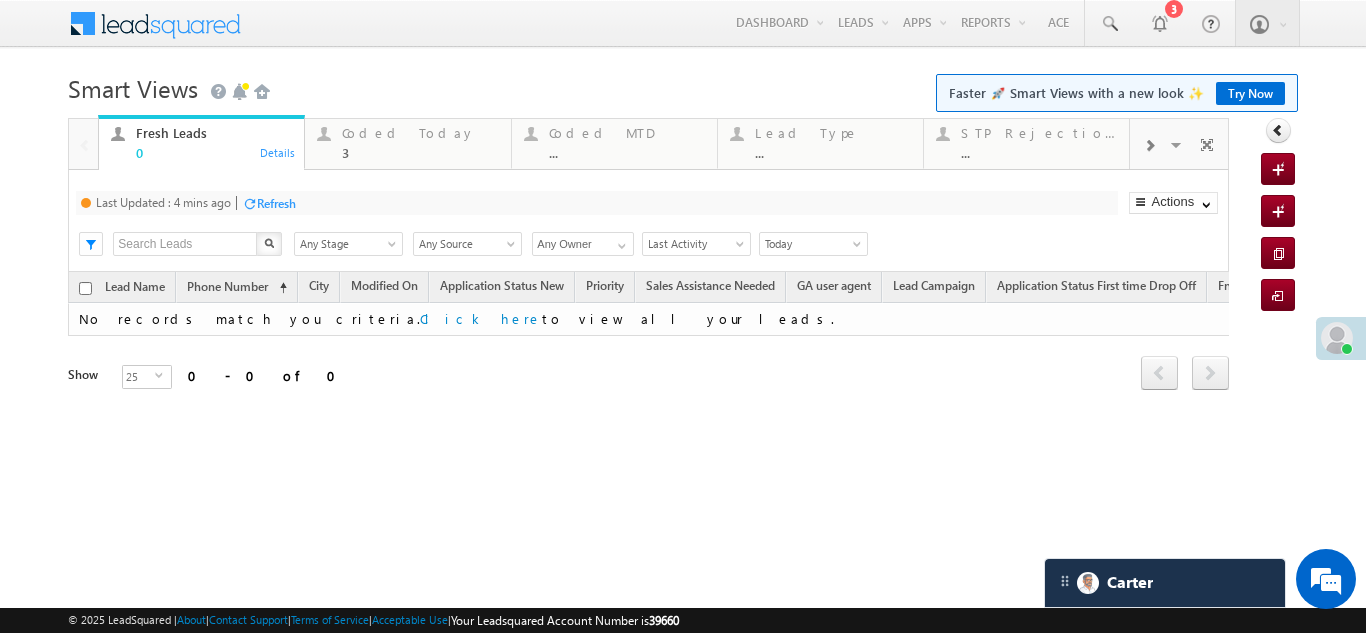 click on "Refresh" at bounding box center (276, 203) 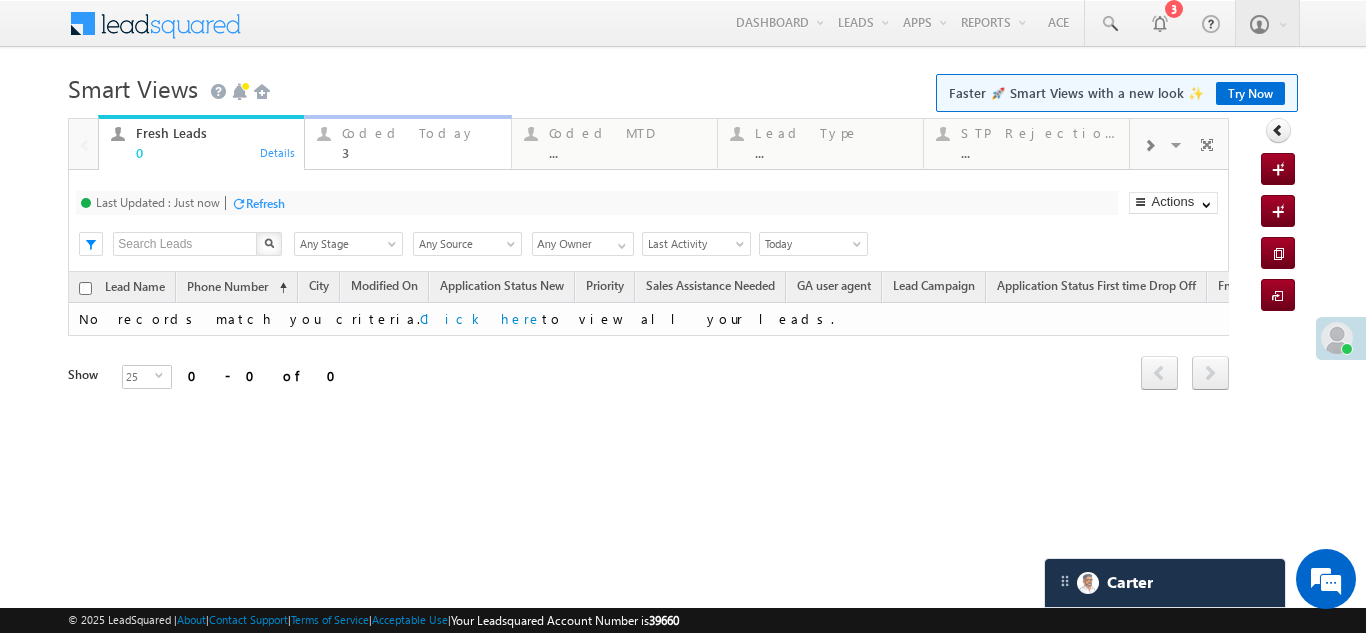click on "Coded Today 3" at bounding box center [420, 140] 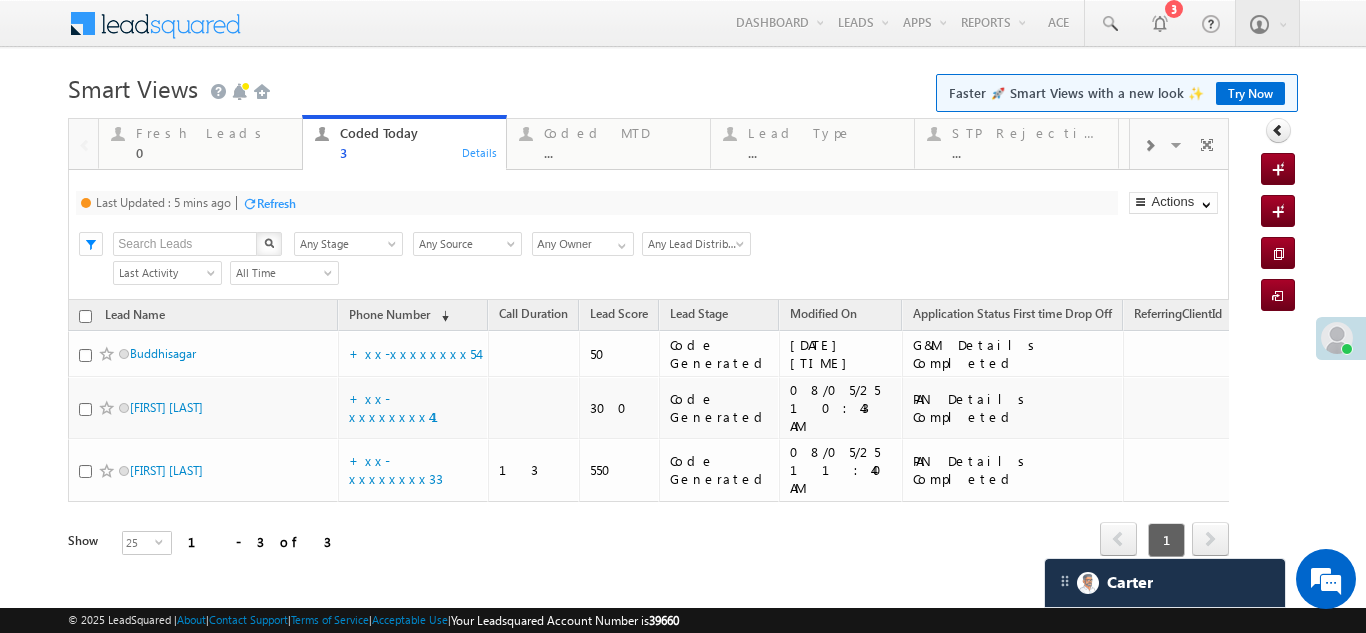 click on "Refresh" at bounding box center (276, 203) 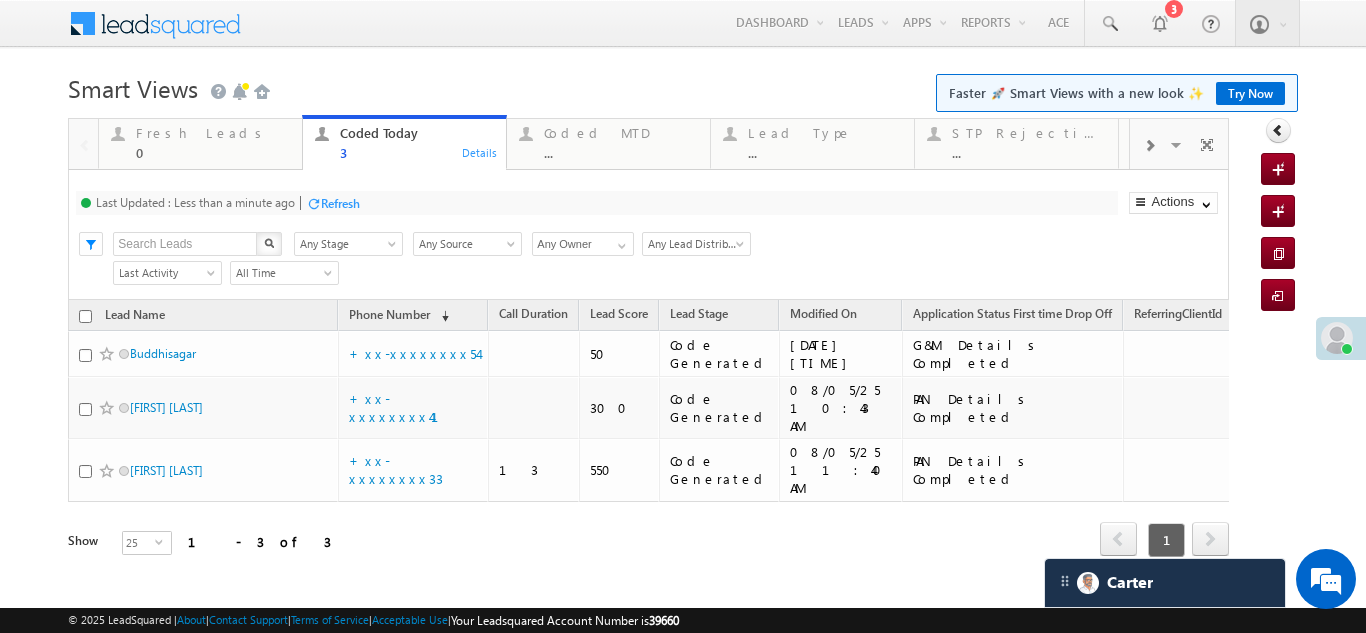 click on "Refresh" at bounding box center [340, 203] 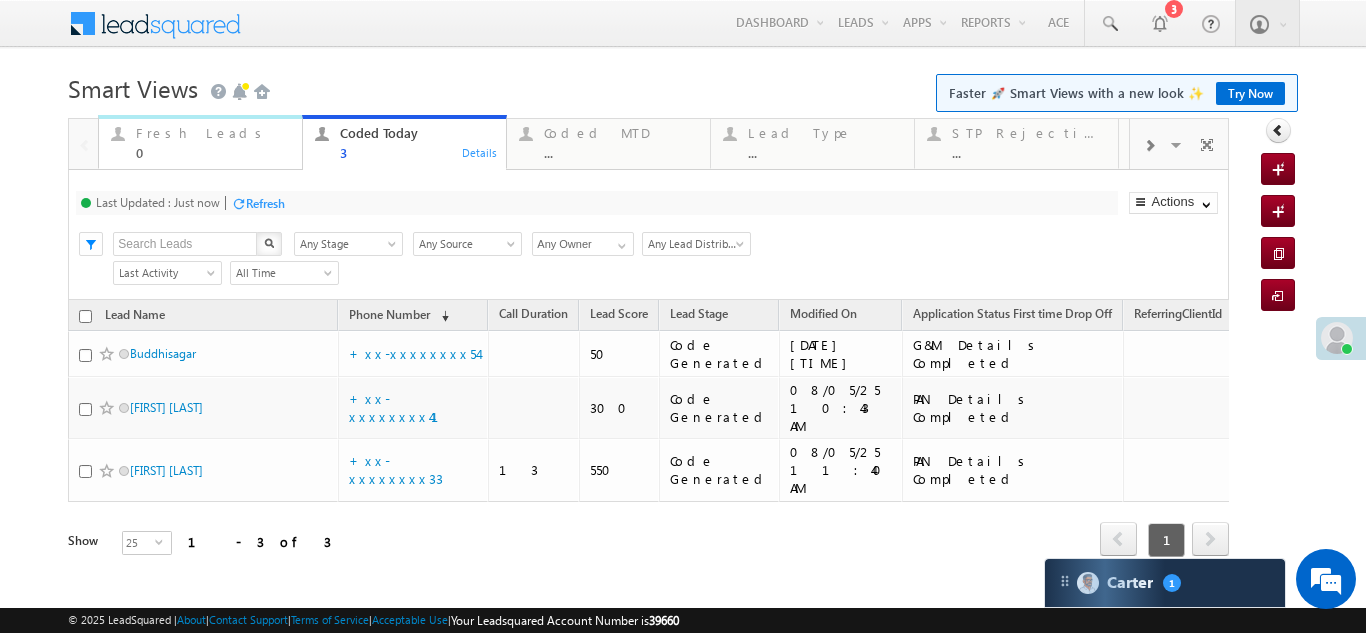 click on "Fresh Leads" at bounding box center [213, 133] 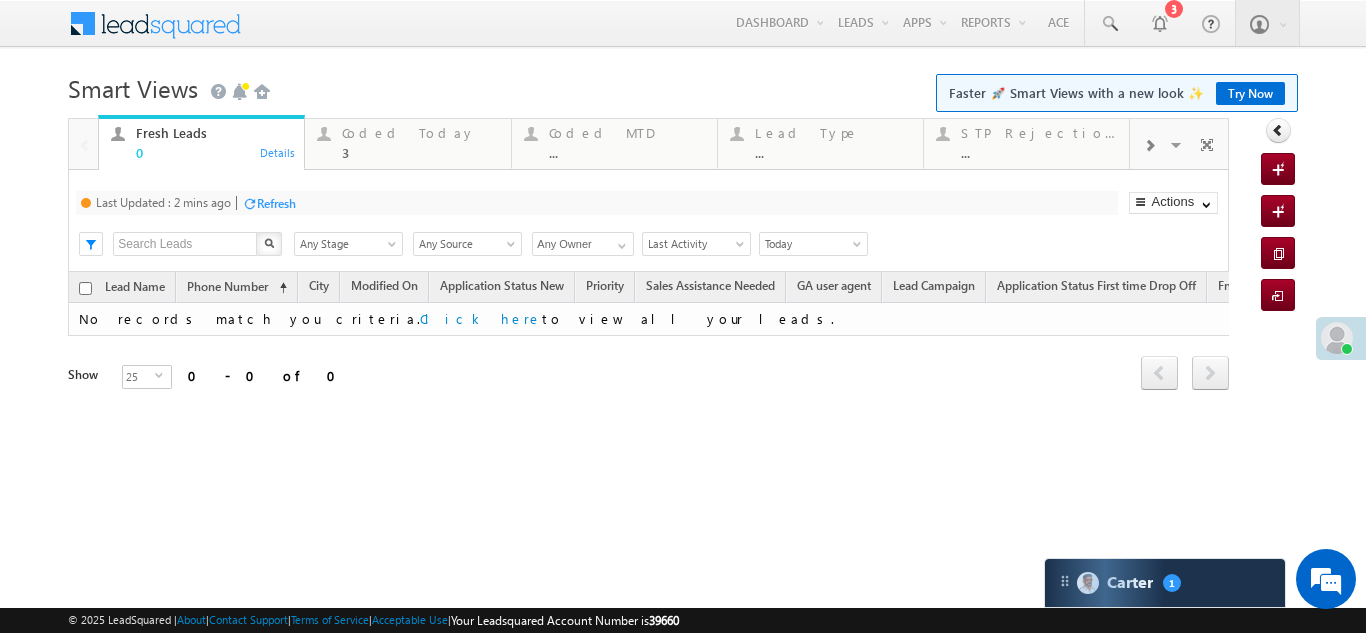 click on "Refresh" at bounding box center [276, 203] 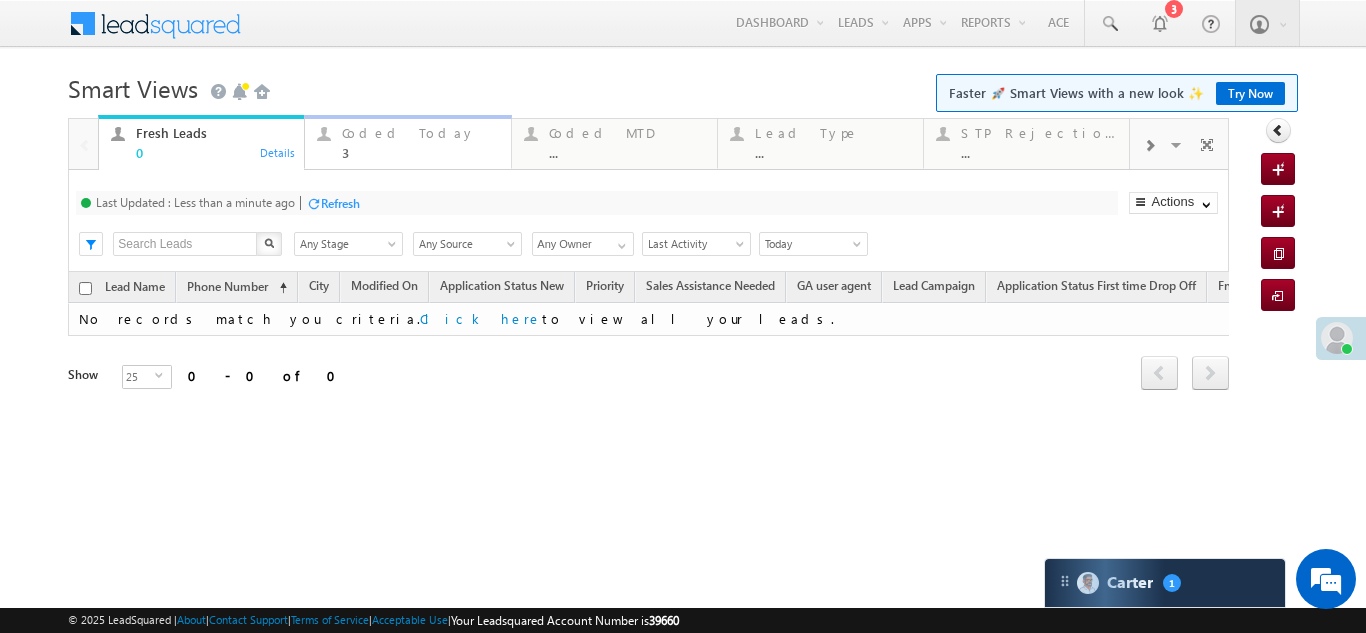 click on "Coded Today 3" at bounding box center (420, 140) 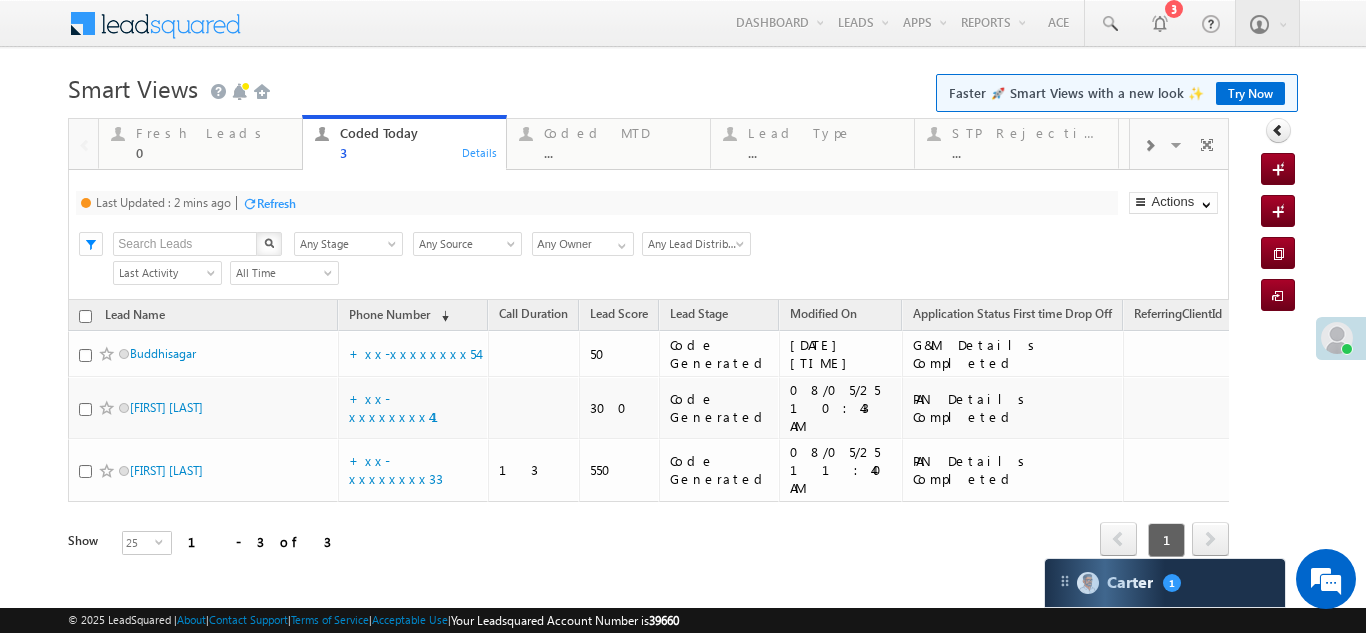 click on "Refresh" at bounding box center (276, 203) 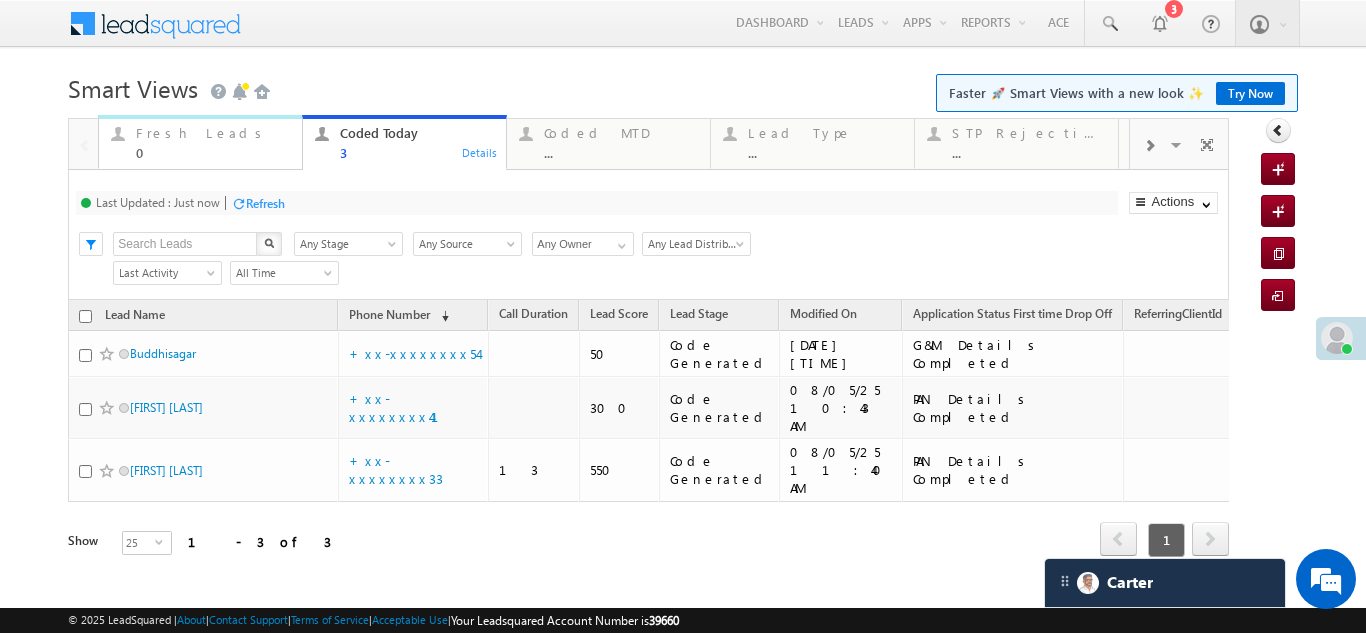 click on "Fresh Leads 0" at bounding box center [213, 140] 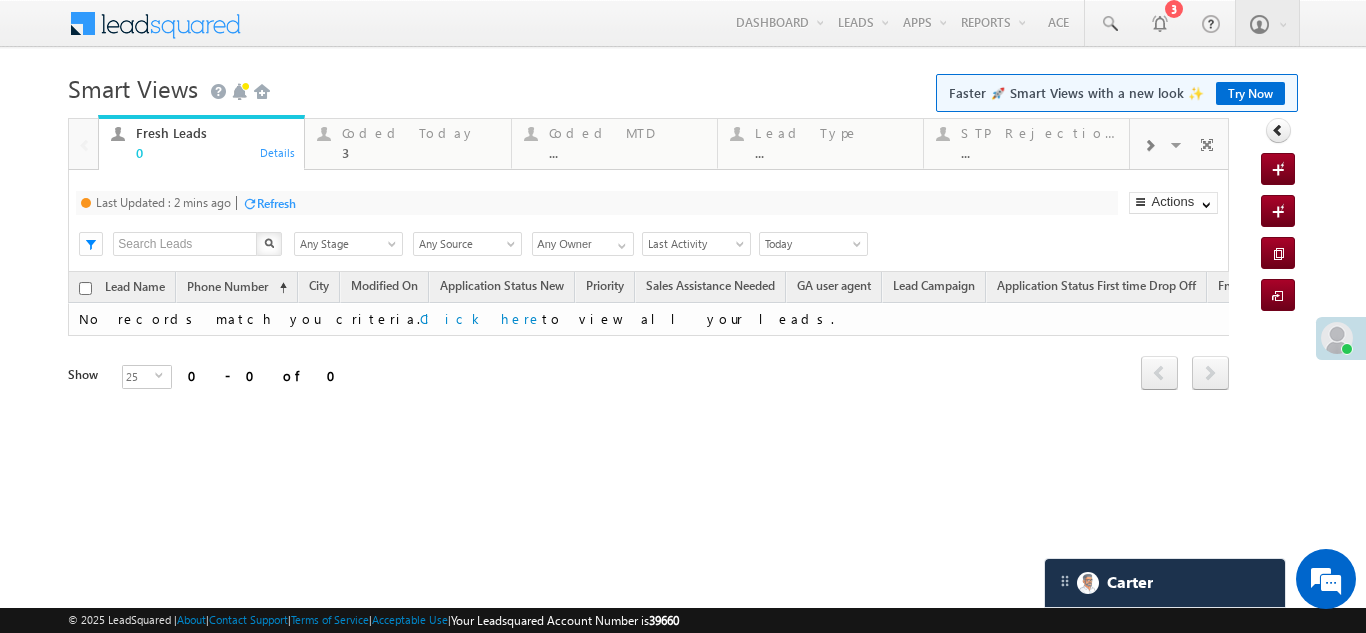 click on "Refresh" at bounding box center [276, 203] 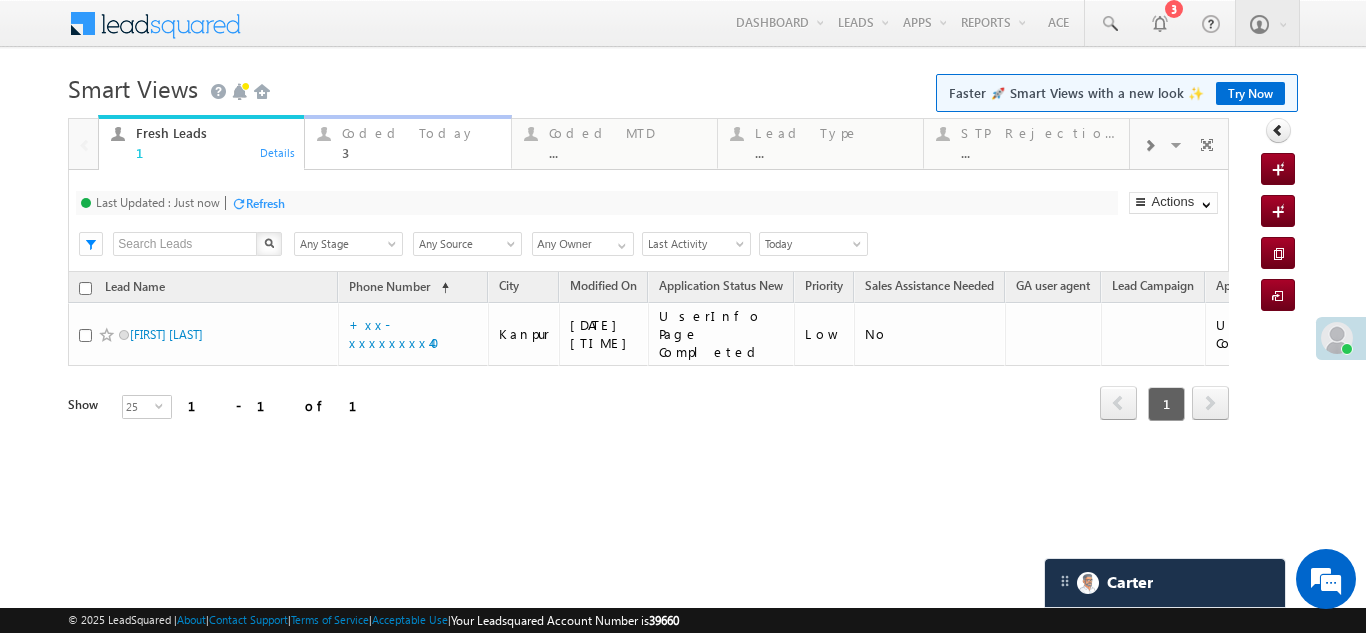 click on "Coded Today" at bounding box center (420, 133) 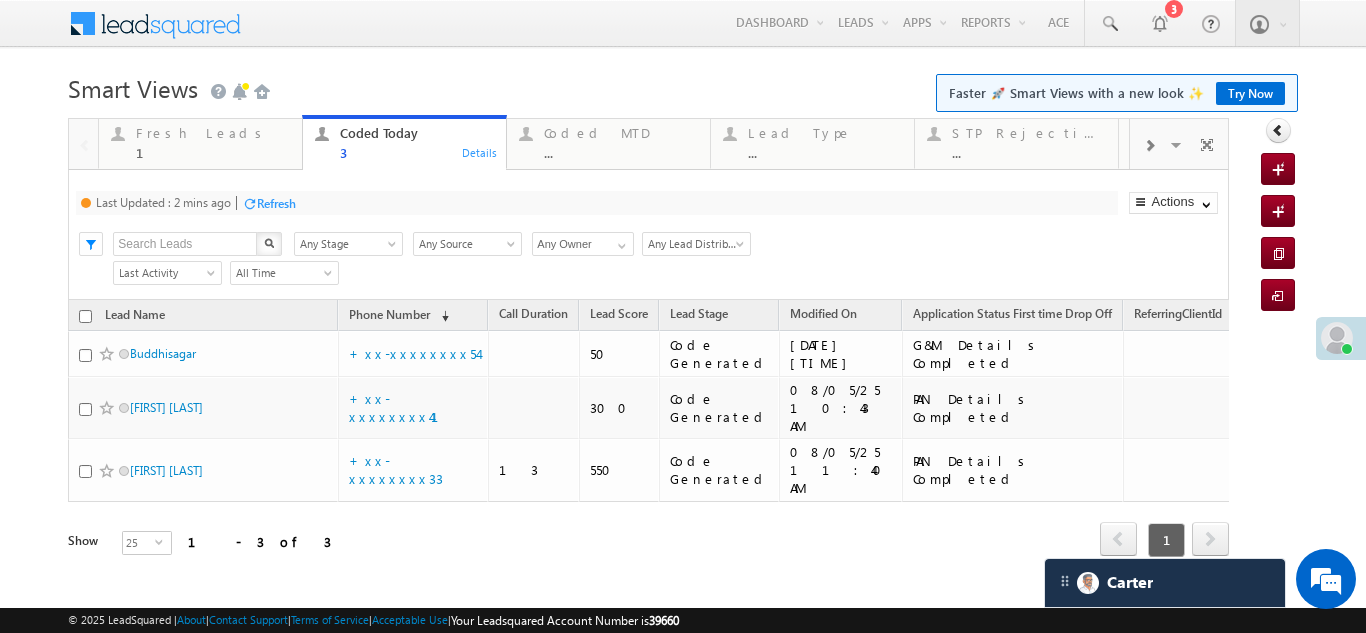 click on "Refresh" at bounding box center (276, 203) 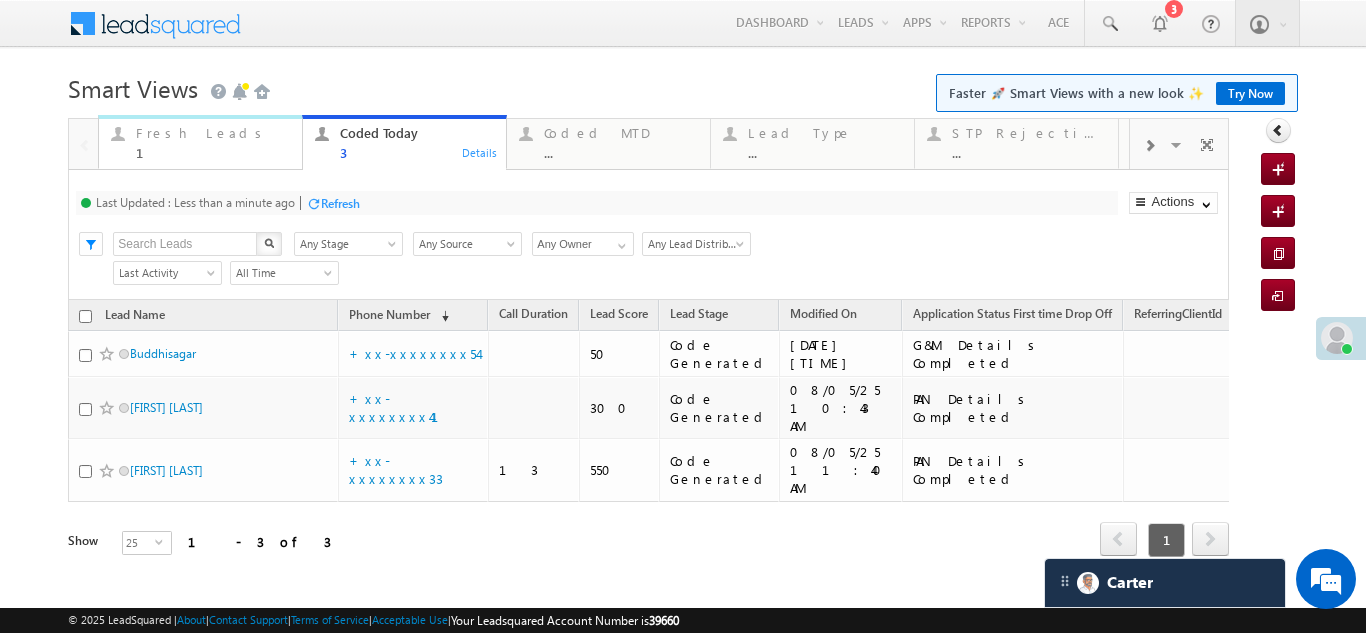 click on "Fresh Leads" at bounding box center [213, 133] 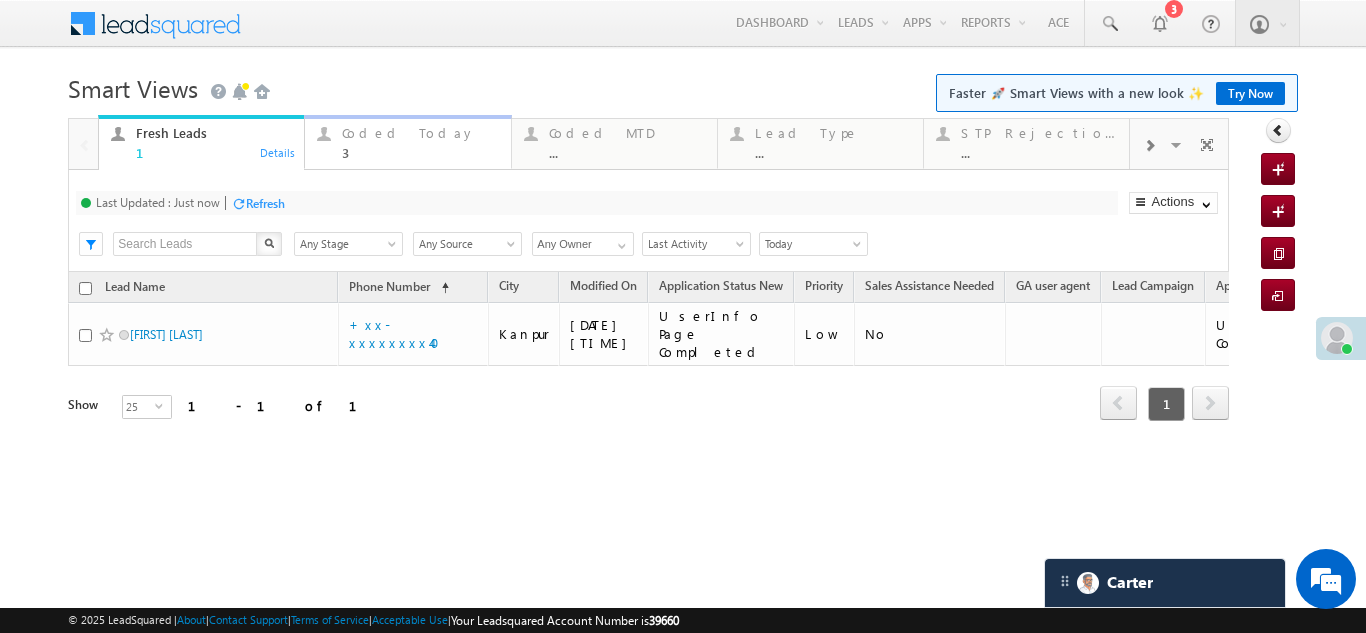 click on "Coded Today" at bounding box center [420, 133] 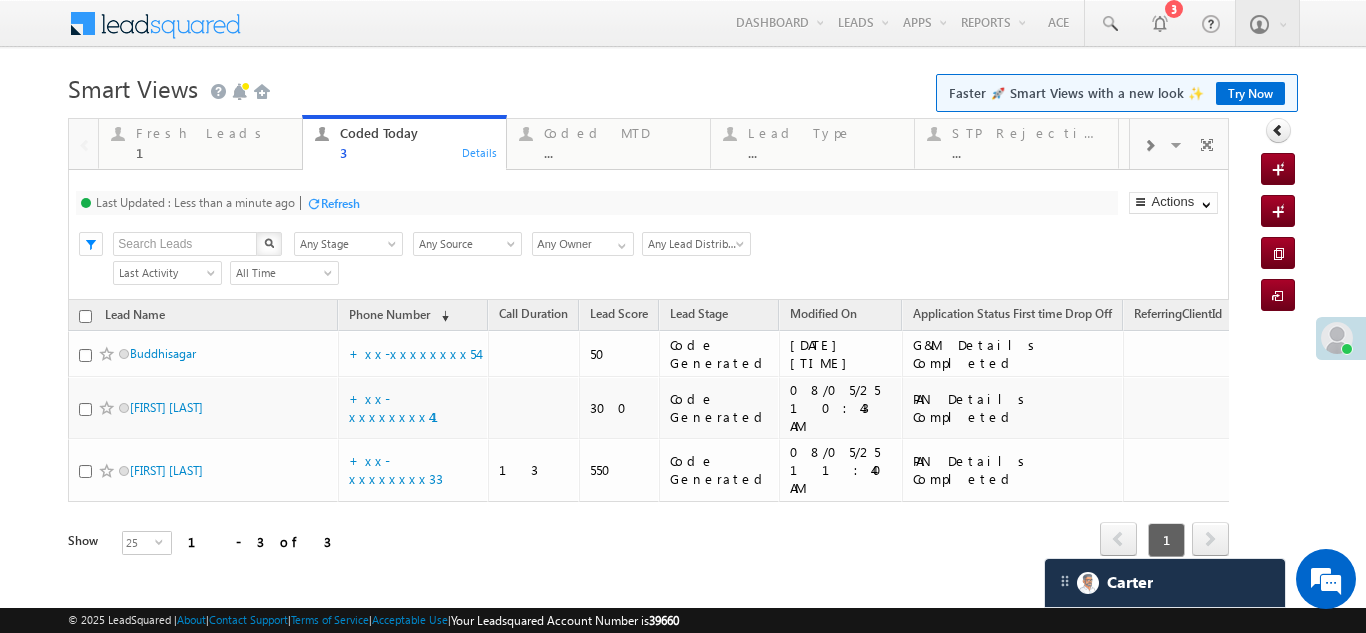 click on "Refresh" at bounding box center (340, 203) 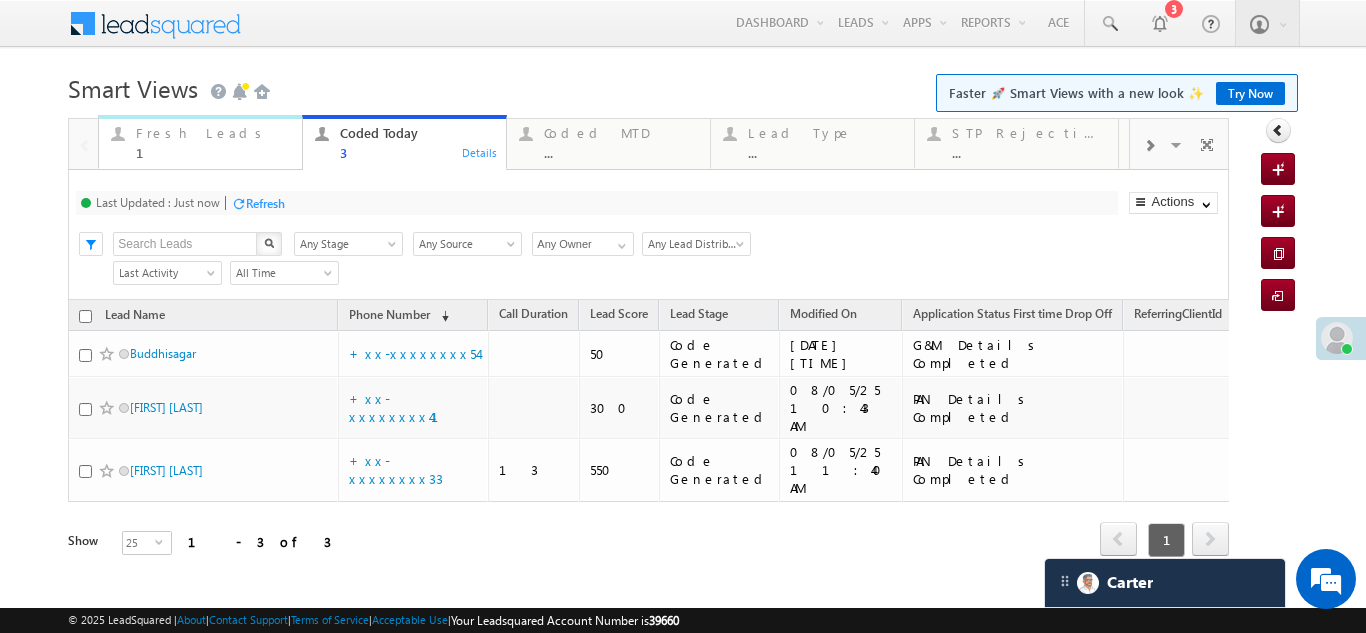 click on "Fresh Leads" at bounding box center (213, 133) 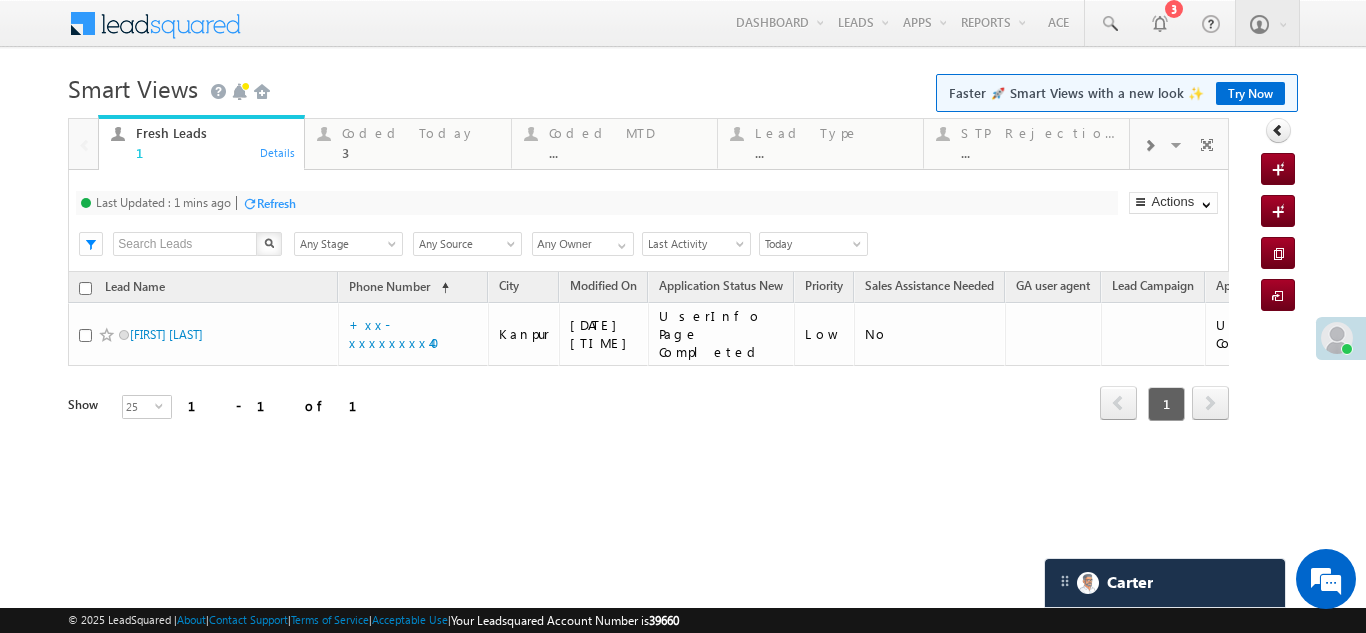 click on "Refresh" at bounding box center (276, 203) 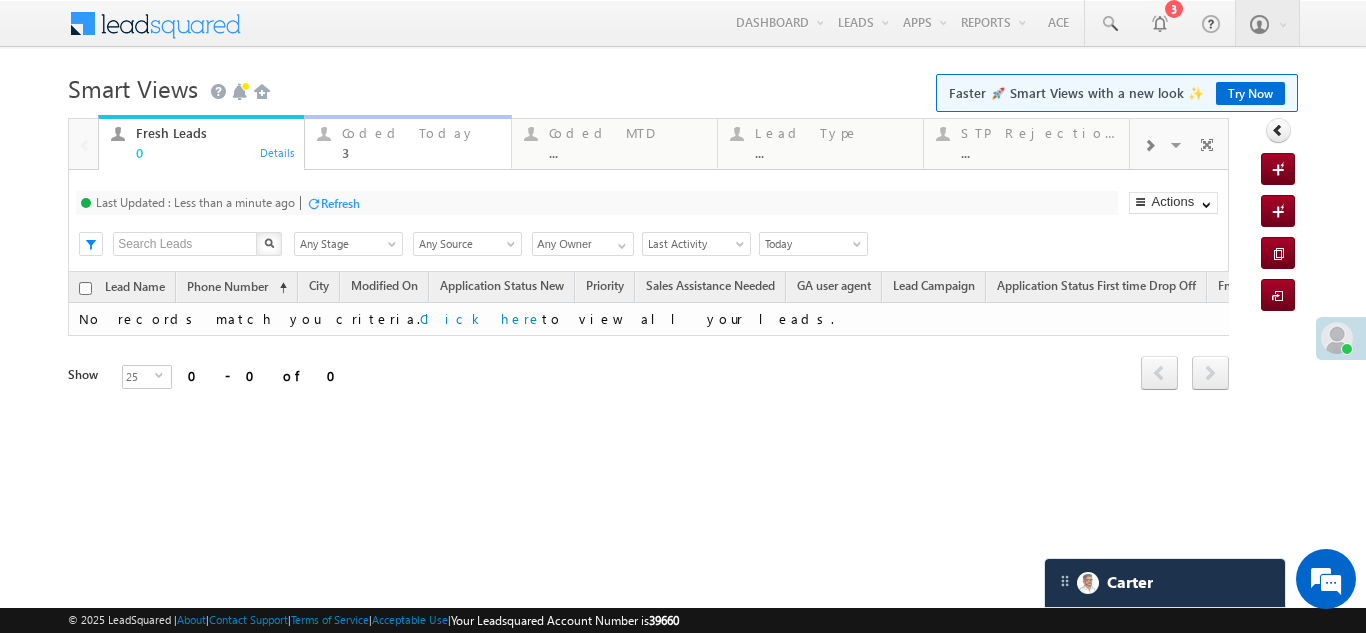 click on "Coded Today" at bounding box center [420, 133] 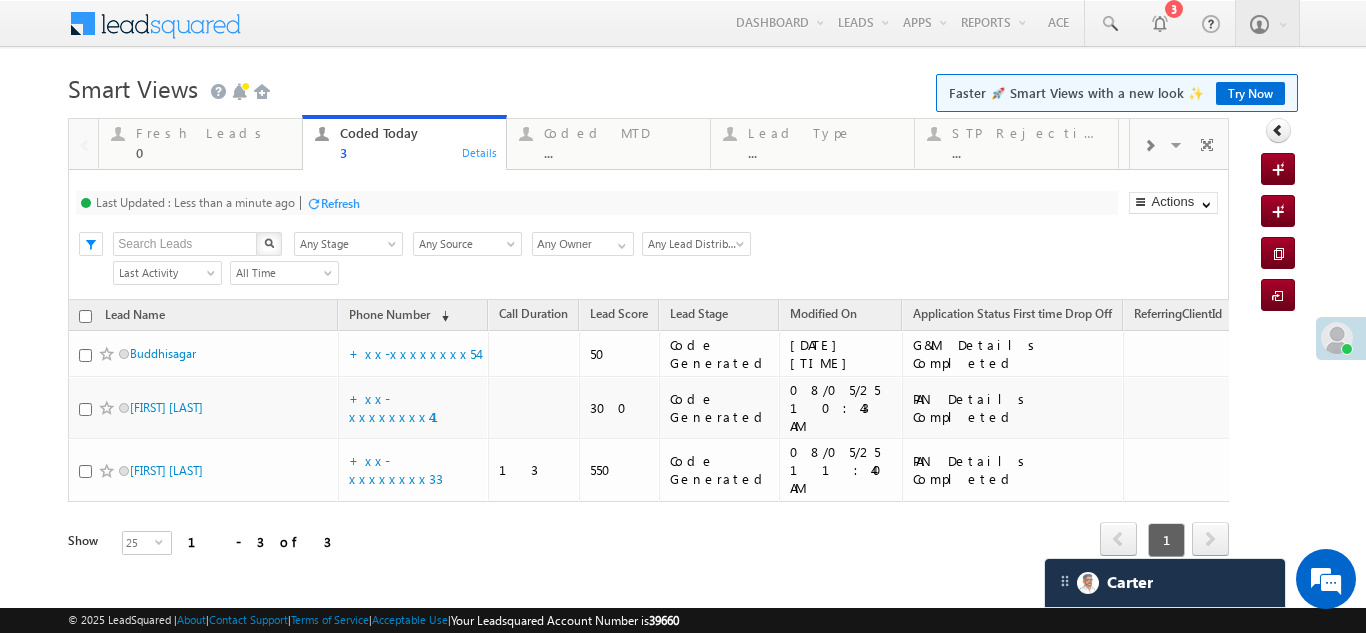 click on "Refresh" at bounding box center (333, 202) 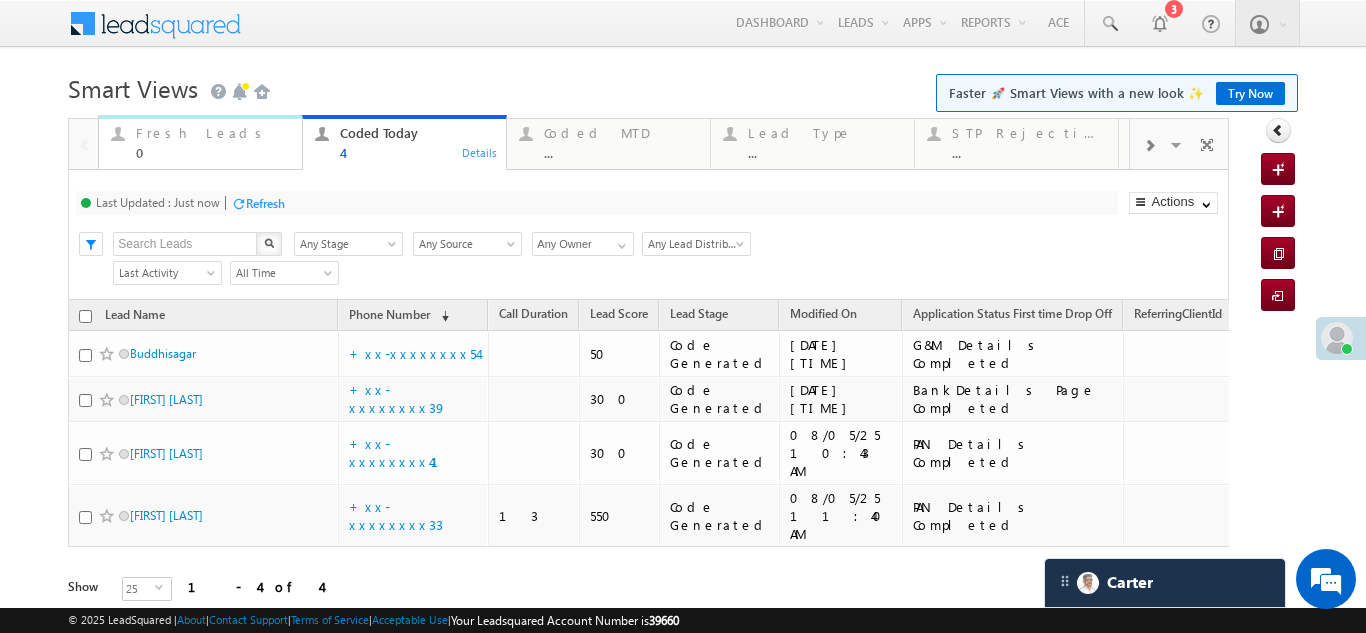 click on "Fresh Leads" at bounding box center (213, 133) 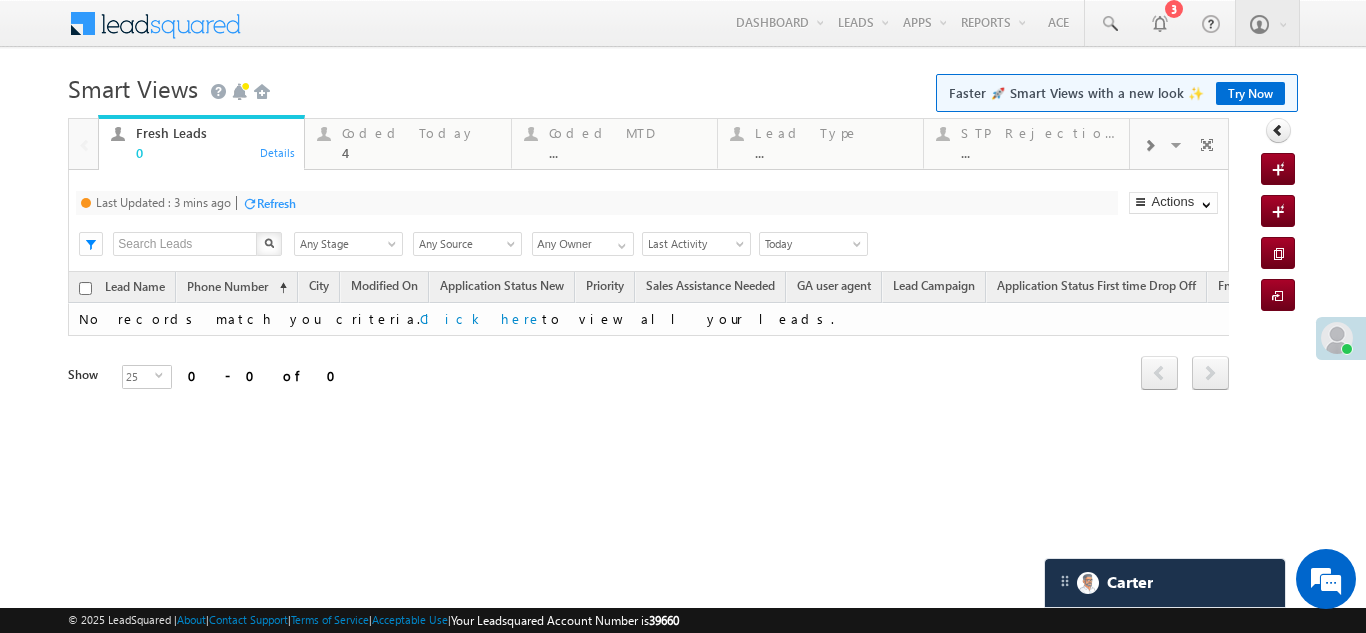 click on "Refresh" at bounding box center (276, 203) 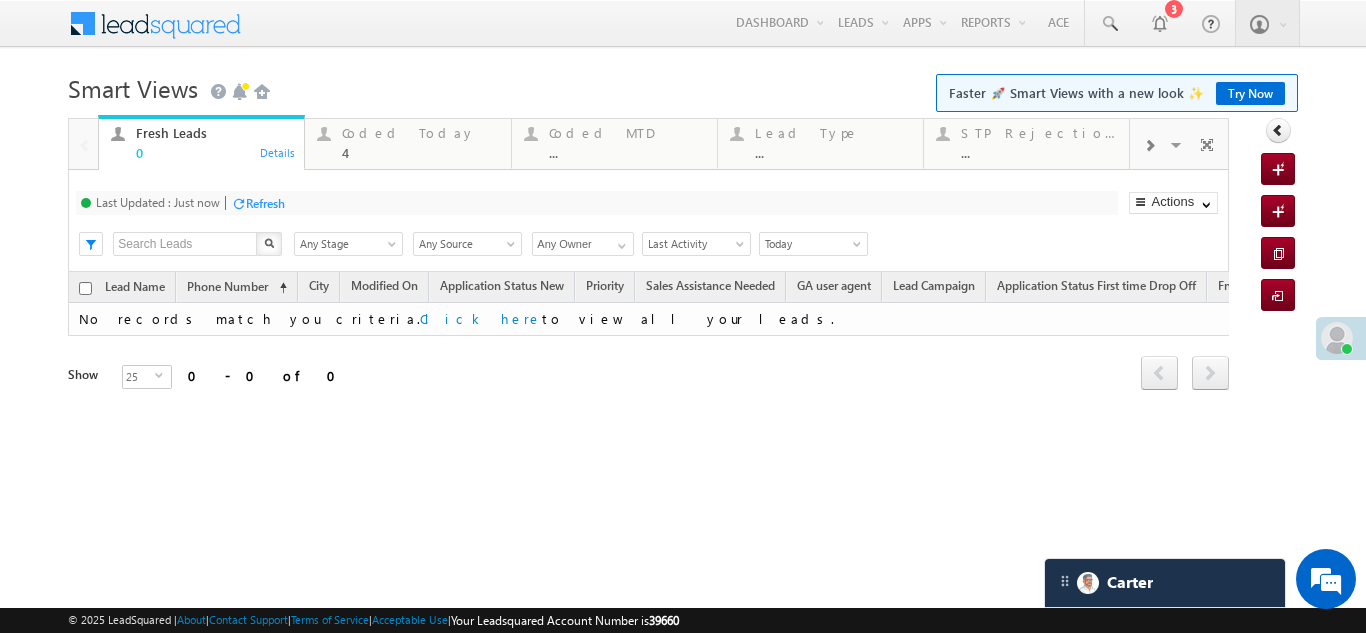 click on "Refresh" at bounding box center [265, 203] 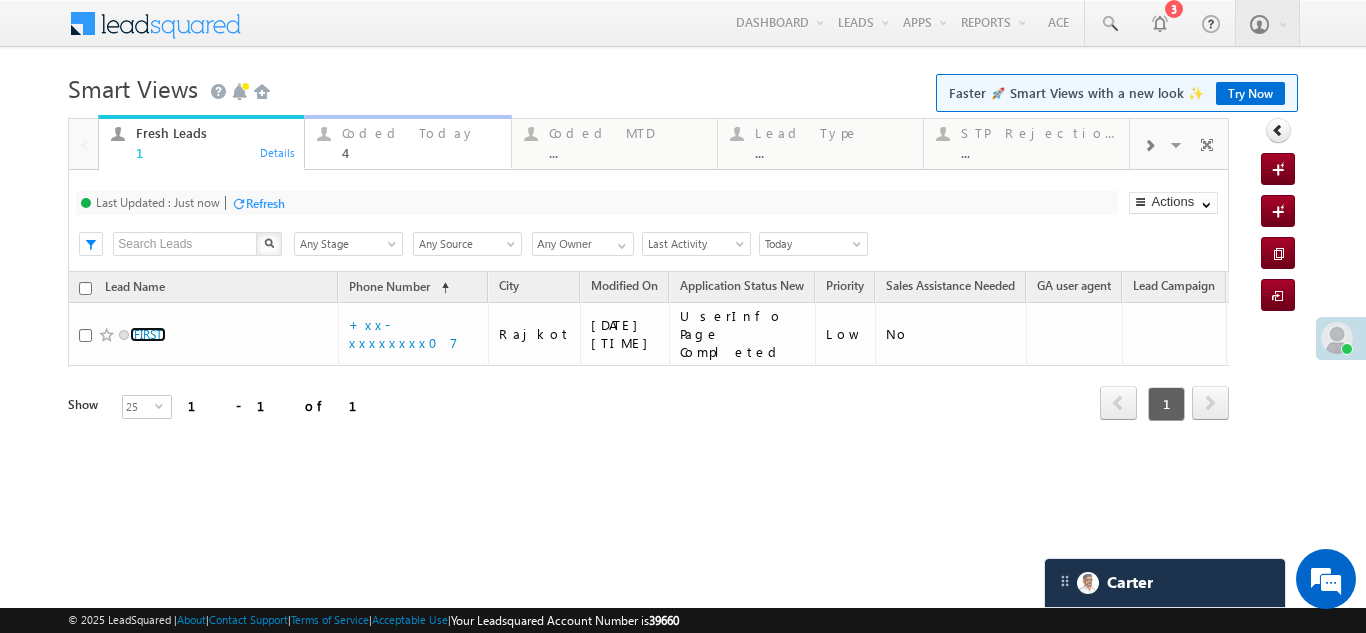 click on "Coded Today" at bounding box center (420, 133) 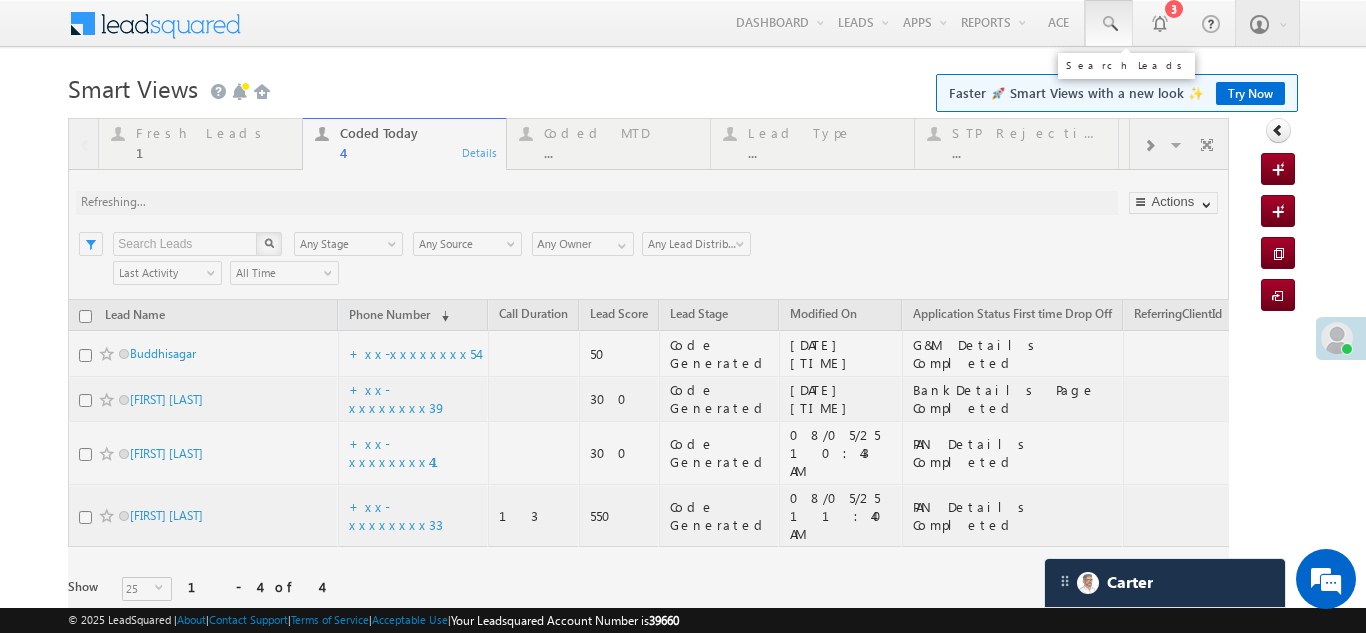 click at bounding box center (1109, 24) 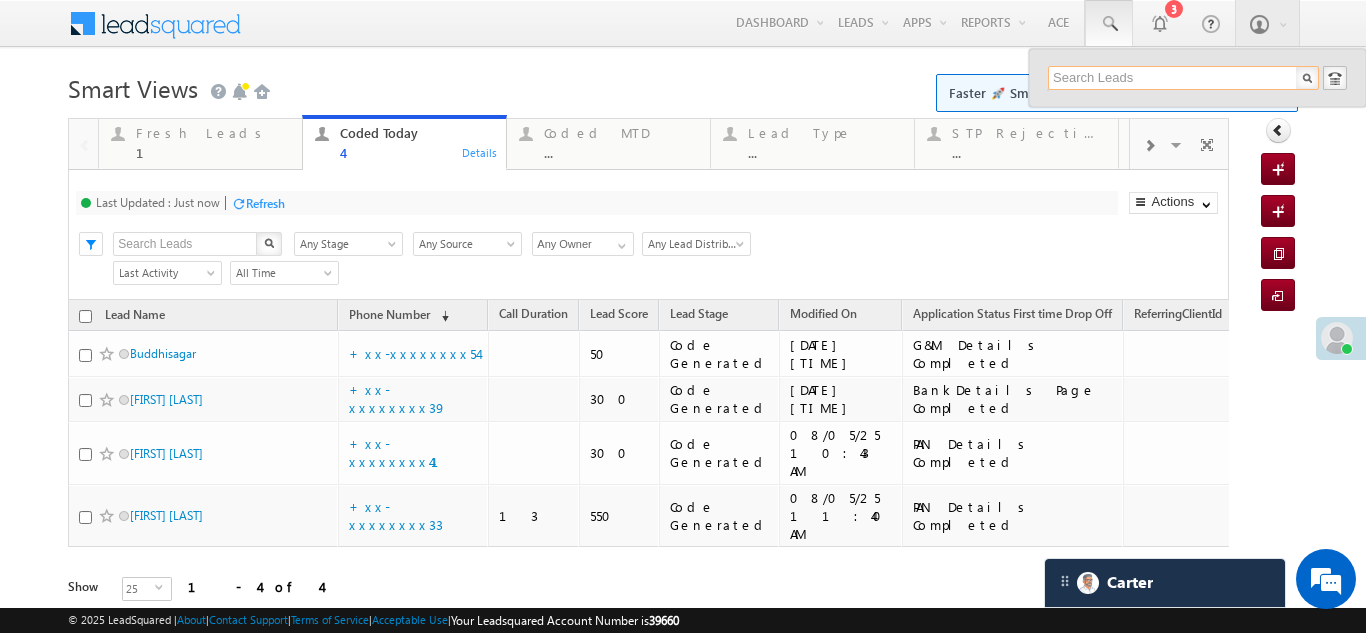 paste on "EQ26584343" 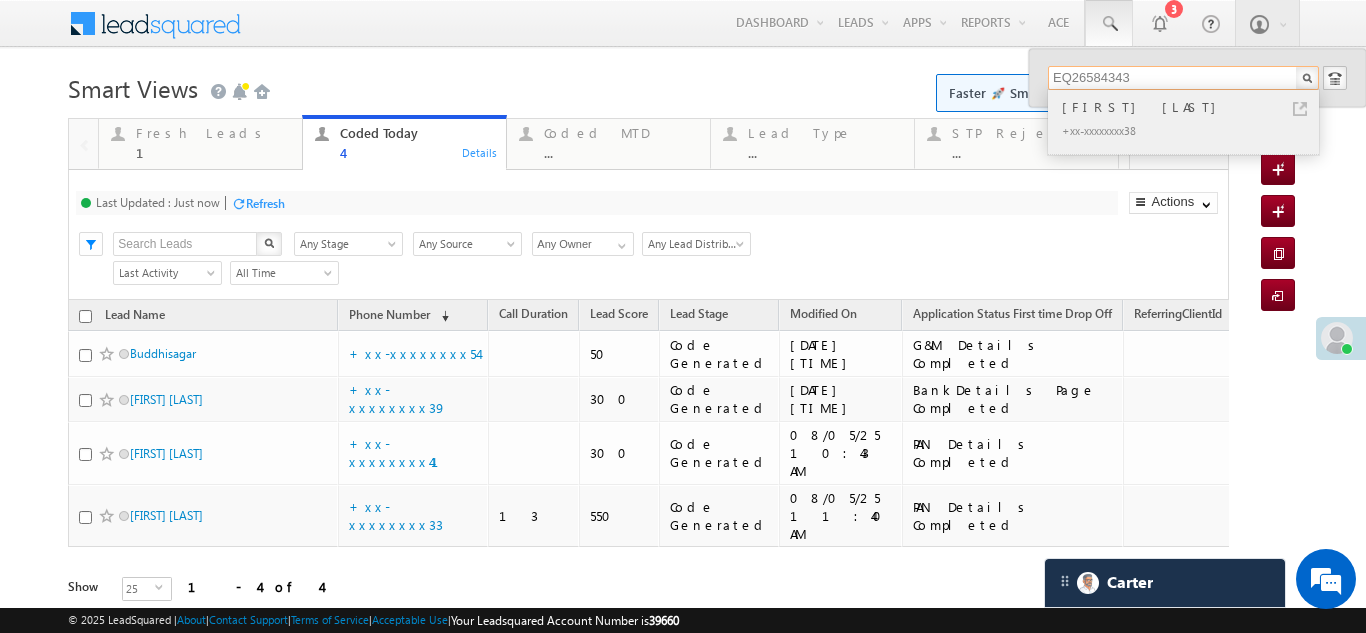type on "EQ26584343" 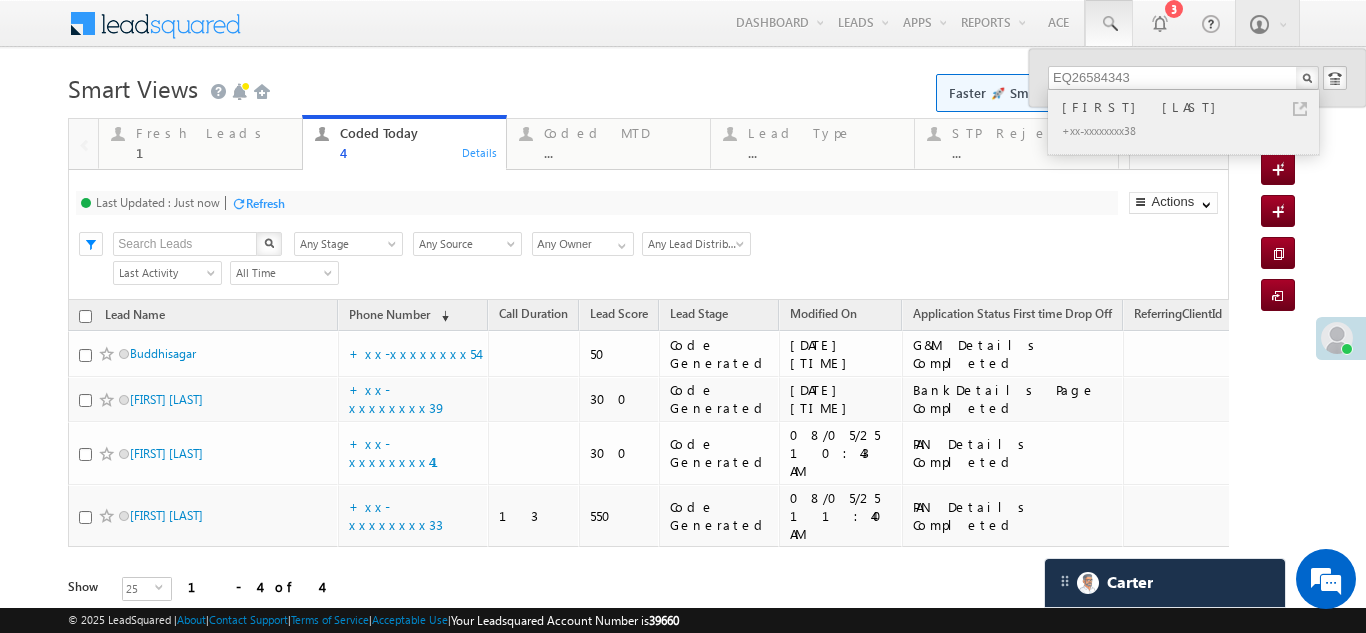 click on "Chandan Nayak" at bounding box center [1192, 107] 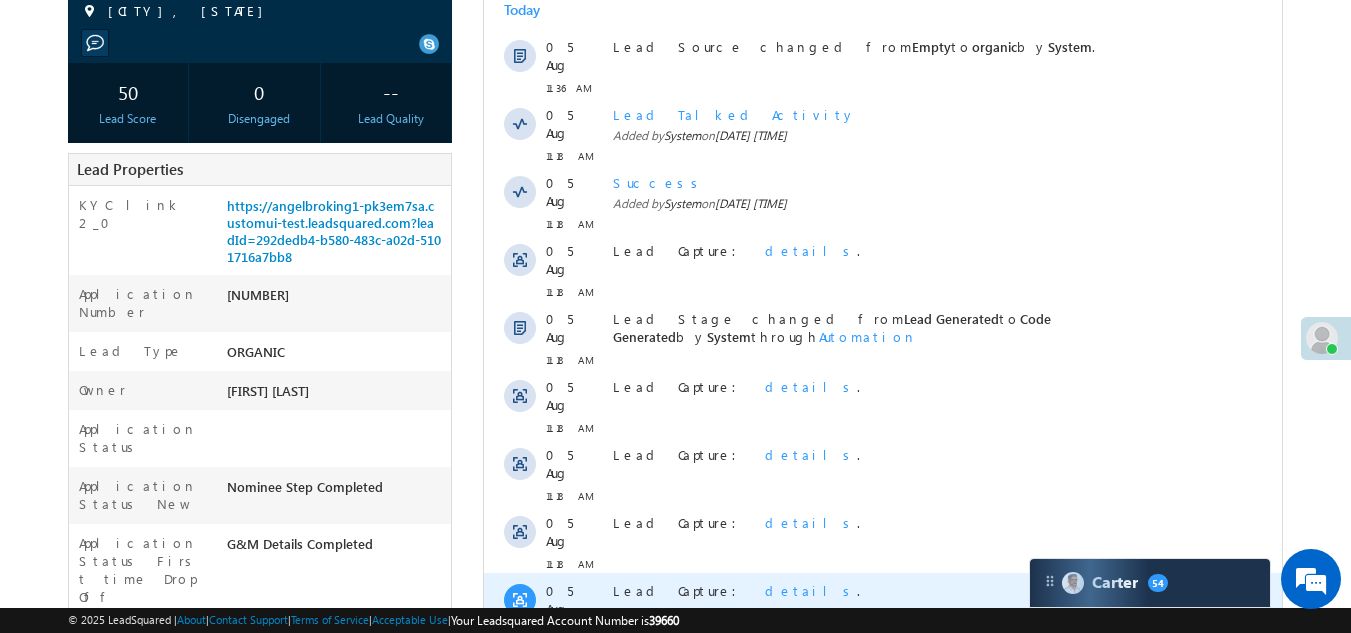 scroll, scrollTop: 500, scrollLeft: 0, axis: vertical 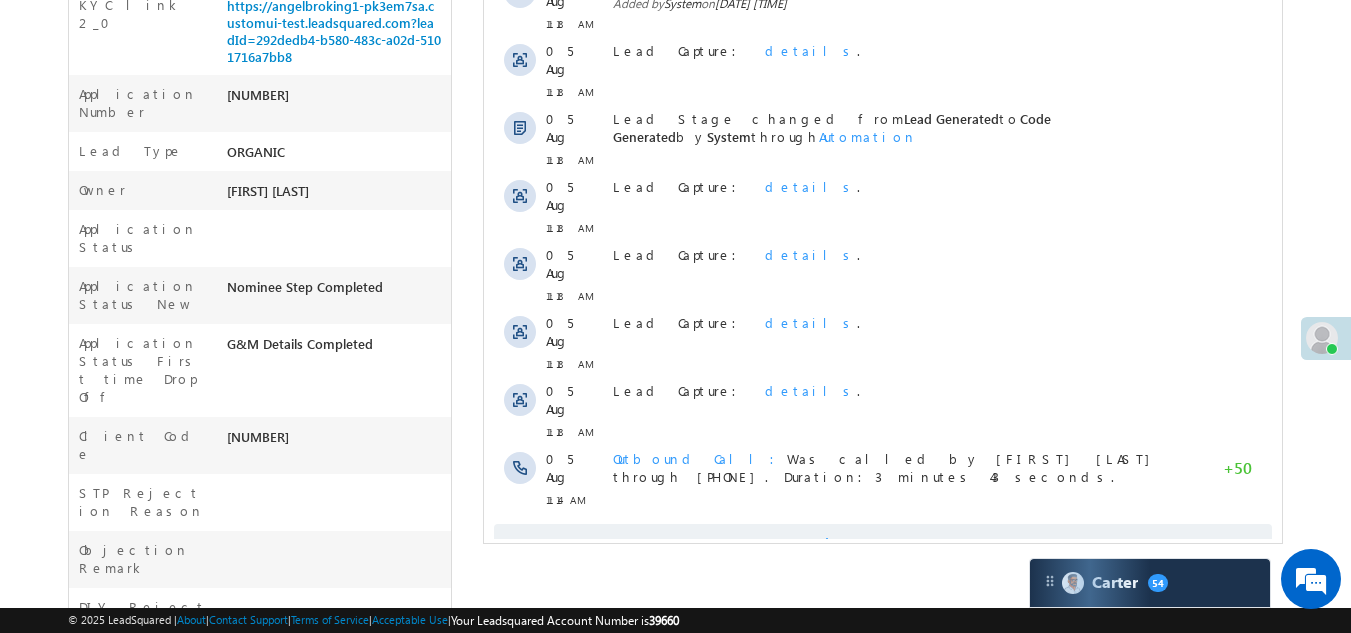 click on "Show More" at bounding box center [883, 544] 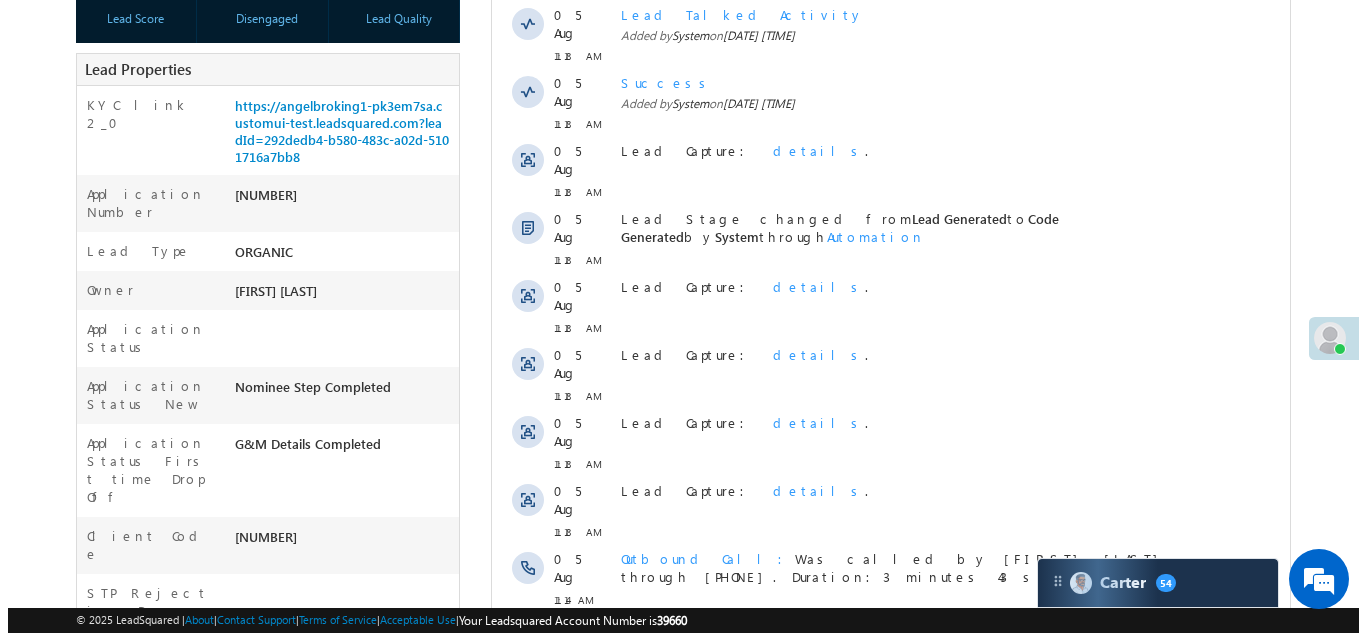 scroll, scrollTop: 0, scrollLeft: 0, axis: both 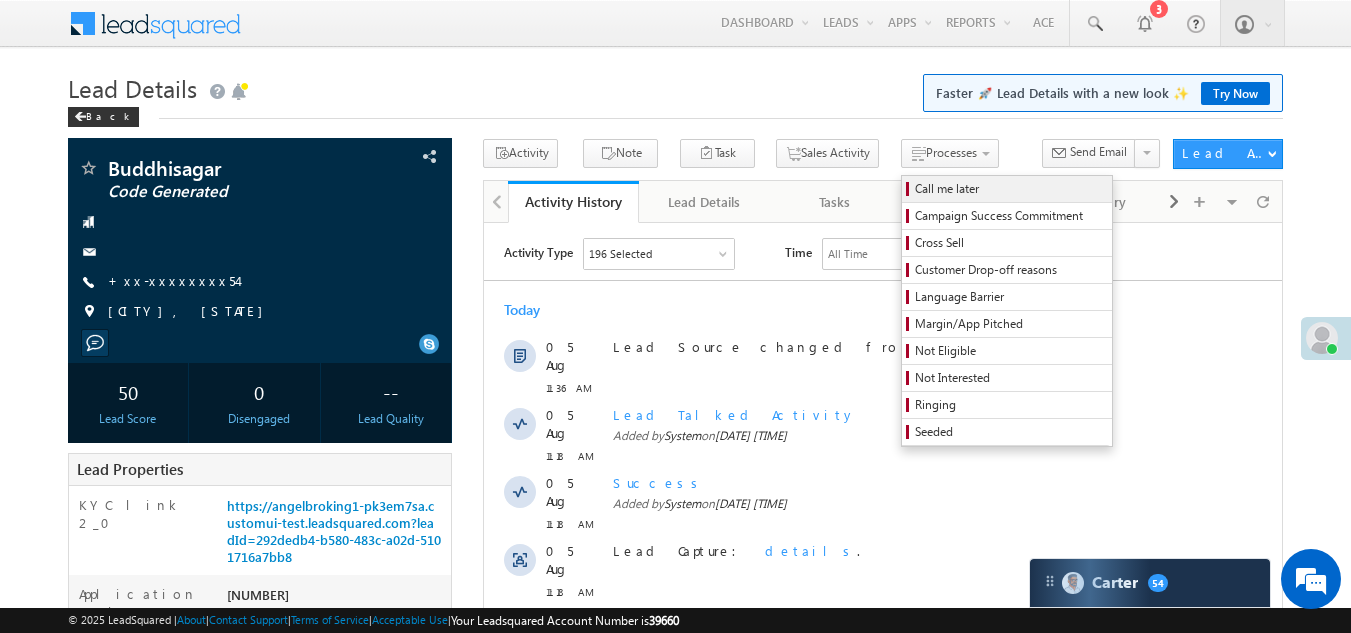click on "Call me later" at bounding box center [1010, 189] 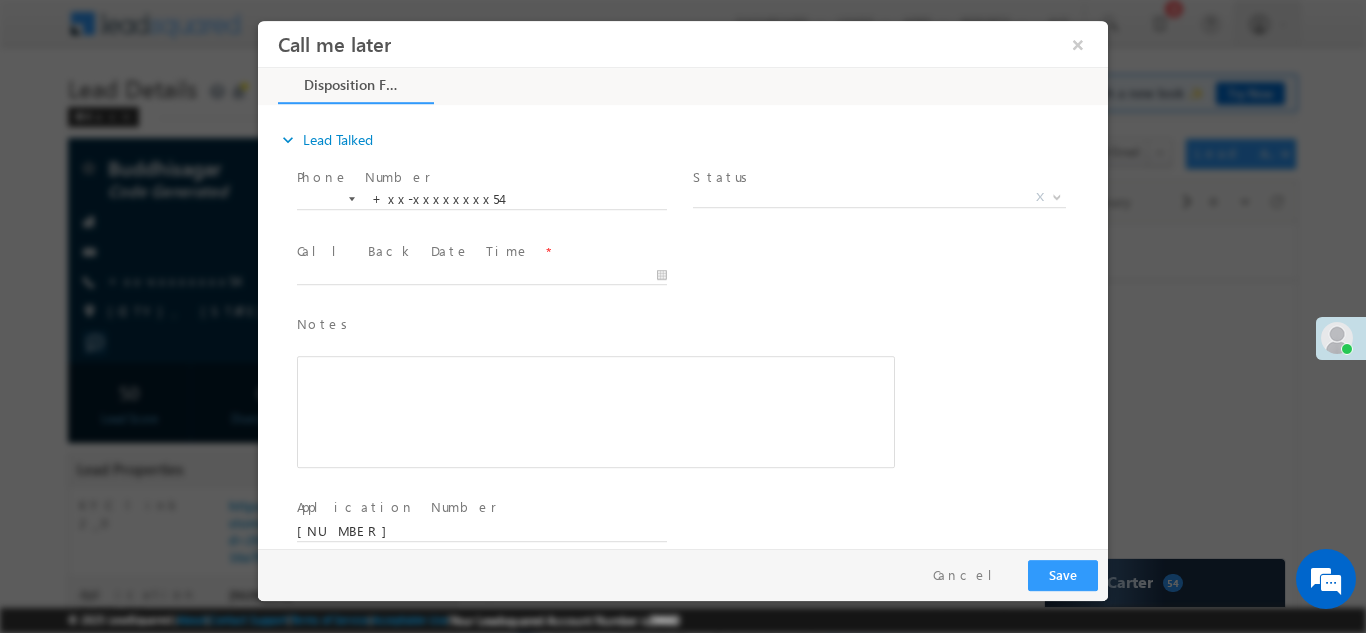 scroll, scrollTop: 0, scrollLeft: 0, axis: both 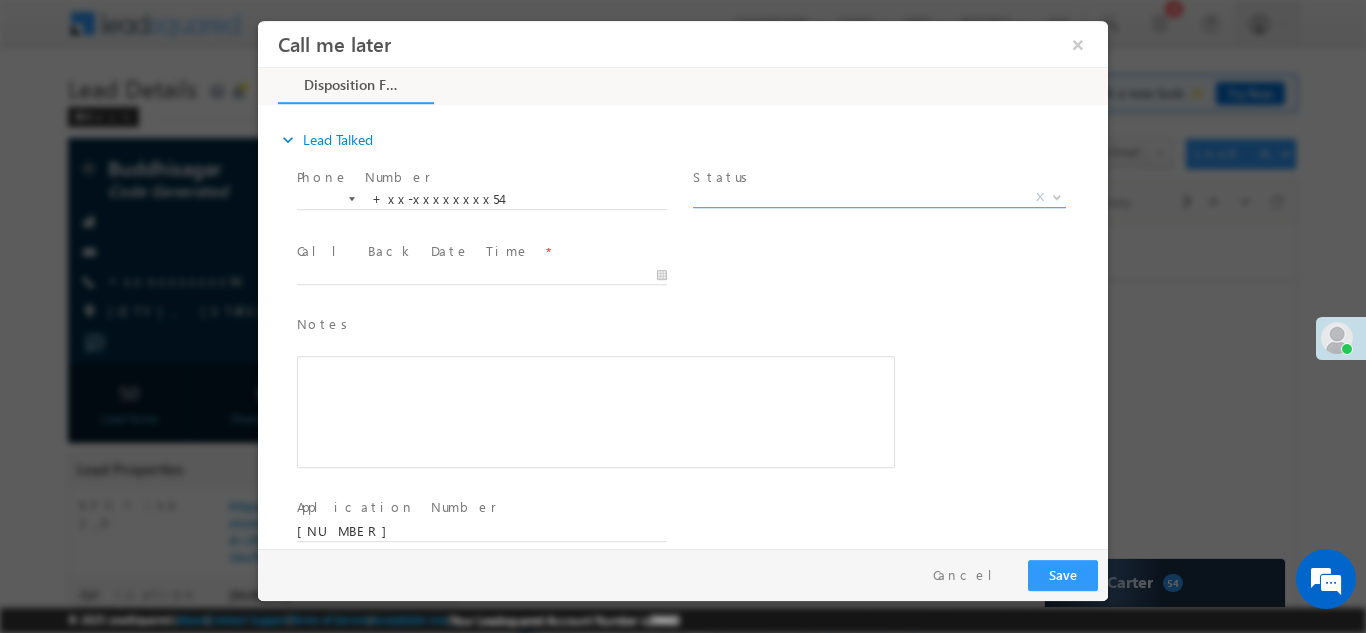 click on "X" at bounding box center [879, 197] 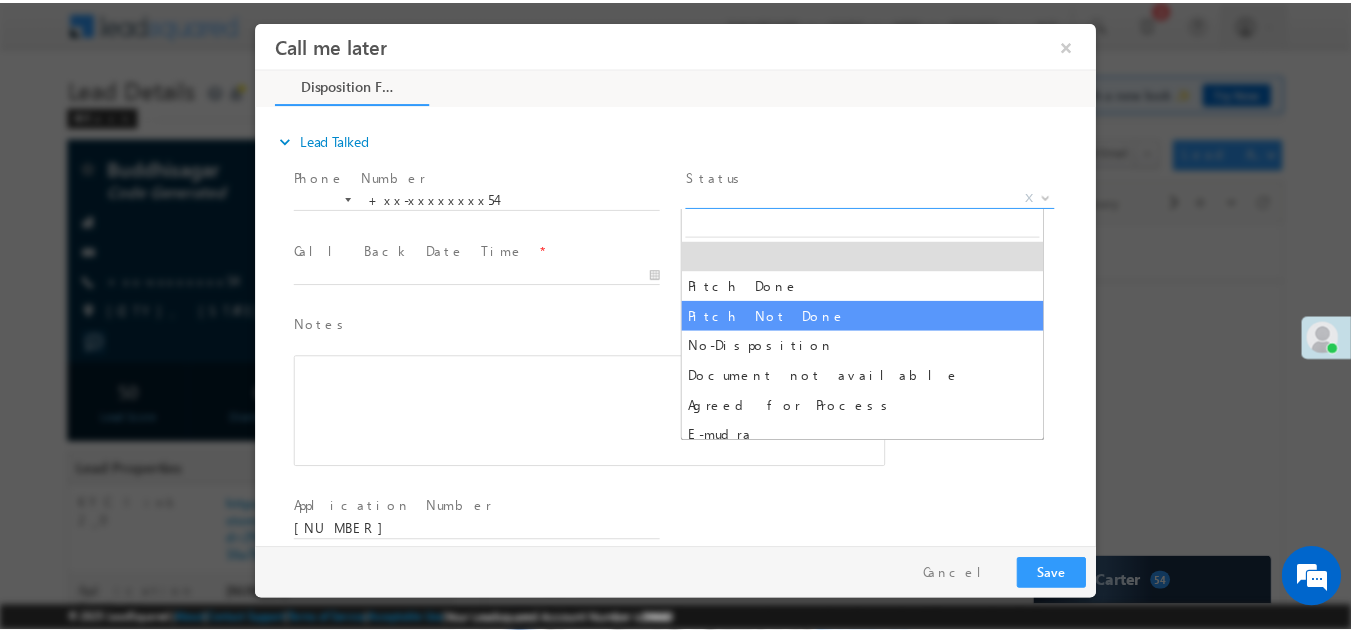 scroll, scrollTop: 0, scrollLeft: 0, axis: both 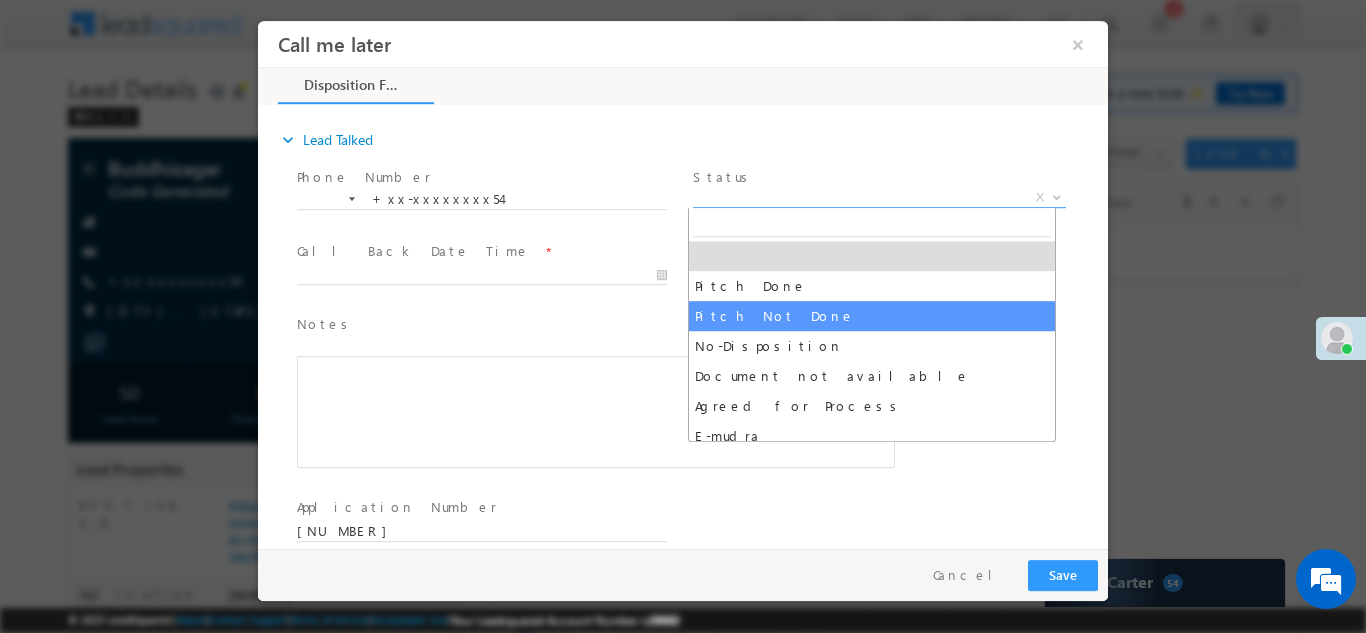 select on "Pitch Not Done" 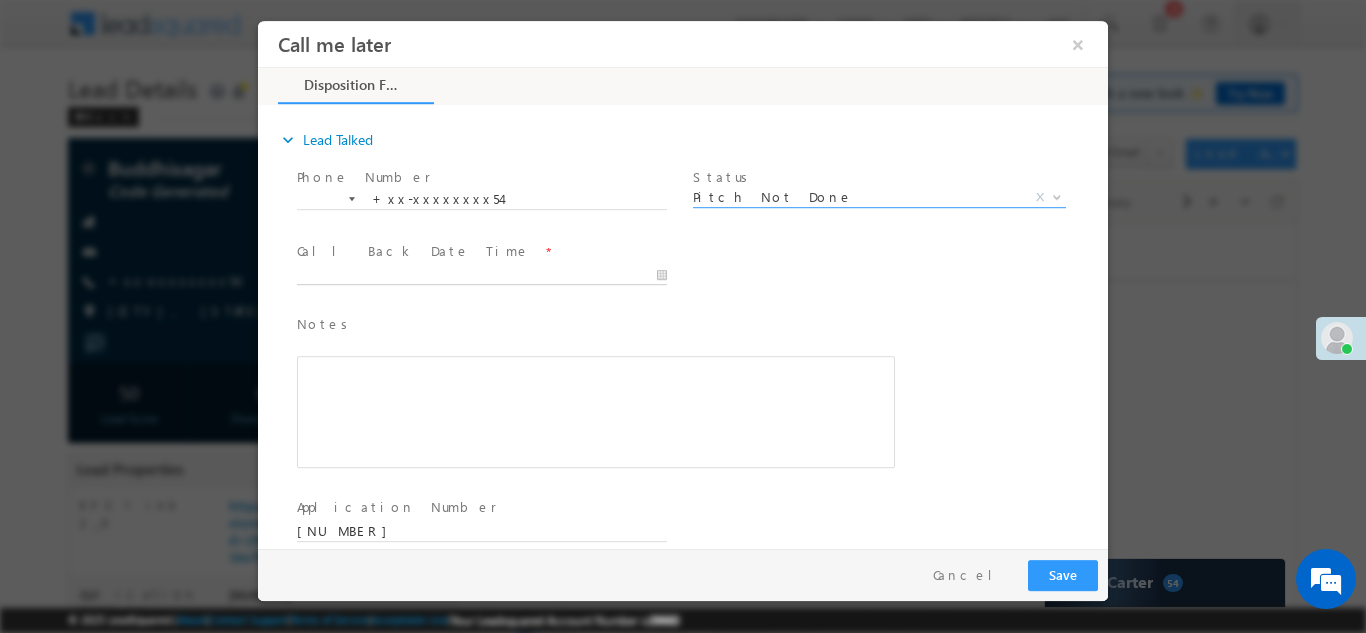 type on "08/05/25 11:39 AM" 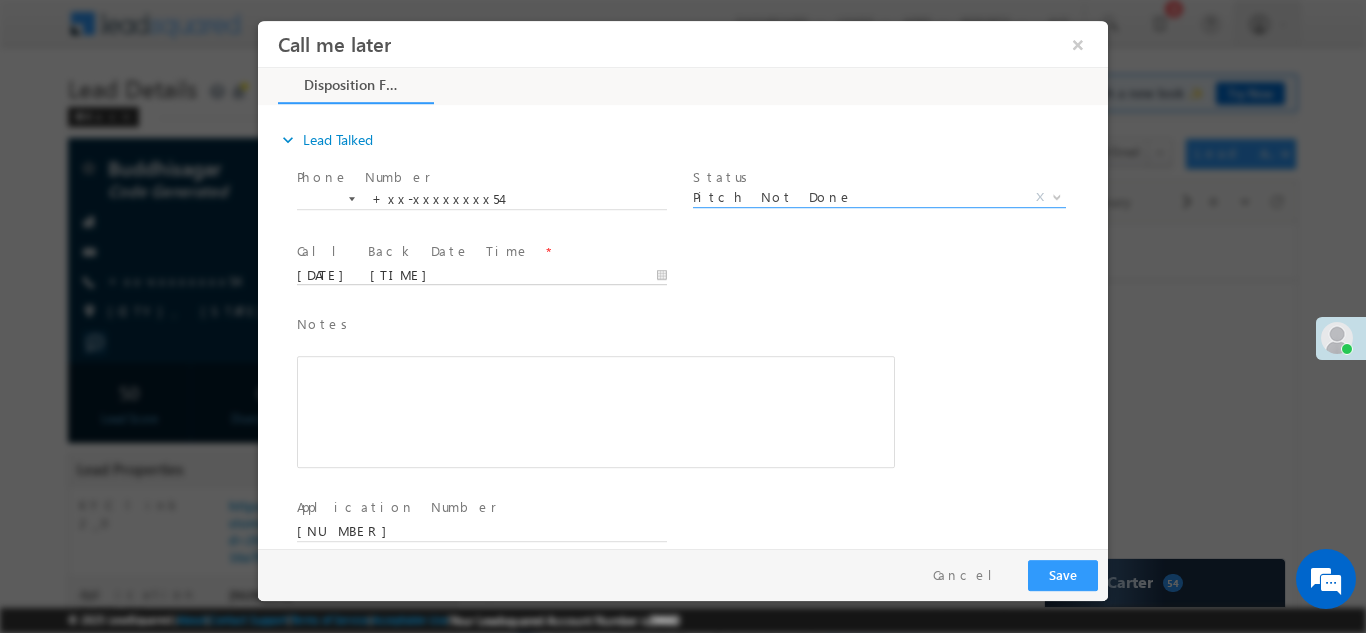 click on "08/05/25 11:39 AM" at bounding box center [482, 275] 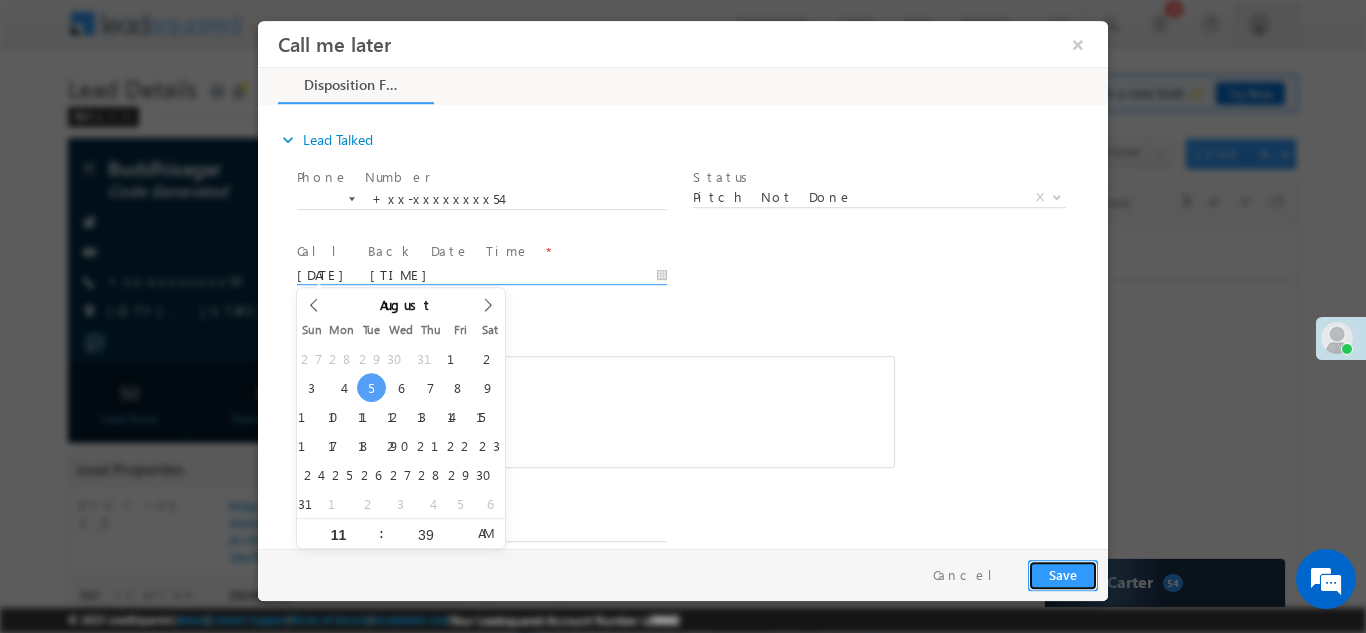 click on "Save" at bounding box center (1063, 574) 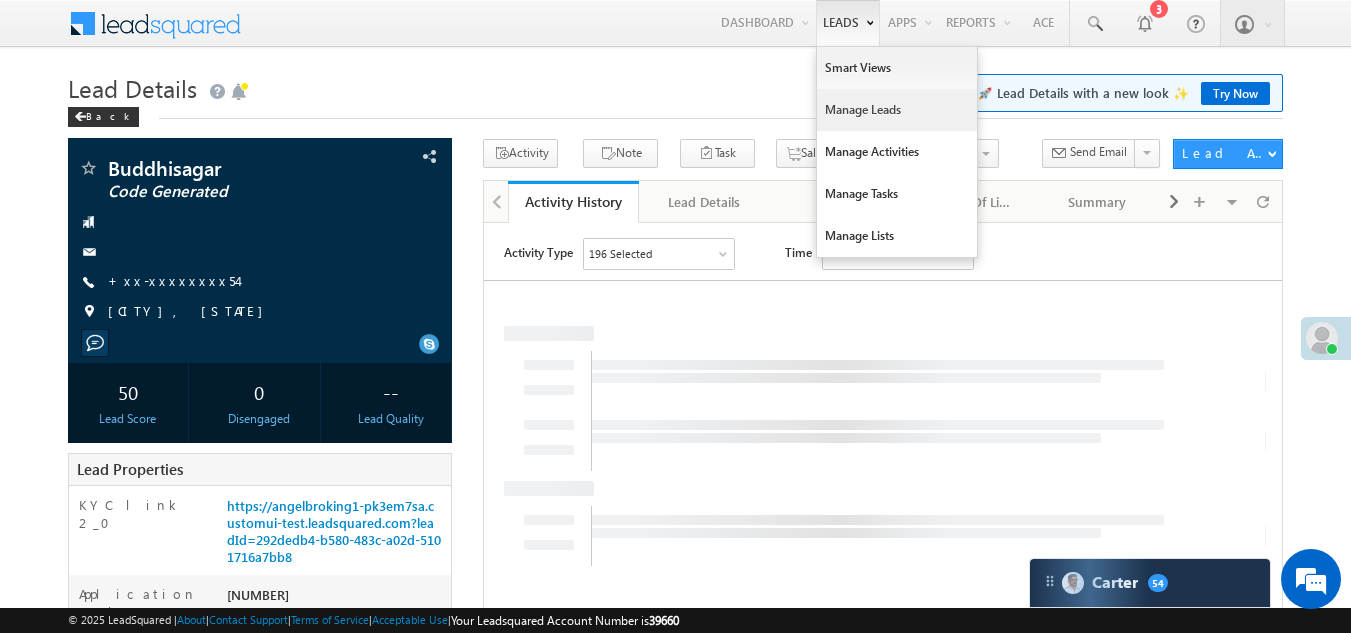 click on "Manage Leads" at bounding box center [897, 110] 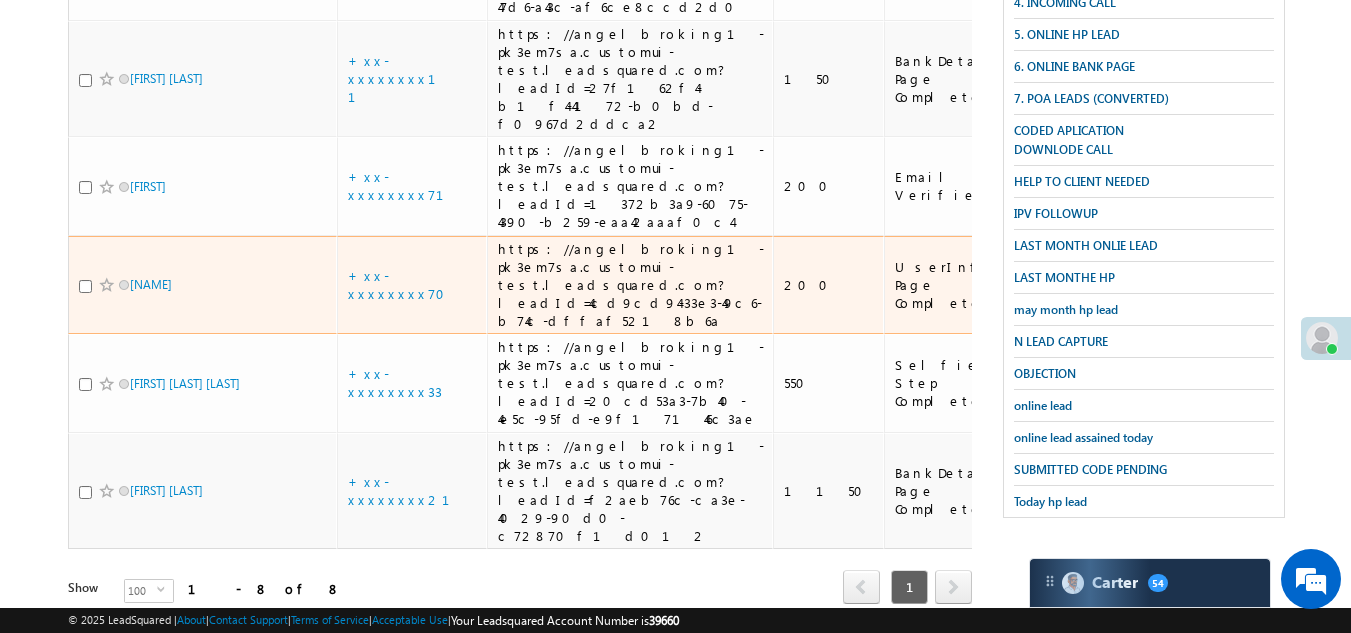 scroll, scrollTop: 600, scrollLeft: 0, axis: vertical 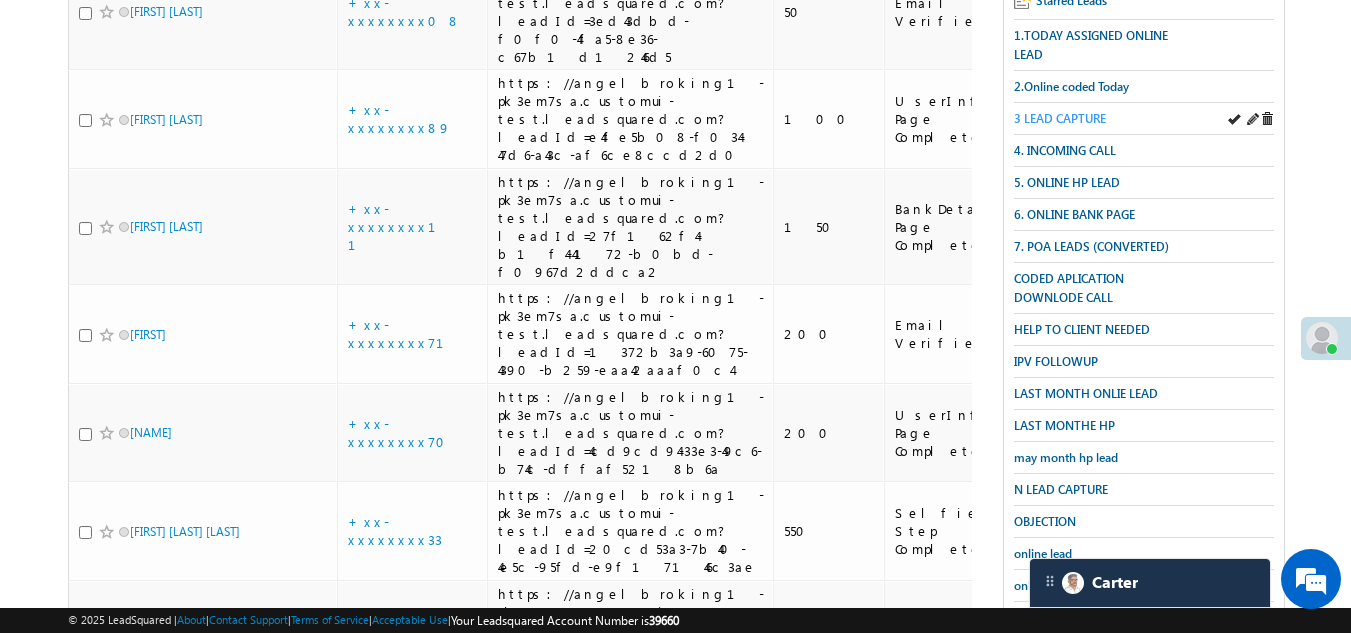 click on "3 LEAD CAPTURE" at bounding box center [1060, 118] 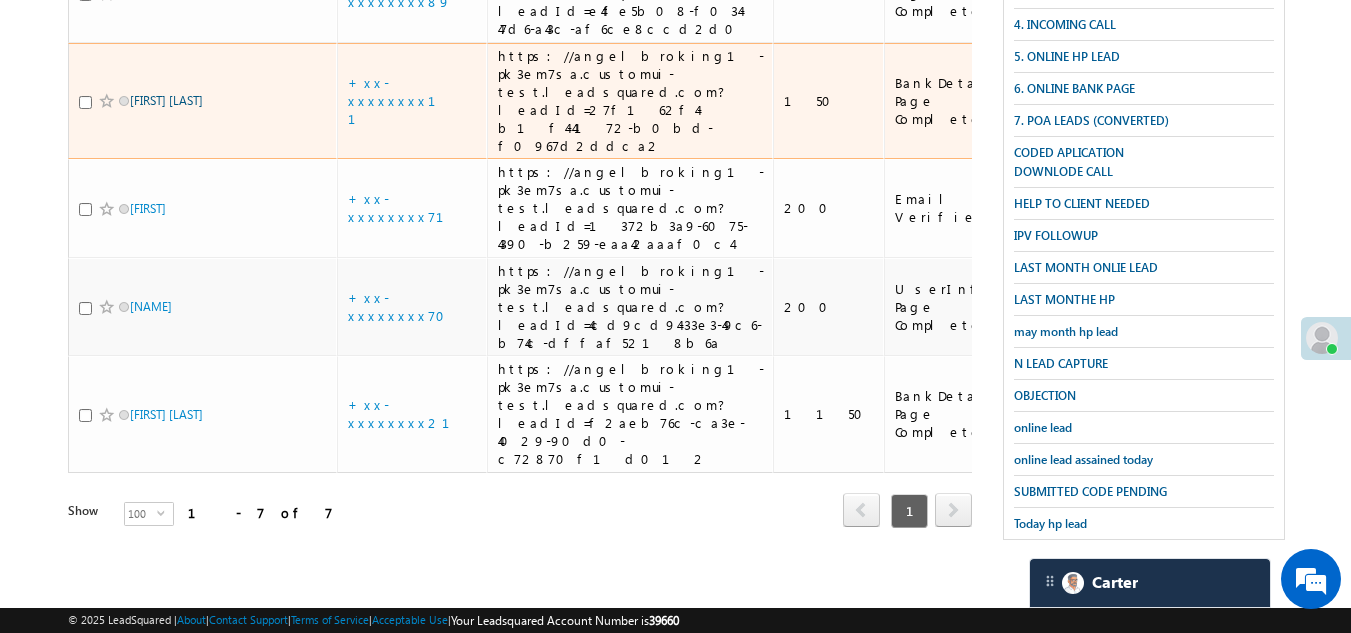 scroll, scrollTop: 600, scrollLeft: 0, axis: vertical 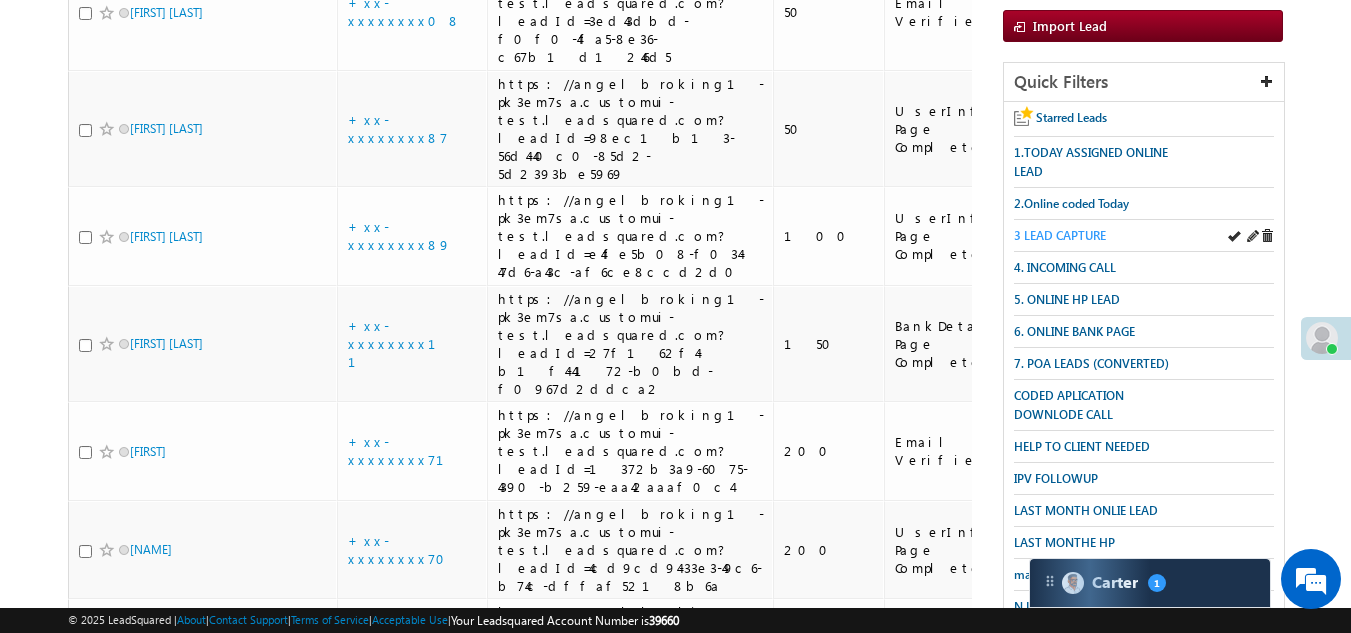 click on "3 LEAD CAPTURE" at bounding box center (1060, 235) 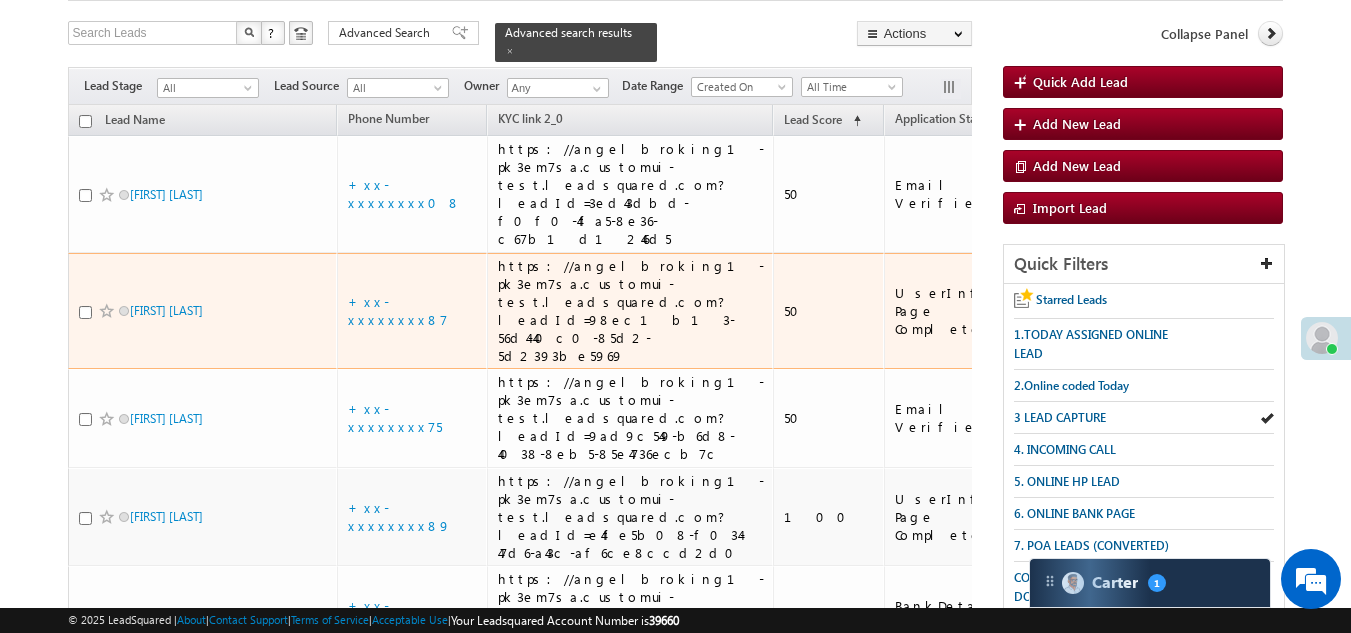 scroll, scrollTop: 0, scrollLeft: 0, axis: both 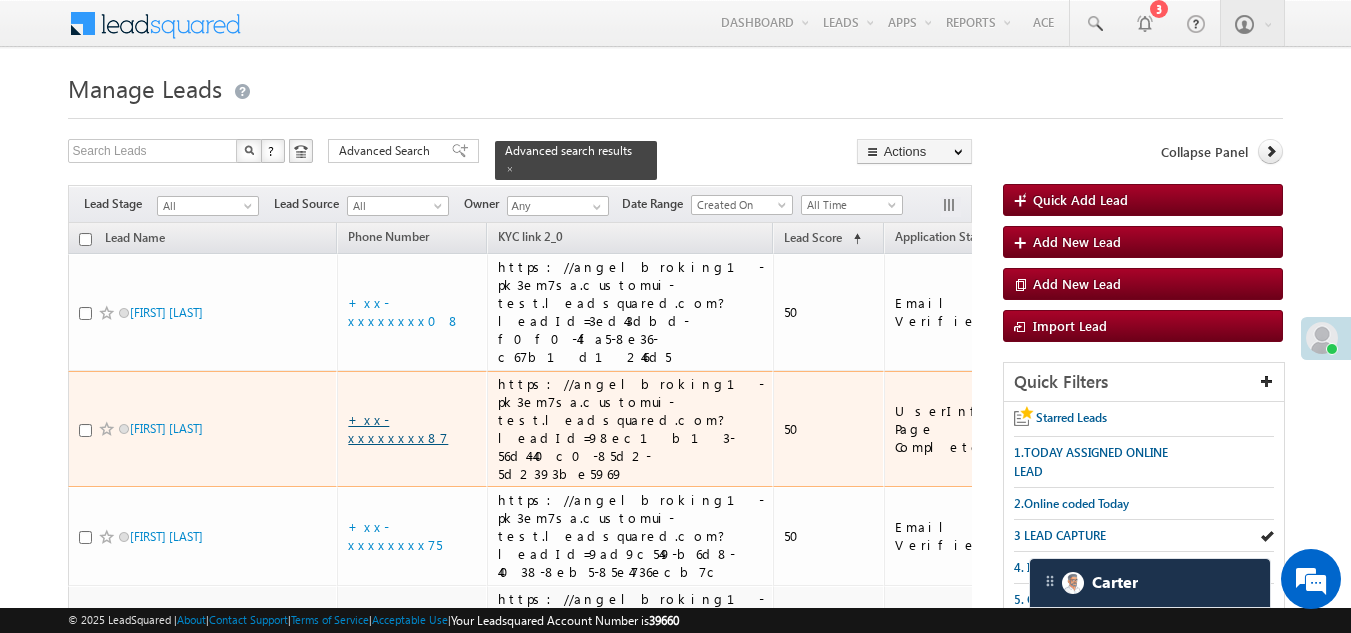 click on "+xx-xxxxxxxx87" at bounding box center [398, 428] 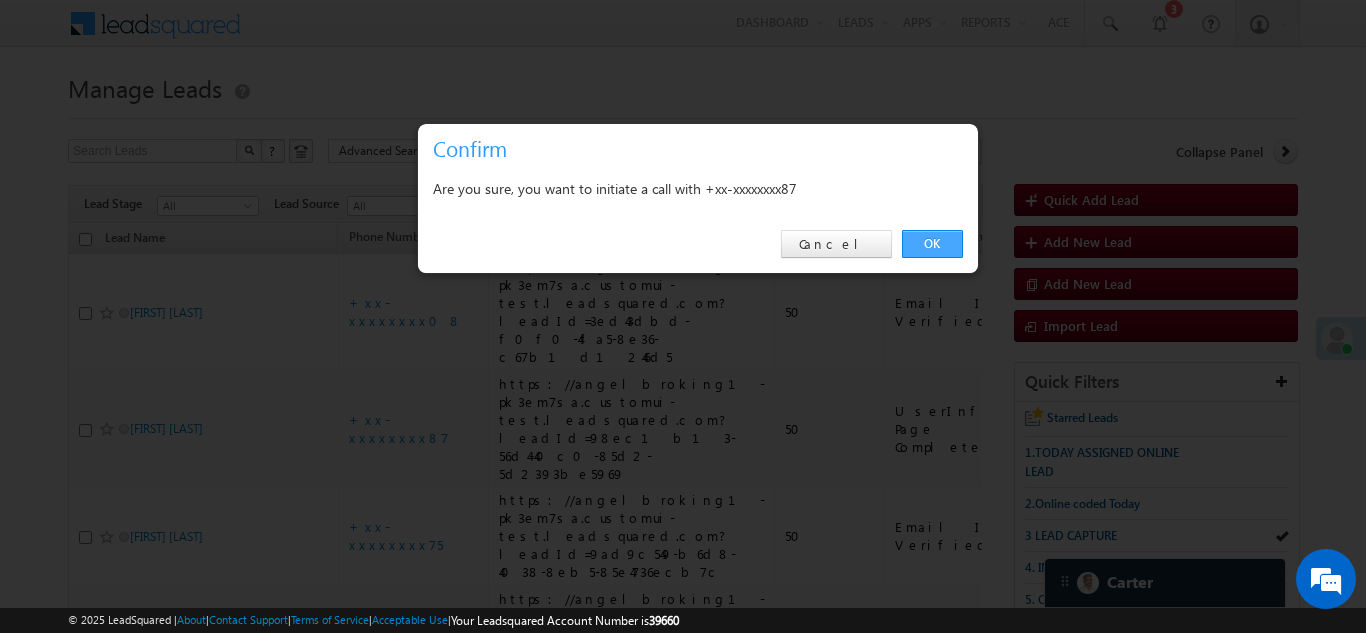 click on "OK" at bounding box center (932, 244) 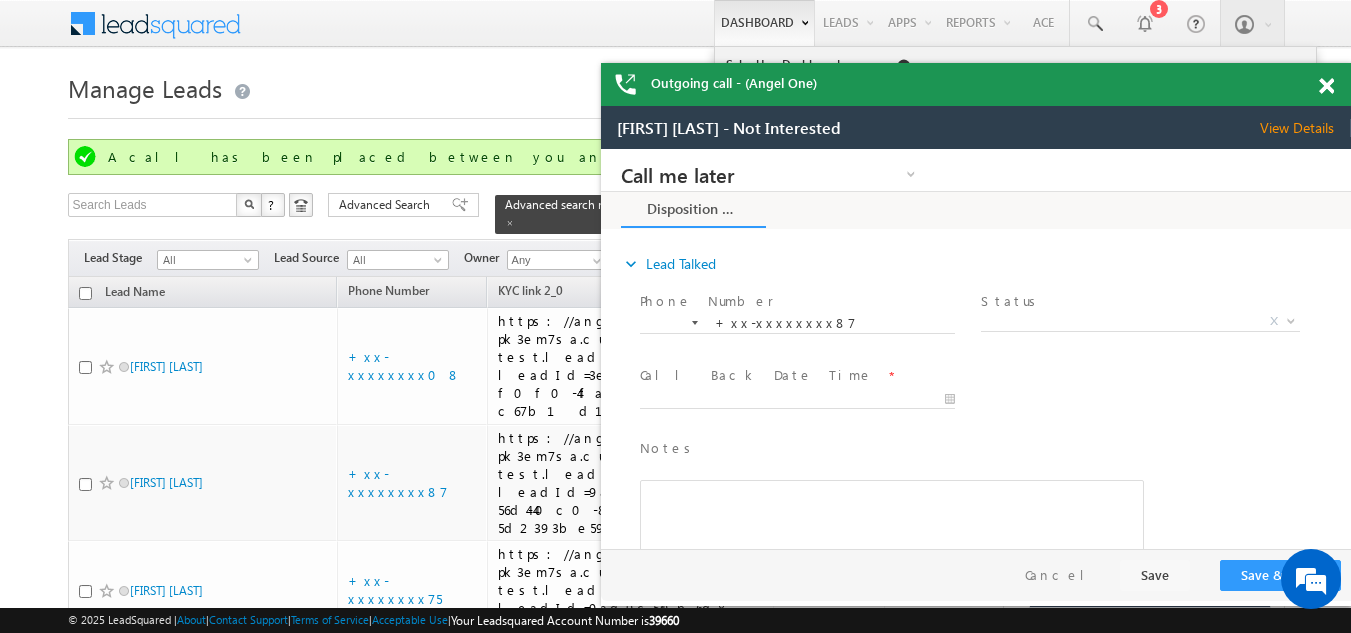 scroll, scrollTop: 0, scrollLeft: 0, axis: both 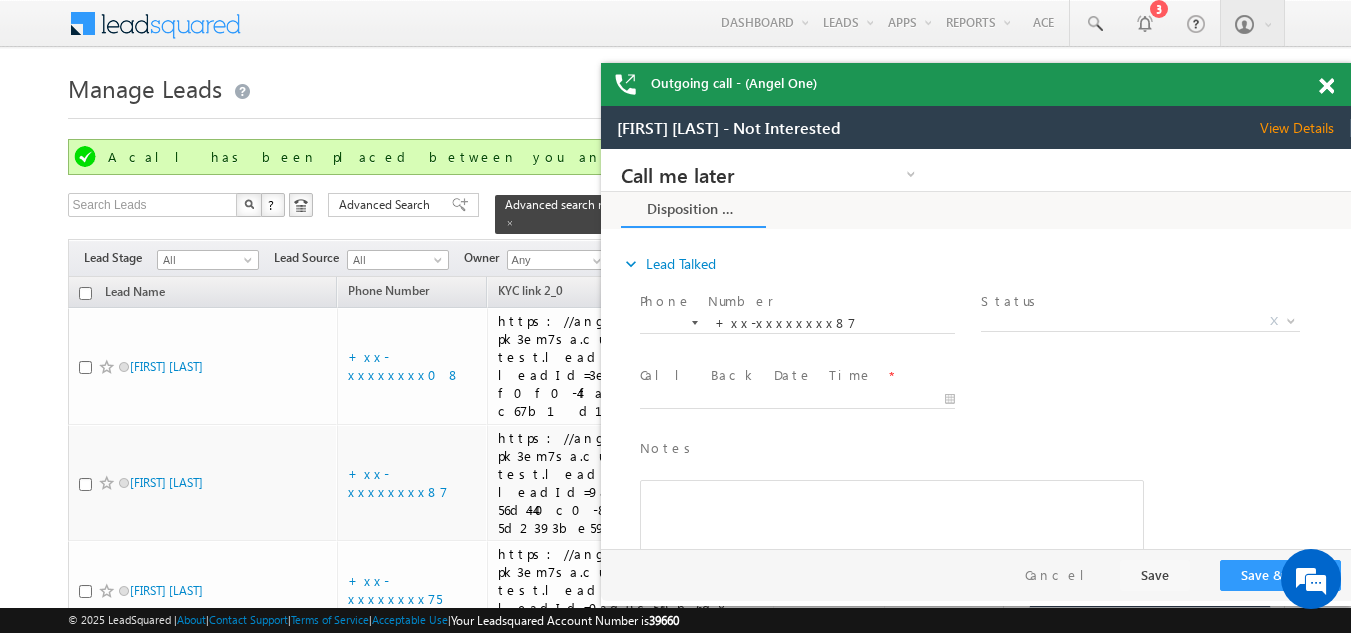 click at bounding box center (1326, 86) 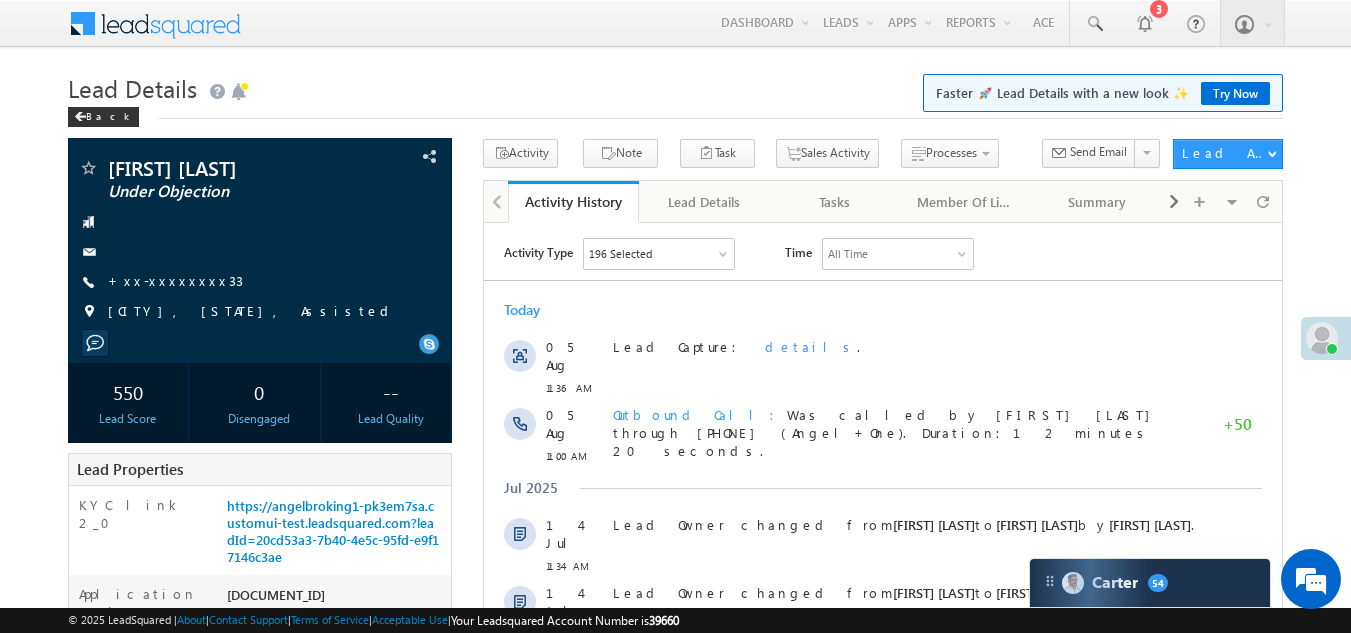 scroll, scrollTop: 0, scrollLeft: 0, axis: both 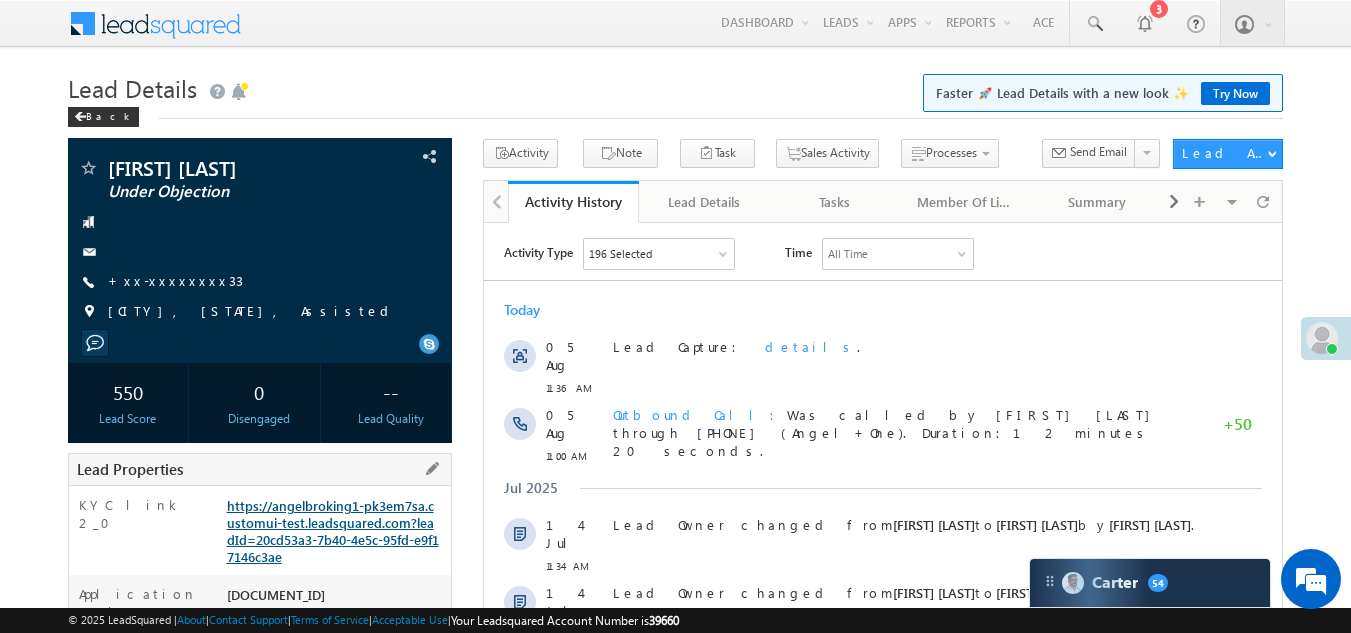 click on "https://angelbroking1-pk3em7sa.customui-test.leadsquared.com?leadId=20cd53a3-7b40-4e5c-95fd-e9f17146c3ae" at bounding box center [333, 531] 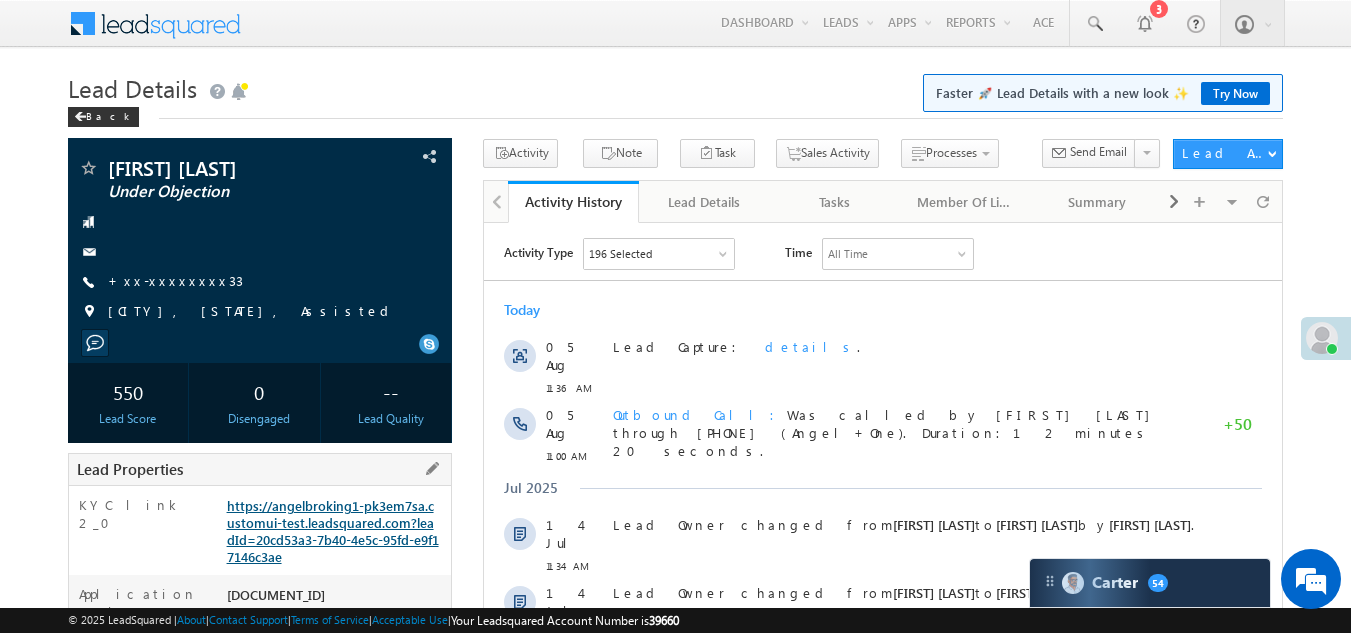 scroll, scrollTop: 0, scrollLeft: 0, axis: both 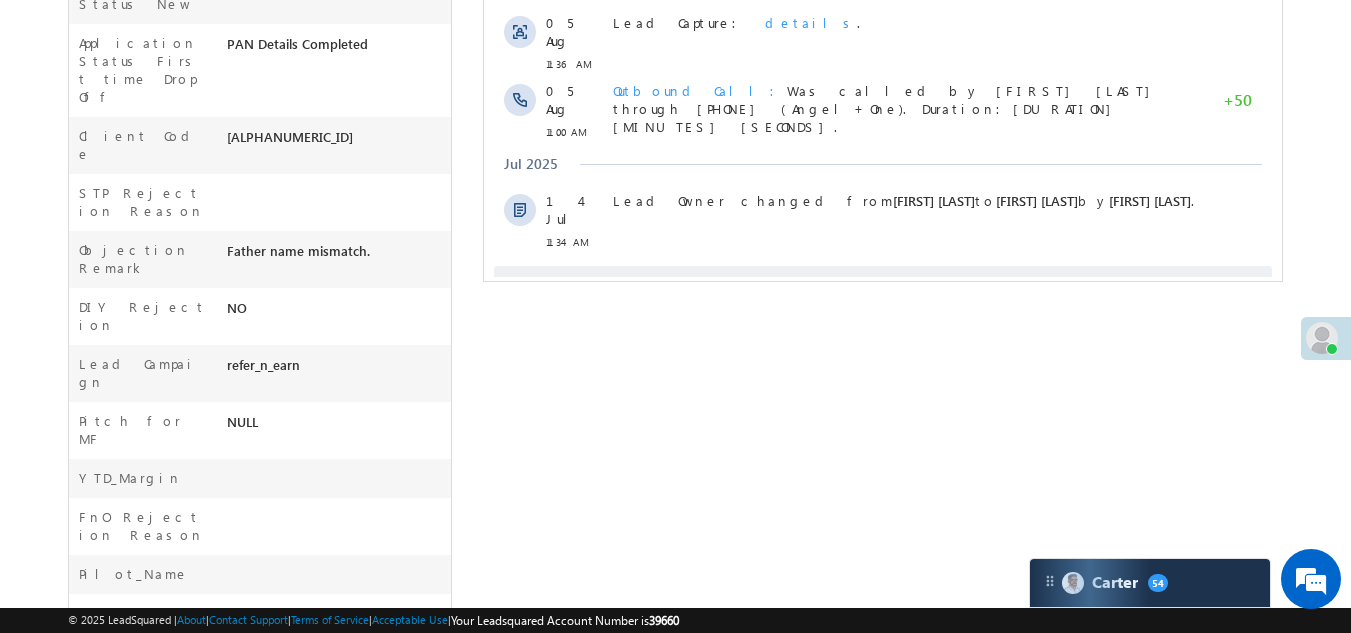 click on "Show More" at bounding box center [883, 286] 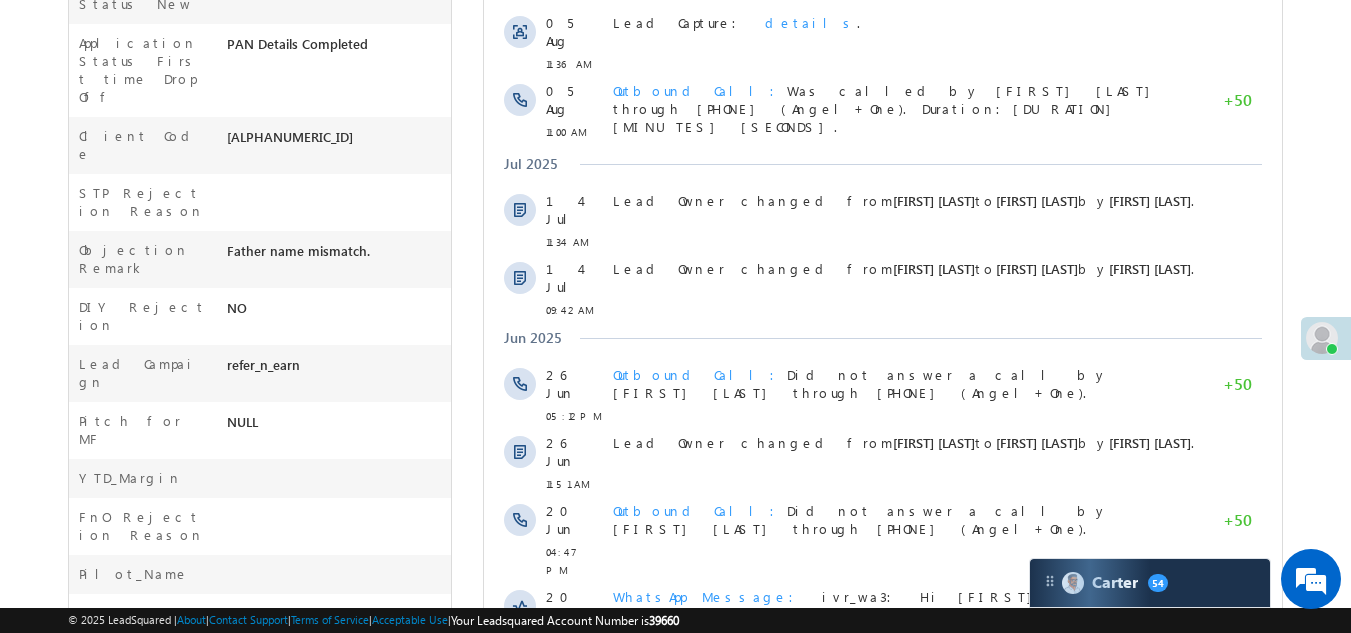 scroll, scrollTop: 1163, scrollLeft: 0, axis: vertical 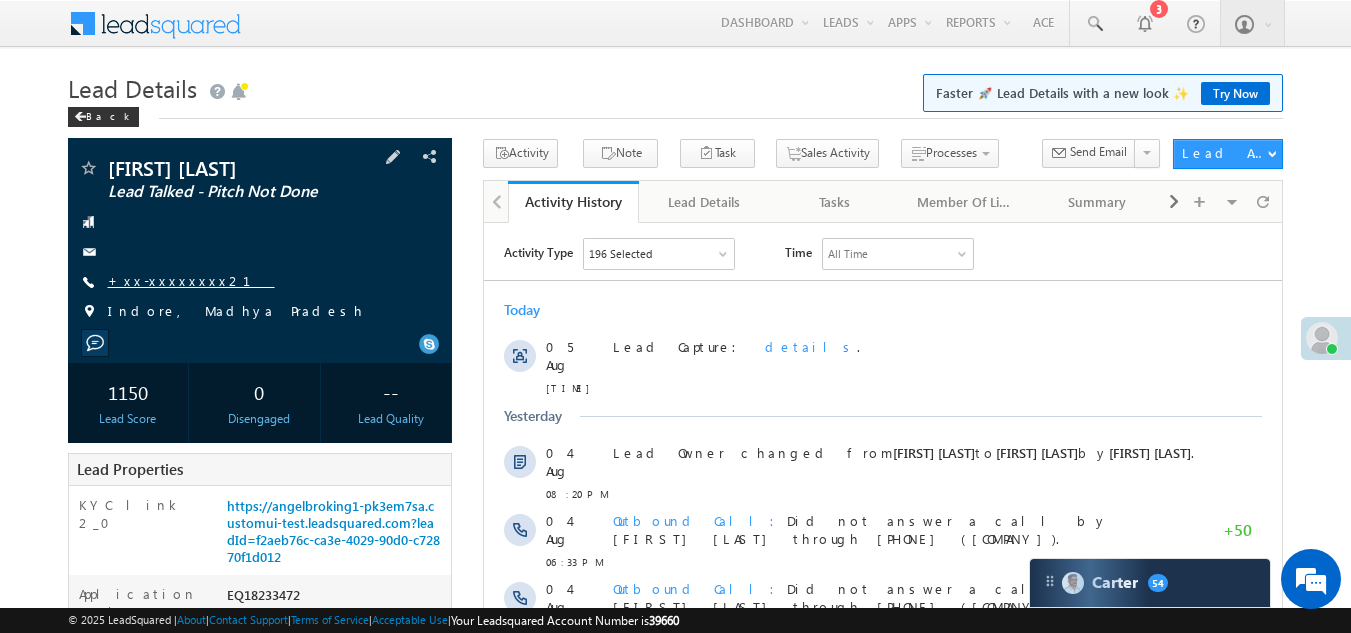 click on "+xx-xxxxxxxx21" at bounding box center (191, 280) 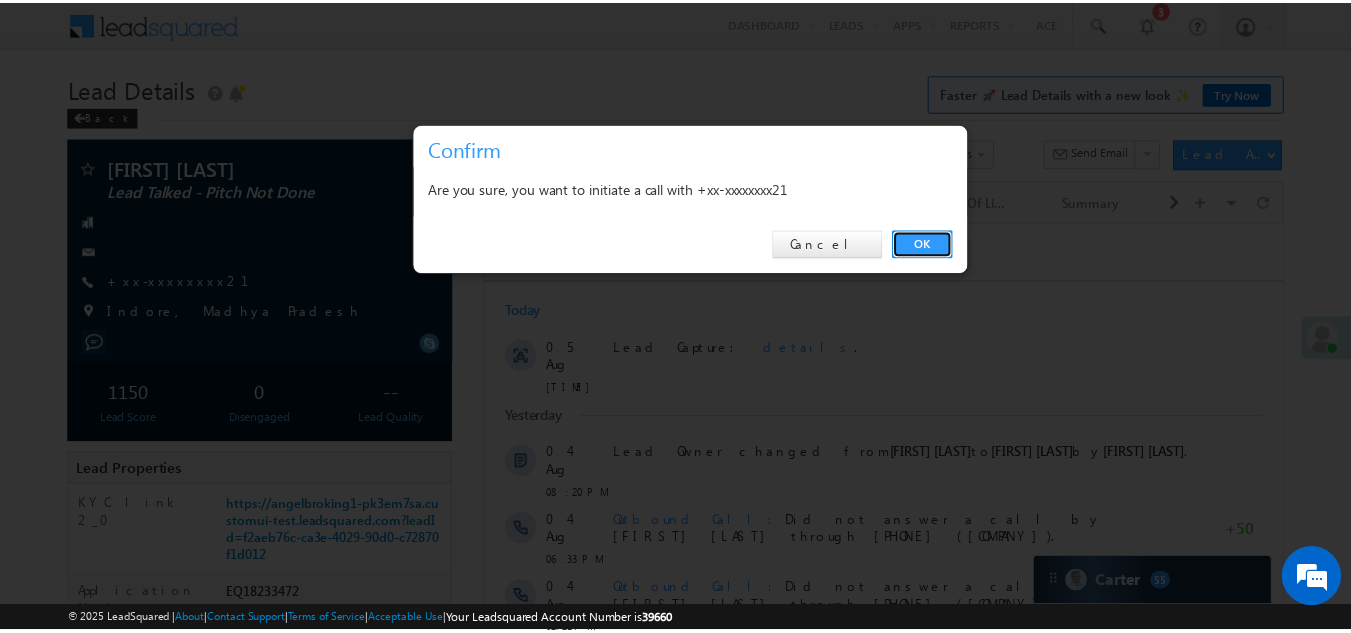 scroll, scrollTop: 0, scrollLeft: 0, axis: both 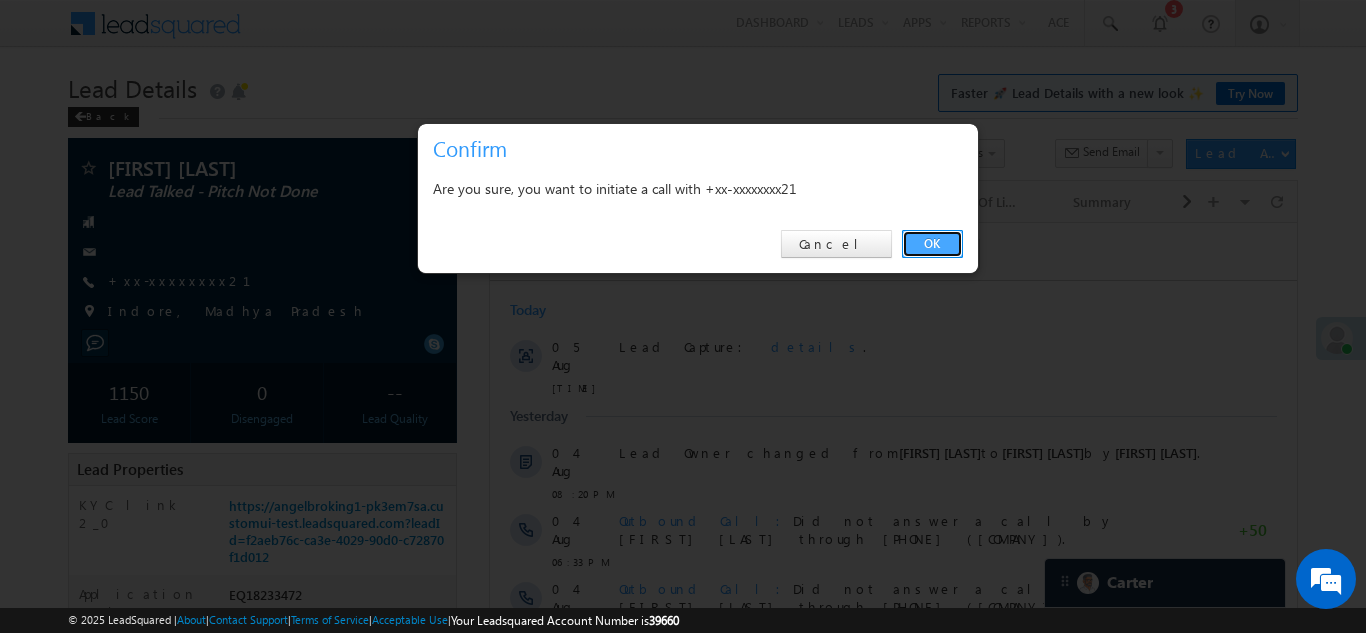 click on "OK" at bounding box center (932, 244) 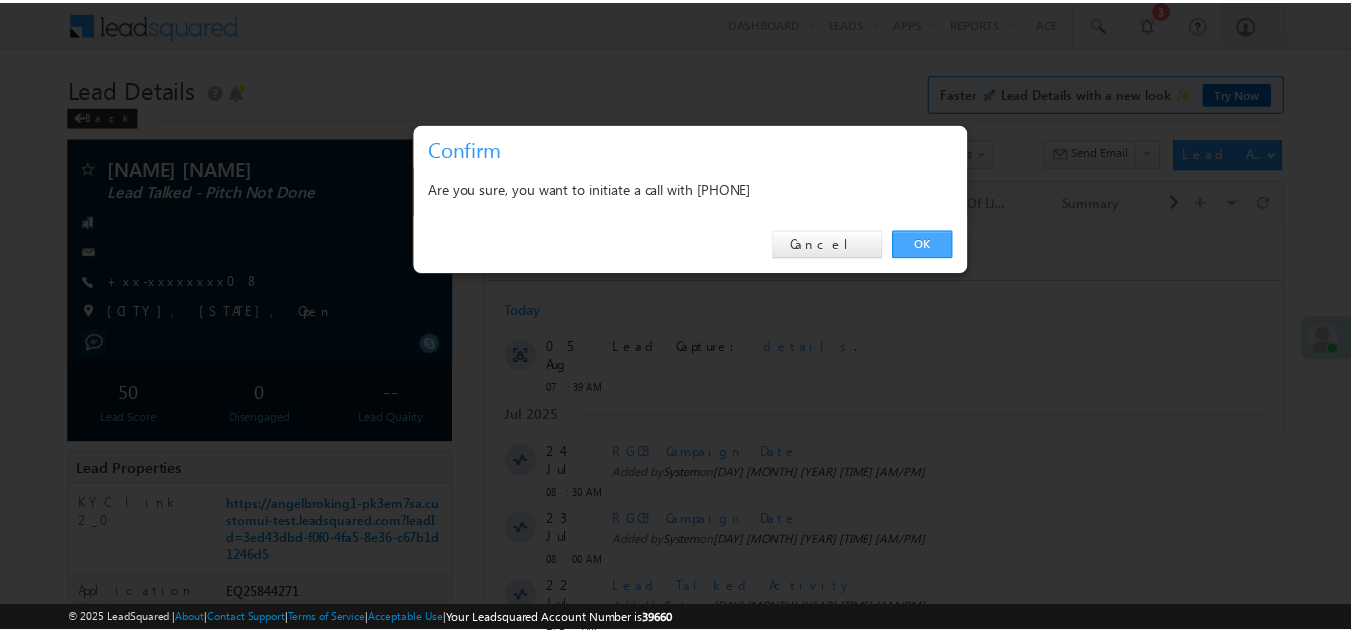 scroll, scrollTop: 0, scrollLeft: 0, axis: both 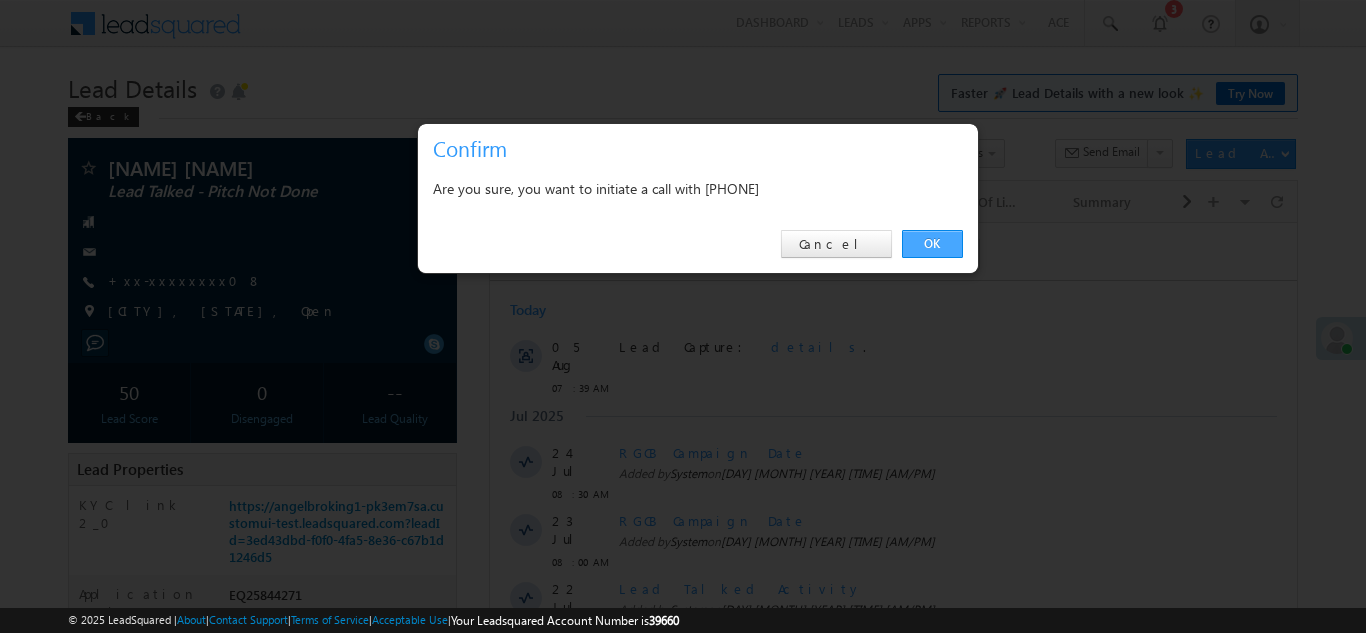 drag, startPoint x: 947, startPoint y: 240, endPoint x: 461, endPoint y: 16, distance: 535.1374 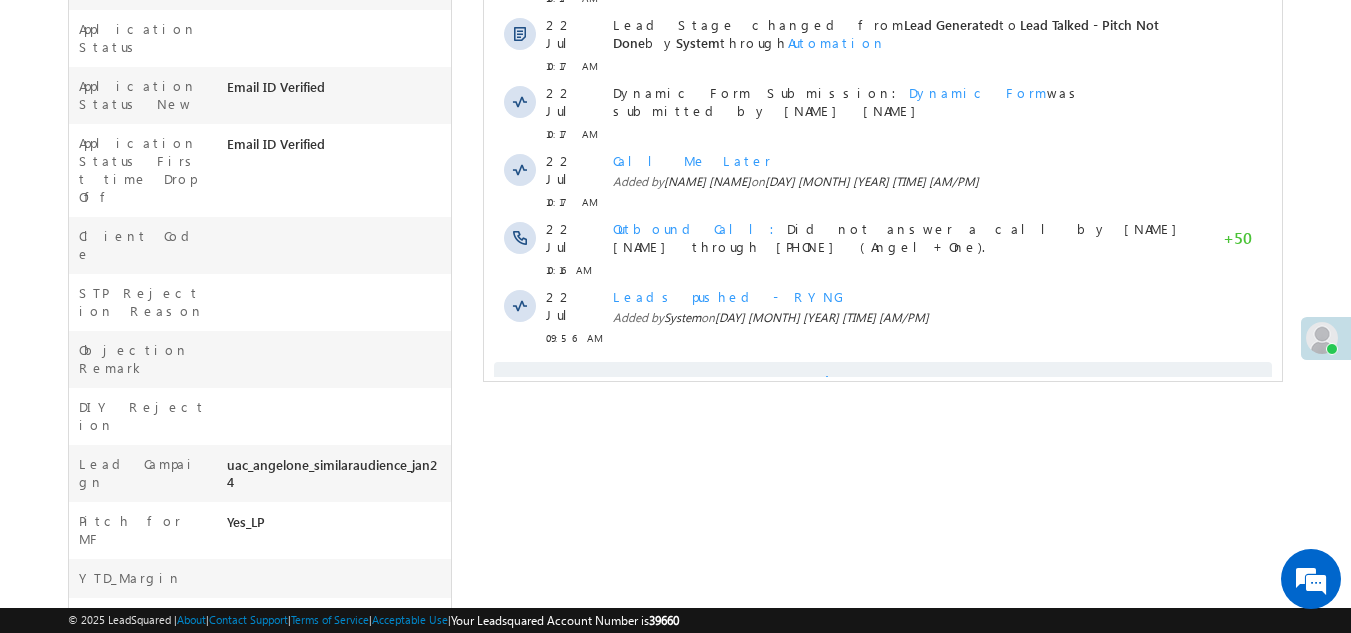 scroll, scrollTop: 754, scrollLeft: 0, axis: vertical 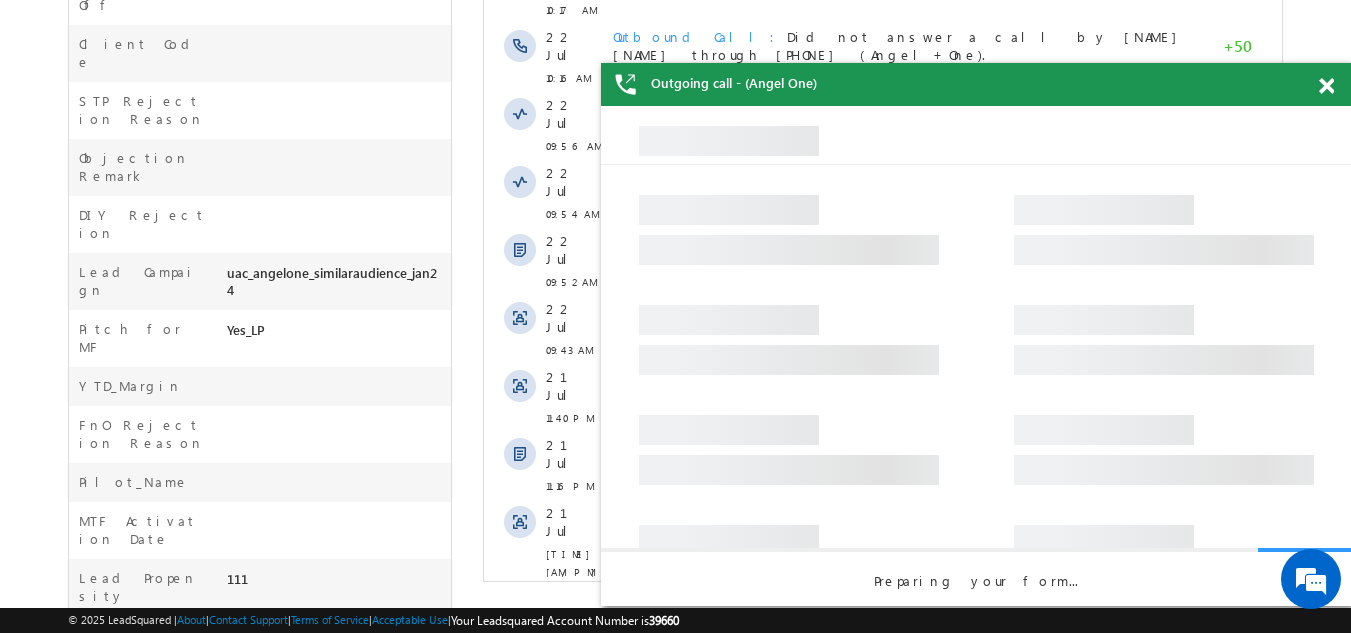 click at bounding box center (1326, 86) 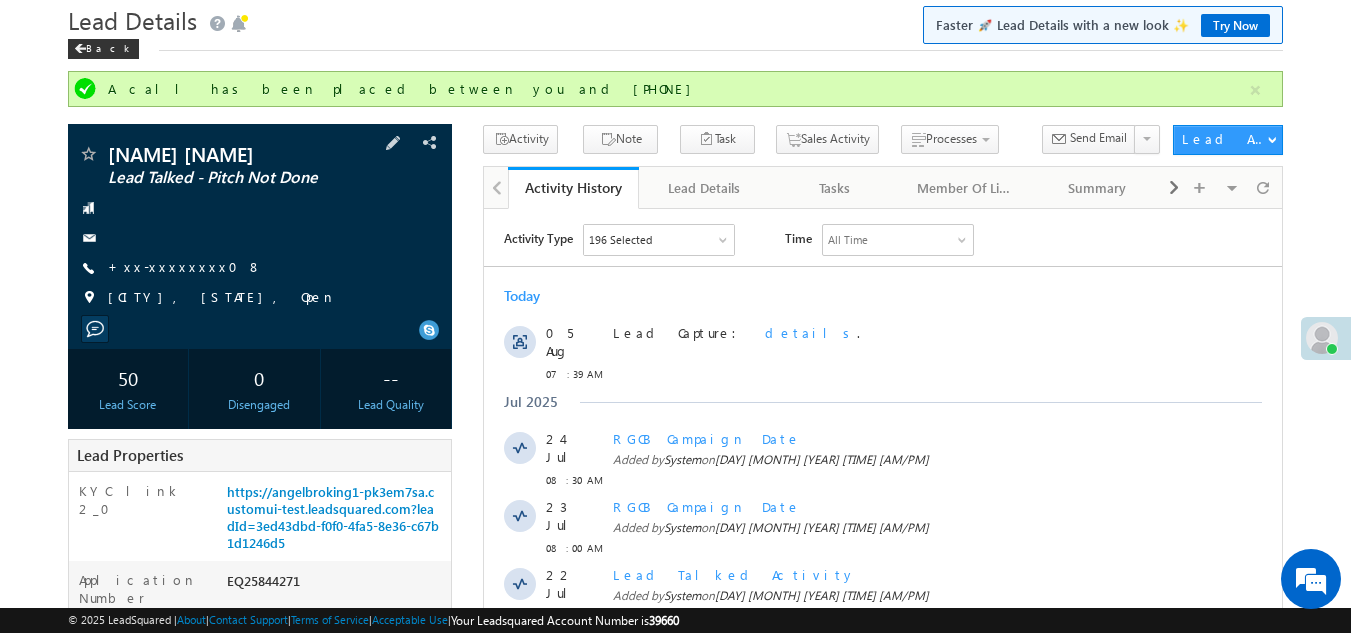 scroll, scrollTop: 0, scrollLeft: 0, axis: both 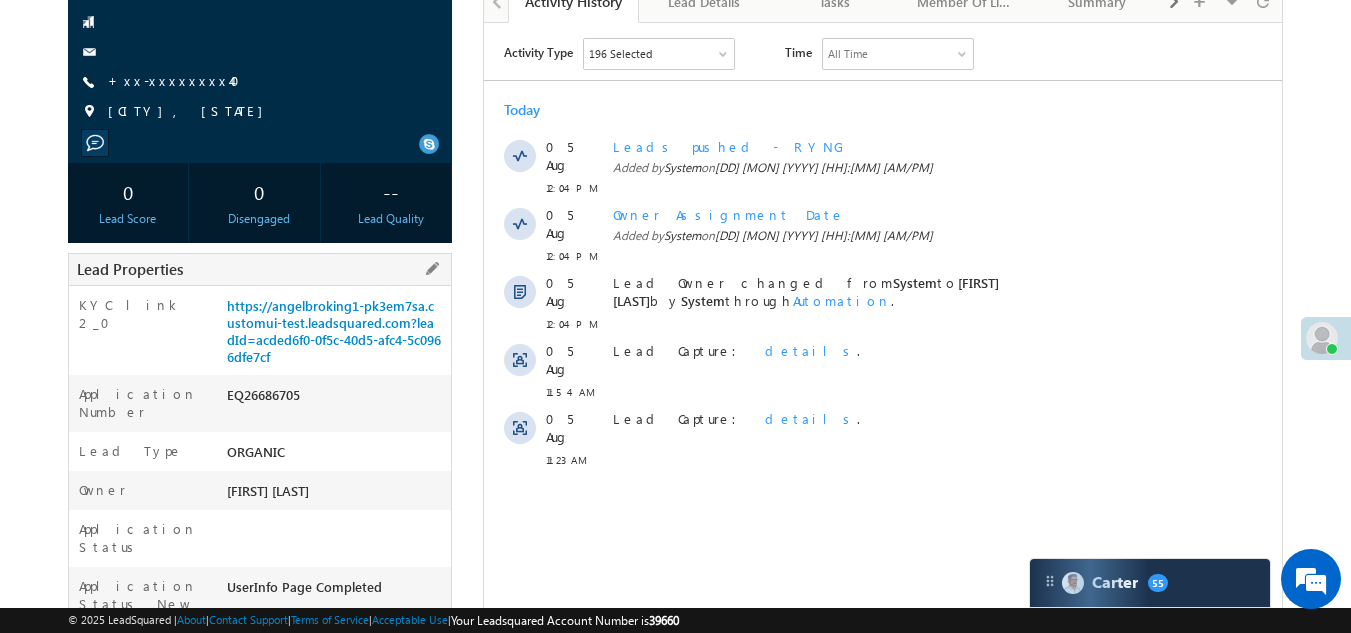 drag, startPoint x: 226, startPoint y: 393, endPoint x: 318, endPoint y: 396, distance: 92.0489 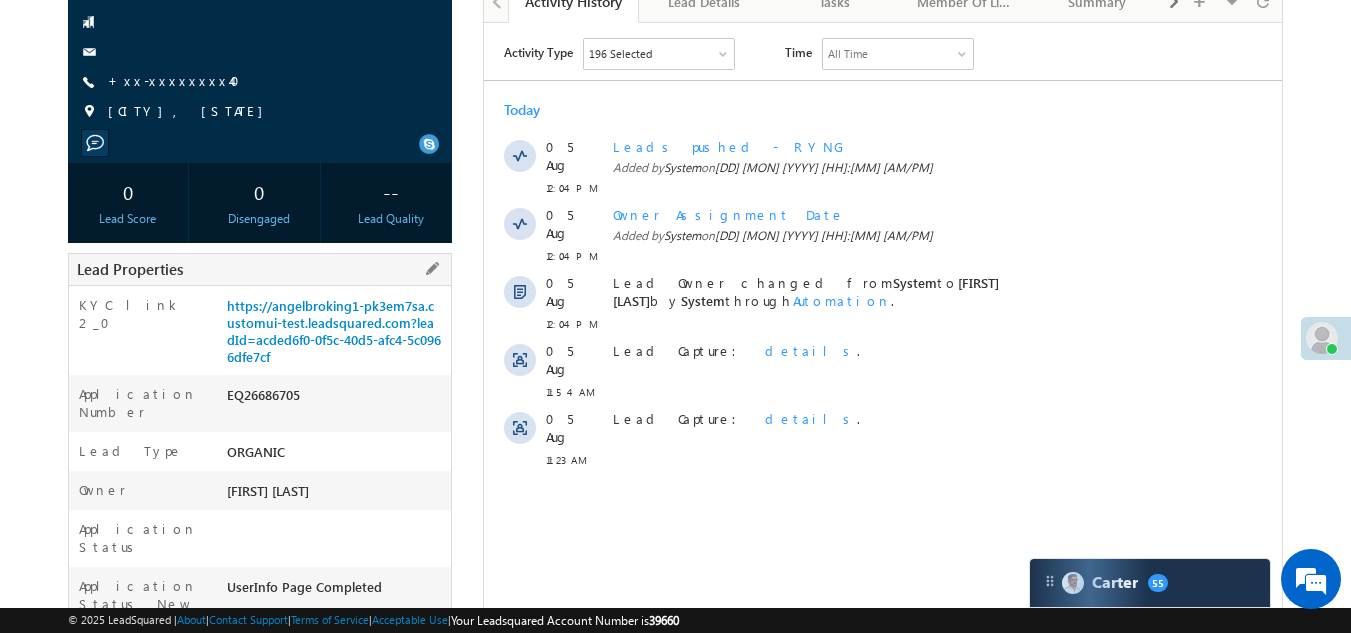copy on "EQ26686705" 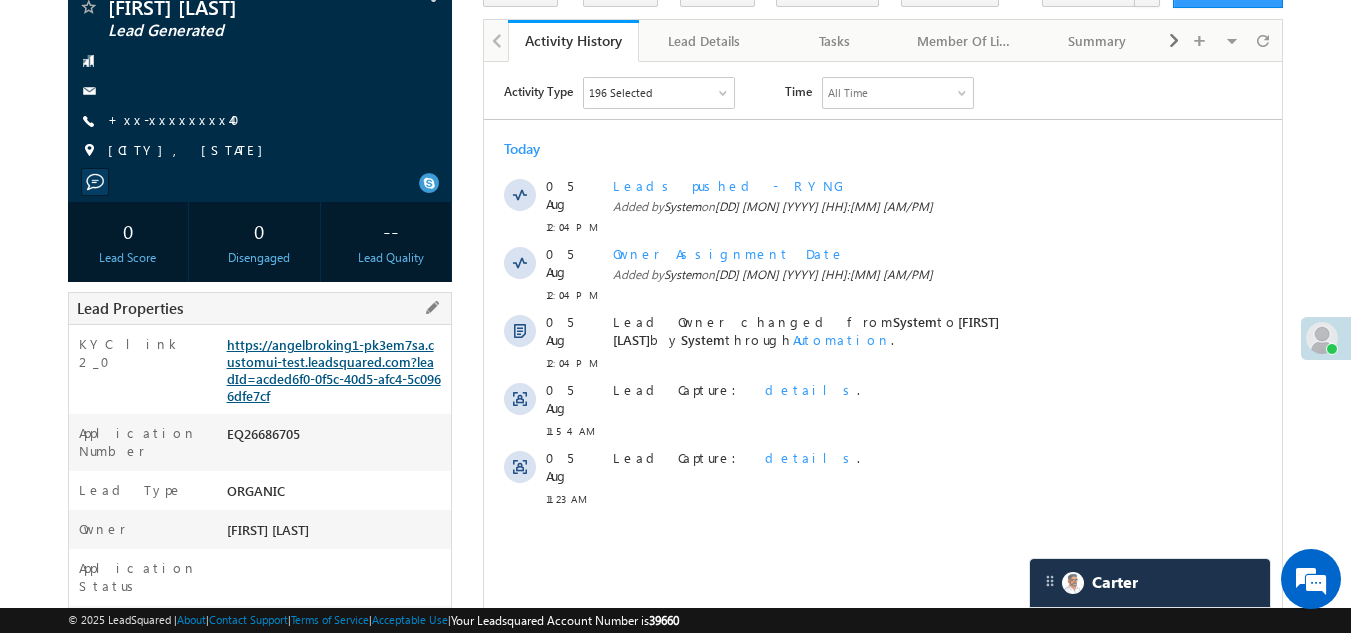 scroll, scrollTop: 0, scrollLeft: 0, axis: both 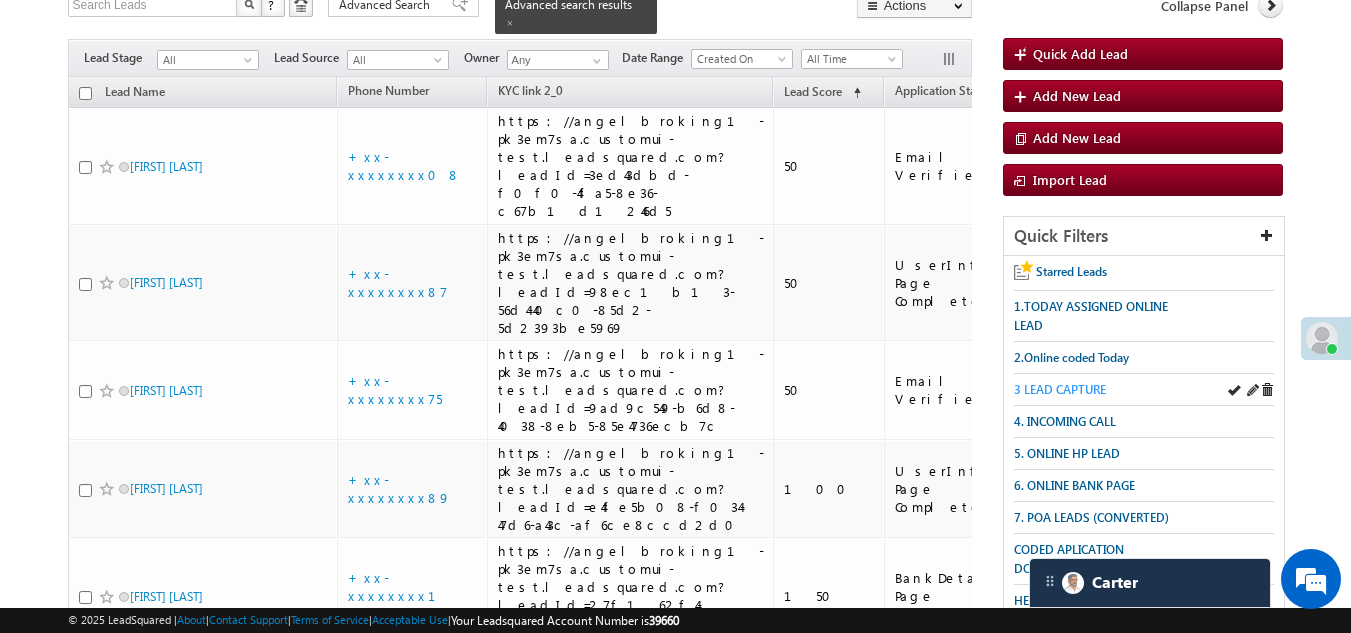 click on "3 LEAD CAPTURE" at bounding box center [1060, 389] 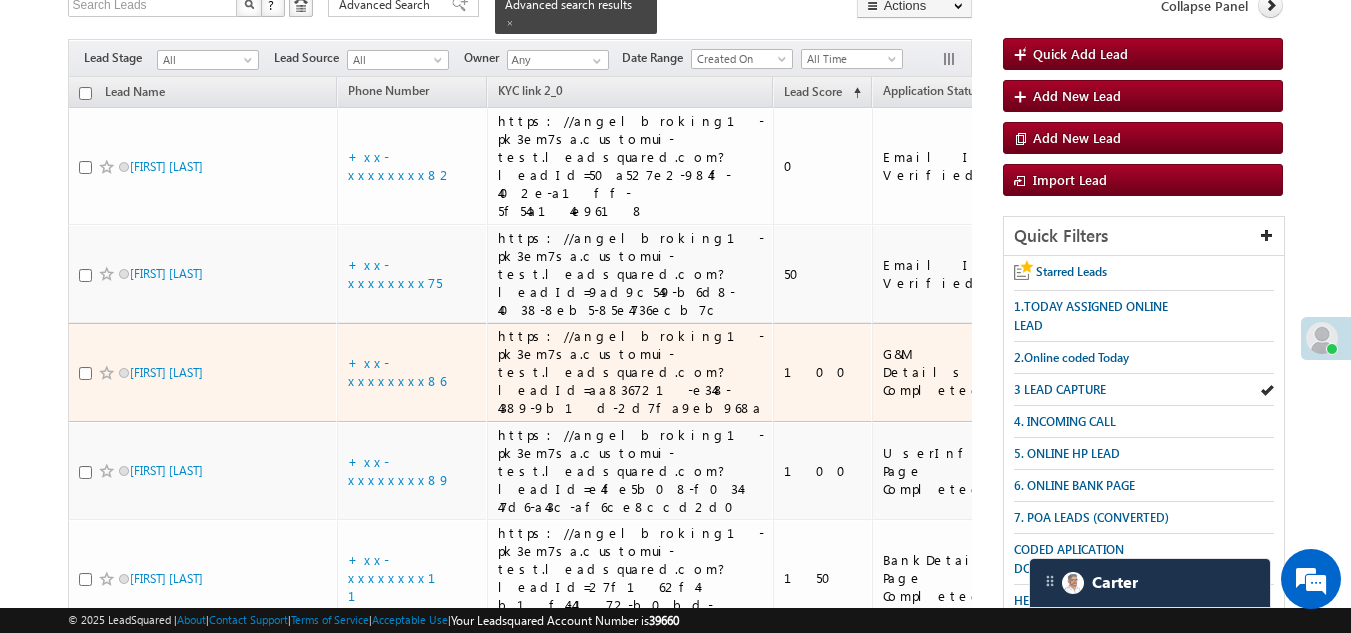 scroll, scrollTop: 346, scrollLeft: 0, axis: vertical 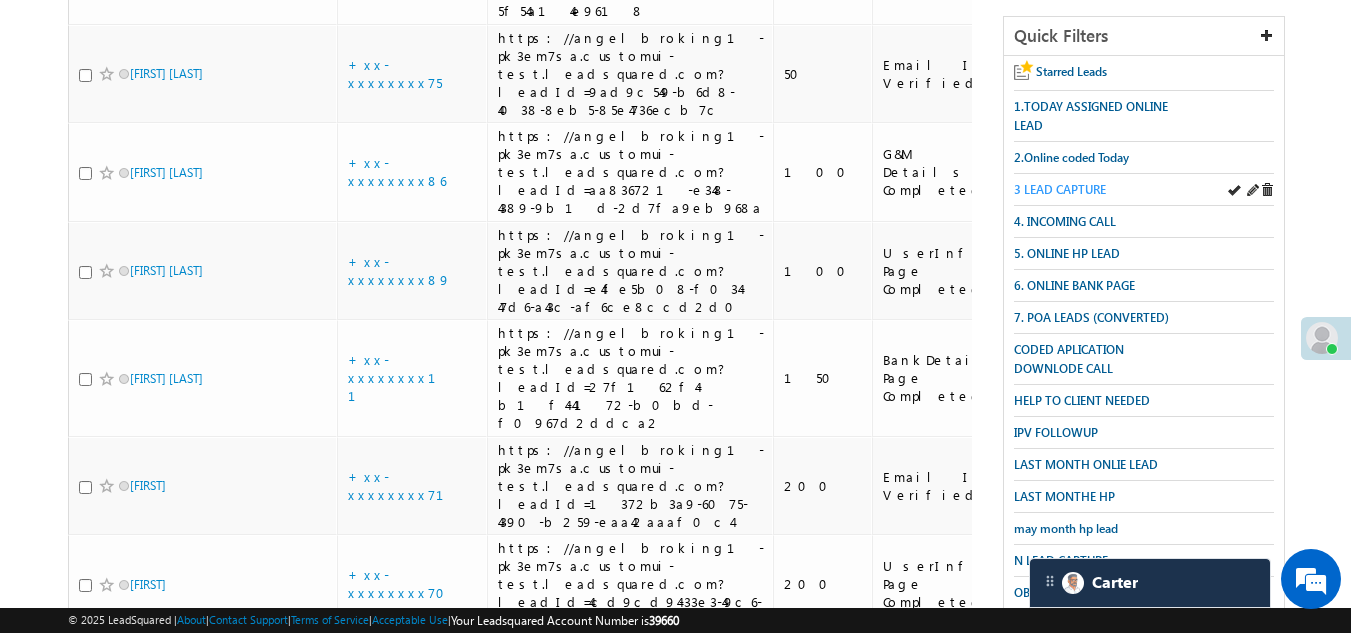 click on "3 LEAD CAPTURE" at bounding box center (1060, 189) 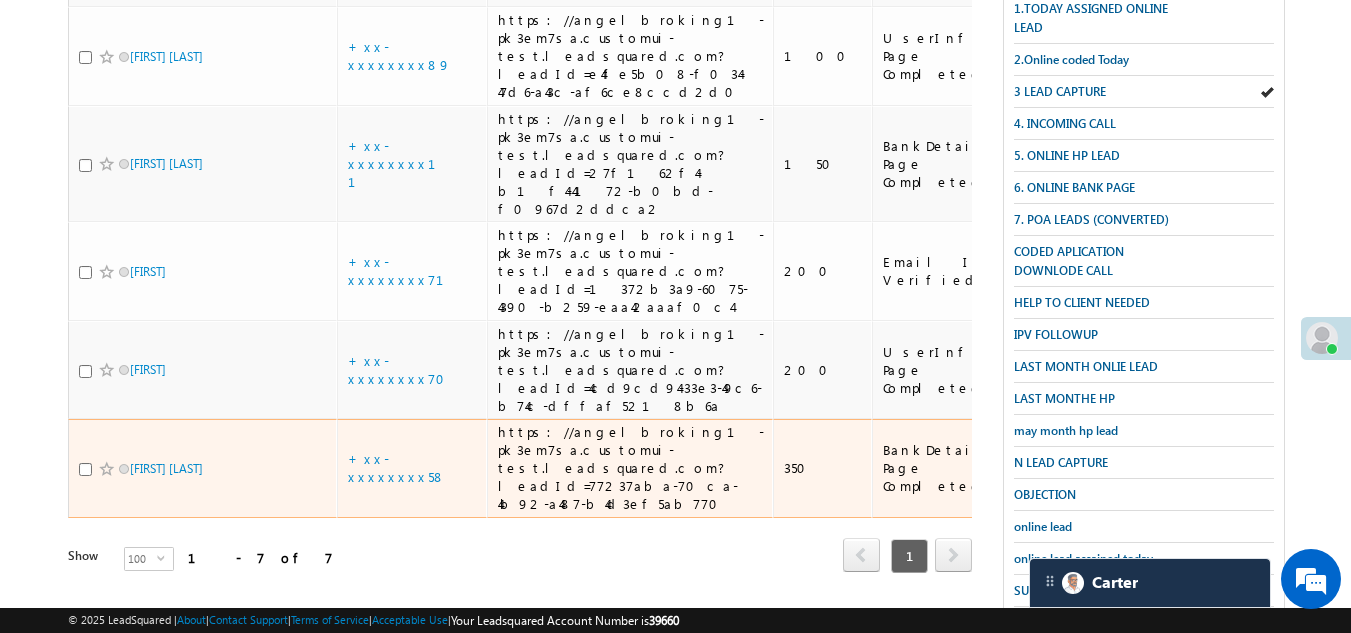 scroll, scrollTop: 200, scrollLeft: 0, axis: vertical 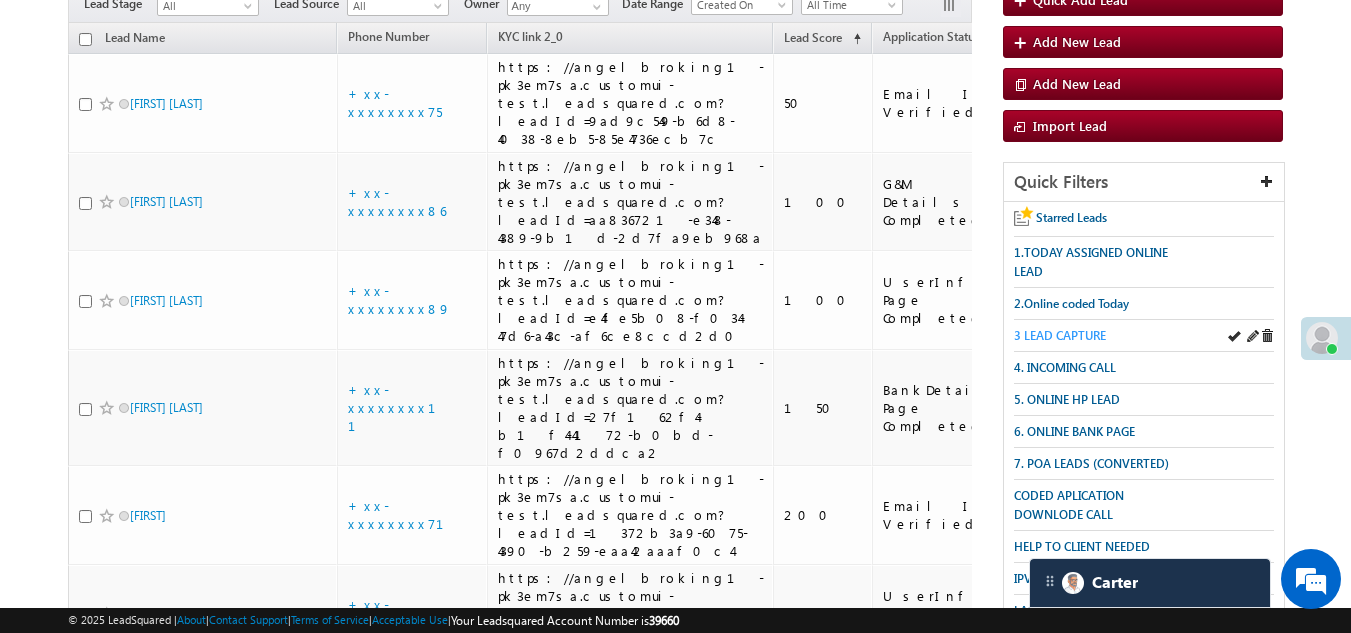 click on "3 LEAD CAPTURE" at bounding box center [1060, 335] 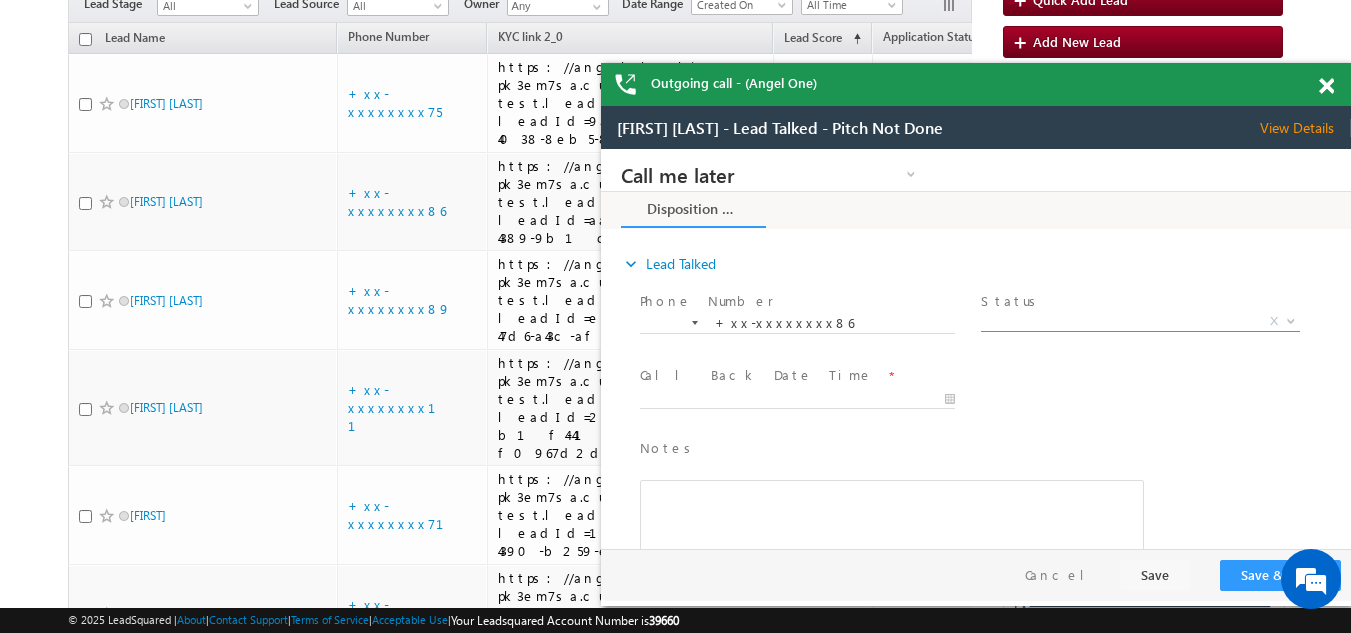 scroll, scrollTop: 0, scrollLeft: 0, axis: both 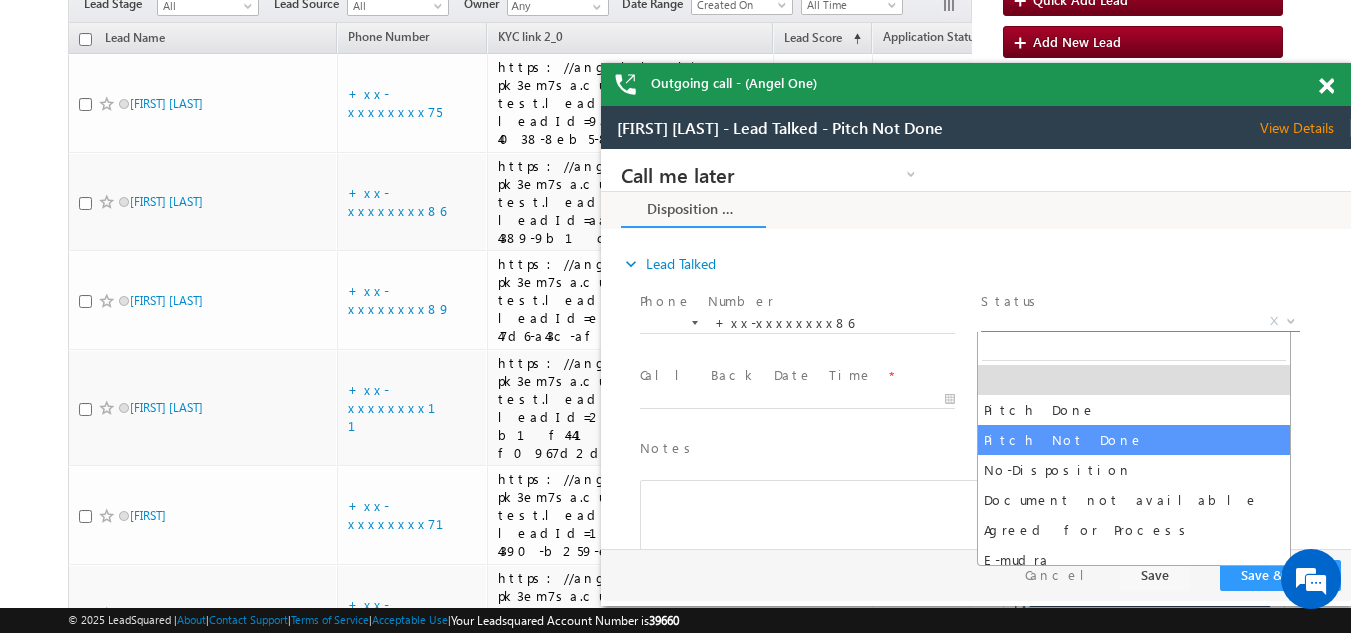 select on "Pitch Not Done" 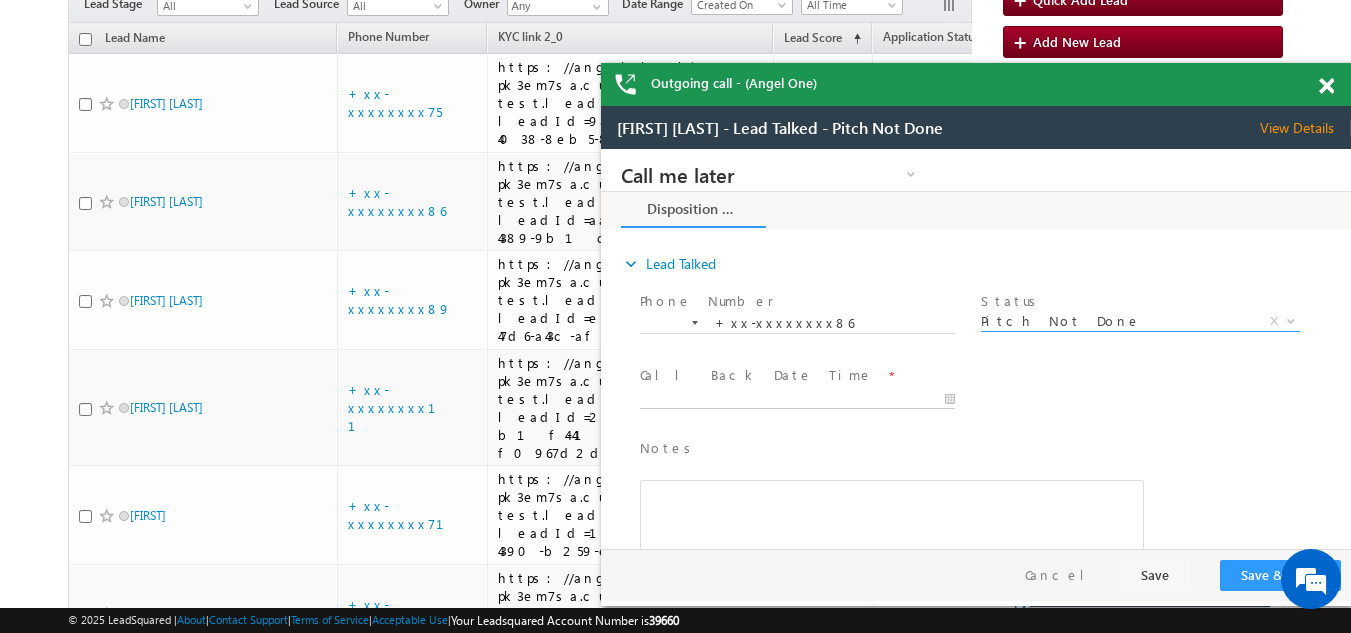 type on "08/05/25 1:20 PM" 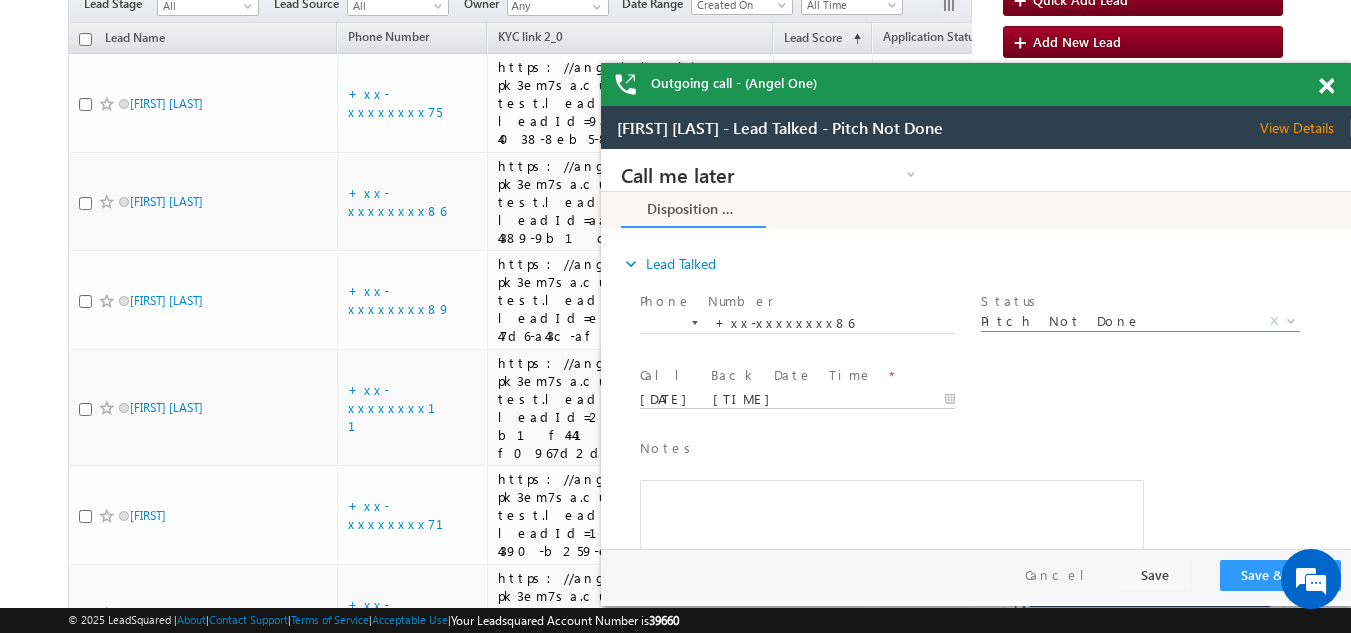click on "08/05/25 1:20 PM" at bounding box center (797, 400) 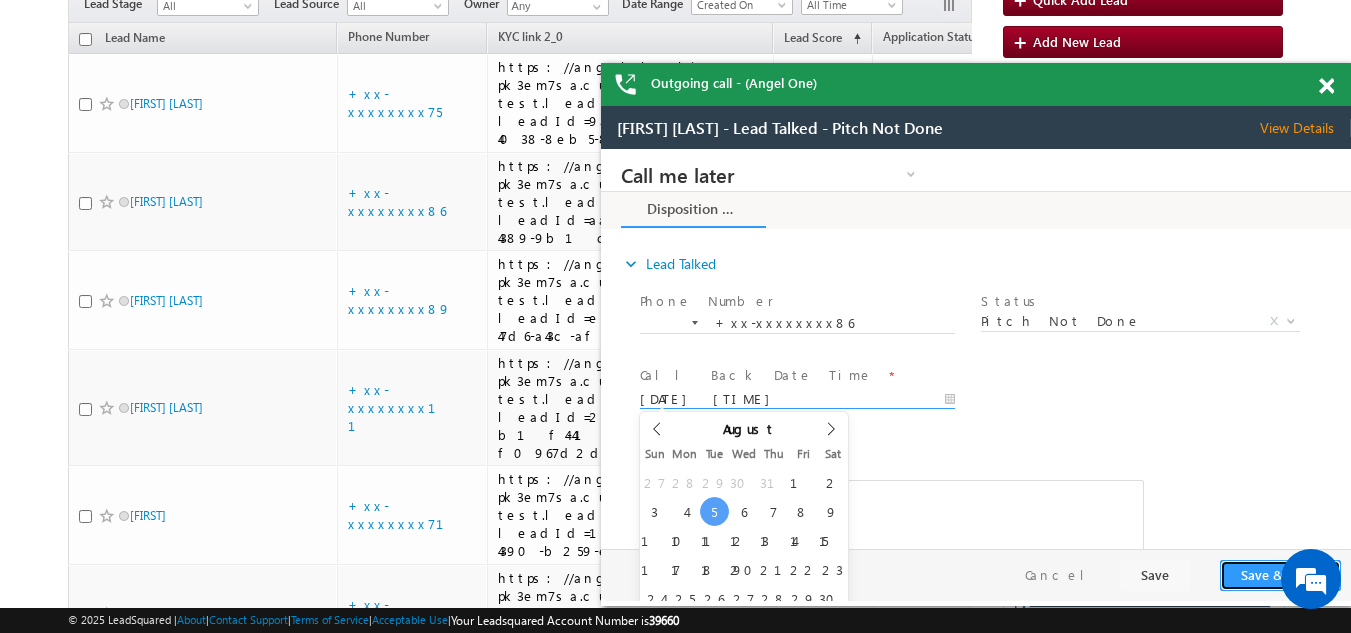 click on "Save & Close" at bounding box center [1280, 575] 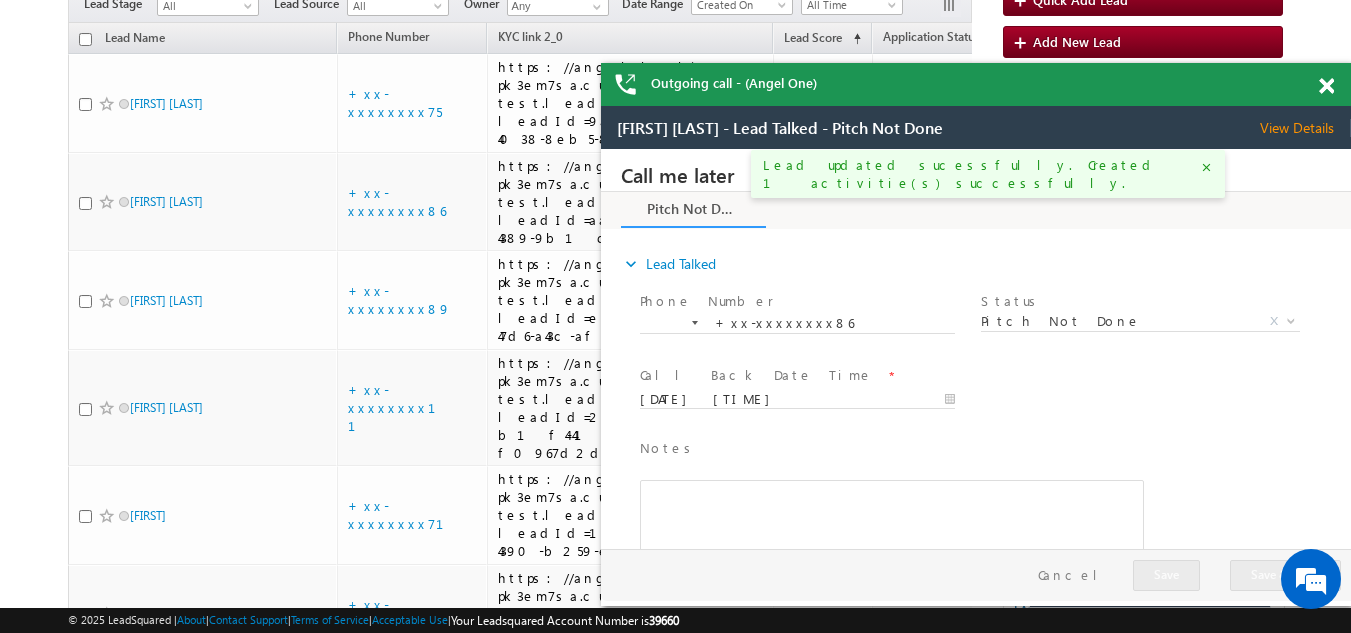 click at bounding box center (1326, 86) 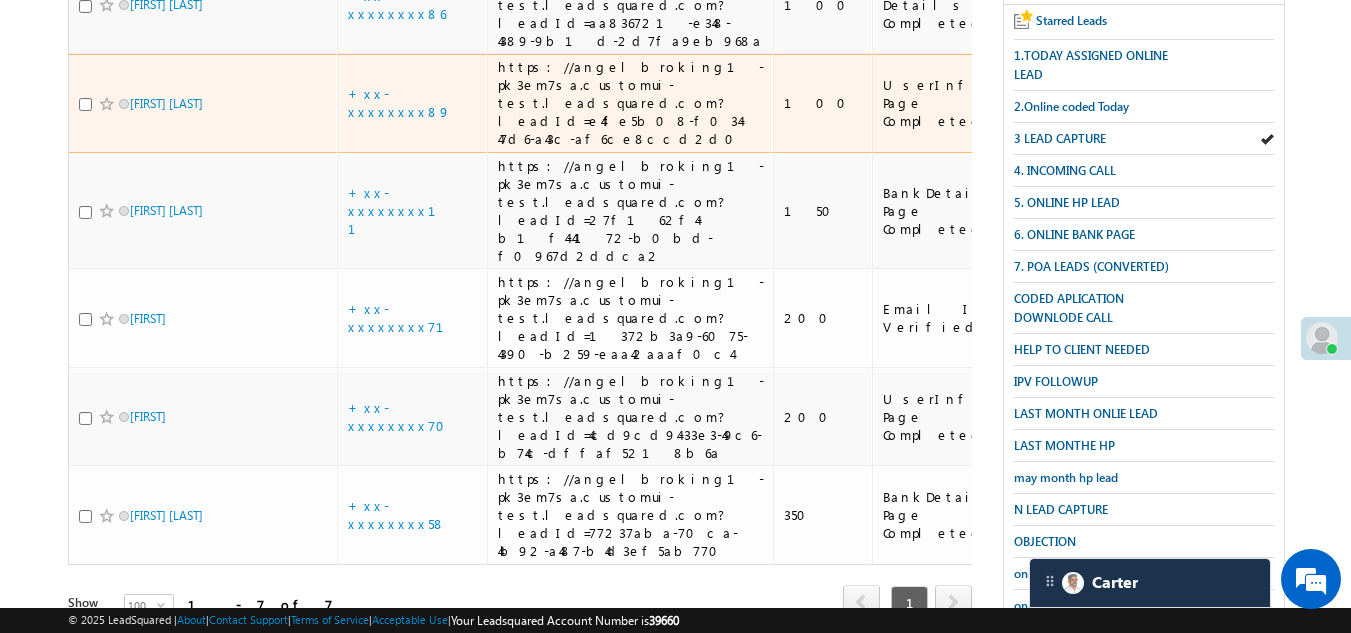 scroll, scrollTop: 400, scrollLeft: 0, axis: vertical 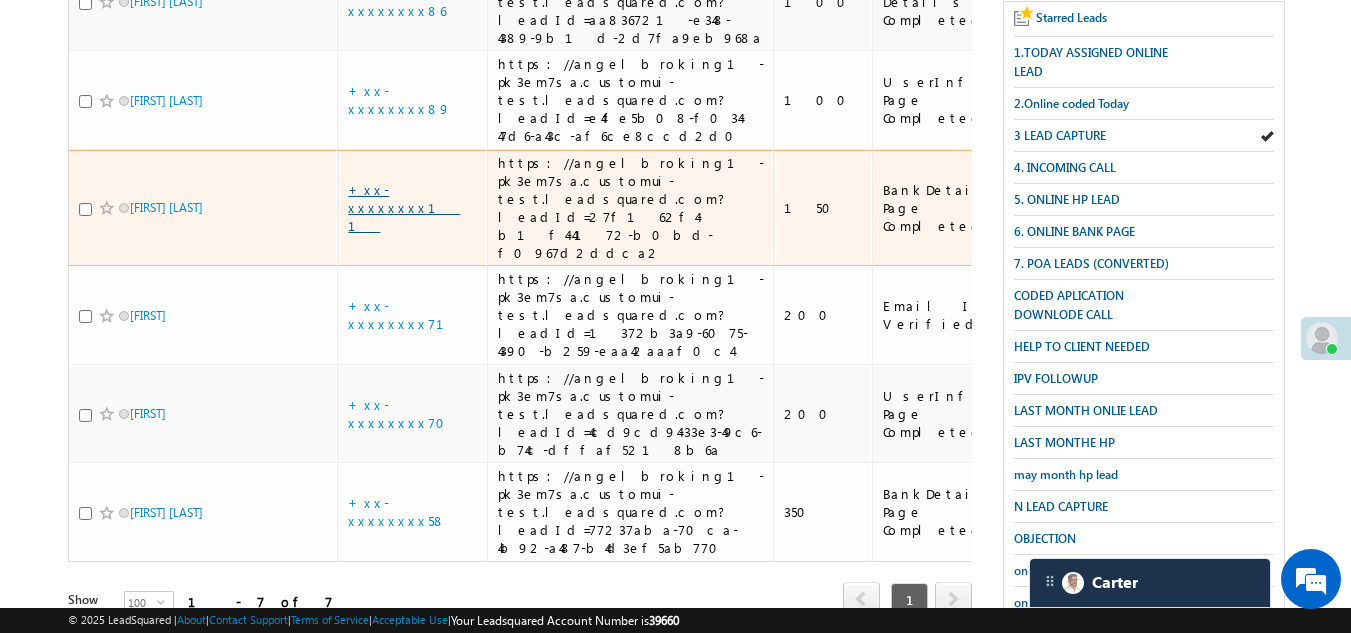 click on "+xx-xxxxxxxx11" at bounding box center (404, 207) 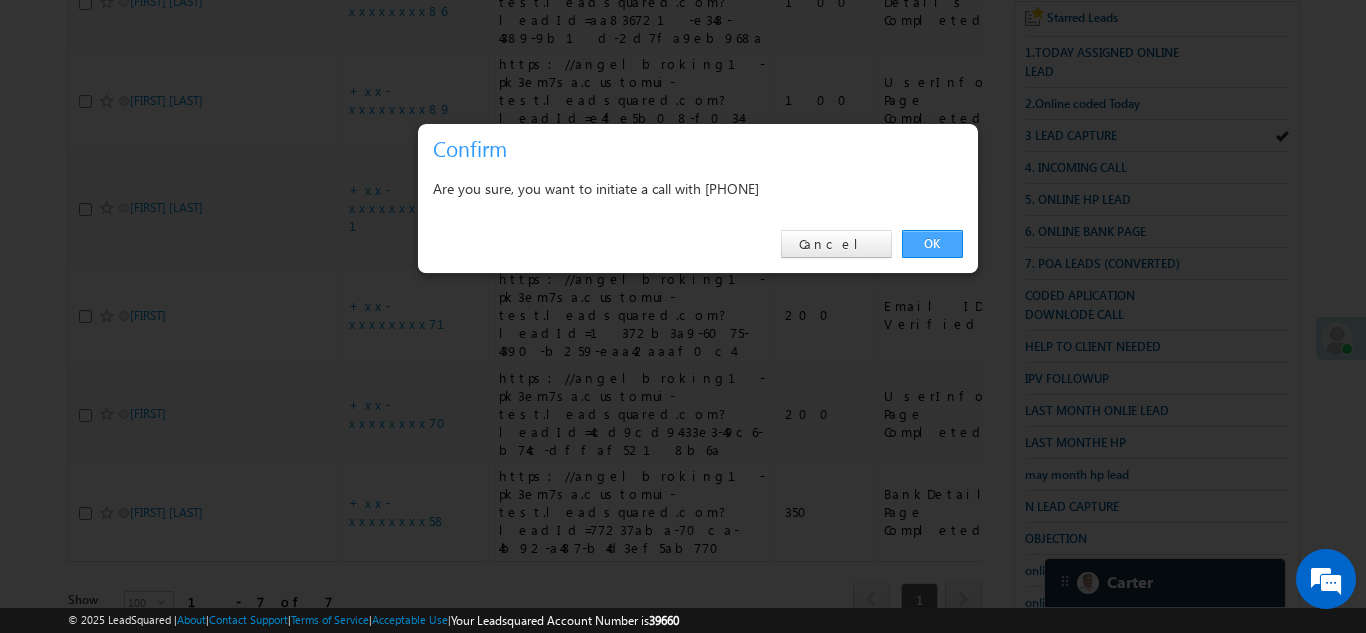 click on "OK" at bounding box center (932, 244) 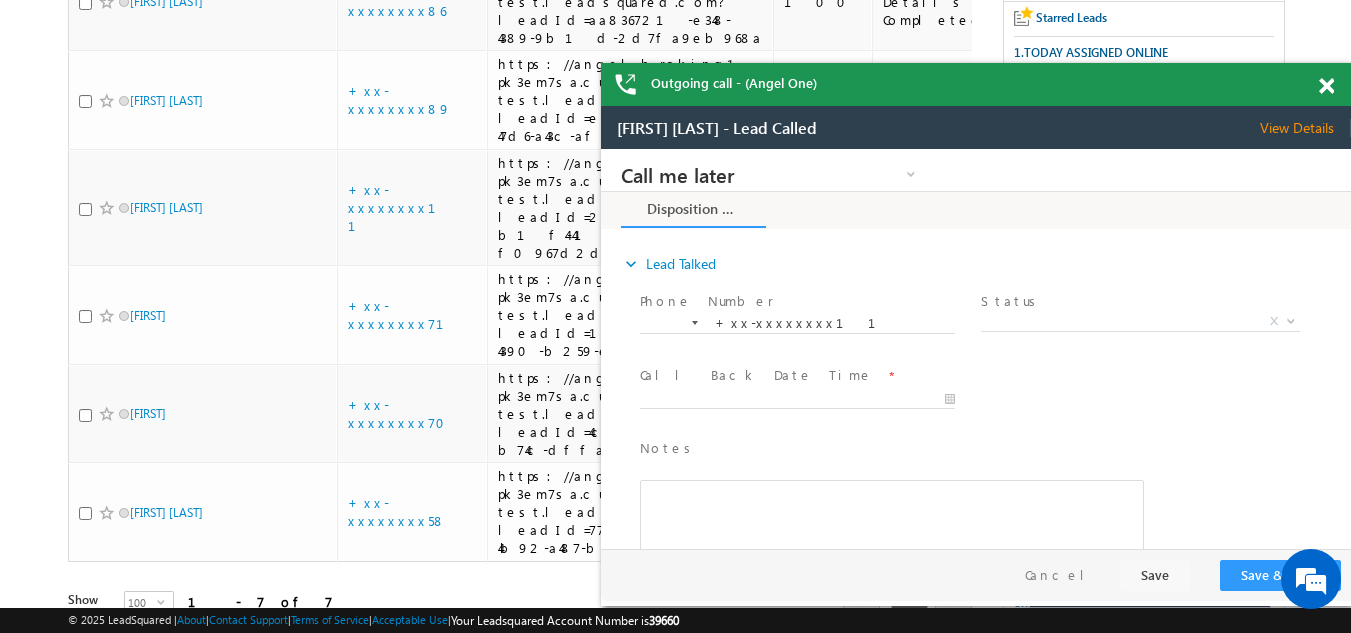 scroll, scrollTop: 0, scrollLeft: 0, axis: both 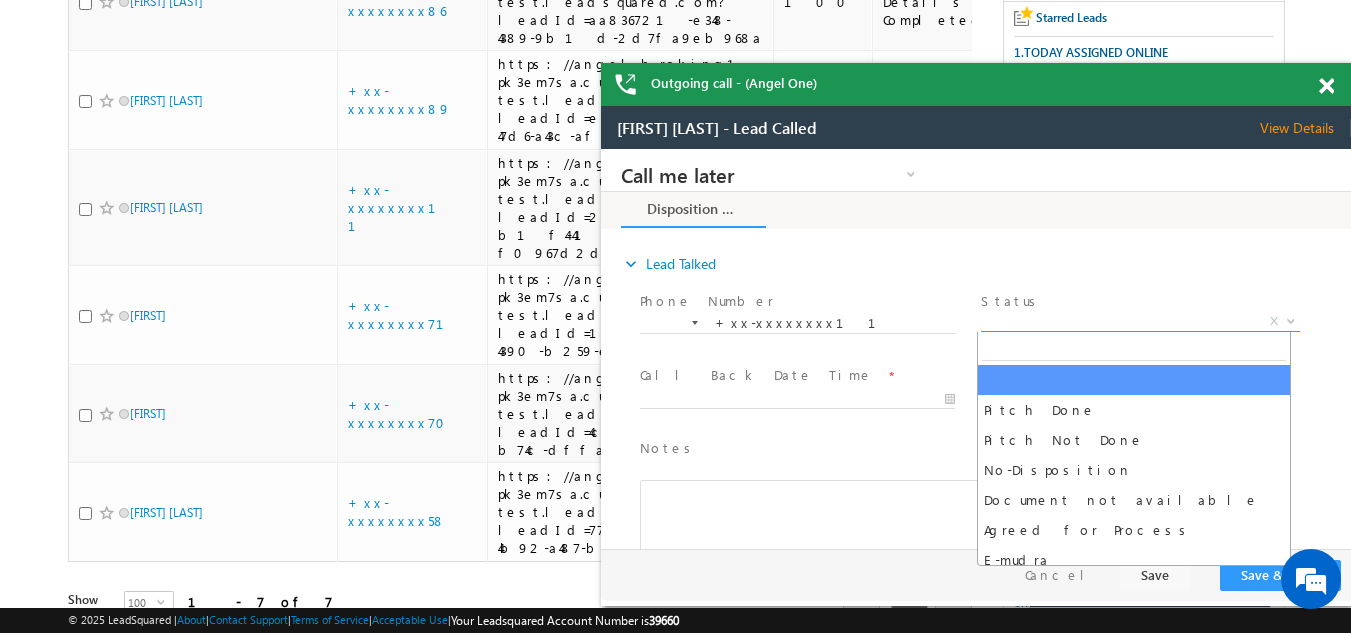 click on "X" at bounding box center [1140, 322] 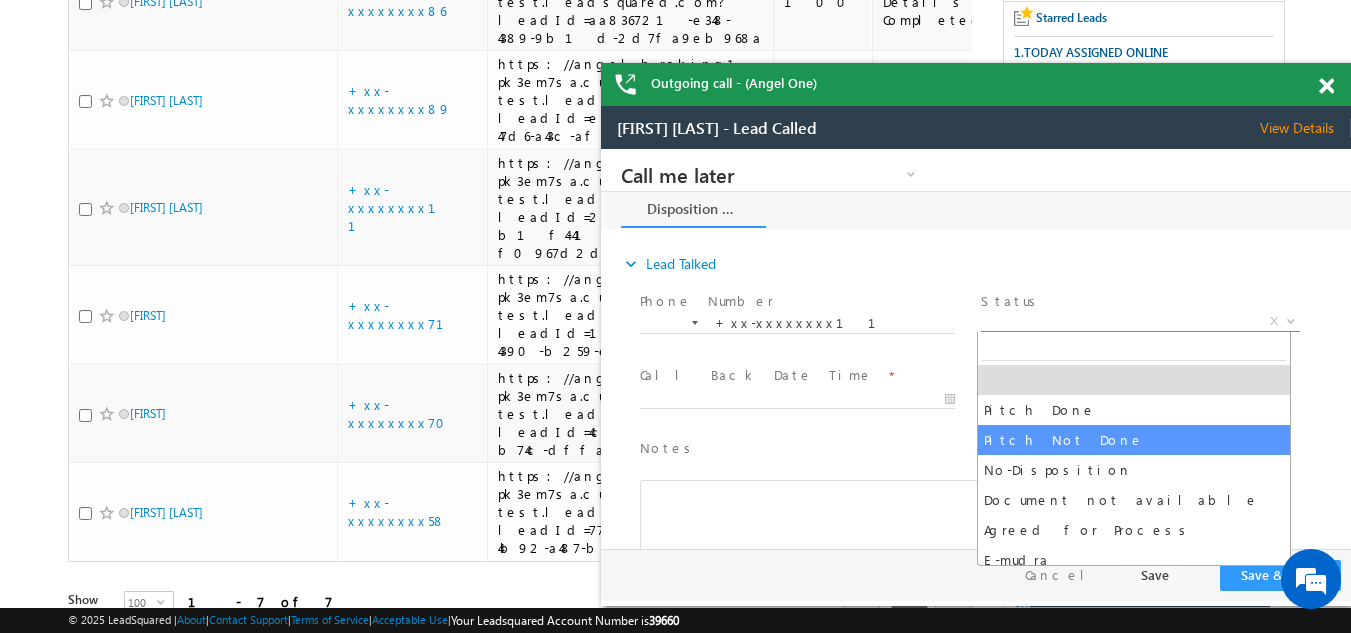 select on "Pitch Not Done" 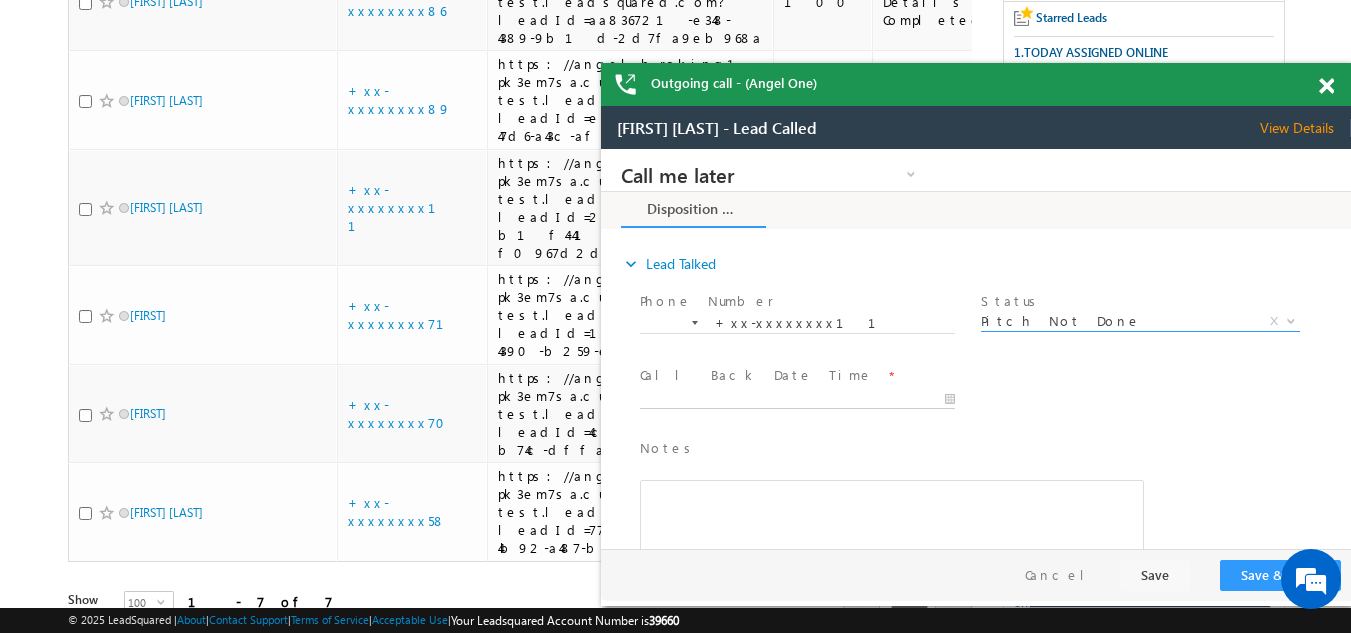 type on "08/05/25 1:21 PM" 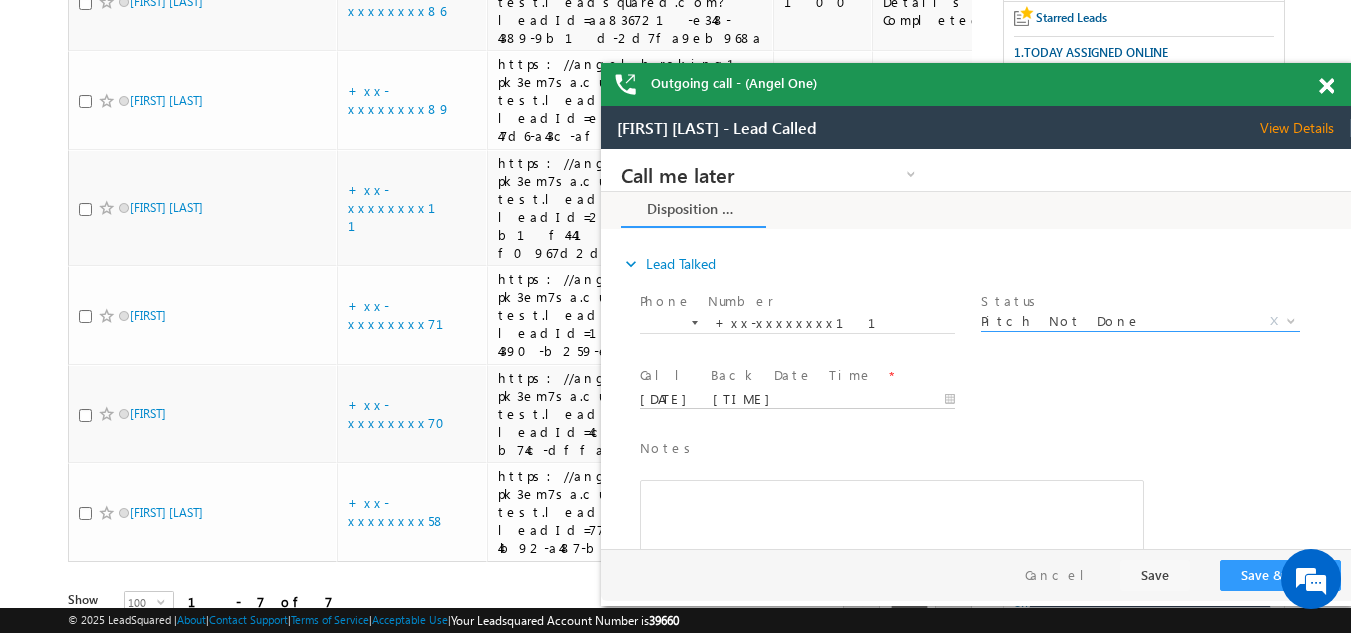 click on "08/05/25 1:21 PM" at bounding box center (797, 400) 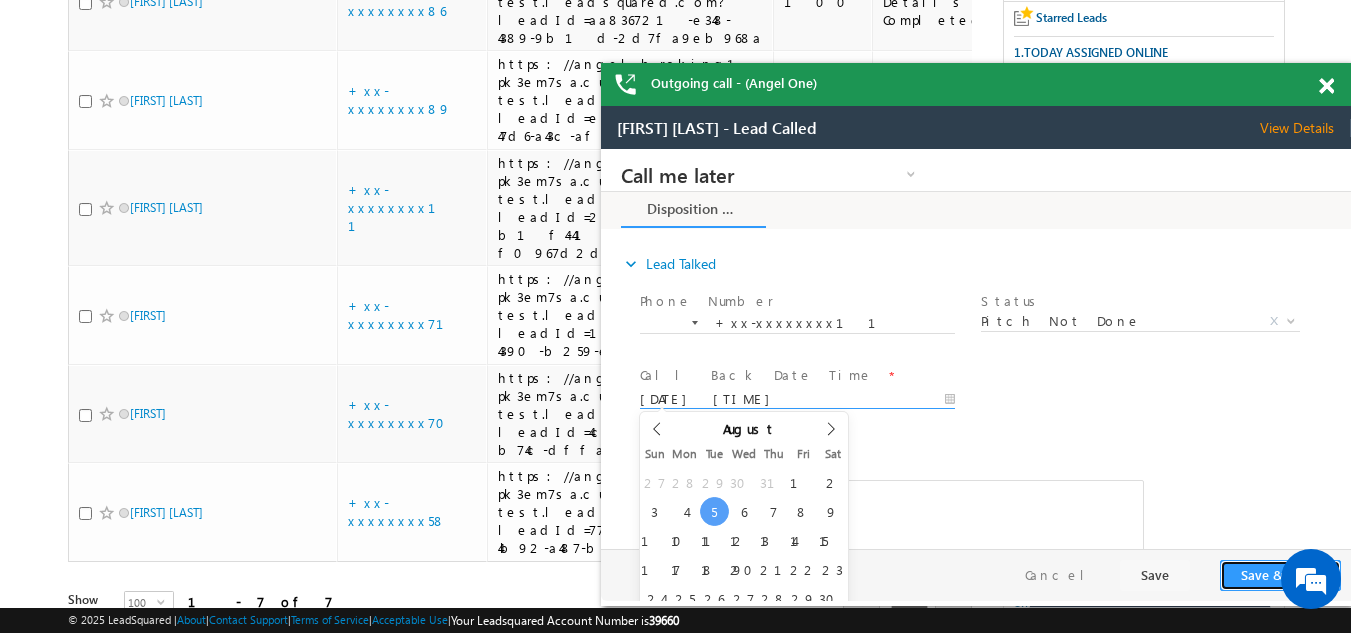 click on "Save & Close" at bounding box center [1280, 575] 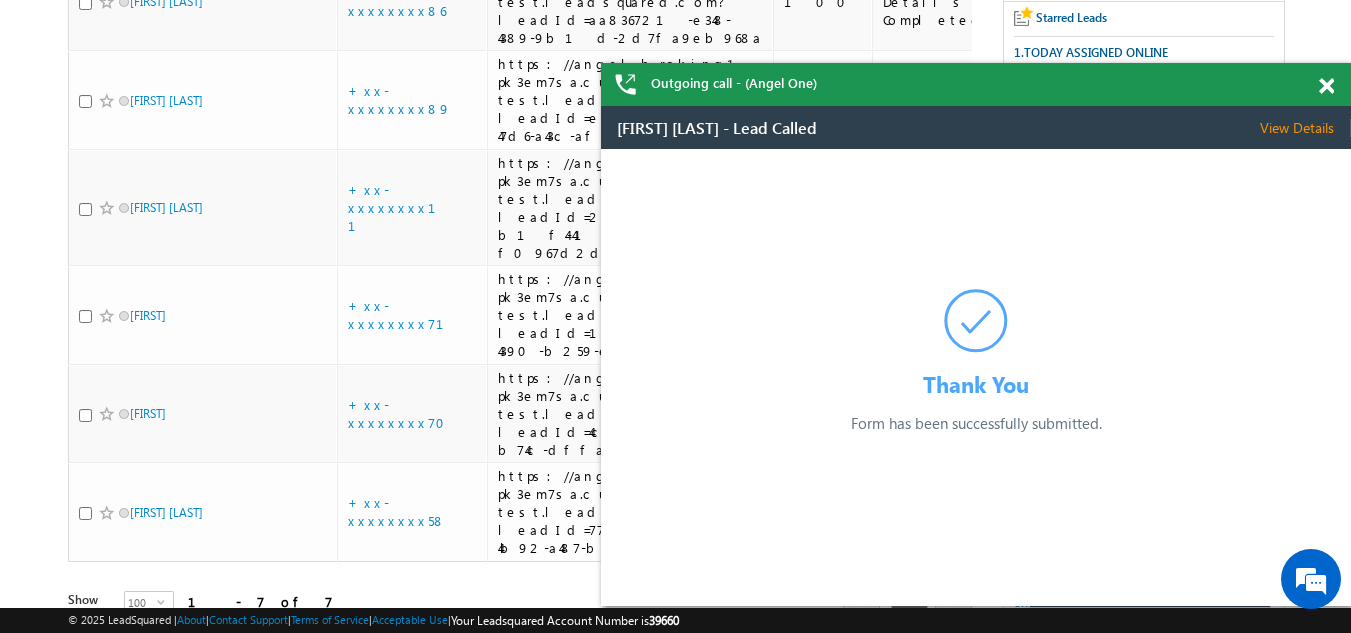 click at bounding box center [1326, 86] 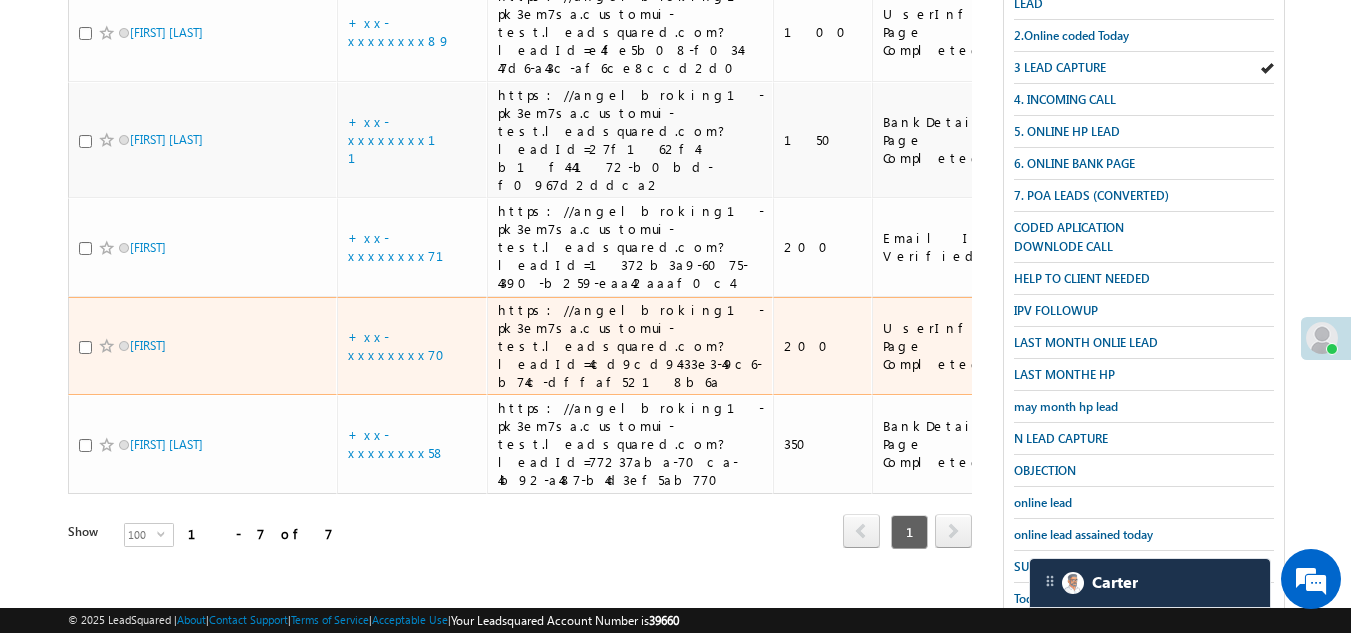 scroll, scrollTop: 654, scrollLeft: 0, axis: vertical 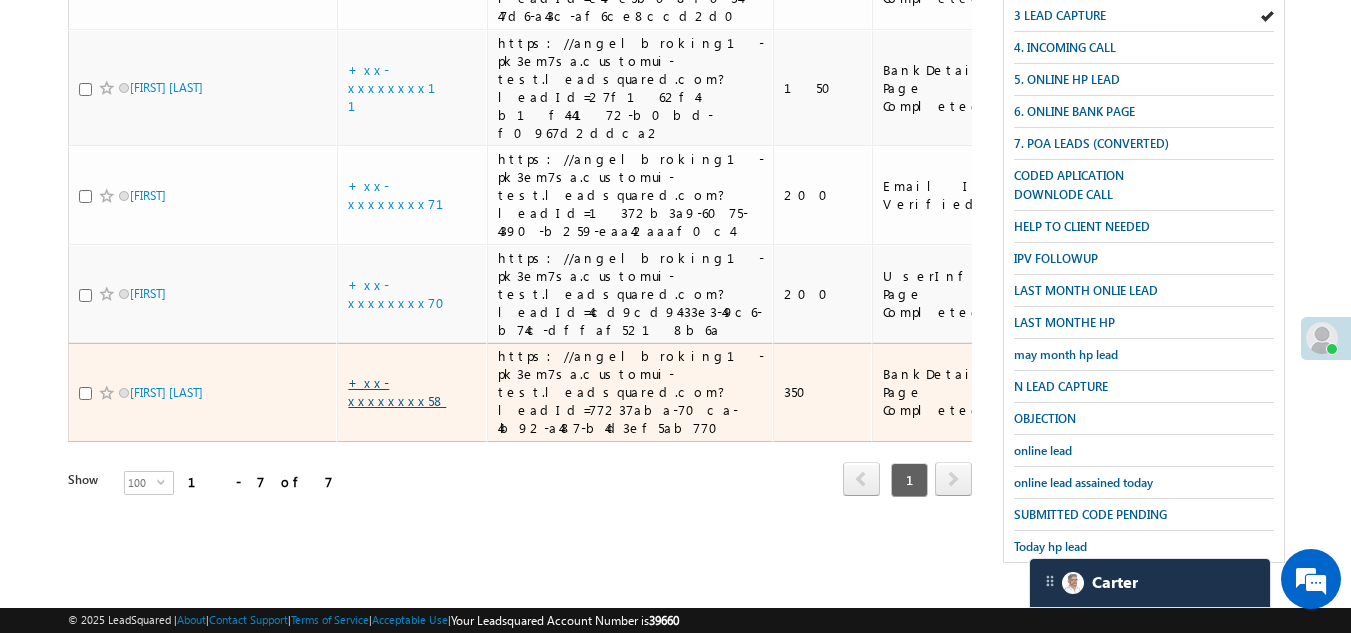 click on "+xx-xxxxxxxx58" at bounding box center (397, 391) 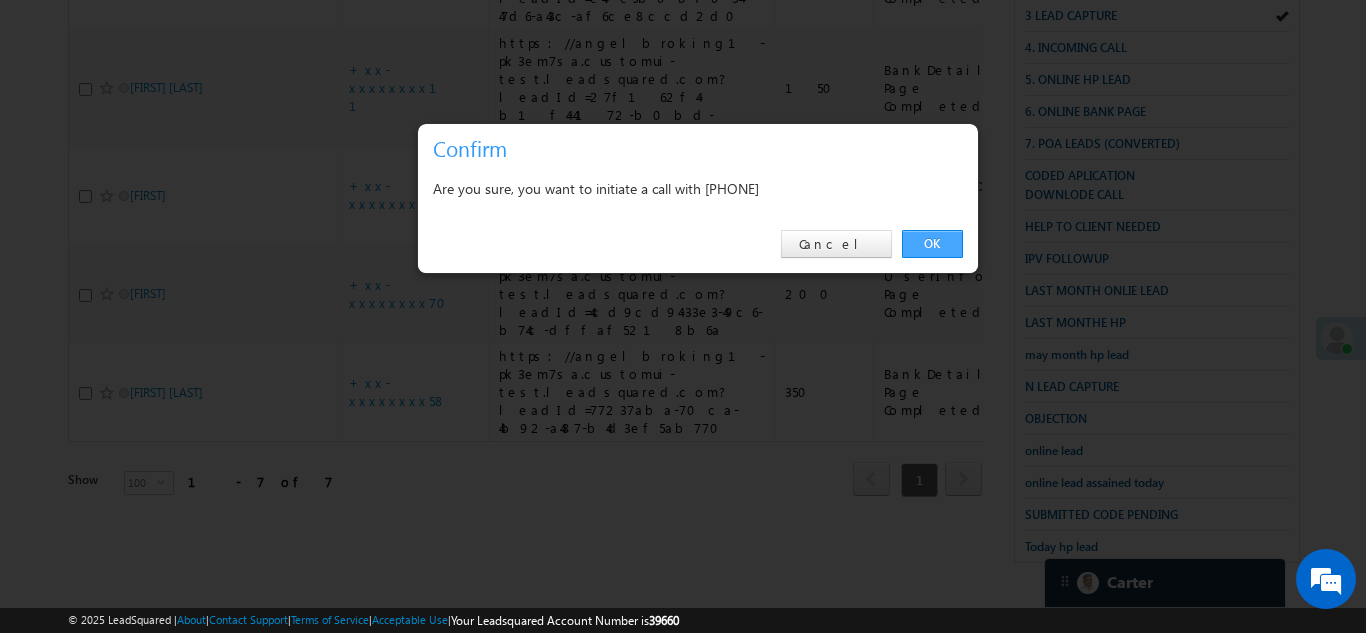 click on "OK" at bounding box center [932, 244] 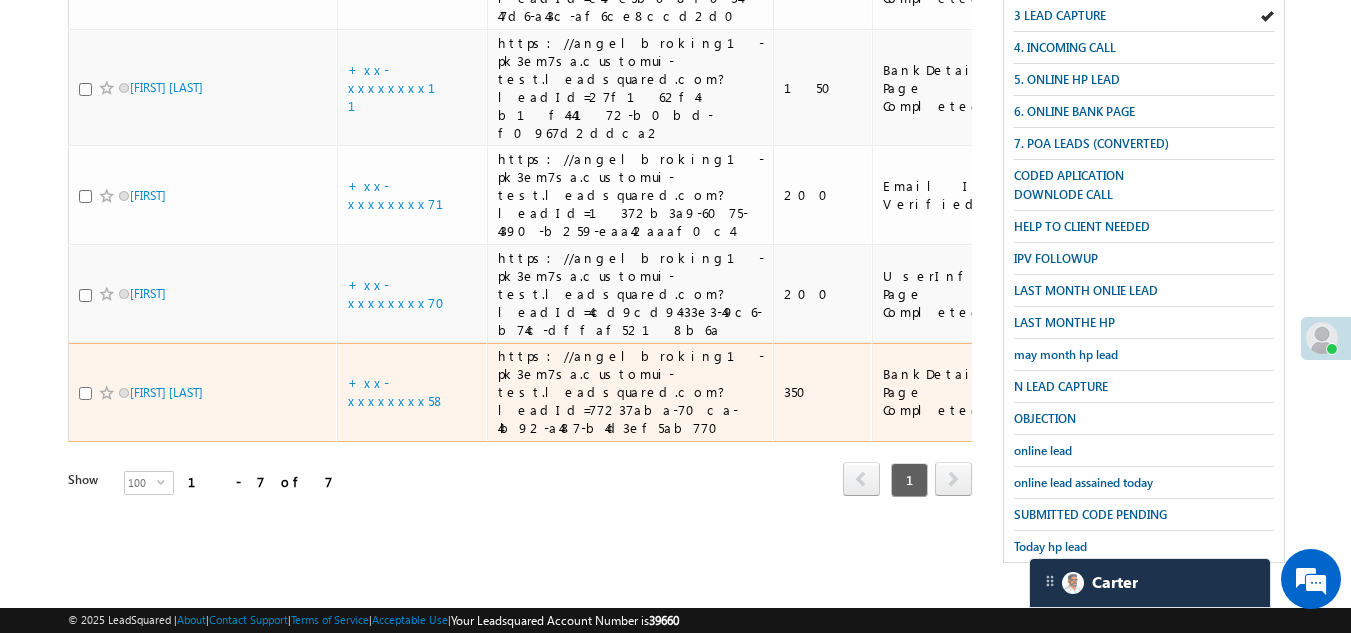 click at bounding box center (85, 393) 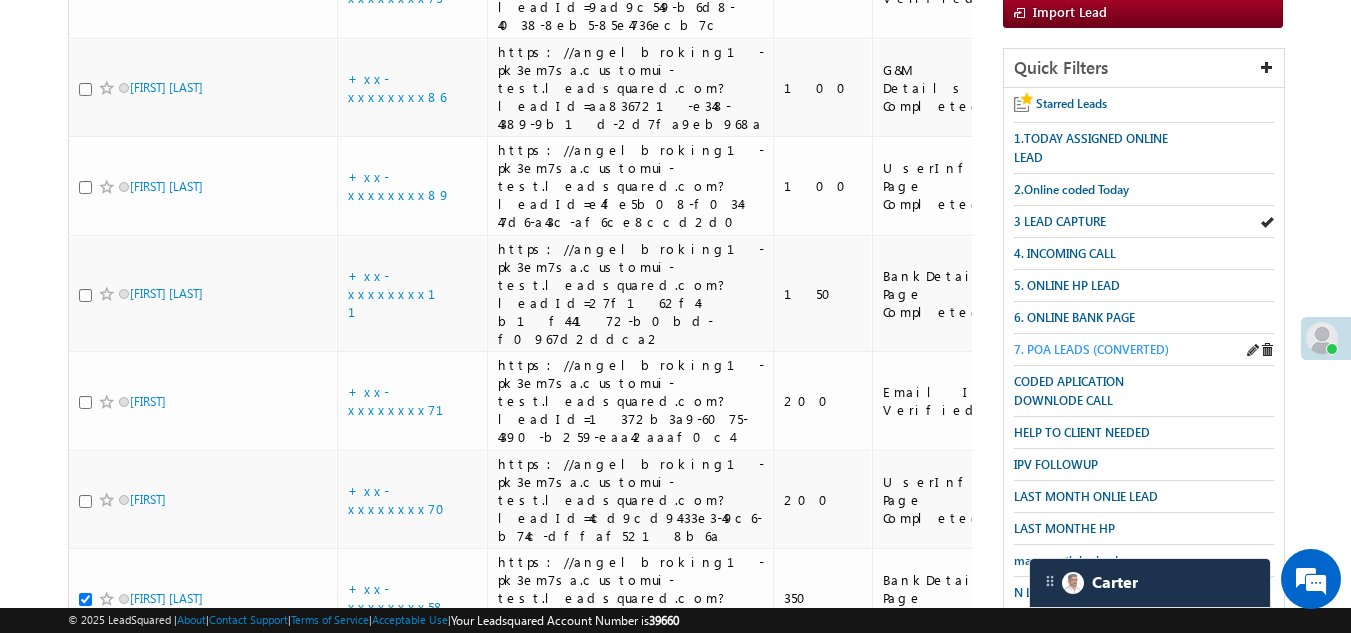 scroll, scrollTop: 354, scrollLeft: 0, axis: vertical 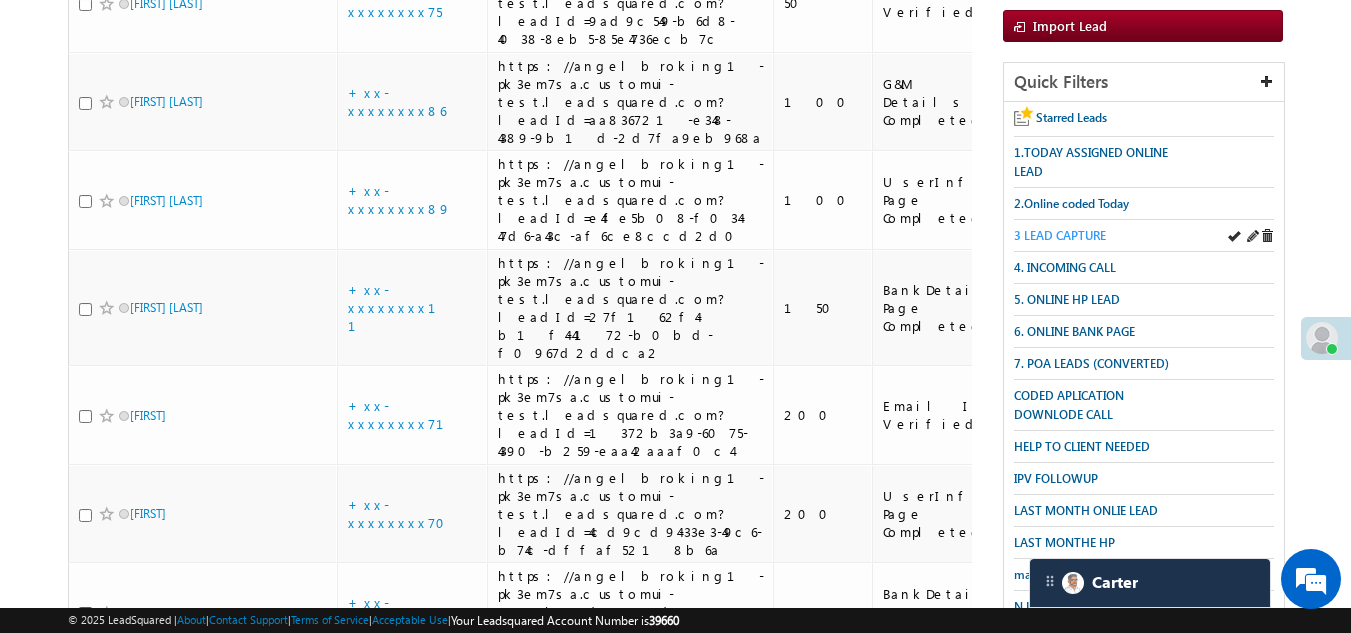 click on "3 LEAD CAPTURE" at bounding box center (1060, 235) 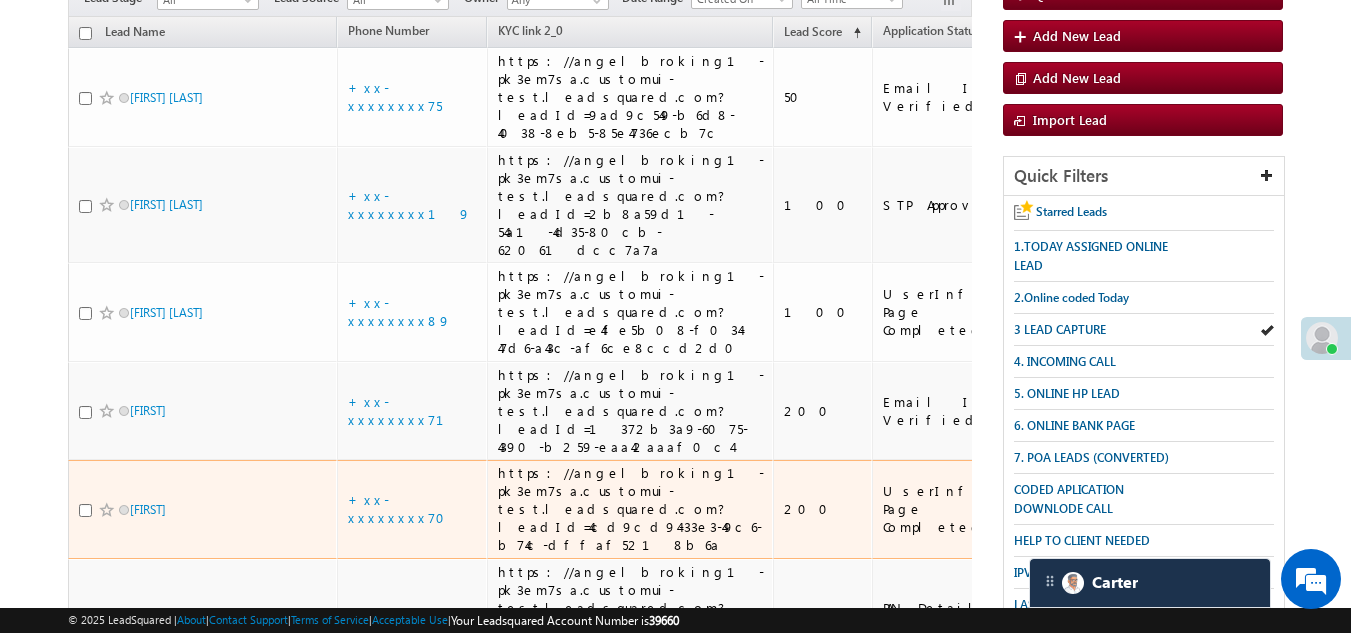 scroll, scrollTop: 199, scrollLeft: 0, axis: vertical 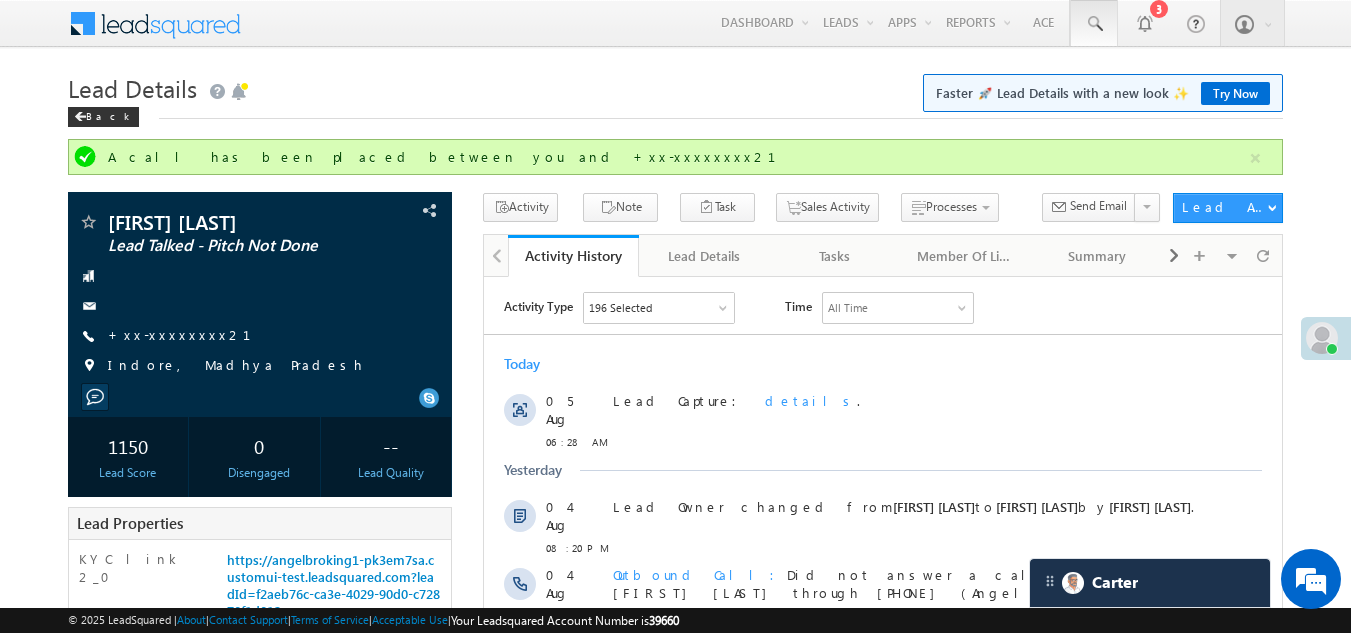 click at bounding box center [1094, 24] 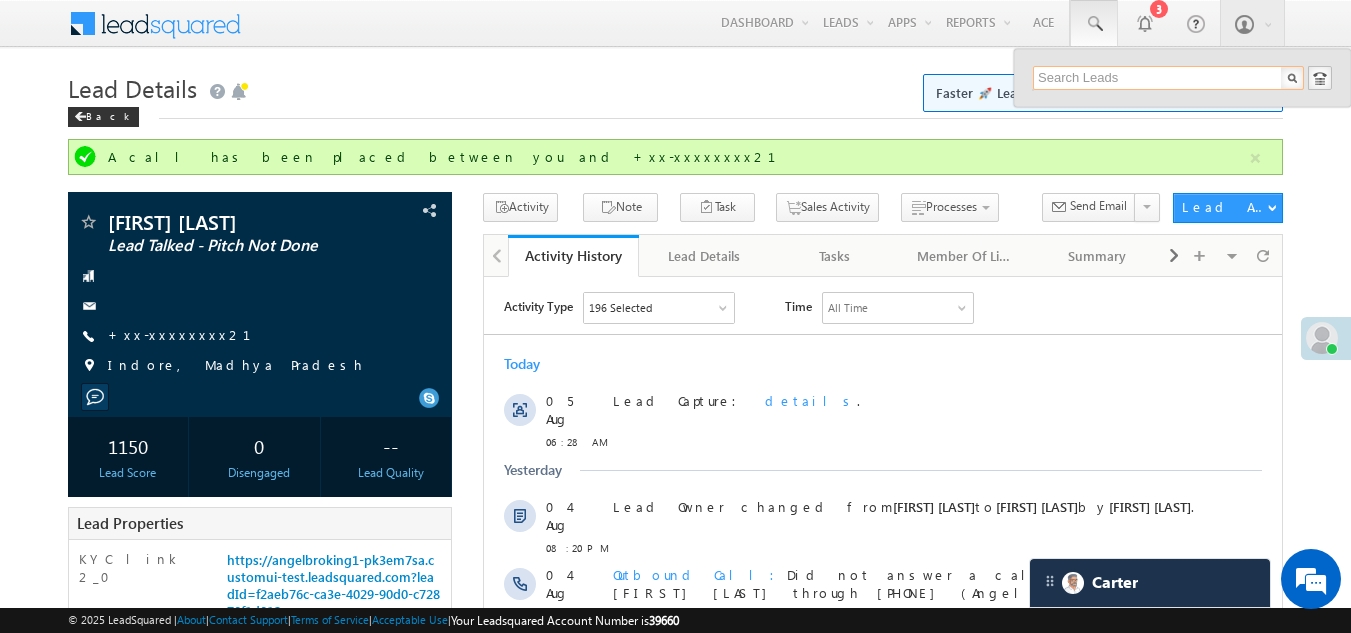 paste on "EQ26502140" 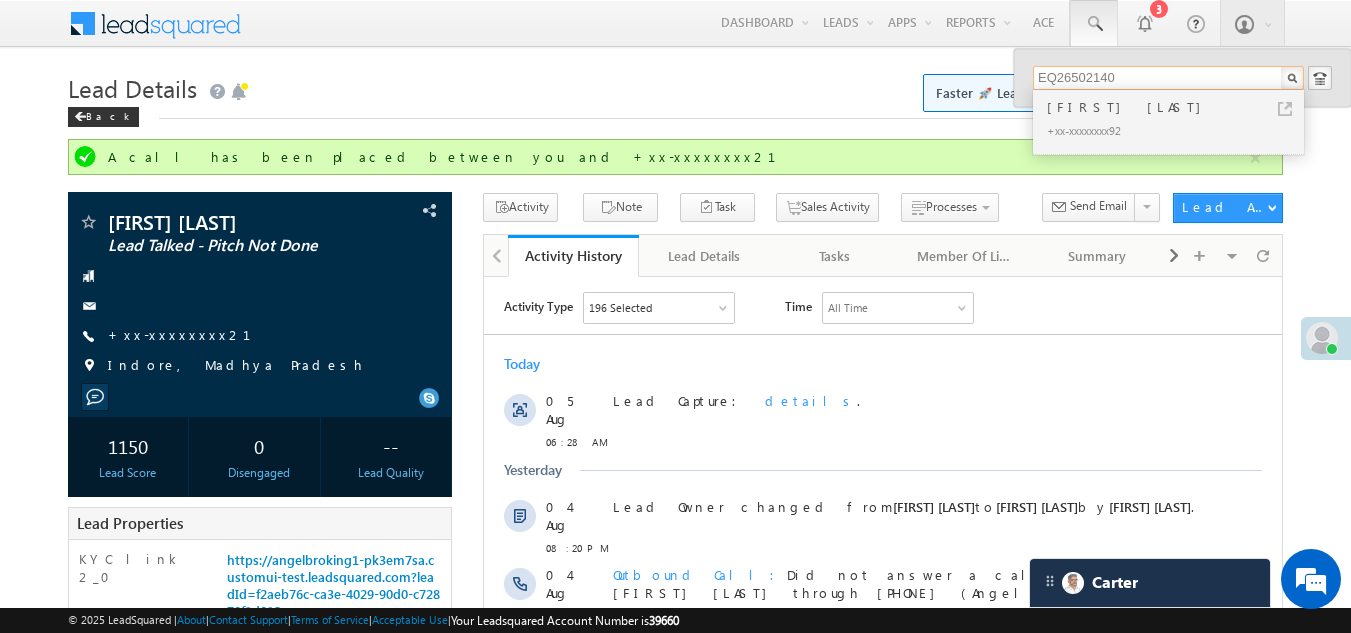 type on "EQ26502140" 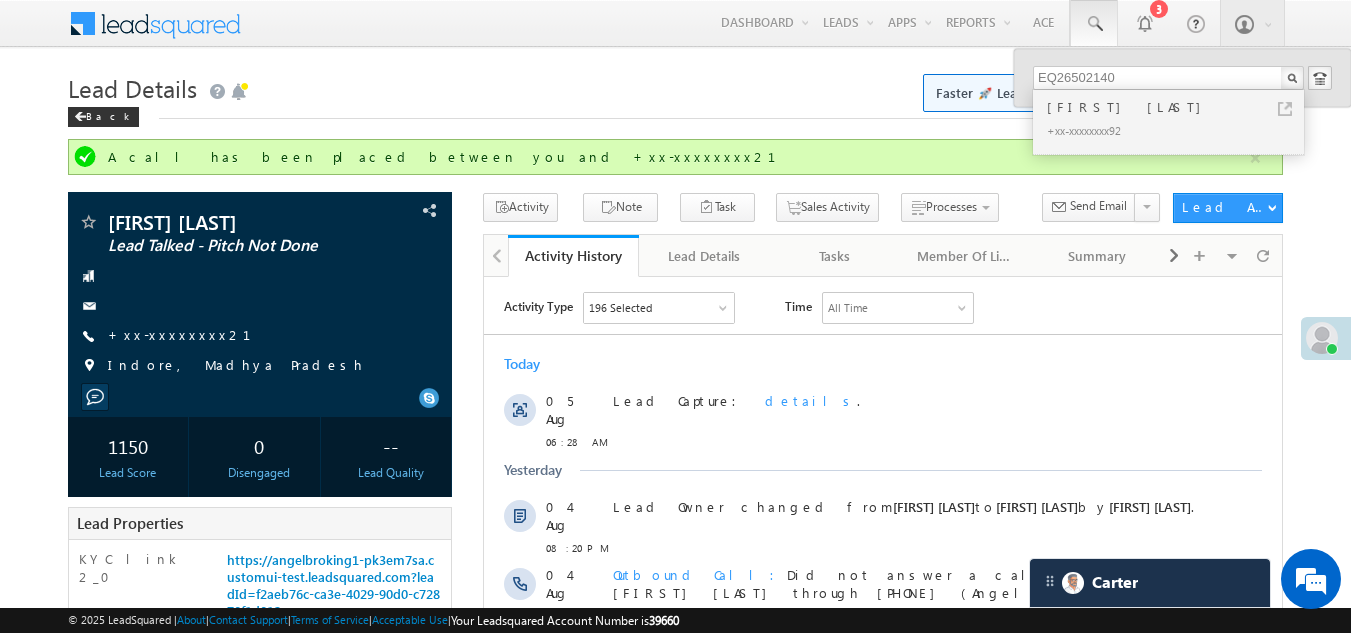 click on "+xx-xxxxxxxx92" at bounding box center [1177, 130] 